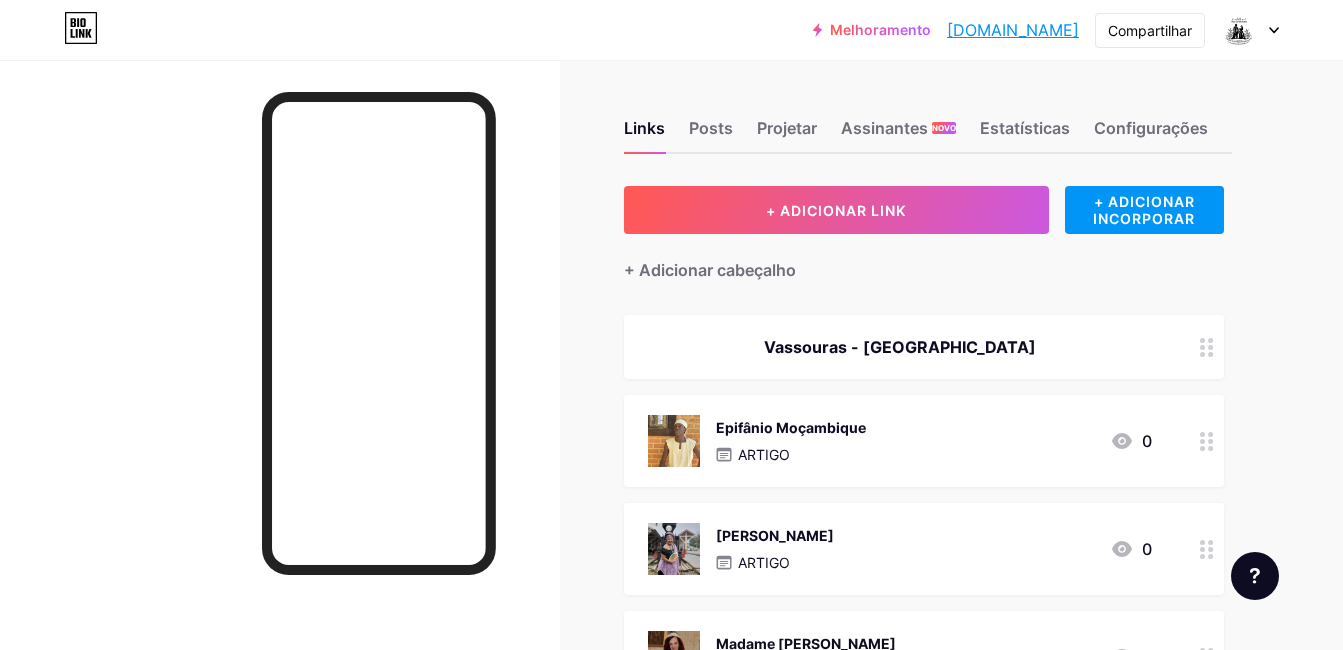 scroll, scrollTop: 0, scrollLeft: 0, axis: both 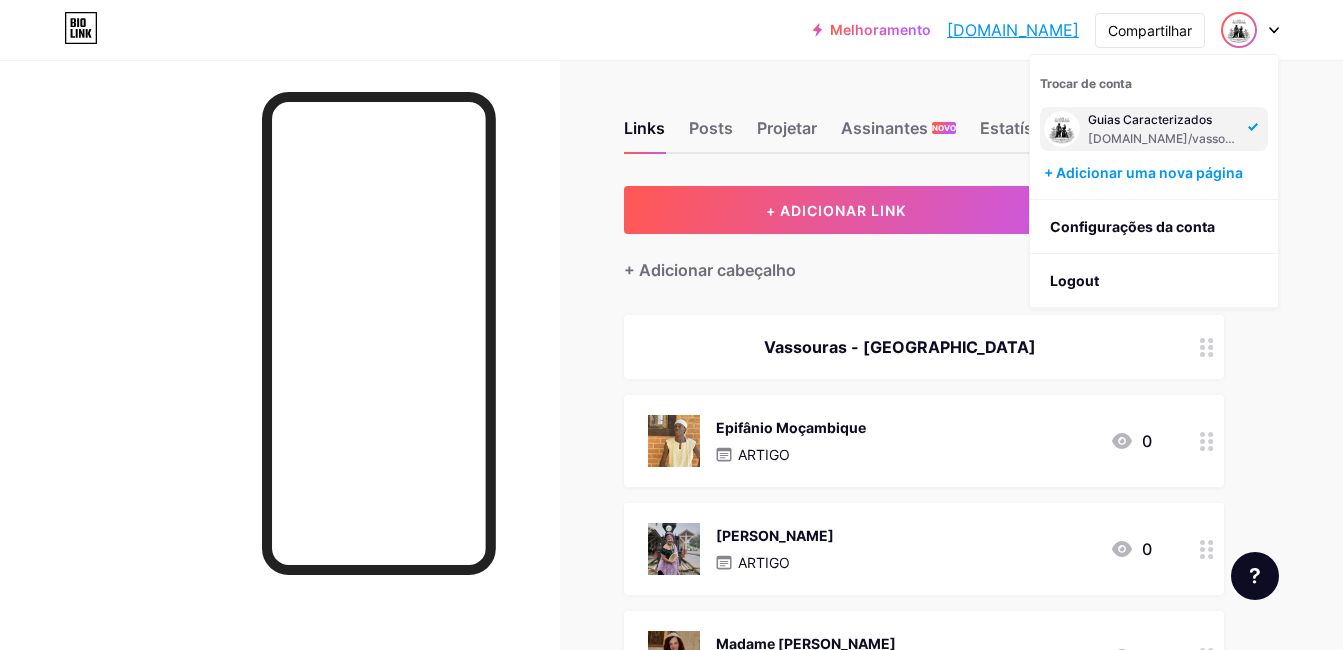 click 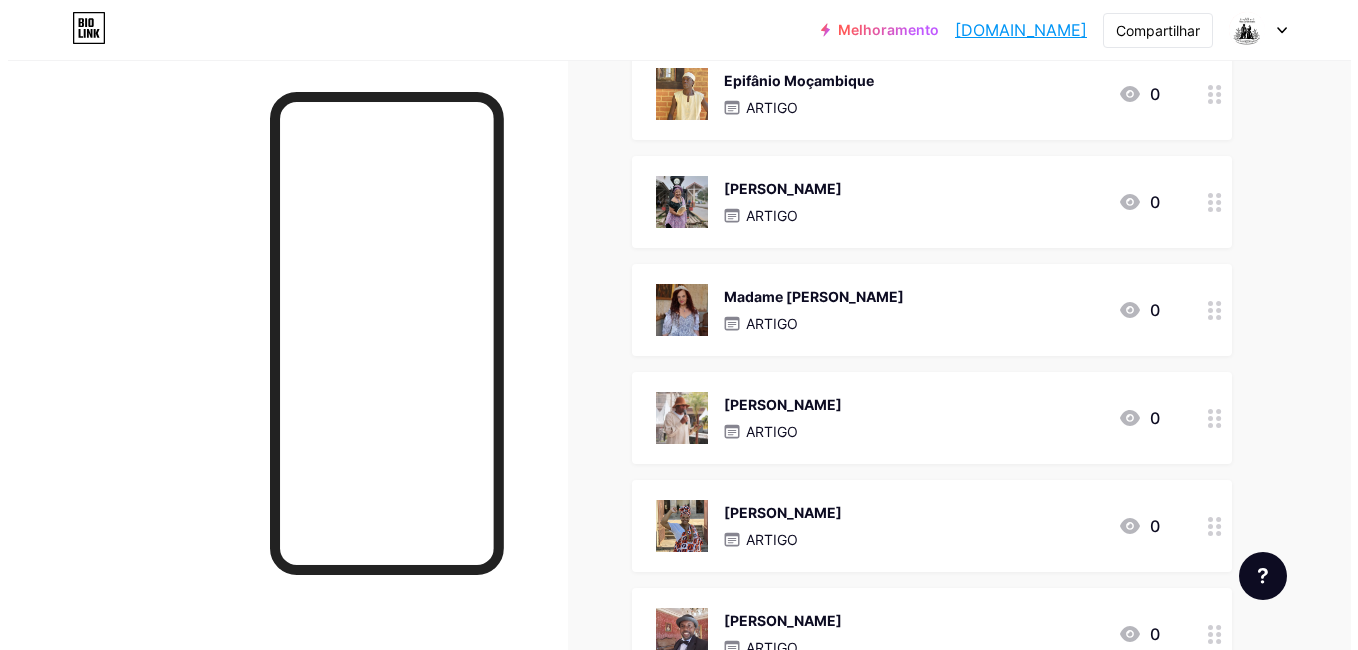scroll, scrollTop: 398, scrollLeft: 0, axis: vertical 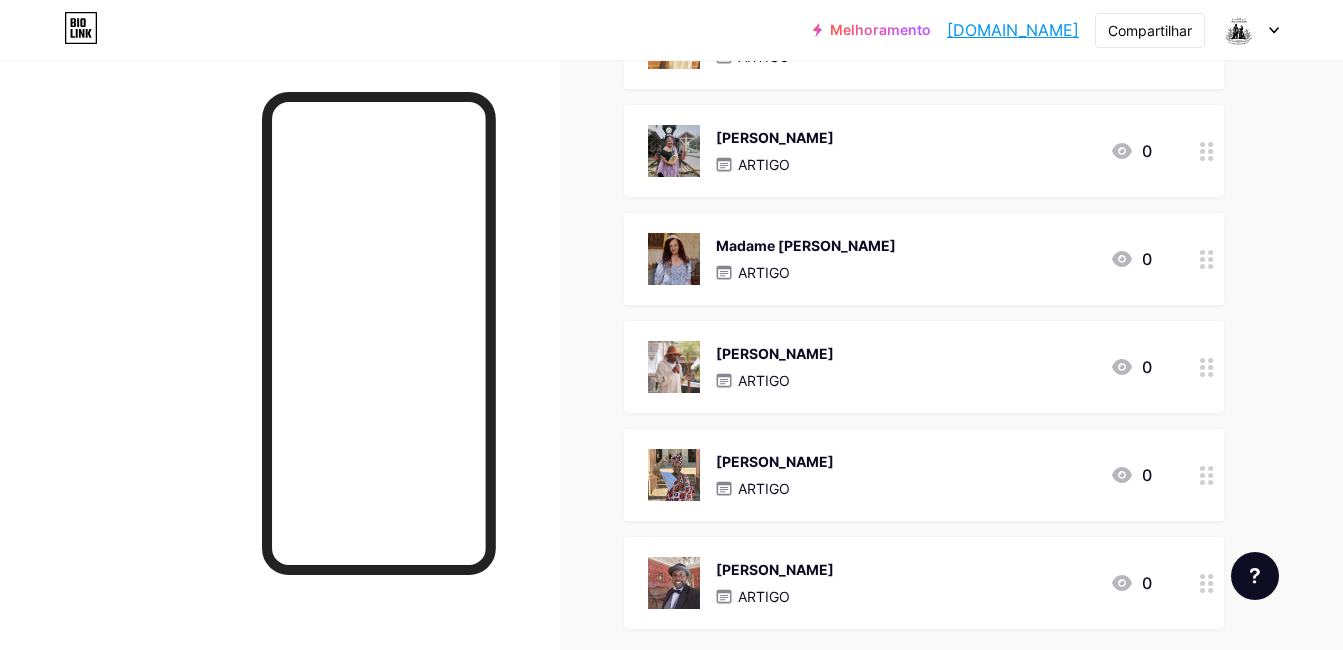 click on "Madame Sofia" at bounding box center (806, 245) 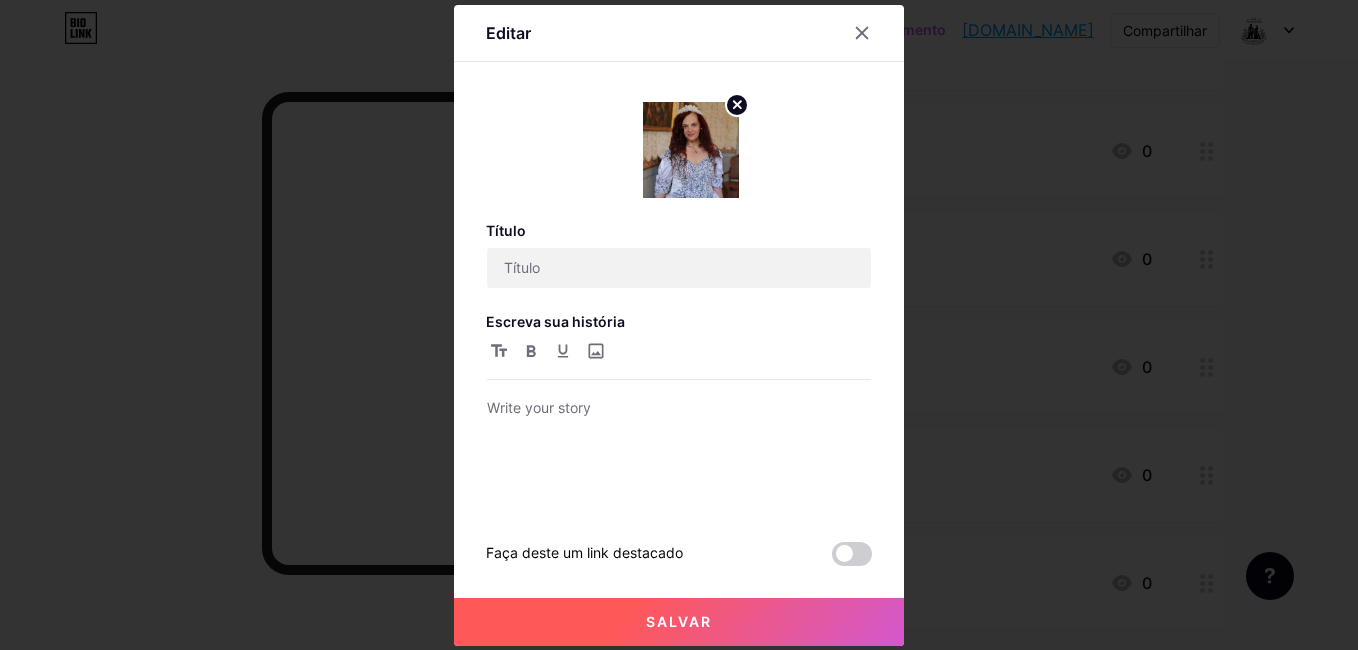 type on "Madame Sophie" 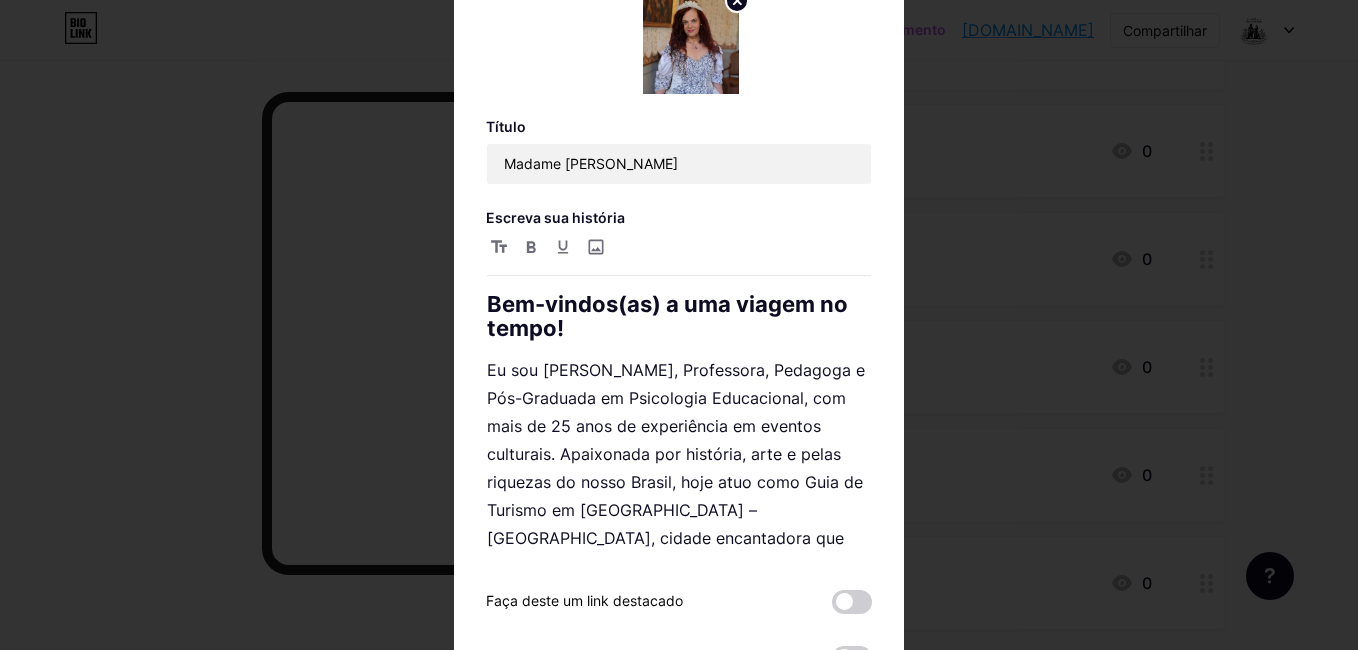 click on "Título    Madame Sophie      Escreva sua história                  Bem-vindos(as) a uma viagem no tempo! Eu sou Cláudia Maciel, Professora, Pedagoga e Pós-Graduada em Psicologia Educacional, com mais de 25 anos de experiência em eventos culturais. Apaixonada por história, arte e pelas riquezas do nosso Brasil, hoje atuo como Guia de Turismo em Vassouras – RJ, cidade encantadora que guarda viva a memória do ciclo do café. Também atuei como Guia em Portugal, registrada no RNAAT – Registro Nacional de Agentes de Animação Turística – o que me proporcionou uma vivência enriquecedora na arte de guiar com excelência, sensibilidade e conhecimento histórico. Atualmente, dou vida à refinada  Madame Sophie , costureira francesa e estilista pessoal de  Eufrásia Teixeira Leite 👗Pronto(a) para mergulhar no charme, na tradição e nas histórias ocultas por trás dos casarões e das festas da aristocracia cafeeira? Reserve seu tour agora:   https://wa.me/qr/7LU36KPYTUG3E1" at bounding box center (679, 326) 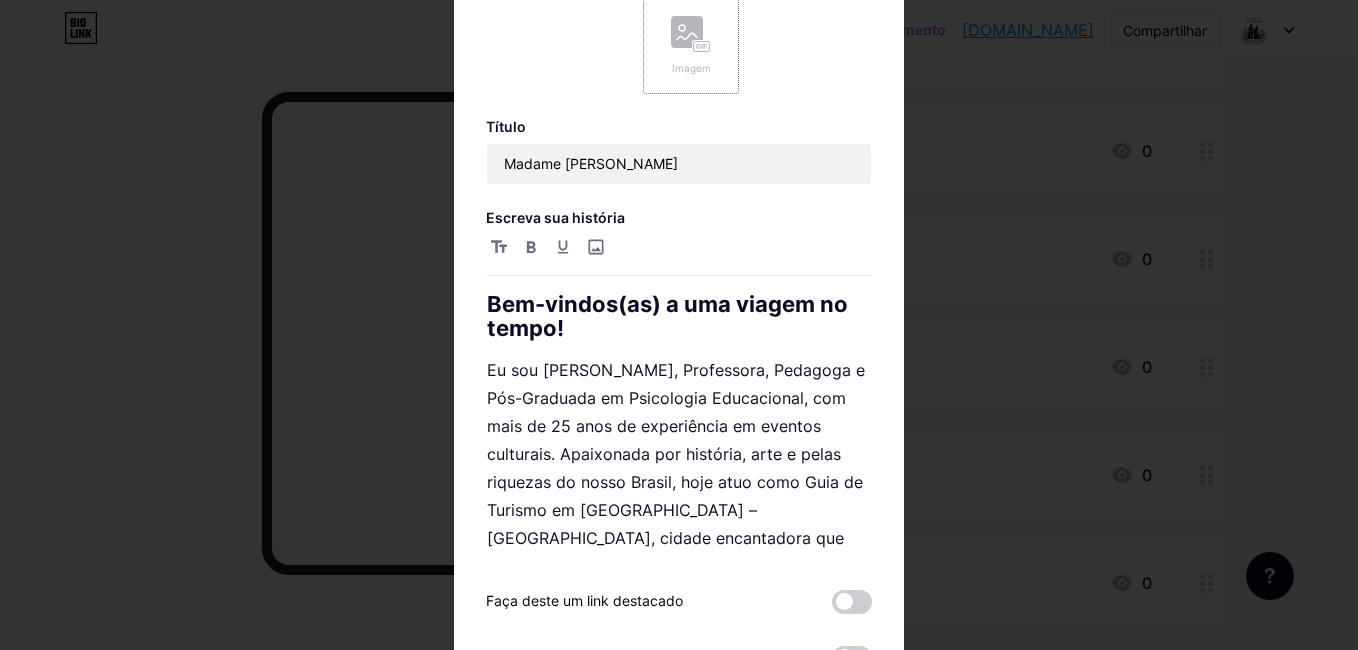 scroll, scrollTop: 100, scrollLeft: 0, axis: vertical 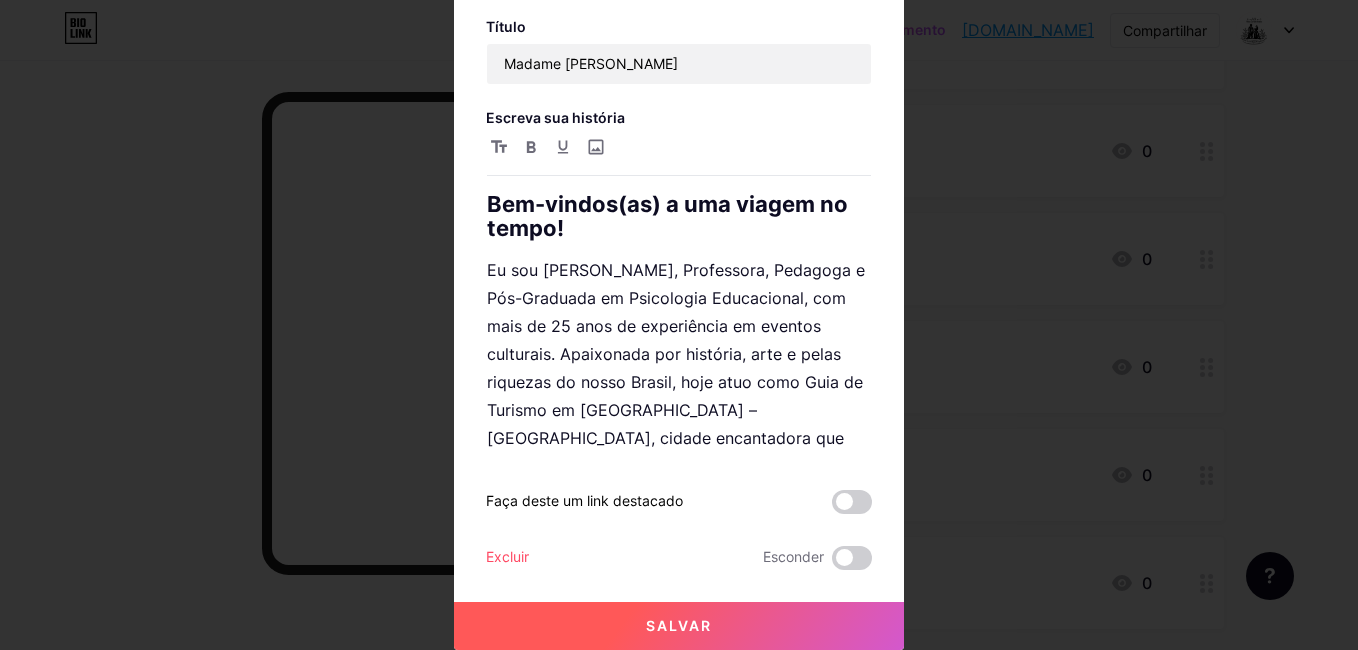 click on "Salvar" at bounding box center (679, 626) 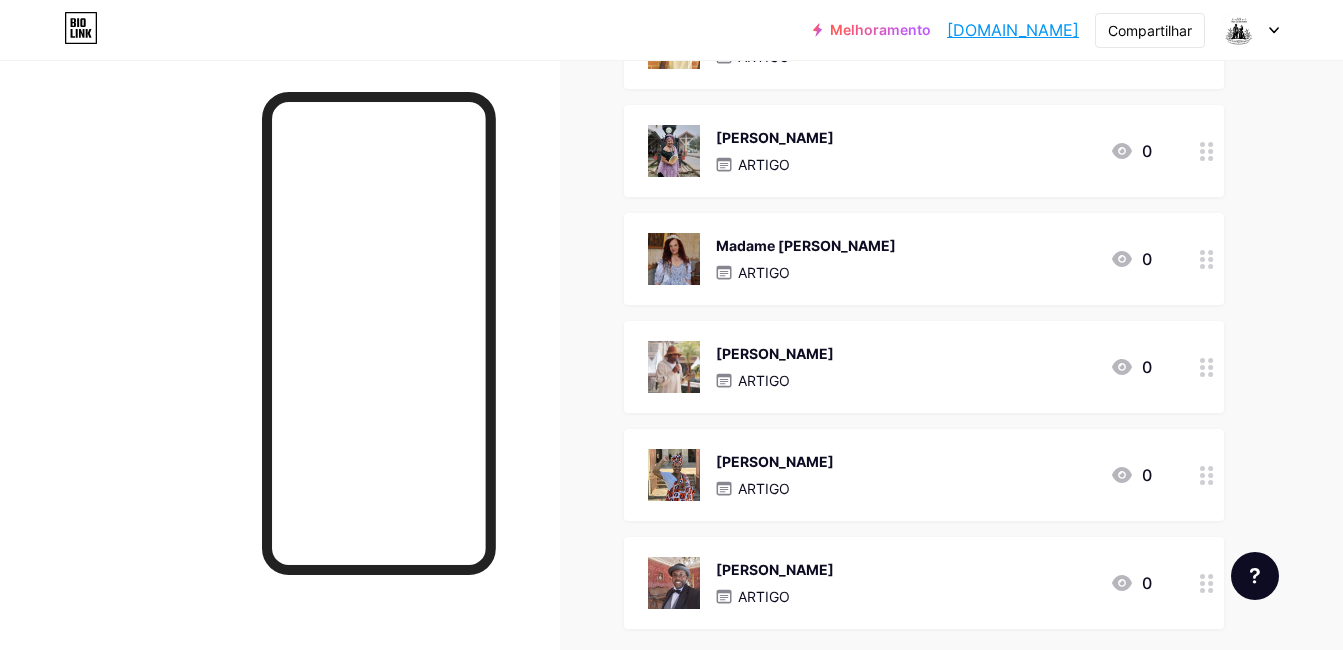 click on "vassouras.bio.link" at bounding box center [1013, 30] 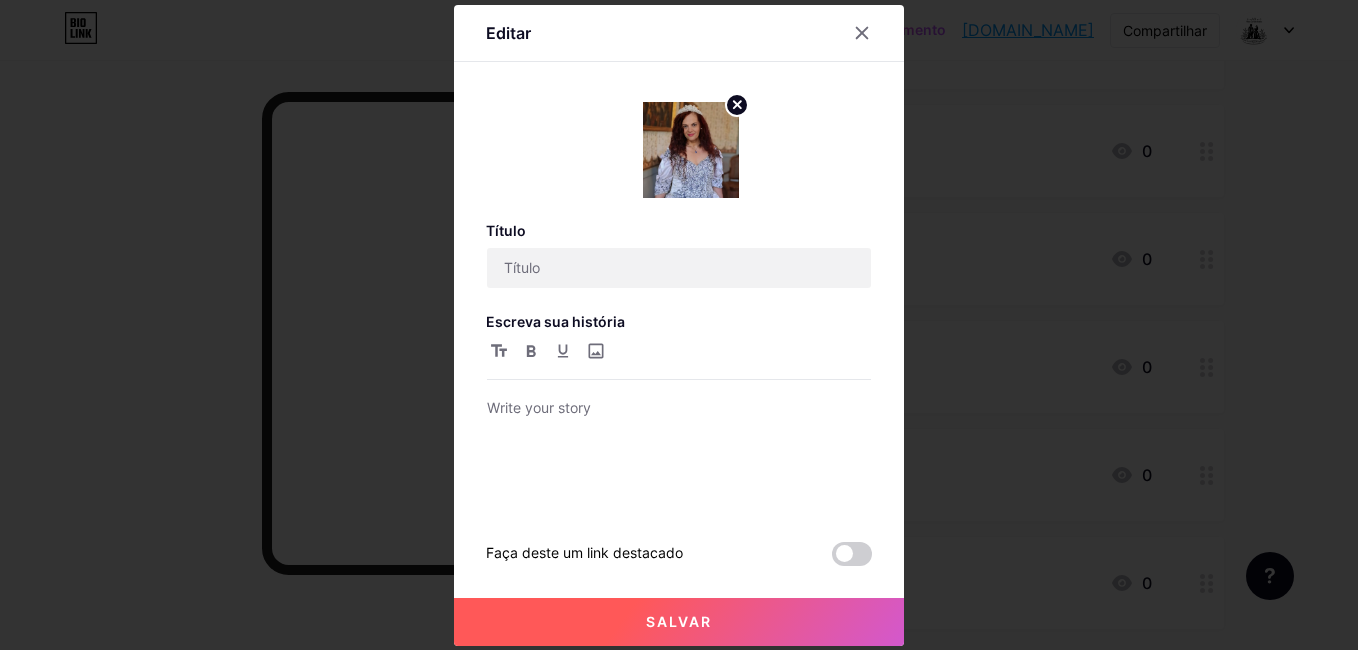 type on "Madame Sophie" 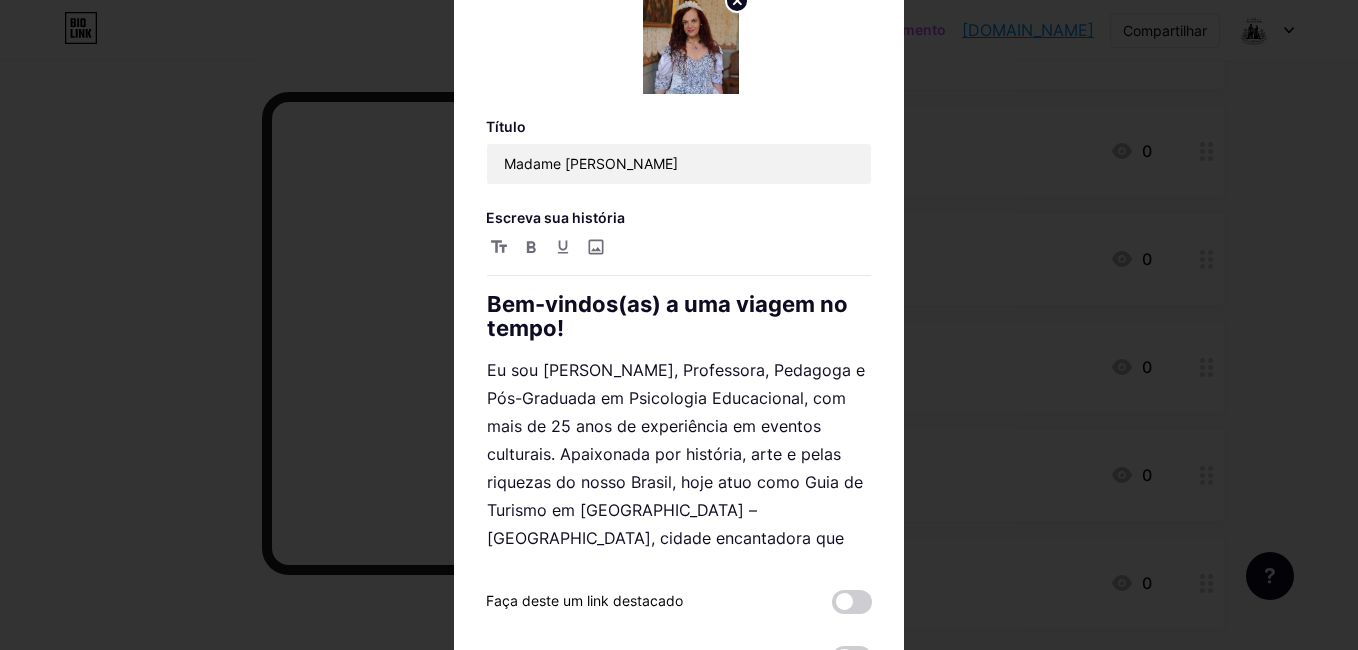 click 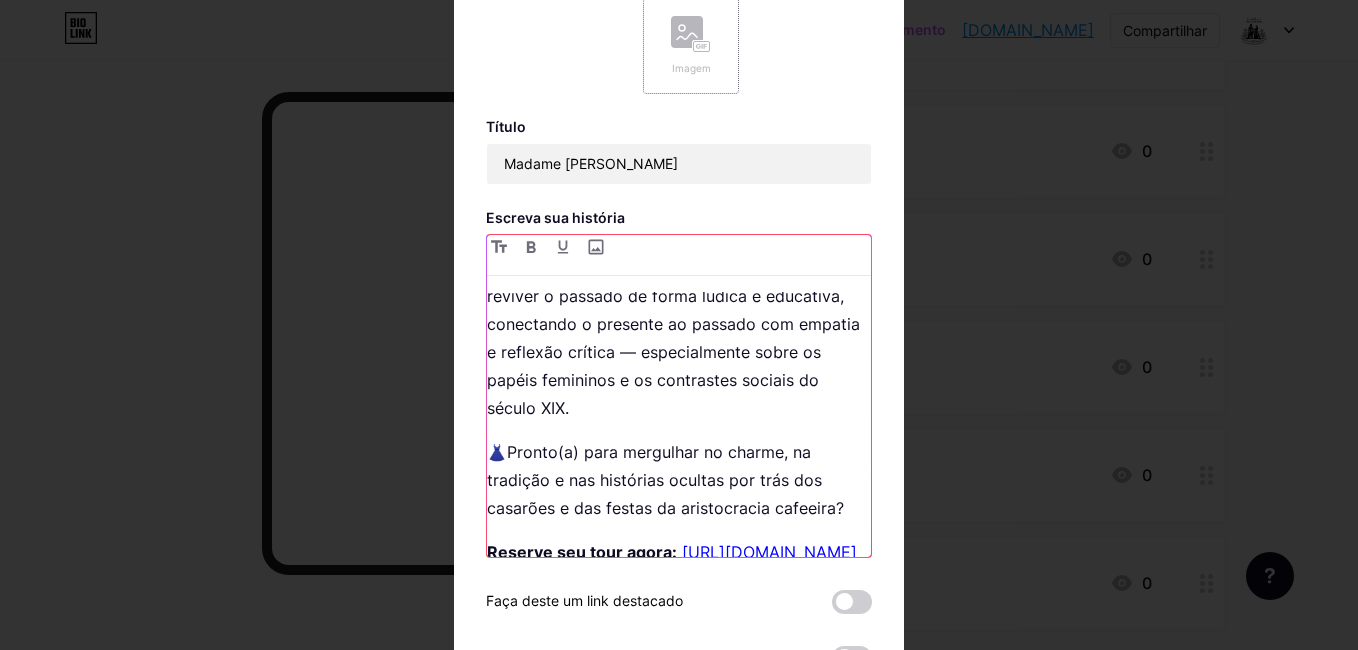 scroll, scrollTop: 1131, scrollLeft: 0, axis: vertical 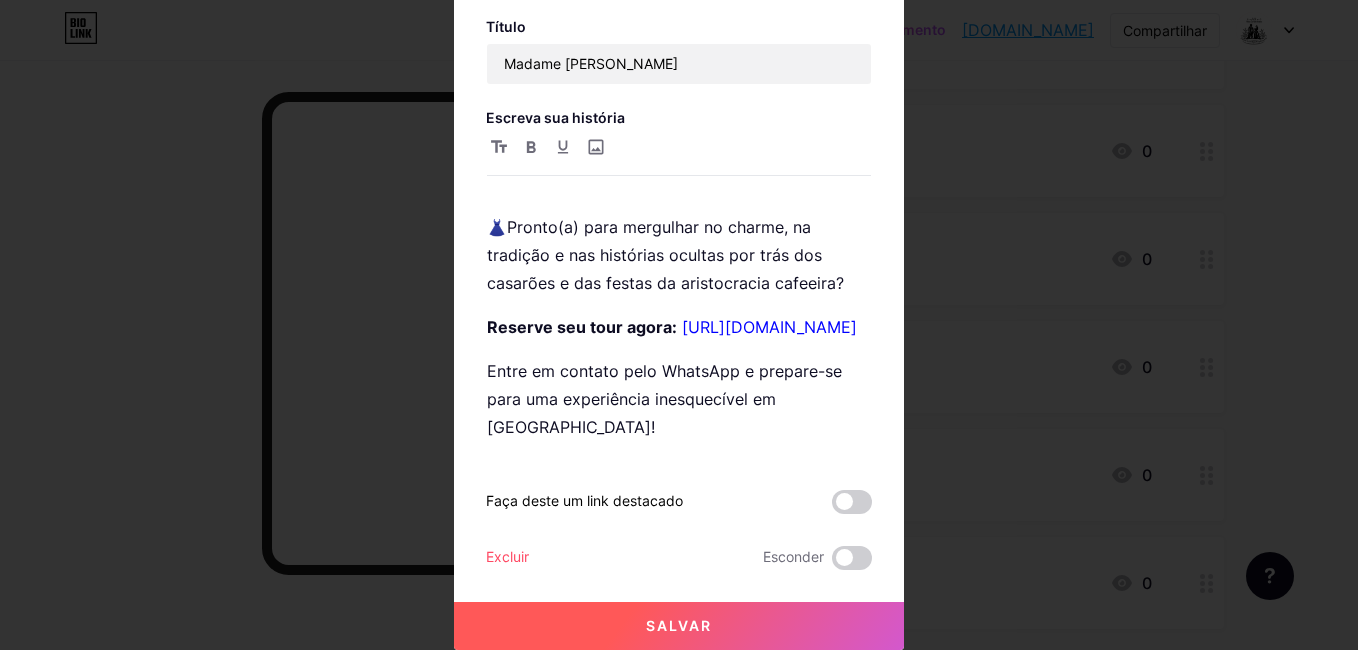 click on "Salvar" at bounding box center [679, 625] 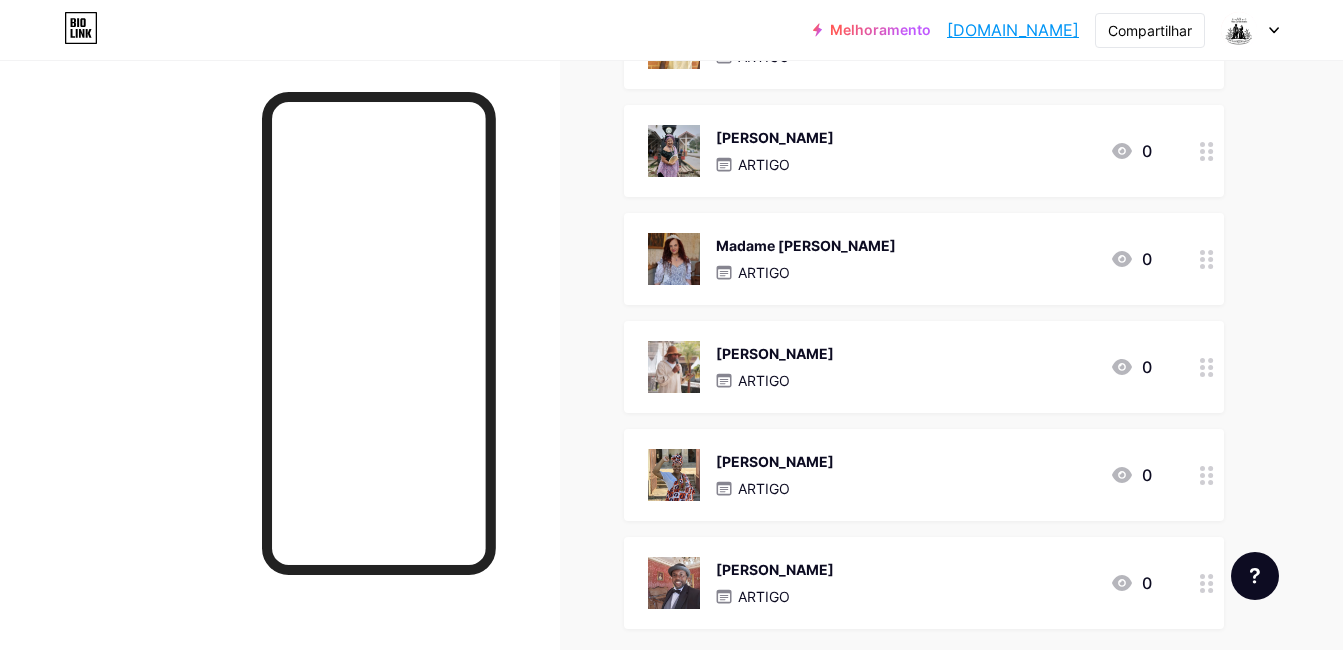 click on "vassouras.bio.link" at bounding box center [1013, 30] 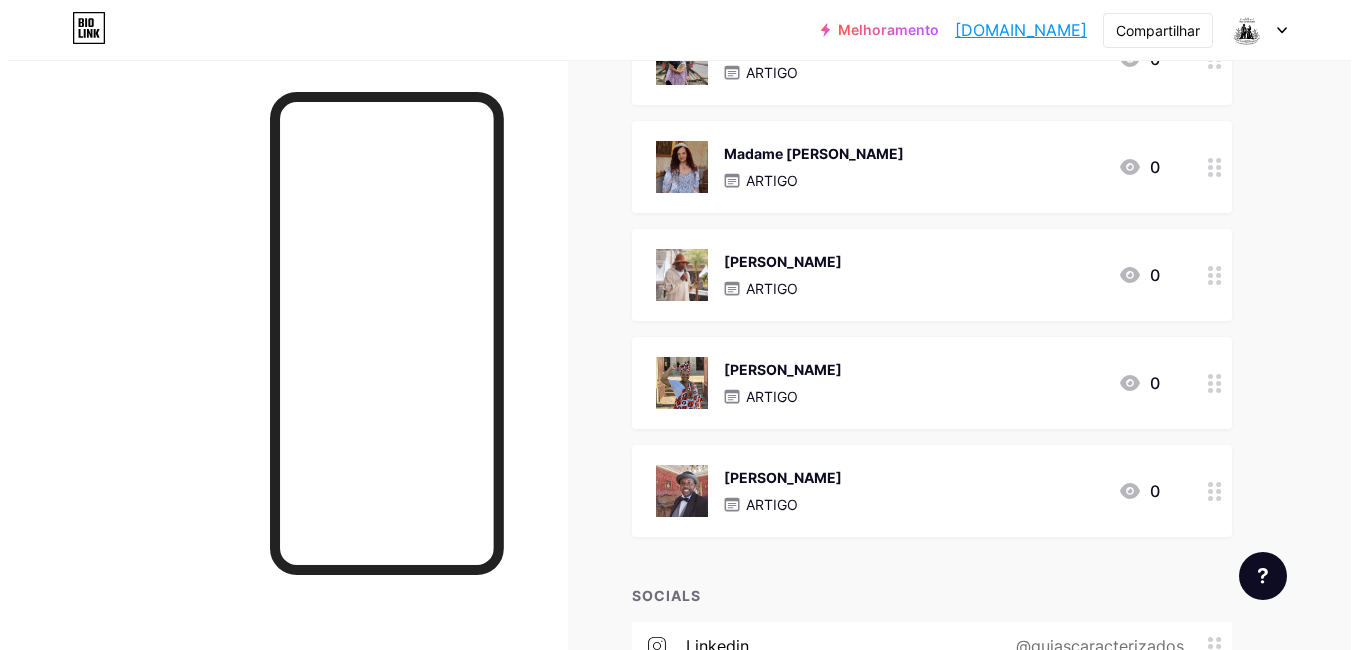 scroll, scrollTop: 429, scrollLeft: 0, axis: vertical 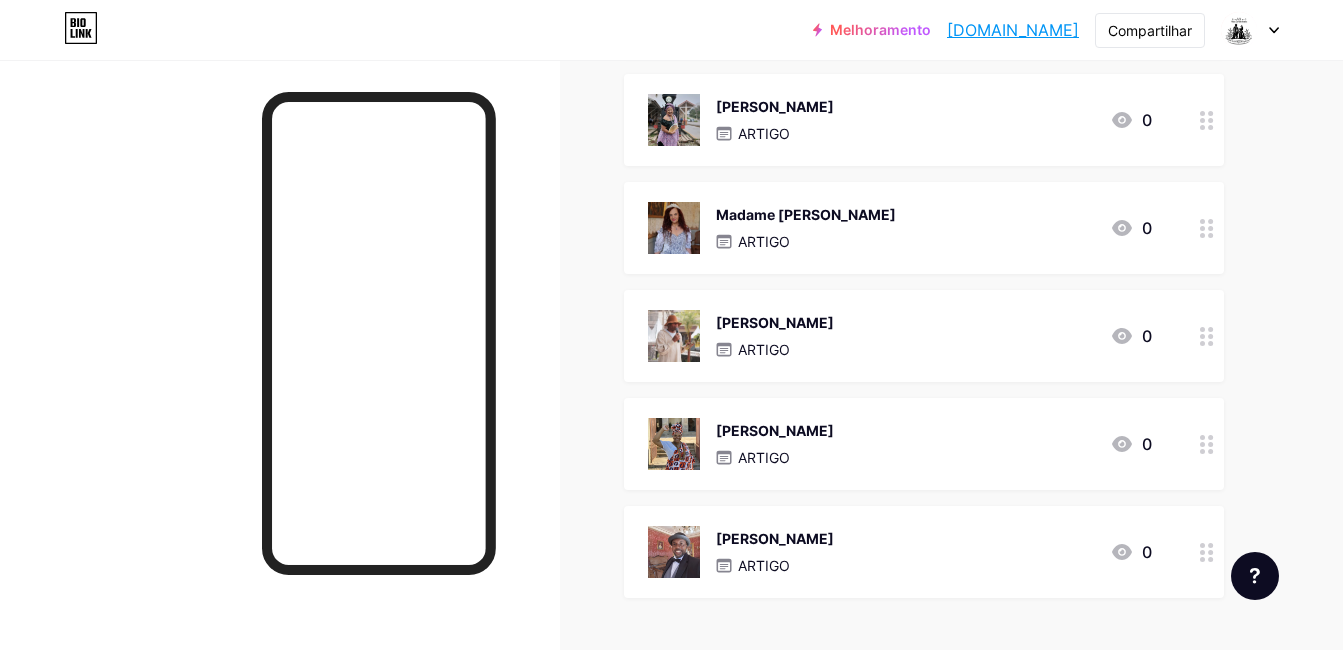 click on "Madame Sofia       ARTIGO
0" at bounding box center [900, 228] 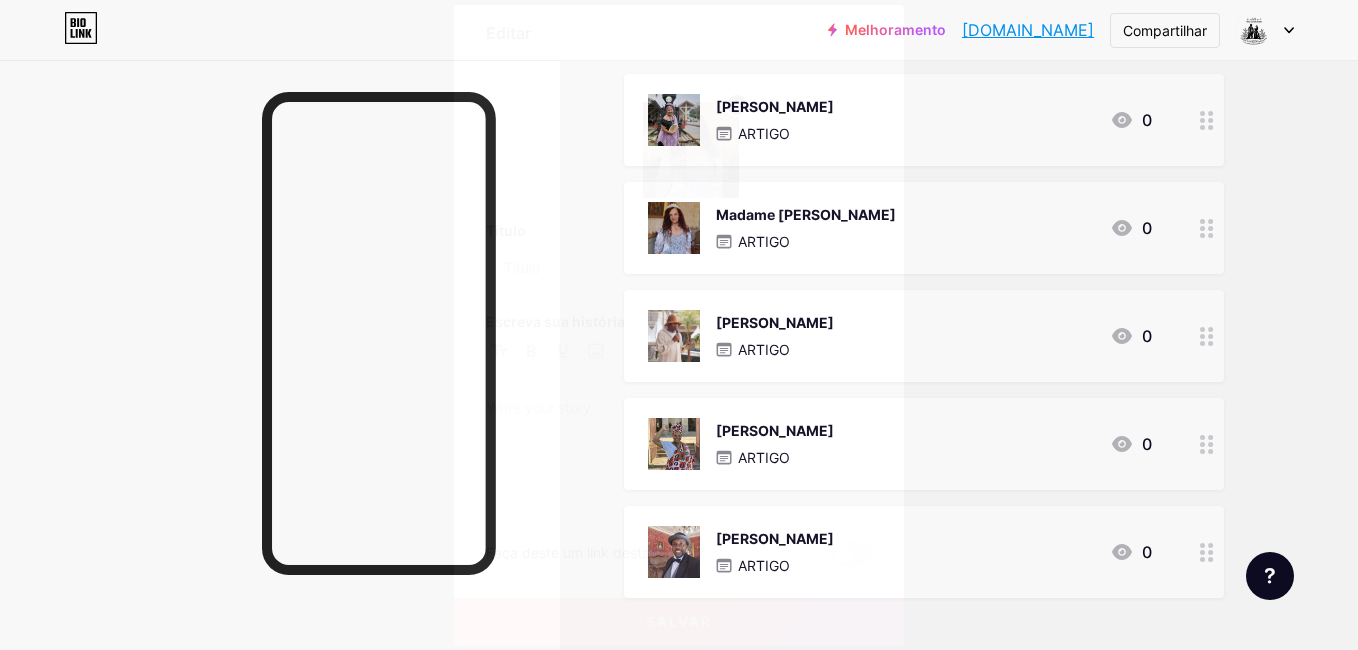 type on "Madame Sophie" 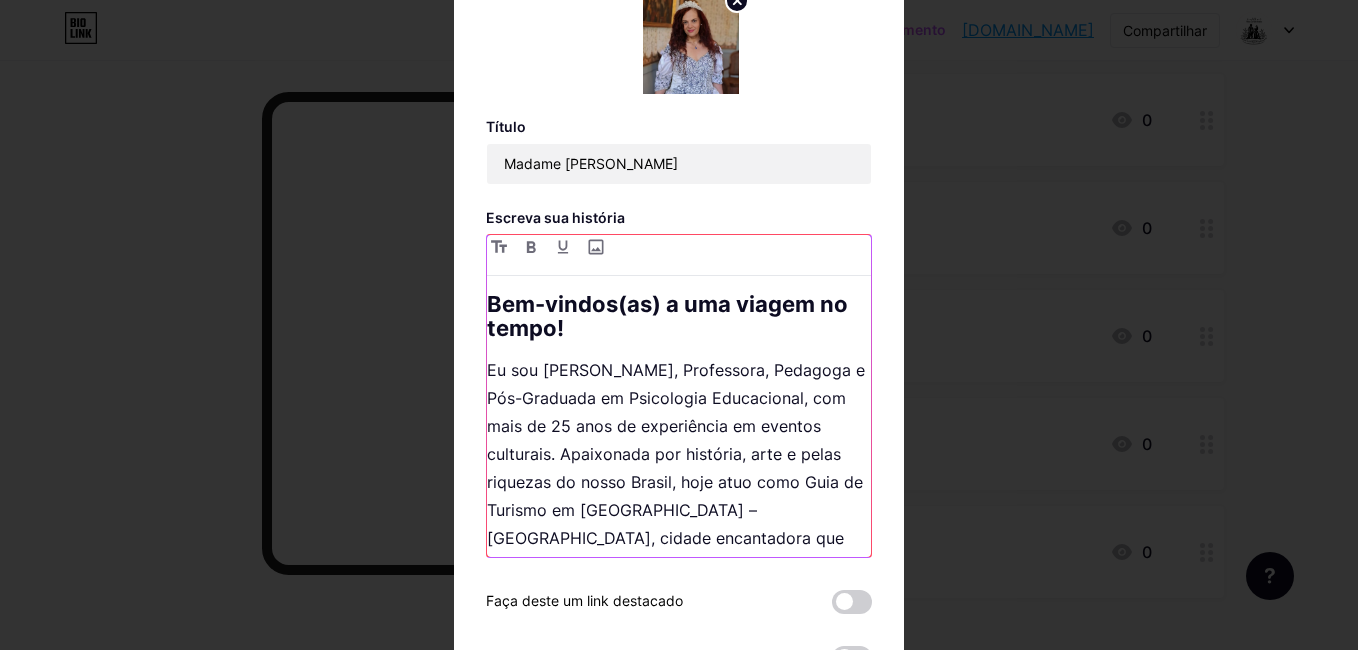 click on "Bem-vindos(as) a uma viagem no tempo! Eu sou Cláudia Maciel, Professora, Pedagoga e Pós-Graduada em Psicologia Educacional, com mais de 25 anos de experiência em eventos culturais. Apaixonada por história, arte e pelas riquezas do nosso Brasil, hoje atuo como Guia de Turismo em Vassouras – RJ, cidade encantadora que guarda viva a memória do ciclo do café. Também atuei como Guia em Portugal, registrada no RNAAT – Registro Nacional de Agentes de Animação Turística – o que me proporcionou uma vivência enriquecedora na arte de guiar com excelência, sensibilidade e conhecimento histórico. Atualmente, dou vida à refinada  Madame Sophie , costureira francesa e estilista pessoal de  Eufrásia Teixeira Leite , uma das mulheres mais influentes do Império do Café. Em nossos roteiros teatralizados, conduzo você pelos bastidores da elite cafeeira do século XIX, explorando os salões de baile, as modas da época, os costumes e as histórias das mulheres que deixaram sua marca." at bounding box center (679, 424) 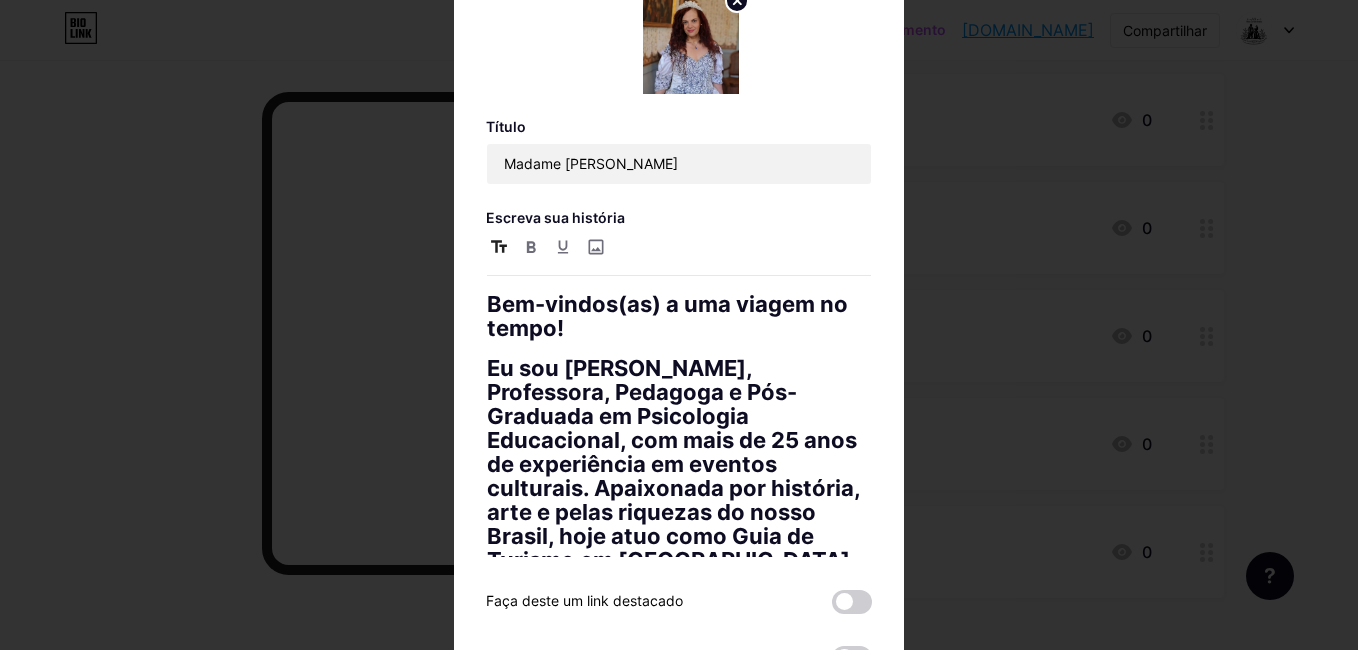 click at bounding box center [679, 325] 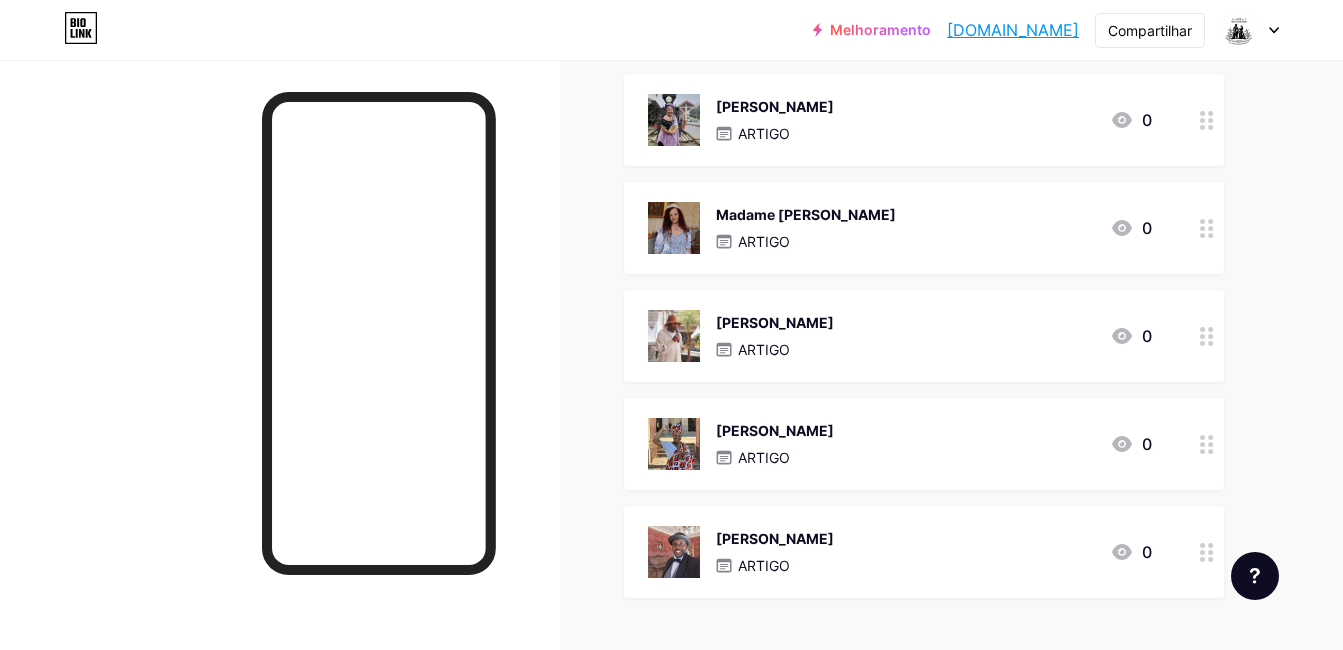 click on "Madame Sofia       ARTIGO
0" at bounding box center [900, 228] 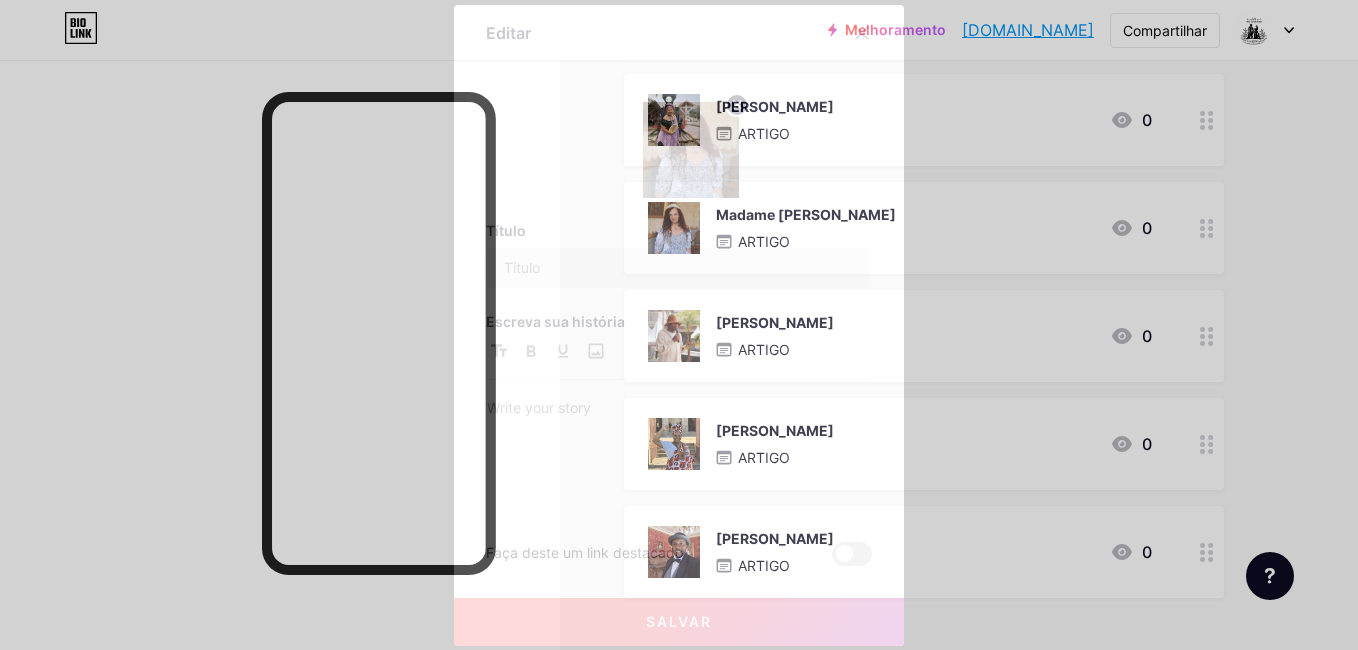 type on "Madame Sophie" 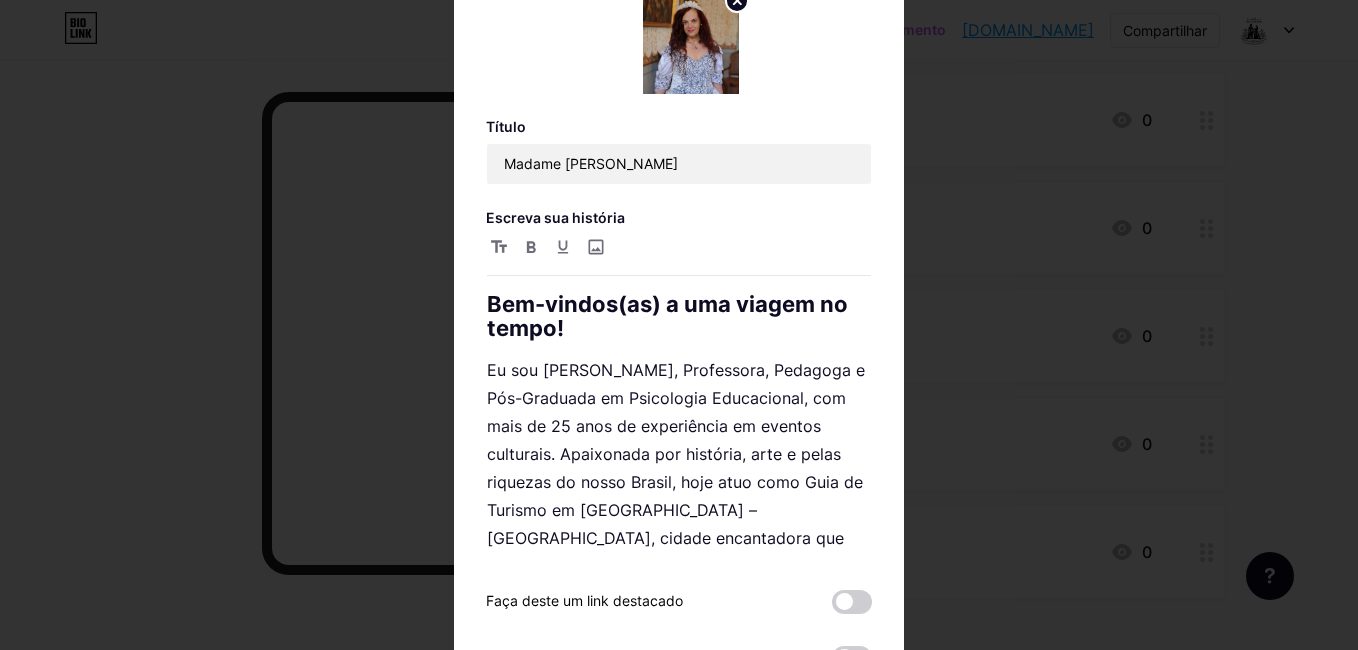 click 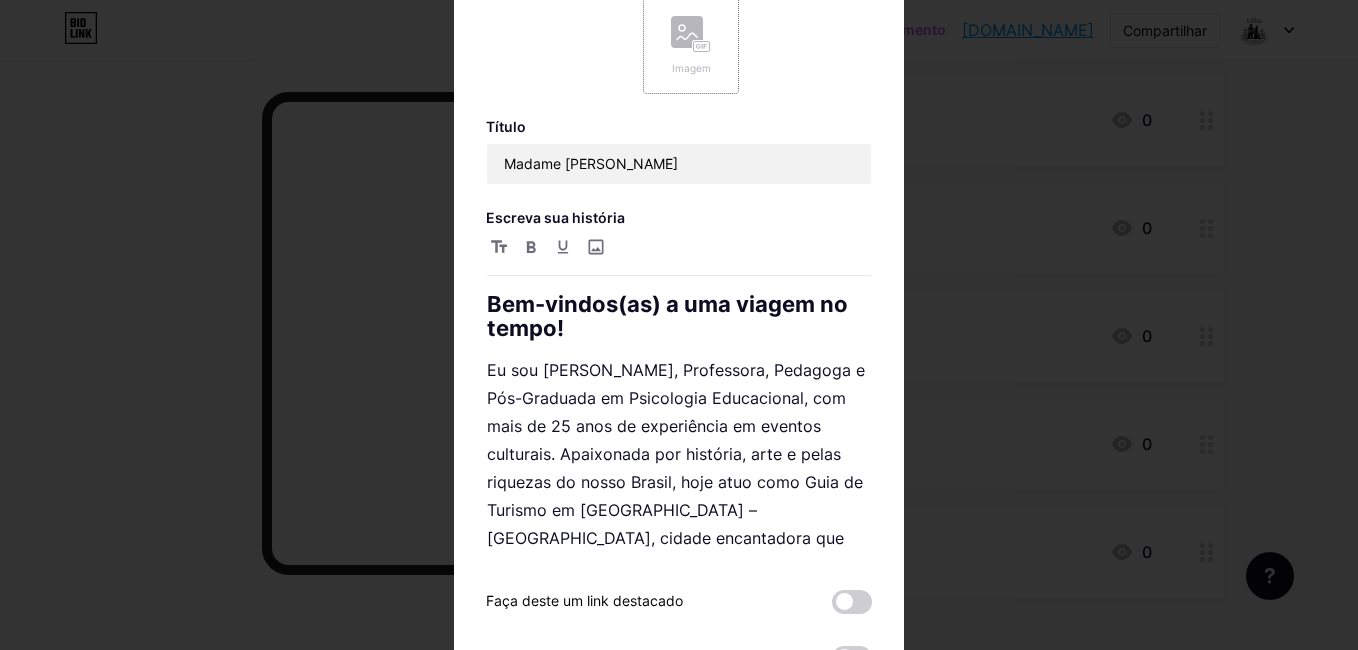 click on "Imagem" at bounding box center (691, 46) 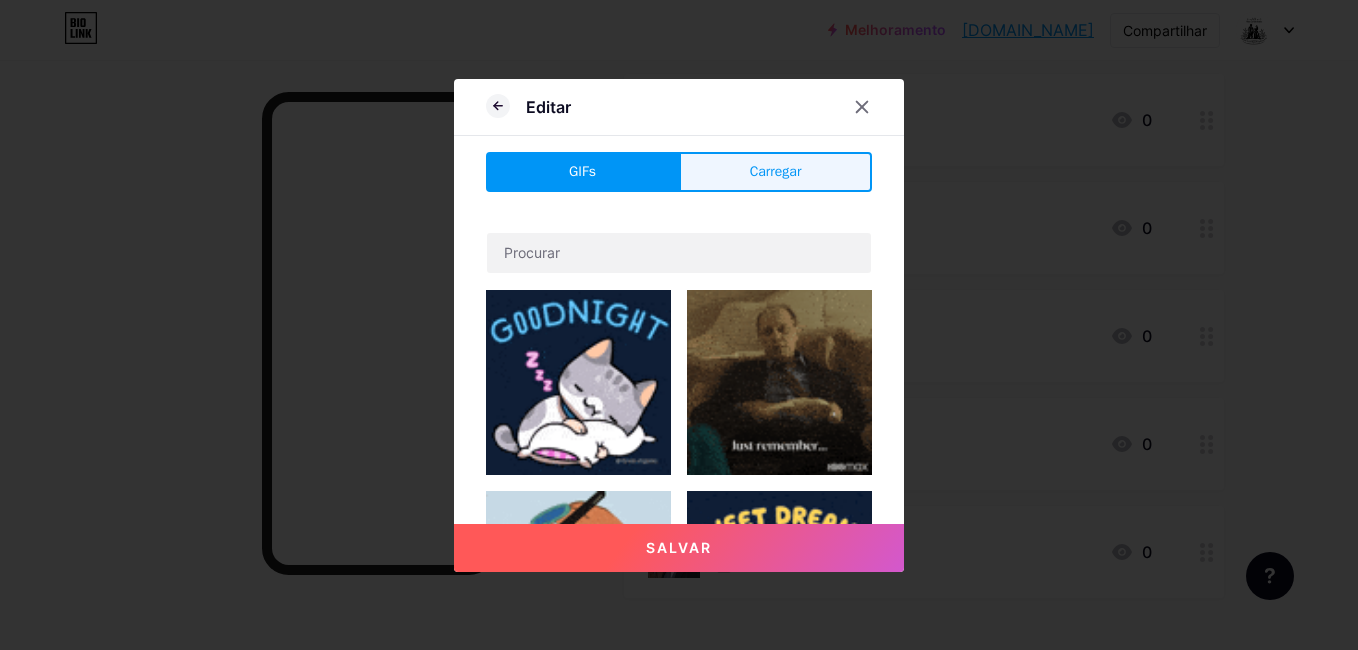 click on "Carregar" at bounding box center [776, 171] 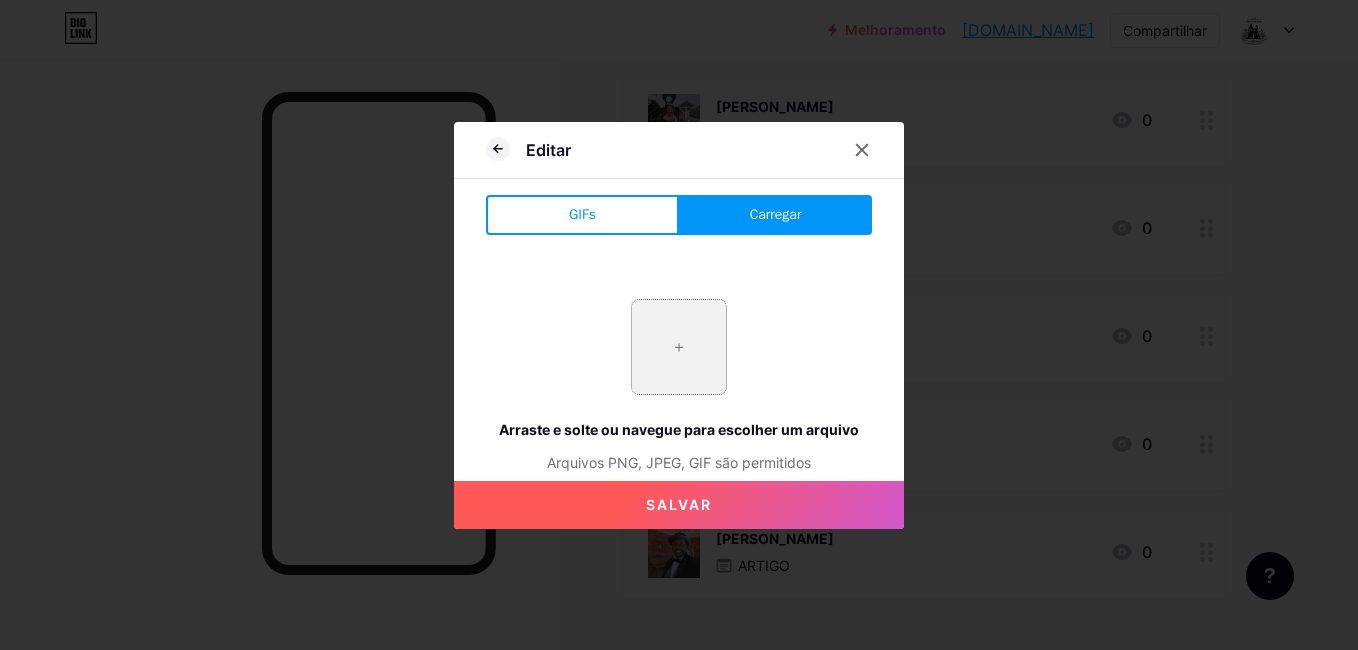 click at bounding box center [679, 347] 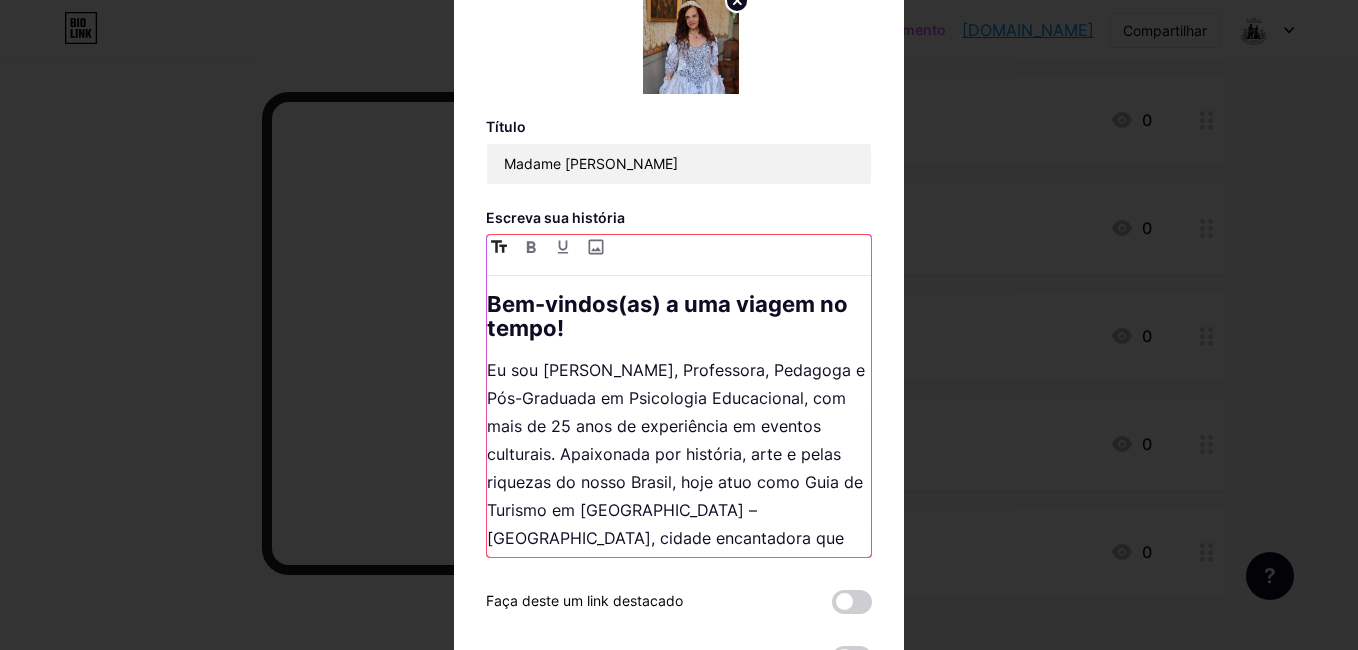 click on "Bem-vindos(as) a uma viagem no tempo! Eu sou Cláudia Maciel, Professora, Pedagoga e Pós-Graduada em Psicologia Educacional, com mais de 25 anos de experiência em eventos culturais. Apaixonada por história, arte e pelas riquezas do nosso Brasil, hoje atuo como Guia de Turismo em Vassouras – RJ, cidade encantadora que guarda viva a memória do ciclo do café. Também atuei como Guia em Portugal, registrada no RNAAT – Registro Nacional de Agentes de Animação Turística – o que me proporcionou uma vivência enriquecedora na arte de guiar com excelência, sensibilidade e conhecimento histórico. Atualmente, dou vida à refinada  Madame Sophie , costureira francesa e estilista pessoal de  Eufrásia Teixeira Leite , uma das mulheres mais influentes do Império do Café. Em nossos roteiros teatralizados, conduzo você pelos bastidores da elite cafeeira do século XIX, explorando os salões de baile, as modas da época, os costumes e as histórias das mulheres que deixaram sua marca." at bounding box center (679, 424) 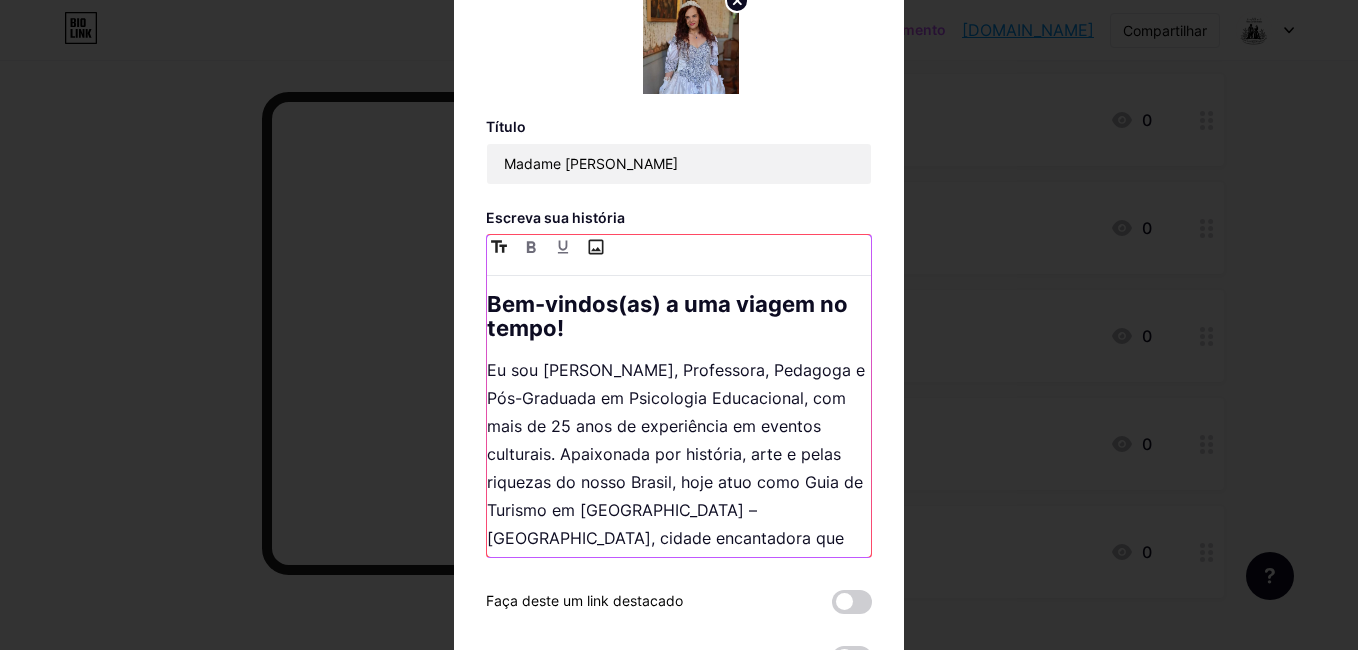 click at bounding box center [595, 247] 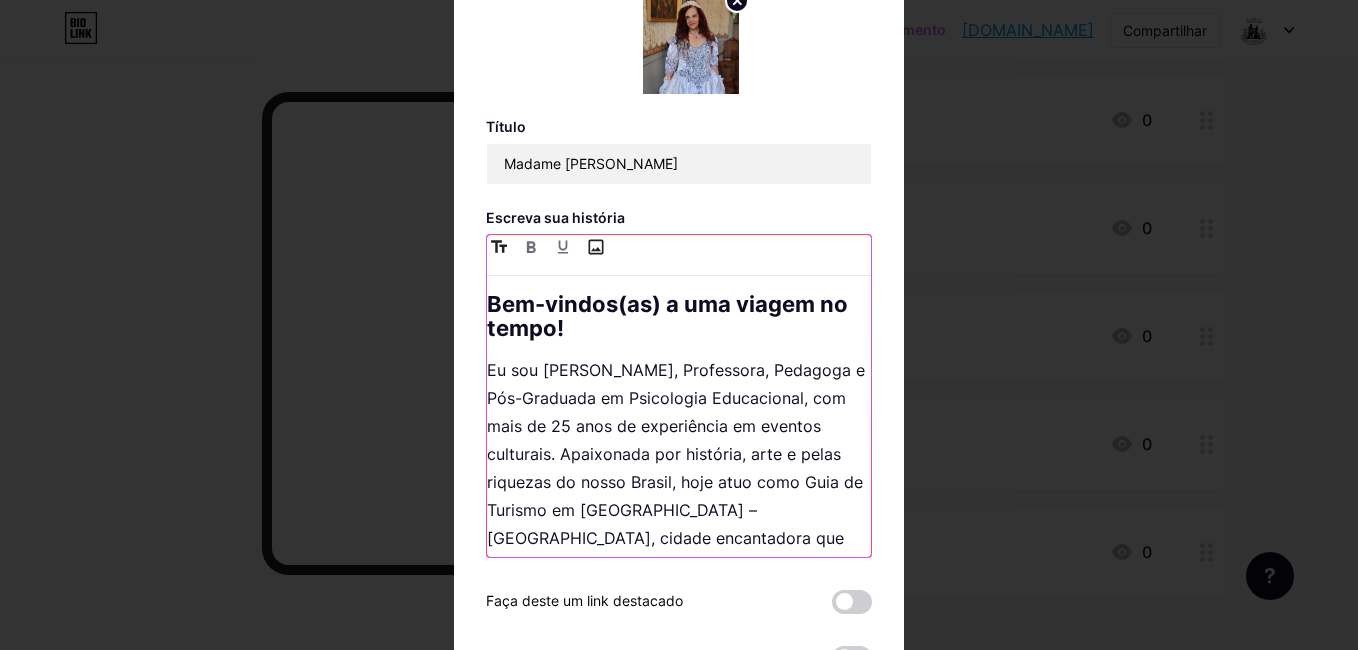 type on "C:\fakepath\516438429_2195596424217859_3635684664181167594_n.jpg" 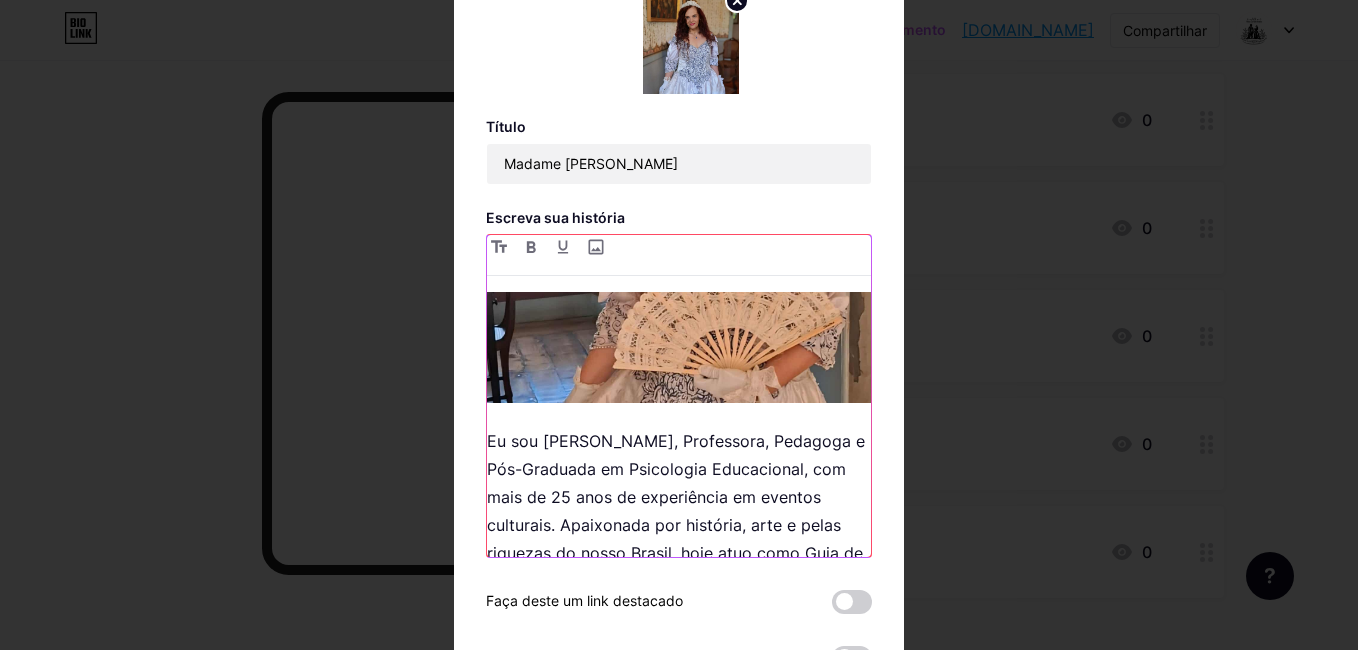 scroll, scrollTop: 400, scrollLeft: 0, axis: vertical 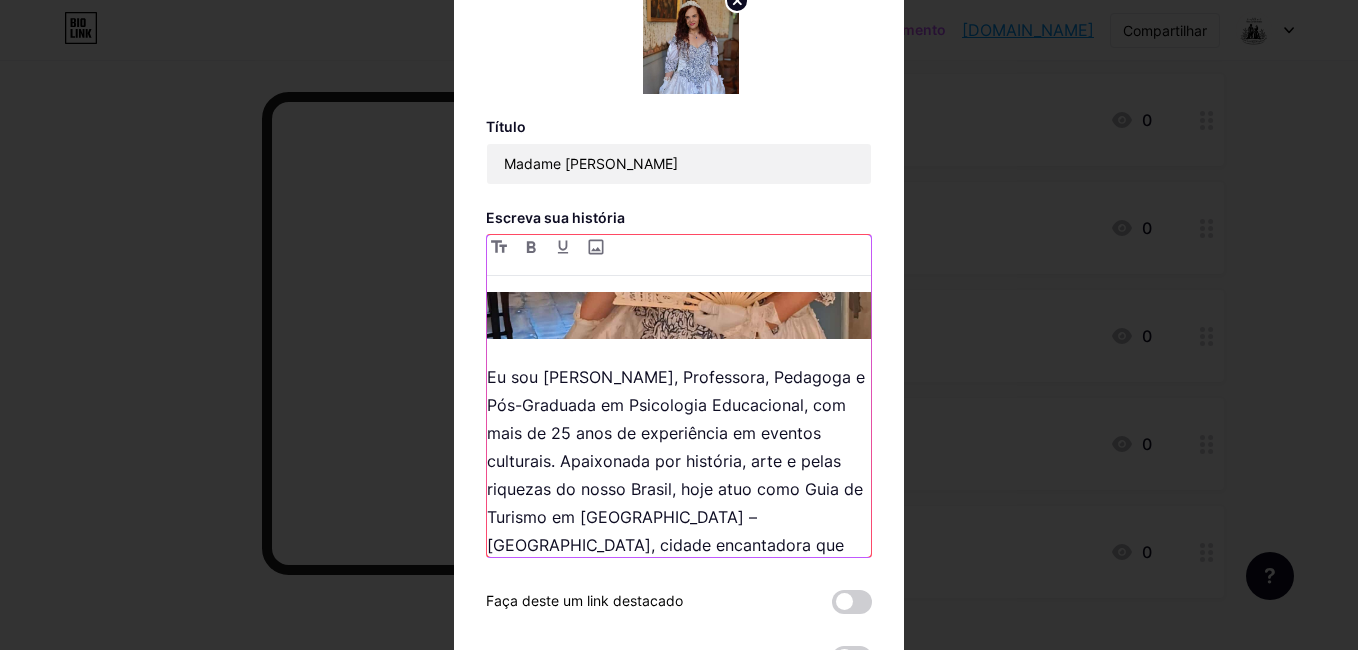 click on "Eu sou Cláudia Maciel, Professora, Pedagoga e Pós-Graduada em Psicologia Educacional, com mais de 25 anos de experiência em eventos culturais. Apaixonada por história, arte e pelas riquezas do nosso Brasil, hoje atuo como Guia de Turismo em Vassouras – RJ, cidade encantadora que guarda viva a memória do ciclo do café." at bounding box center (679, 475) 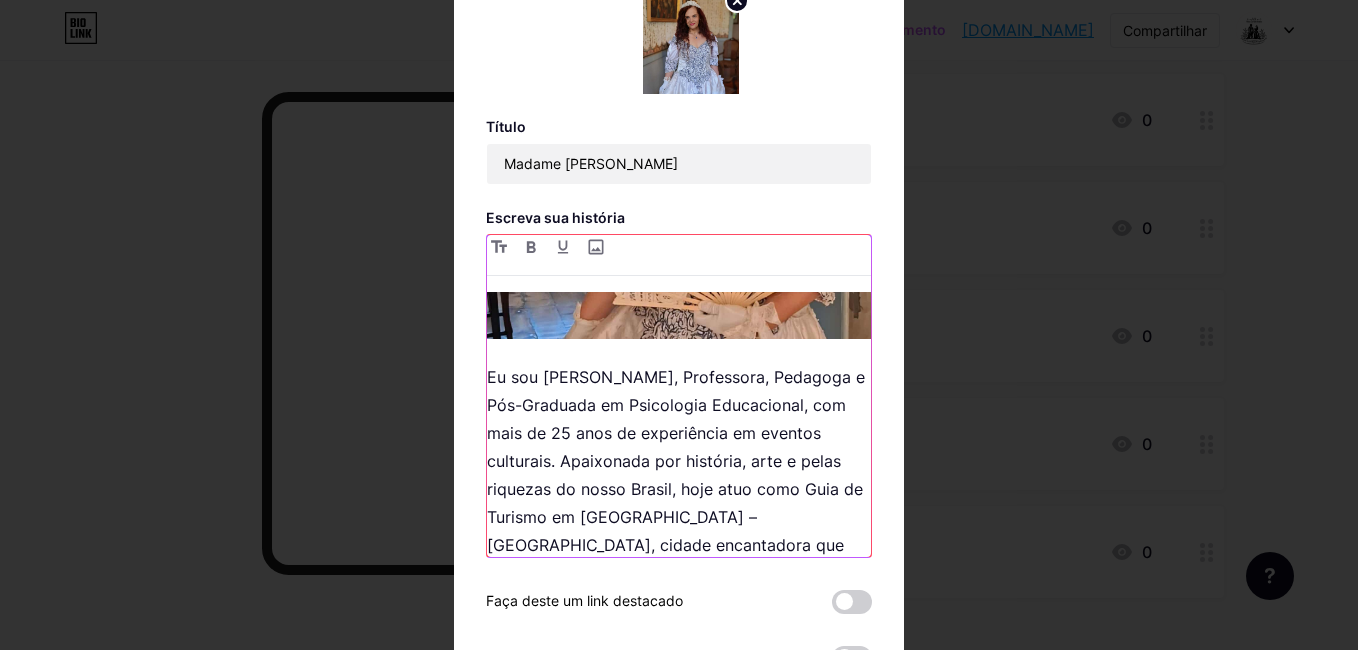 click on "Bem-vindos(as) a uma viagem no tempo! Eu sou Cláudia Maciel, Professora, Pedagoga e Pós-Graduada em Psicologia Educacional, com mais de 25 anos de experiência em eventos culturais. Apaixonada por história, arte e pelas riquezas do nosso Brasil, hoje atuo como Guia de Turismo em Vassouras – RJ, cidade encantadora que guarda viva a memória do ciclo do café. Também atuei como Guia em Portugal, registrada no RNAAT – Registro Nacional de Agentes de Animação Turística – o que me proporcionou uma vivência enriquecedora na arte de guiar com excelência, sensibilidade e conhecimento histórico. Atualmente, dou vida à refinada  Madame Sophie , costureira francesa e estilista pessoal de  Eufrásia Teixeira Leite , uma das mulheres mais influentes do Império do Café. Em nossos roteiros teatralizados, conduzo você pelos bastidores da elite cafeeira do século XIX, explorando os salões de baile, as modas da época, os costumes e as histórias das mulheres que deixaram sua marca." at bounding box center (679, 424) 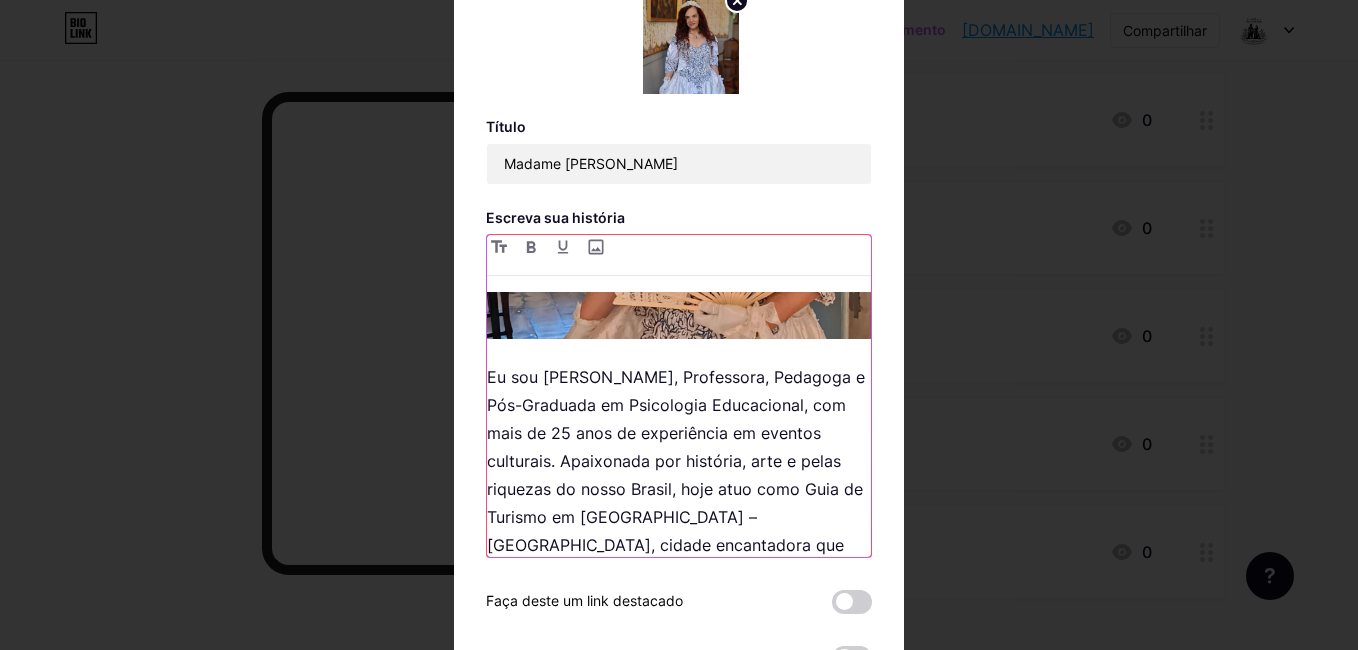 scroll, scrollTop: 7, scrollLeft: 0, axis: vertical 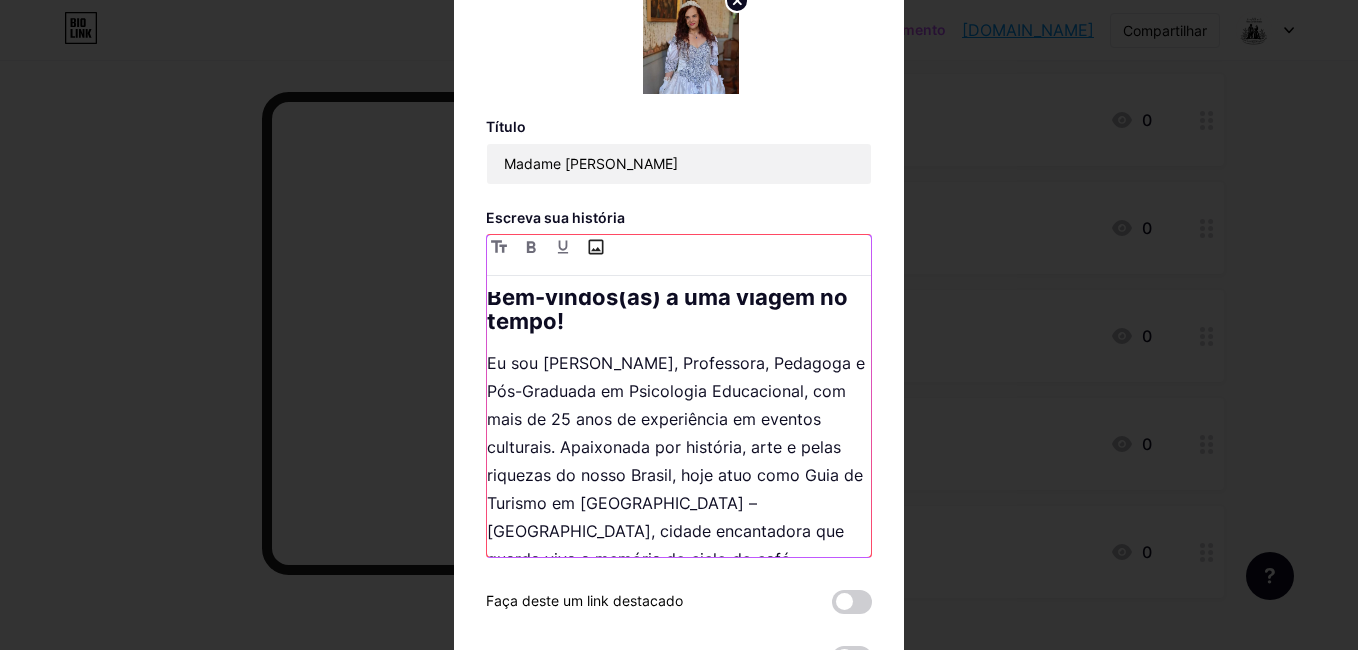 click at bounding box center (595, 247) 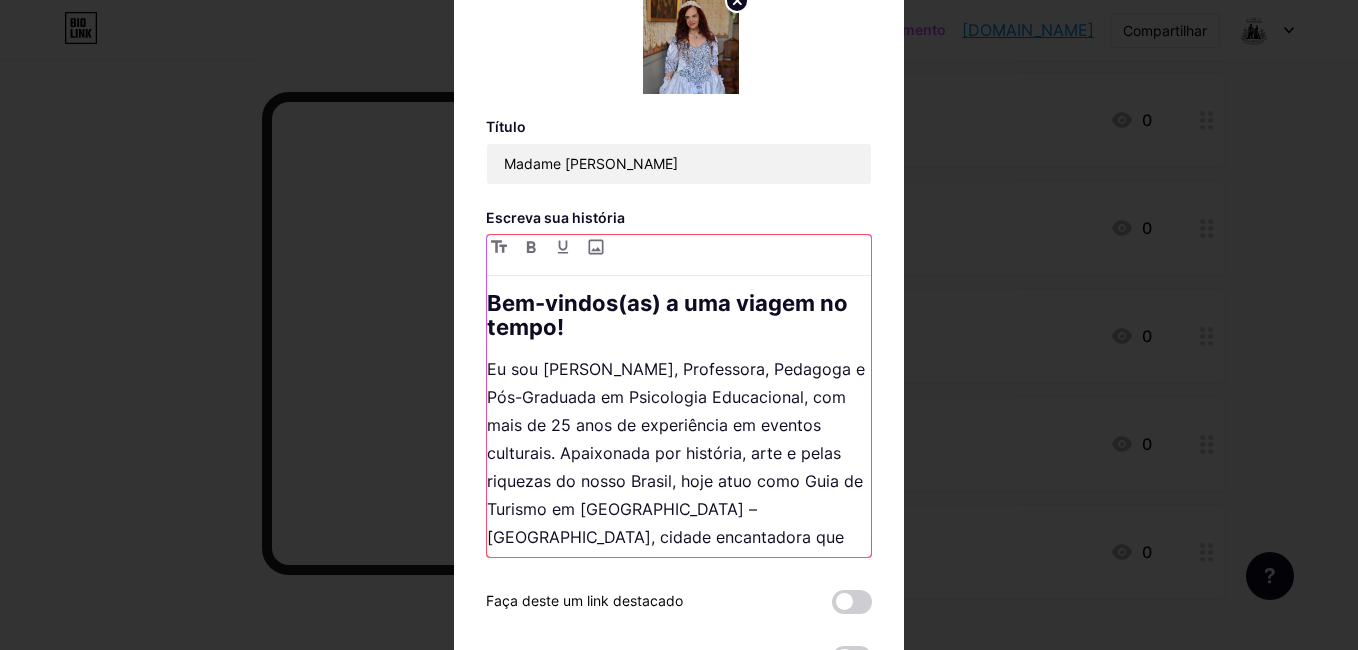 scroll, scrollTop: 0, scrollLeft: 0, axis: both 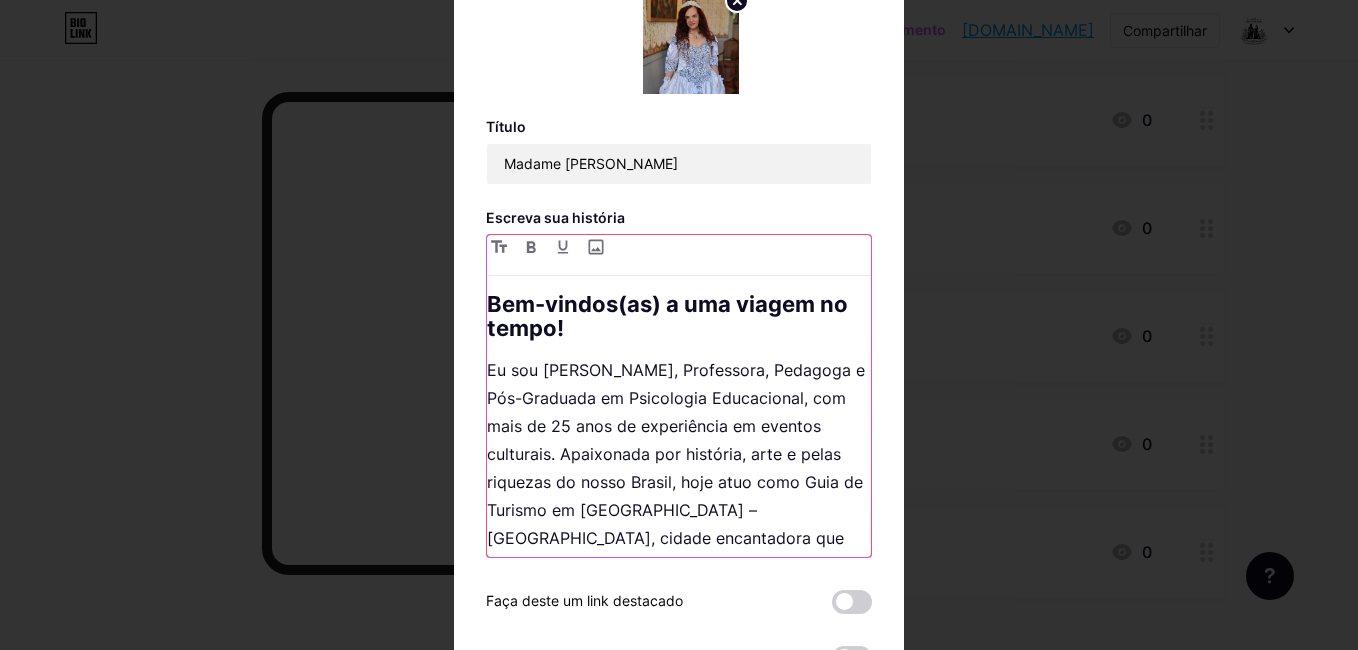 click on "Bem-vindos(as) a uma viagem no tempo!" at bounding box center [679, 316] 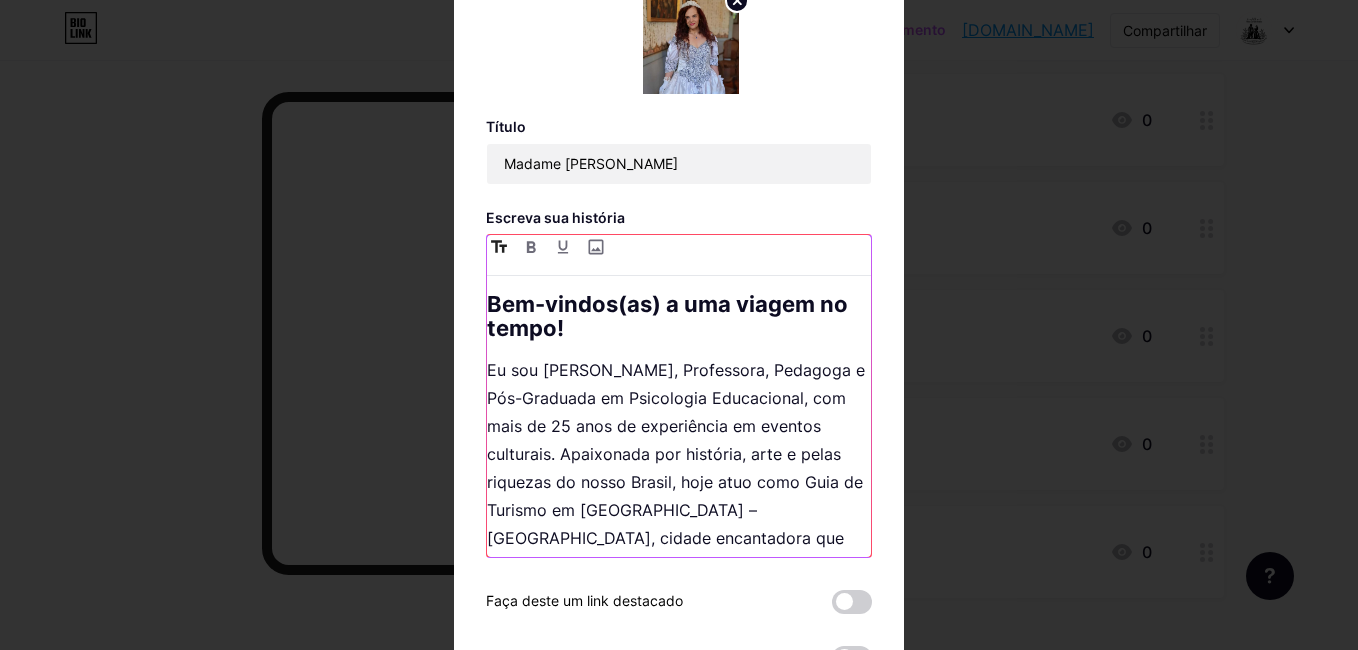 click on "Bem-vindos(as) a uma viagem no tempo!" at bounding box center (679, 316) 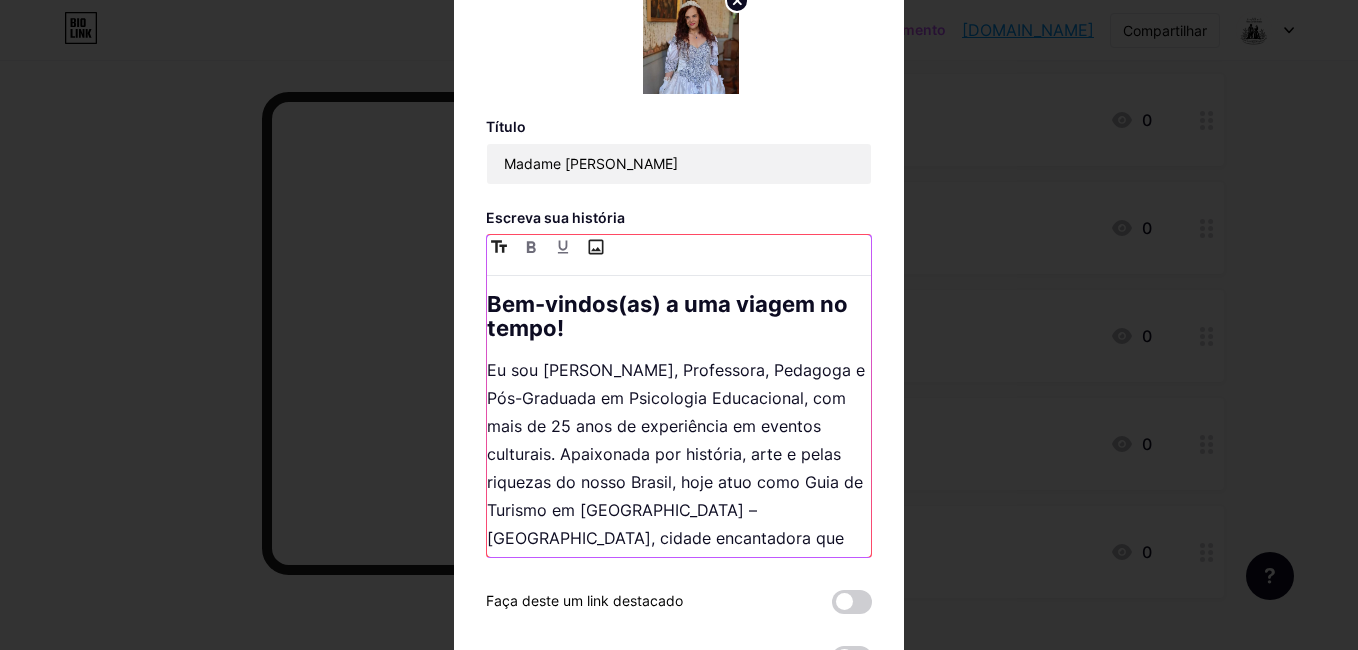 click at bounding box center [595, 247] 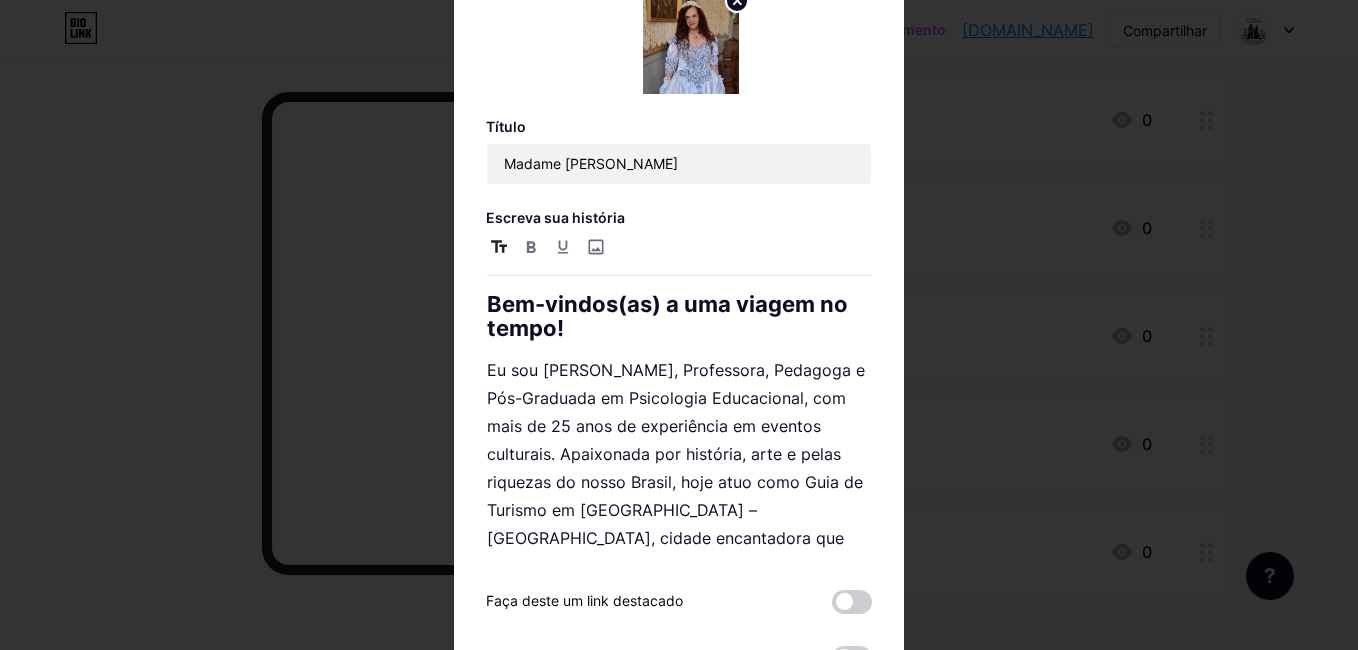 click at bounding box center [679, 325] 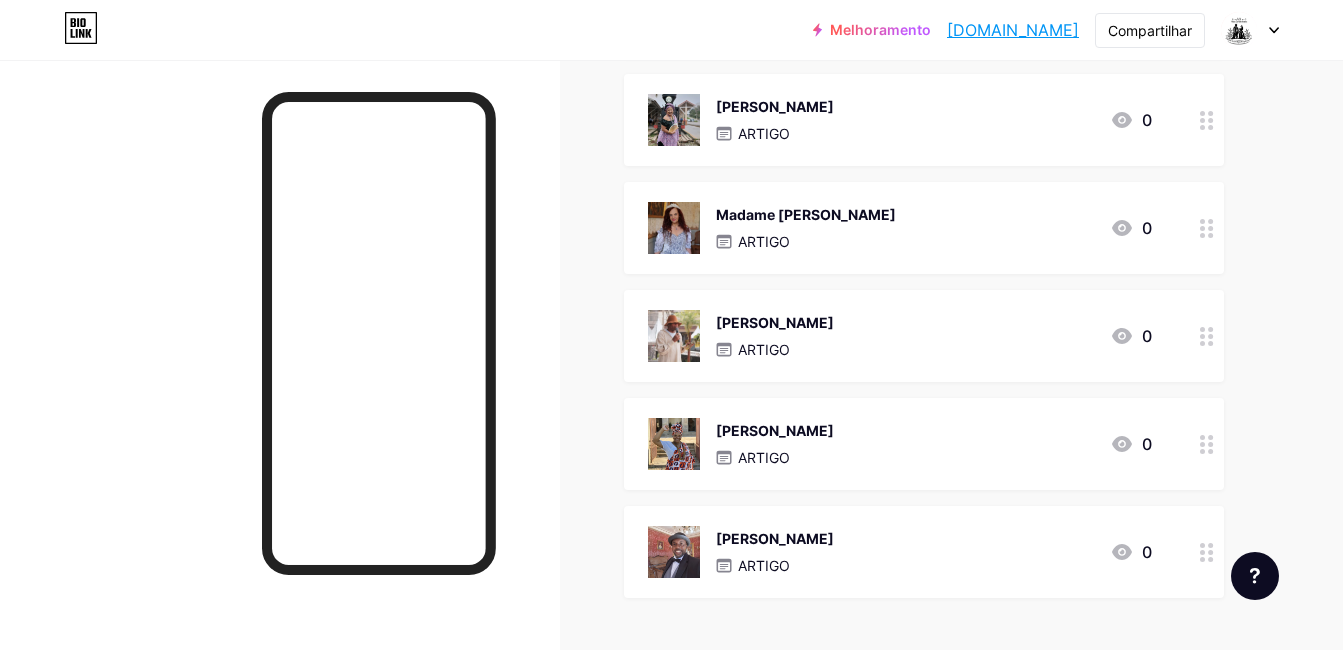 click on "Madame Sofia       ARTIGO
0" at bounding box center (900, 228) 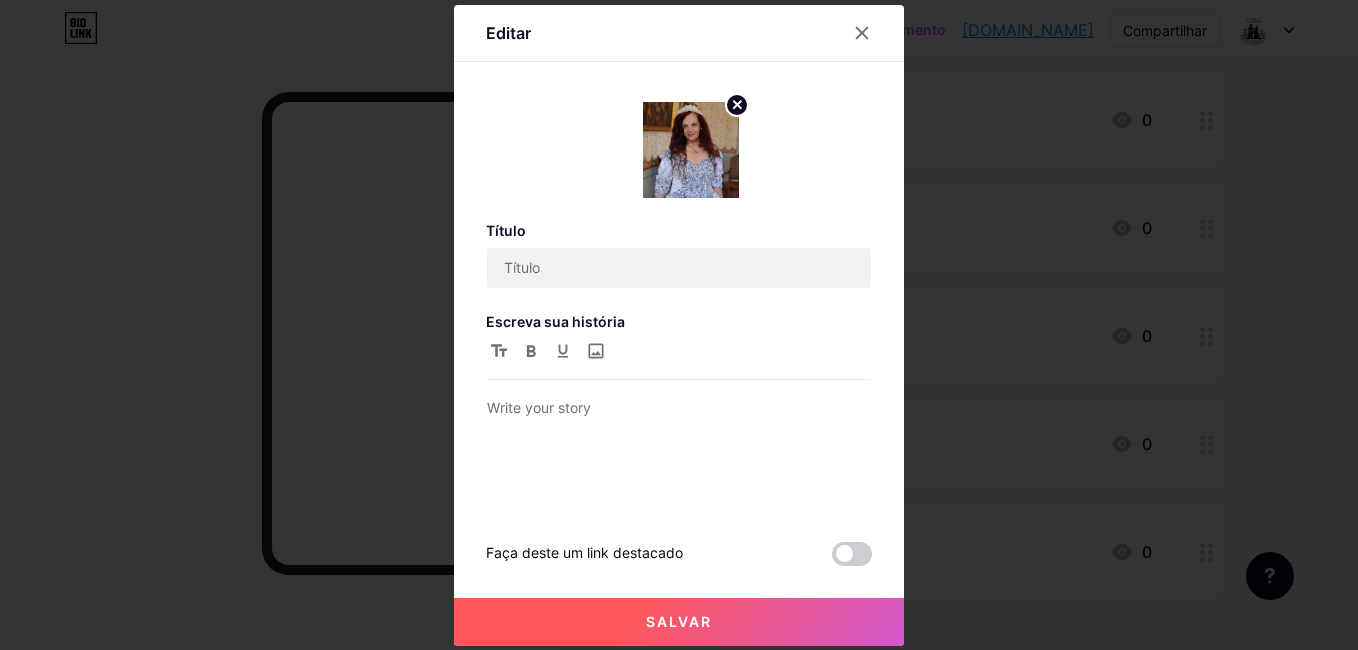 type on "Madame Sophie" 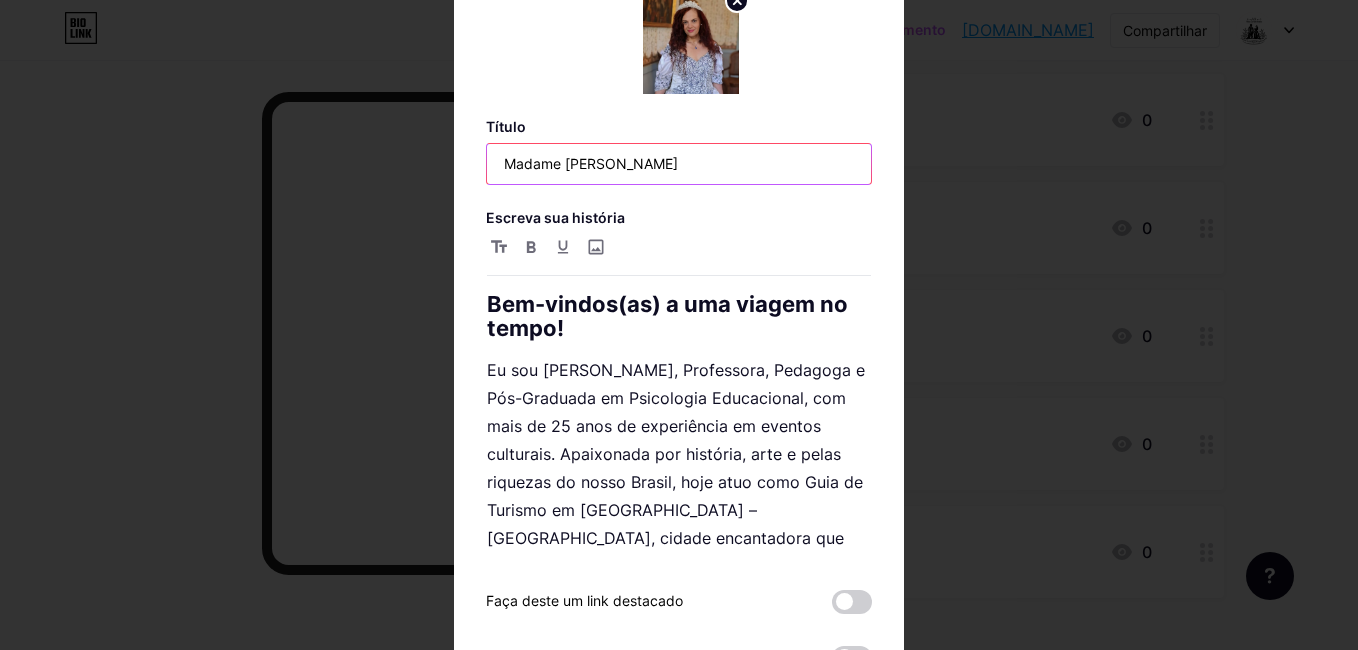 click on "Madame Sophie" at bounding box center [679, 164] 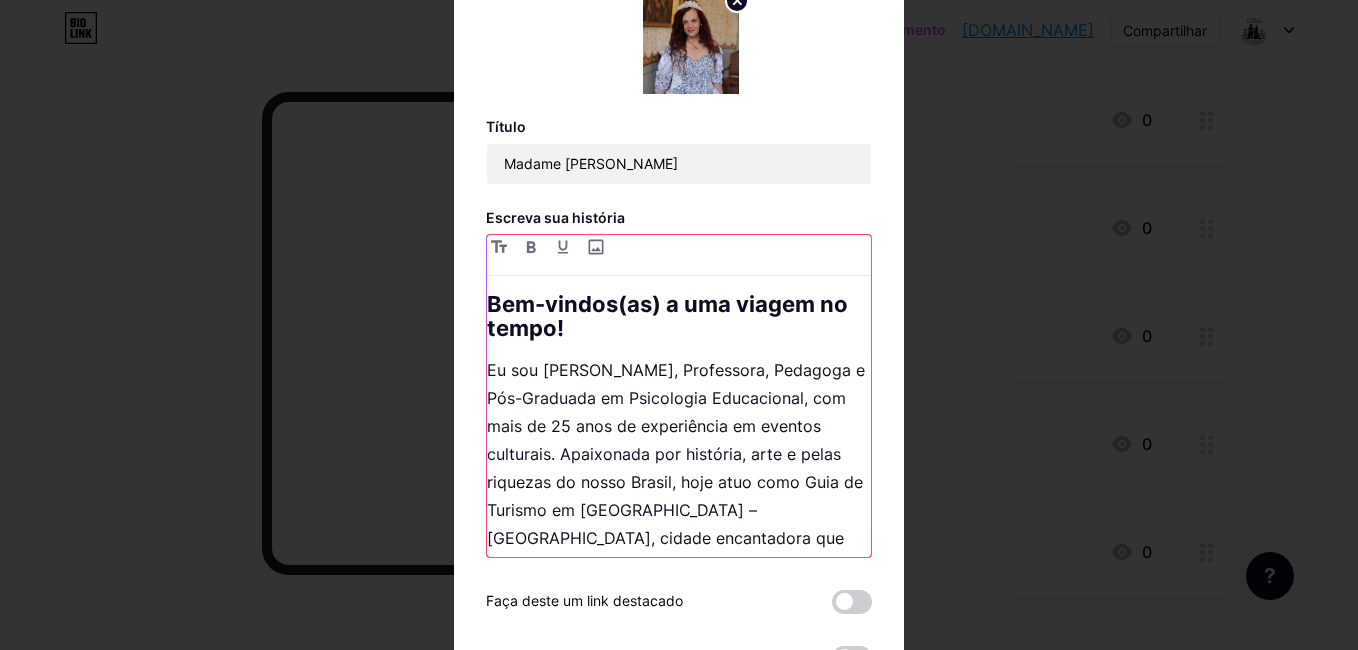 click on "Eu sou Cláudia Maciel, Professora, Pedagoga e Pós-Graduada em Psicologia Educacional, com mais de 25 anos de experiência em eventos culturais. Apaixonada por história, arte e pelas riquezas do nosso Brasil, hoje atuo como Guia de Turismo em Vassouras – RJ, cidade encantadora que guarda viva a memória do ciclo do café." at bounding box center [679, 468] 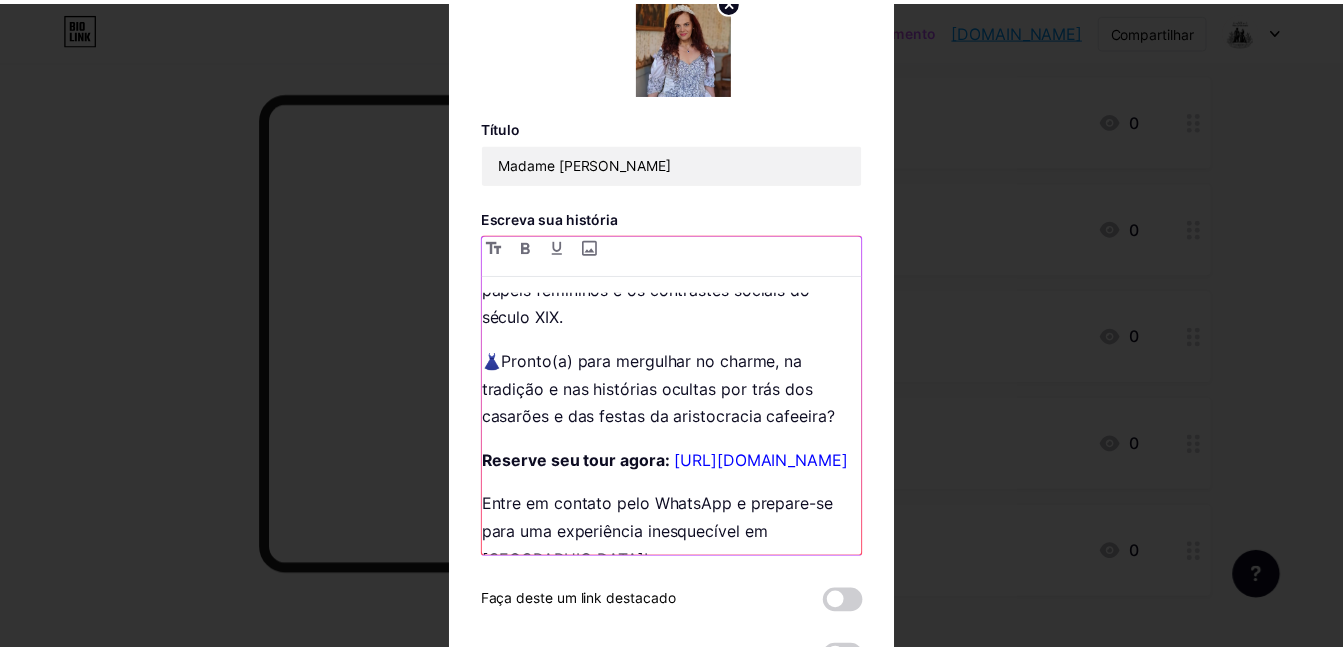 scroll, scrollTop: 1131, scrollLeft: 0, axis: vertical 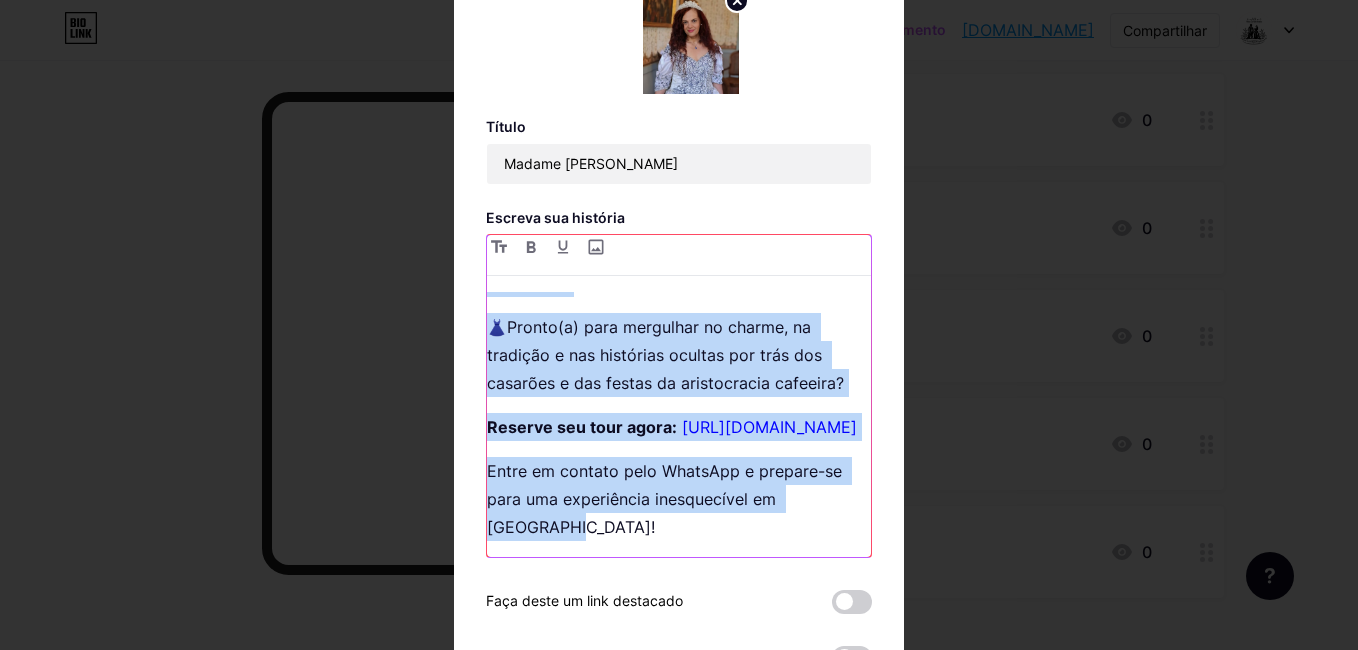 copy on "Bem-vindos(as) a uma viagem no tempo! Eu sou Cláudia Maciel, Professora, Pedagoga e Pós-Graduada em Psicologia Educacional, com mais de 25 anos de experiência em eventos culturais. Apaixonada por história, arte e pelas riquezas do nosso Brasil, hoje atuo como Guia de Turismo em Vassouras – RJ, cidade encantadora que guarda viva a memória do ciclo do café. Também atuei como Guia em Portugal, registrada no RNAAT – Registro Nacional de Agentes de Animação Turística – o que me proporcionou uma vivência enriquecedora na arte de guiar com excelência, sensibilidade e conhecimento histórico. Atualmente, dou vida à refinada  Madame Sophie , costureira francesa e estilista pessoal de  Eufrásia Teixeira Leite , uma das mulheres mais influentes do Império do Café. Em nossos roteiros teatralizados, conduzo você pelos bastidores da elite cafeeira do século XIX, explorando os salões de baile, as modas da época, os costumes e as histórias das mulheres que deixaram sua marca. Vestidos como personagens da época, nós, Guias ..." 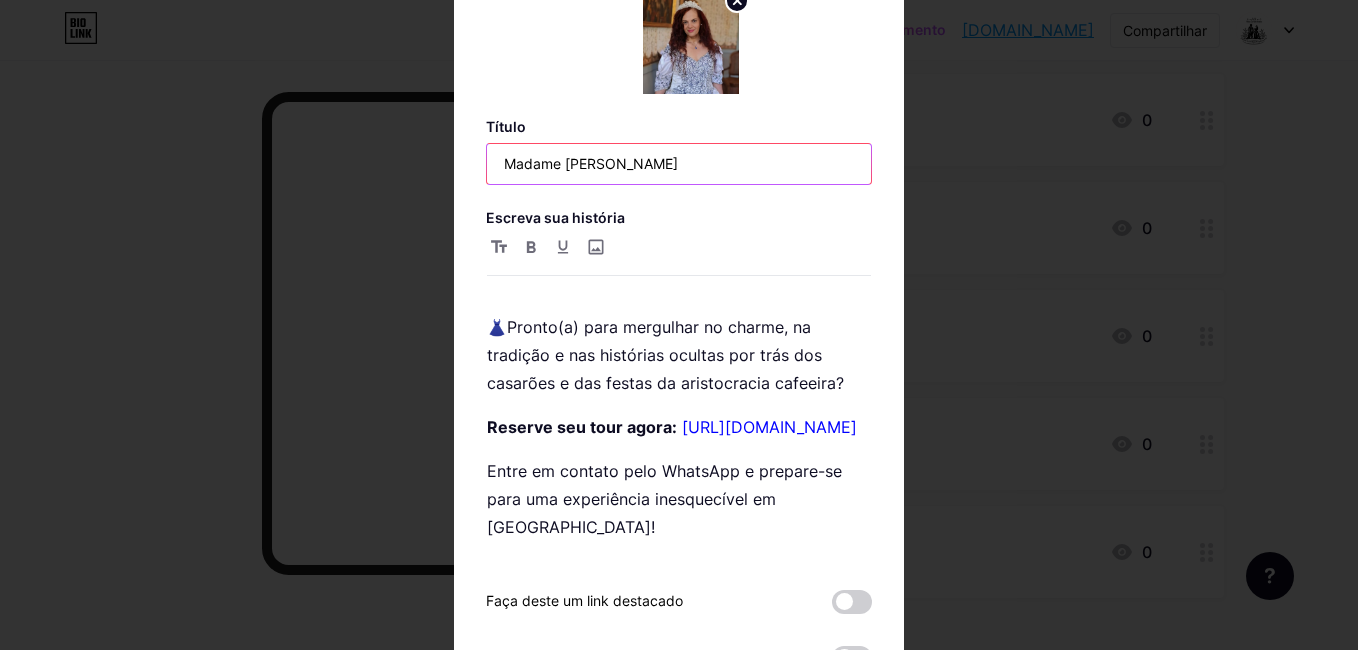 click on "Madame Sophie" at bounding box center [679, 164] 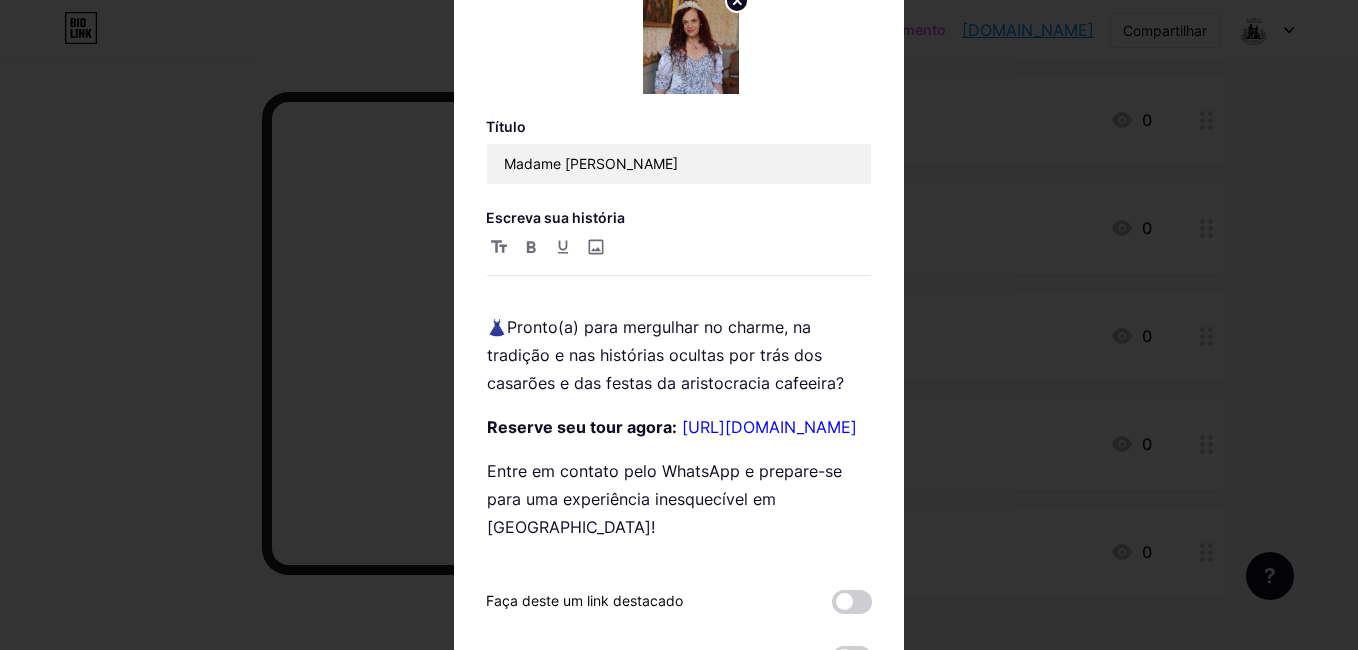 click at bounding box center (679, 325) 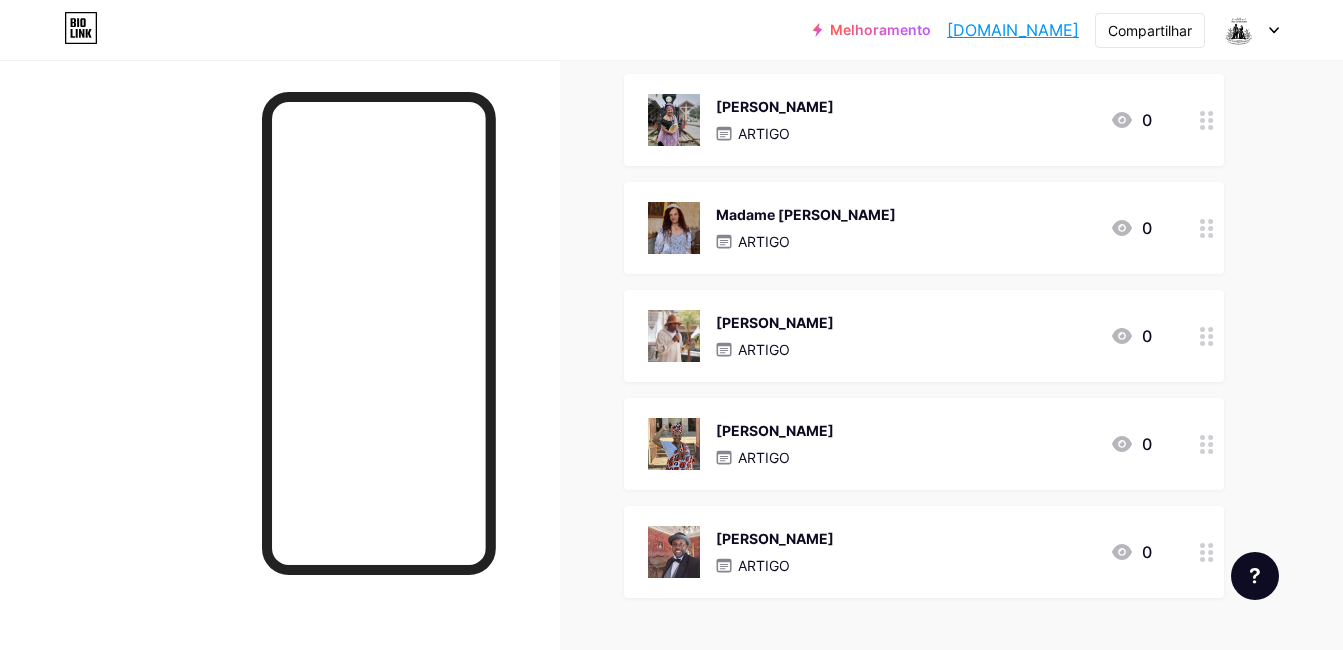 click at bounding box center (1250, 30) 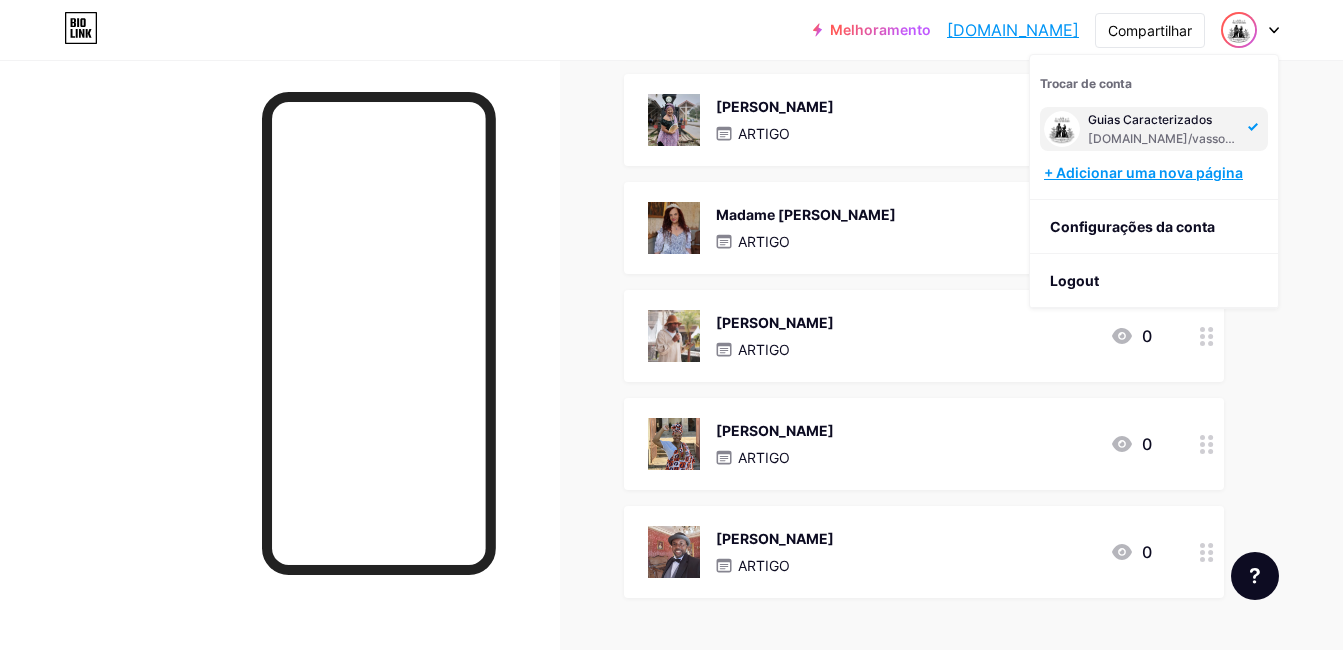 click on "+ Adicionar uma nova página" at bounding box center (1156, 173) 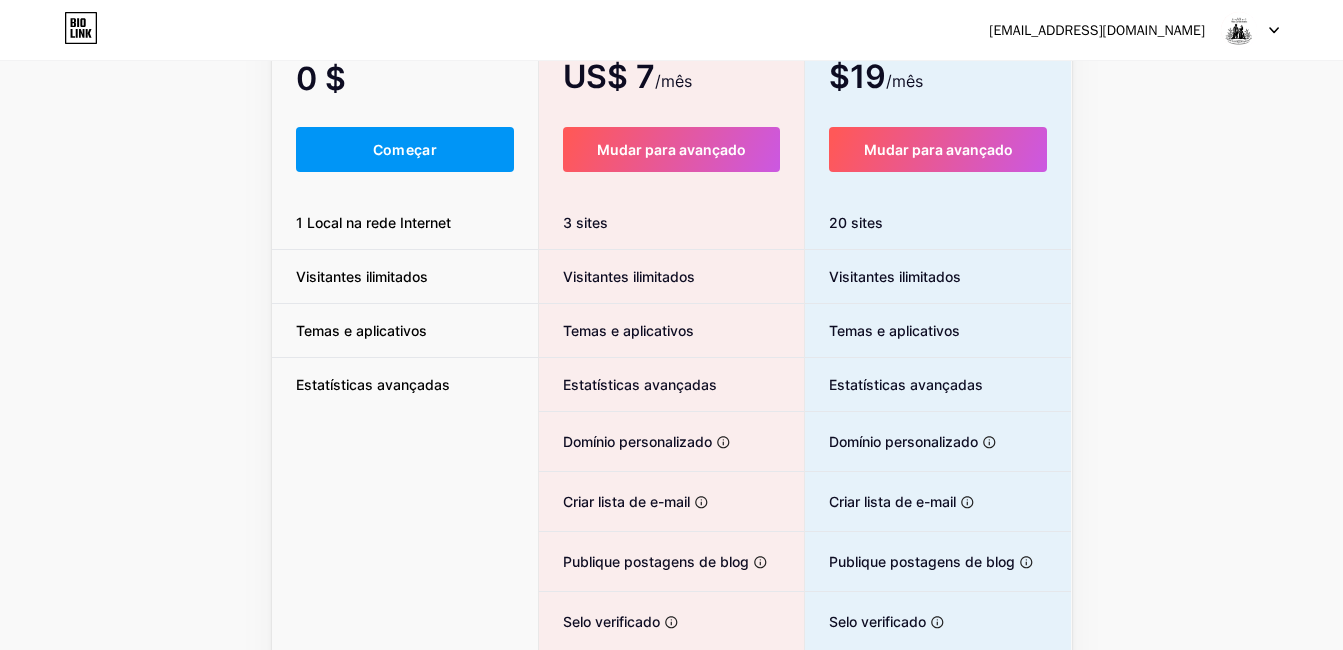 scroll, scrollTop: 0, scrollLeft: 0, axis: both 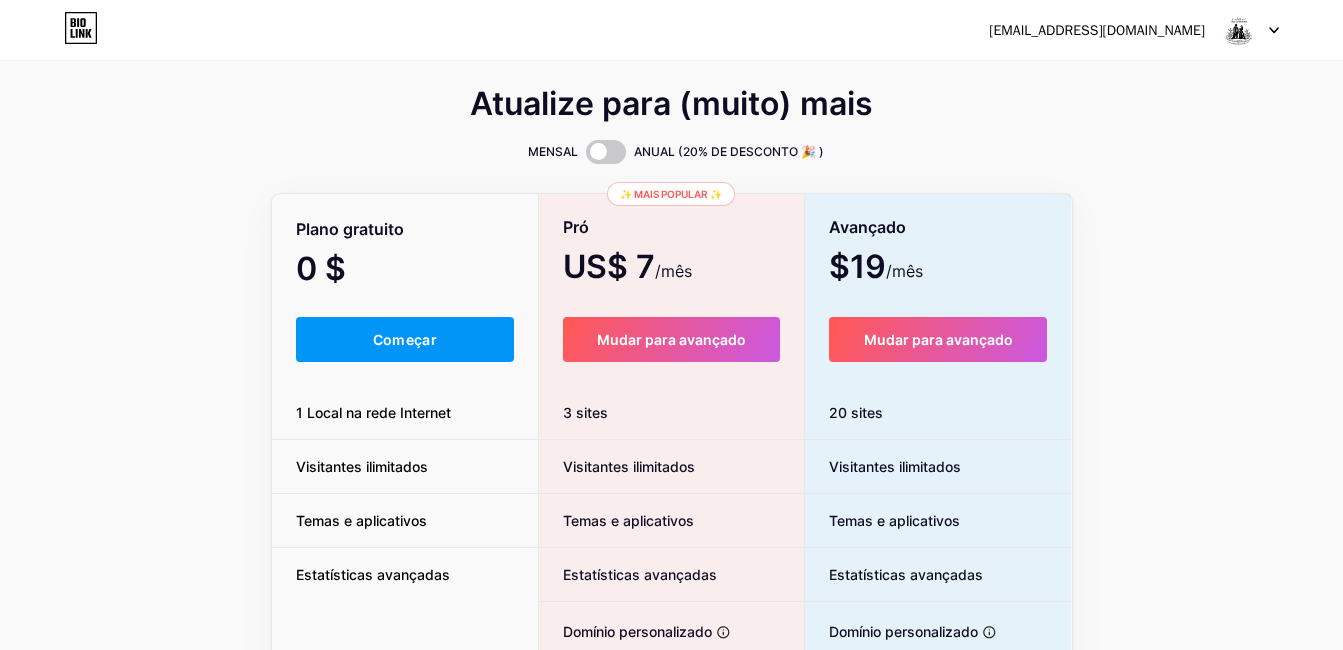 click at bounding box center (1250, 30) 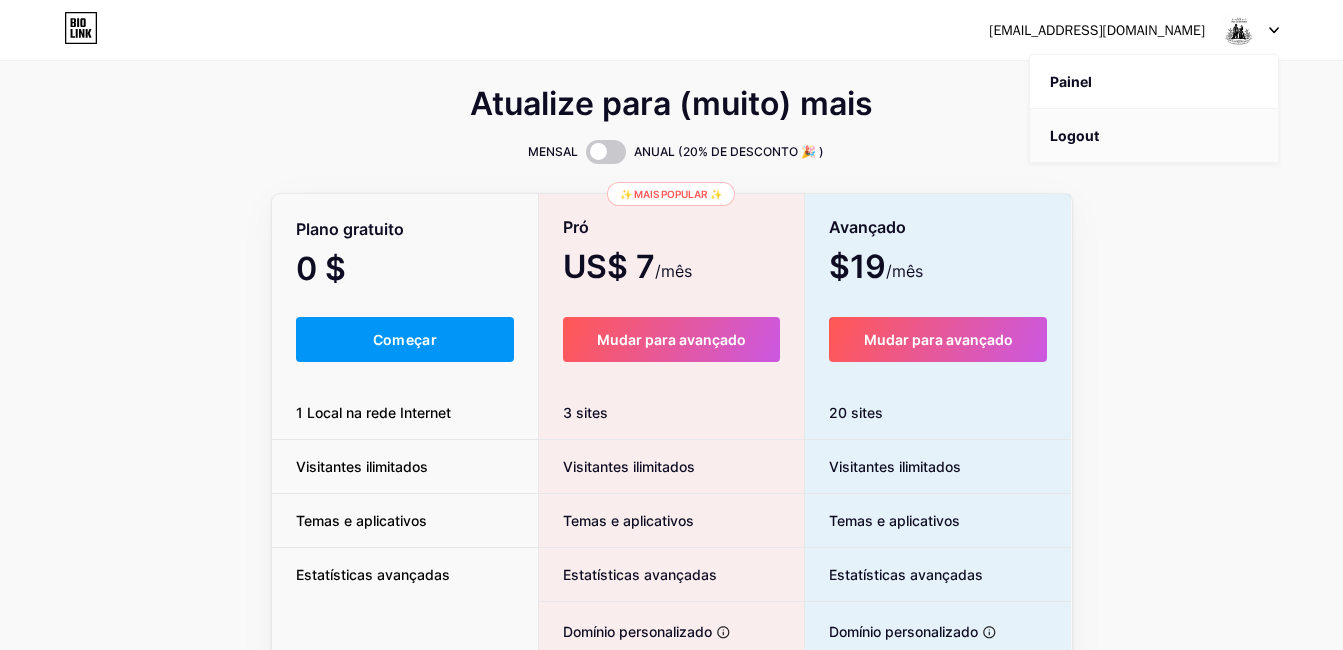 click on "Logout" at bounding box center [1154, 136] 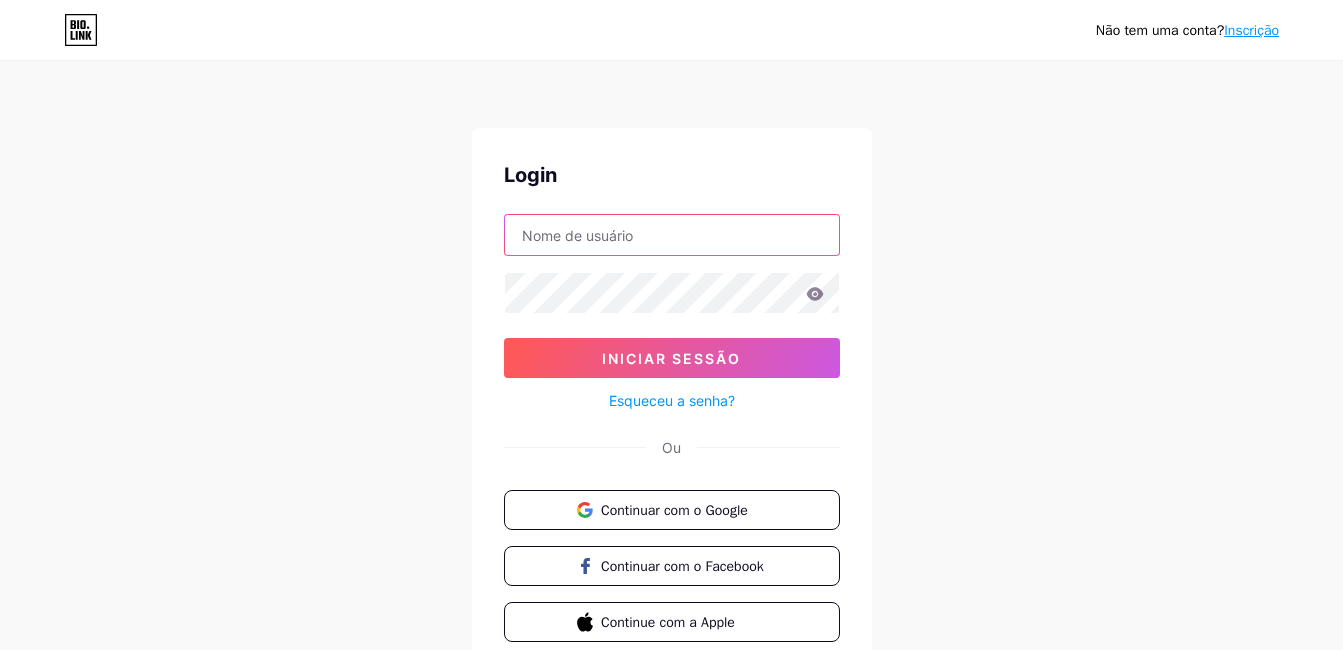 type on "guiascaracterizadosvassouras@gmail.com" 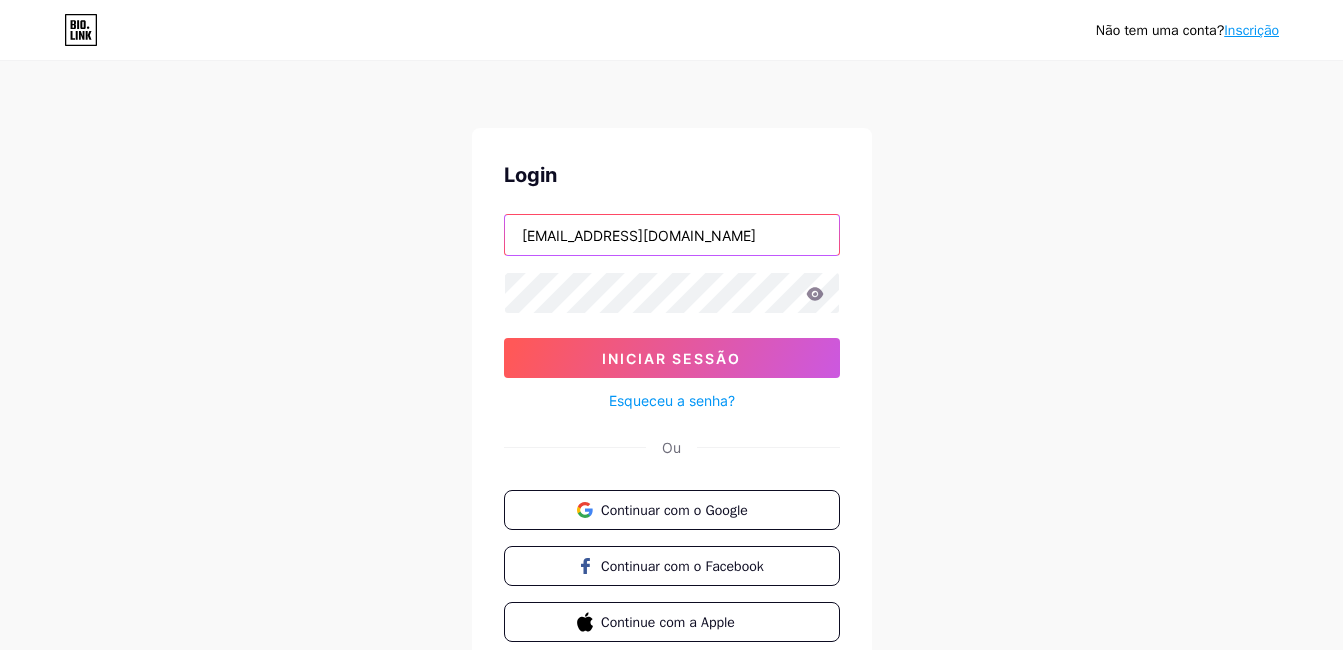 click on "guiascaracterizadosvassouras@gmail.com" at bounding box center (672, 235) 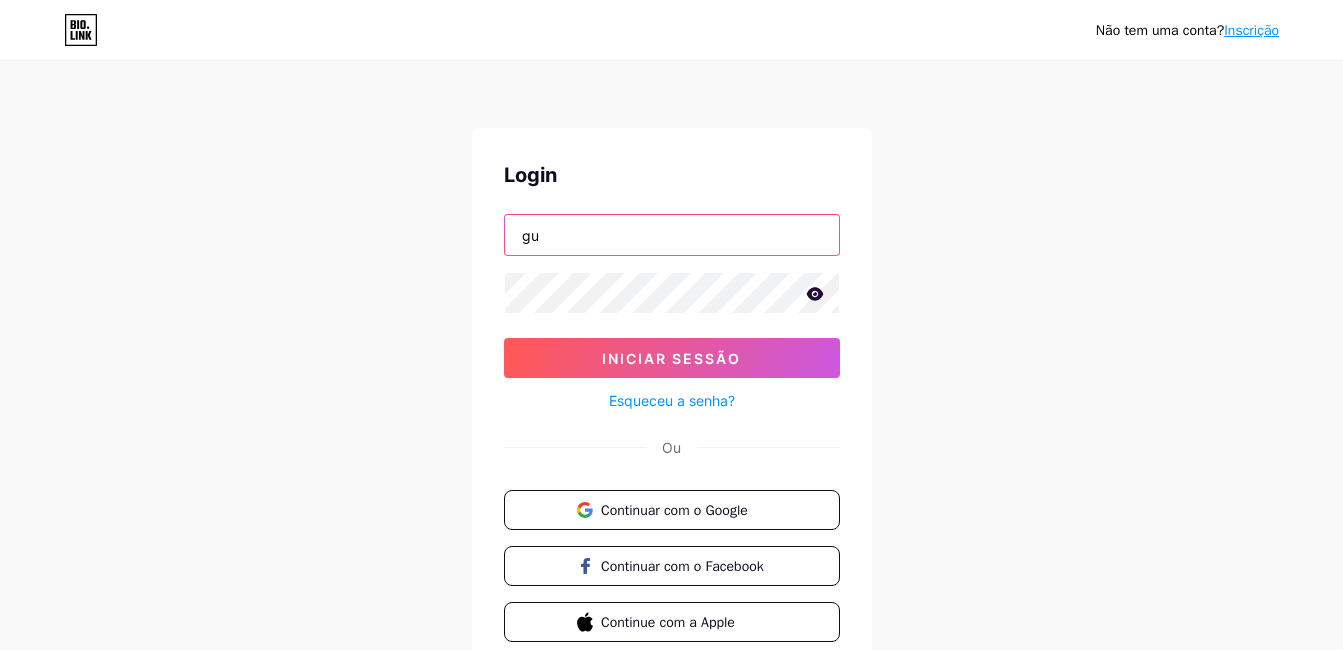 type on "g" 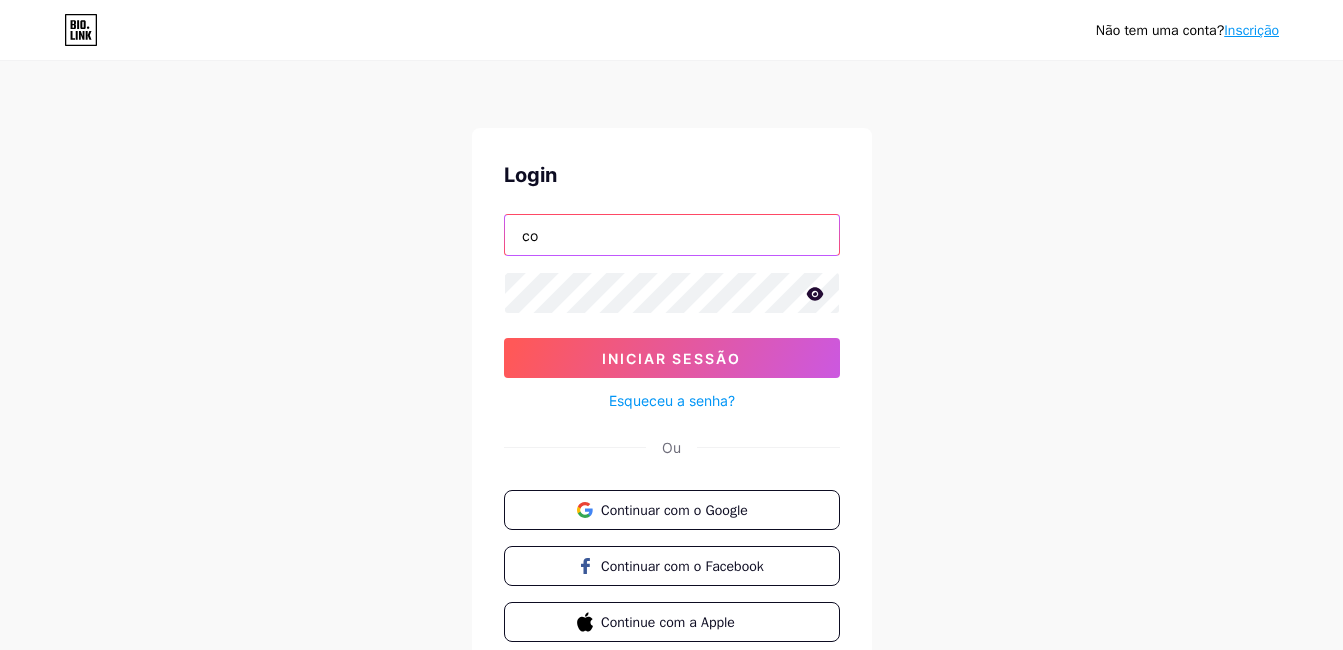 type on "c" 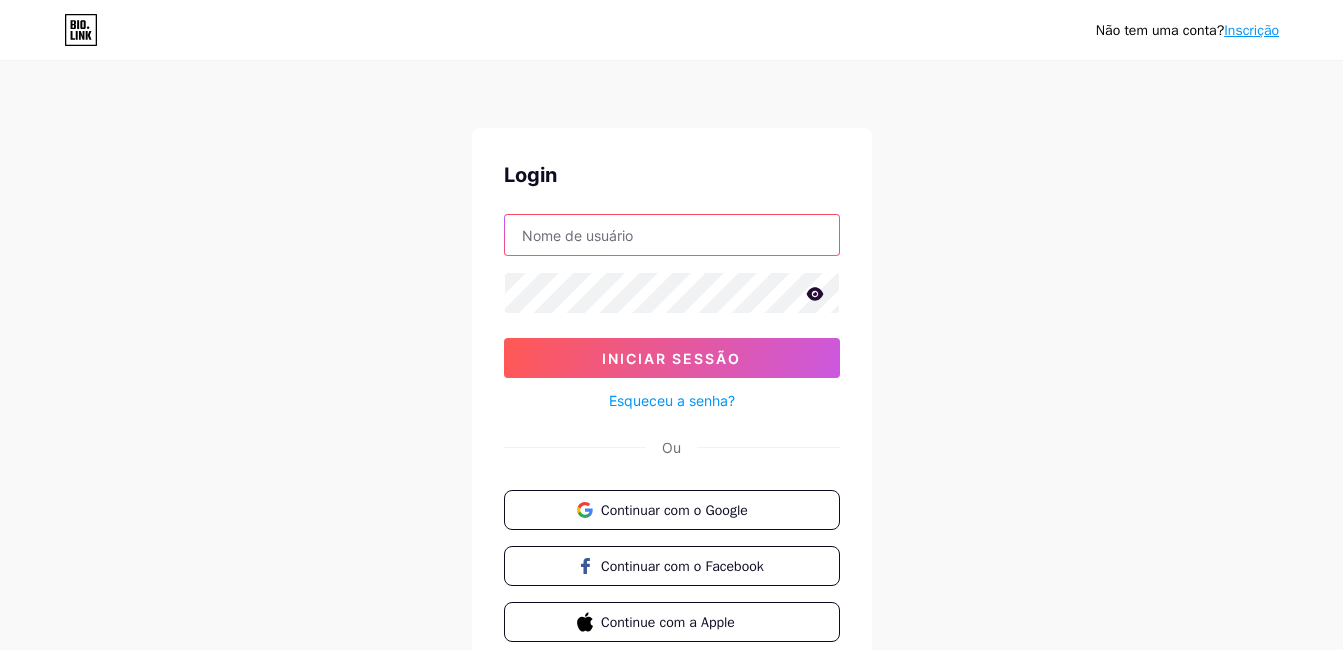 click at bounding box center [672, 235] 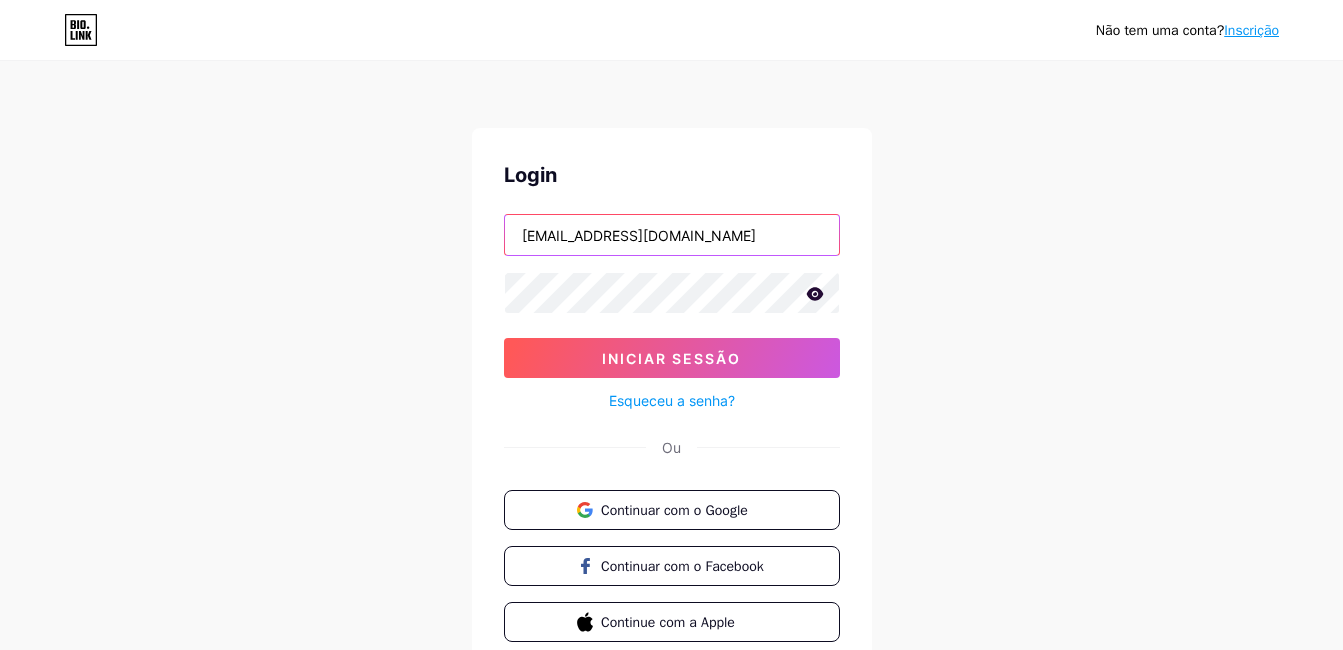 type on "caracterizadosconservatoria@gmail.com" 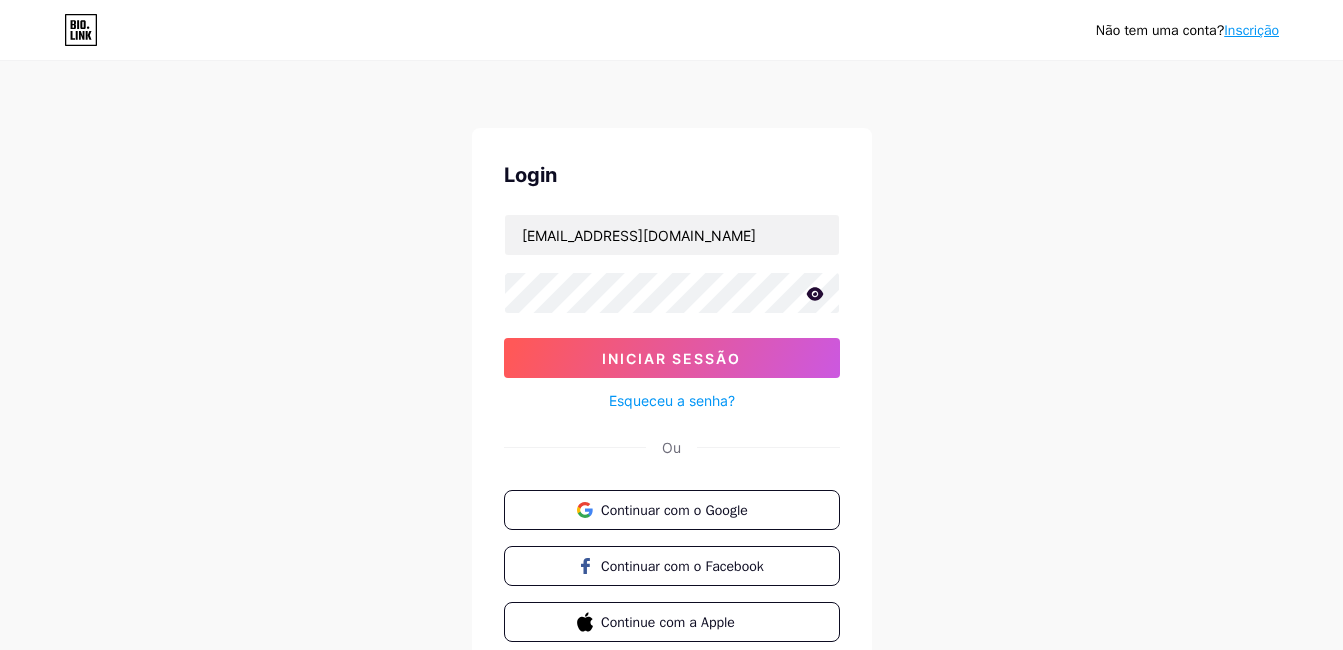click 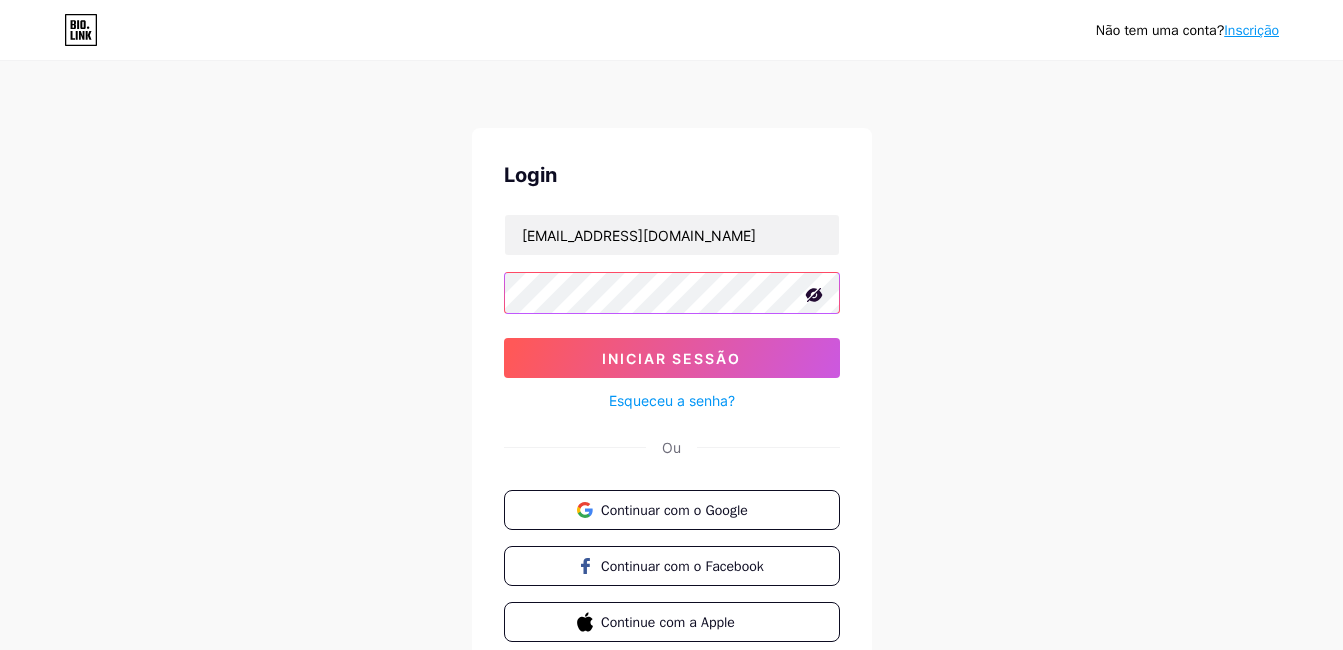 click on "Login     caracterizadosconservatoria@gmail.com               Iniciar sessão      Esqueceu a senha?      Ou       Continuar com o Google     Continuar com o Facebook
Continue com a Apple" at bounding box center [672, 401] 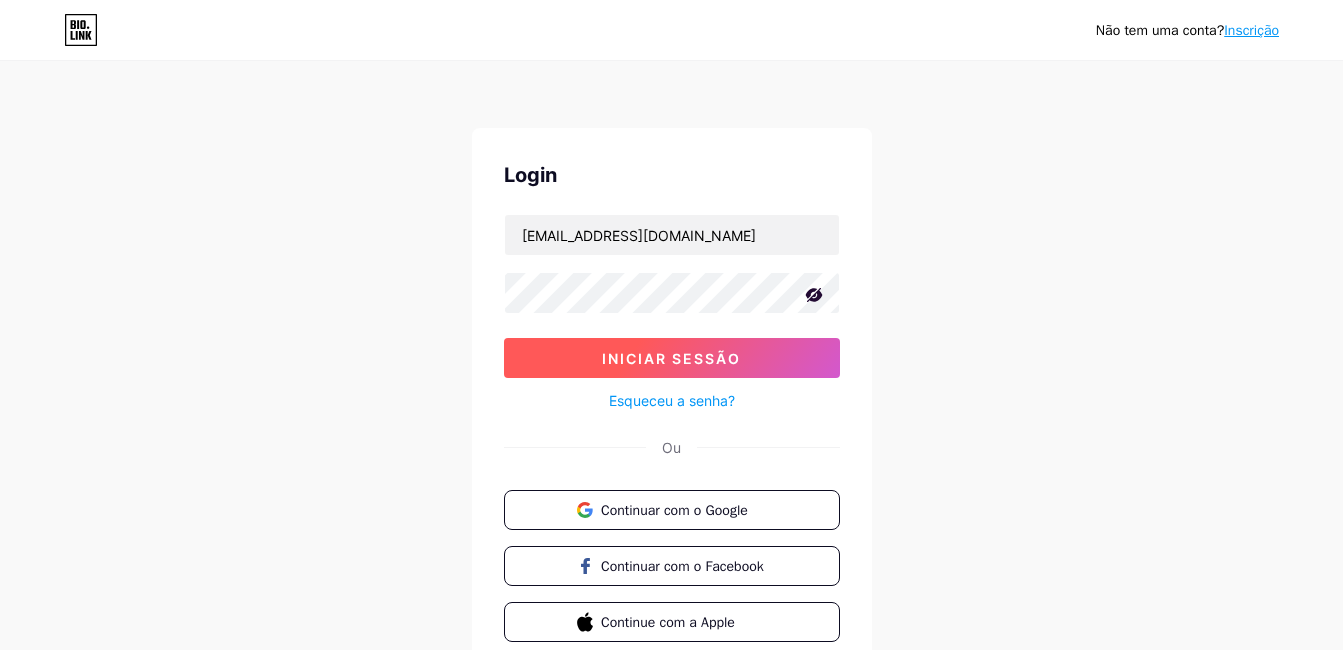 click on "Iniciar sessão" at bounding box center [671, 358] 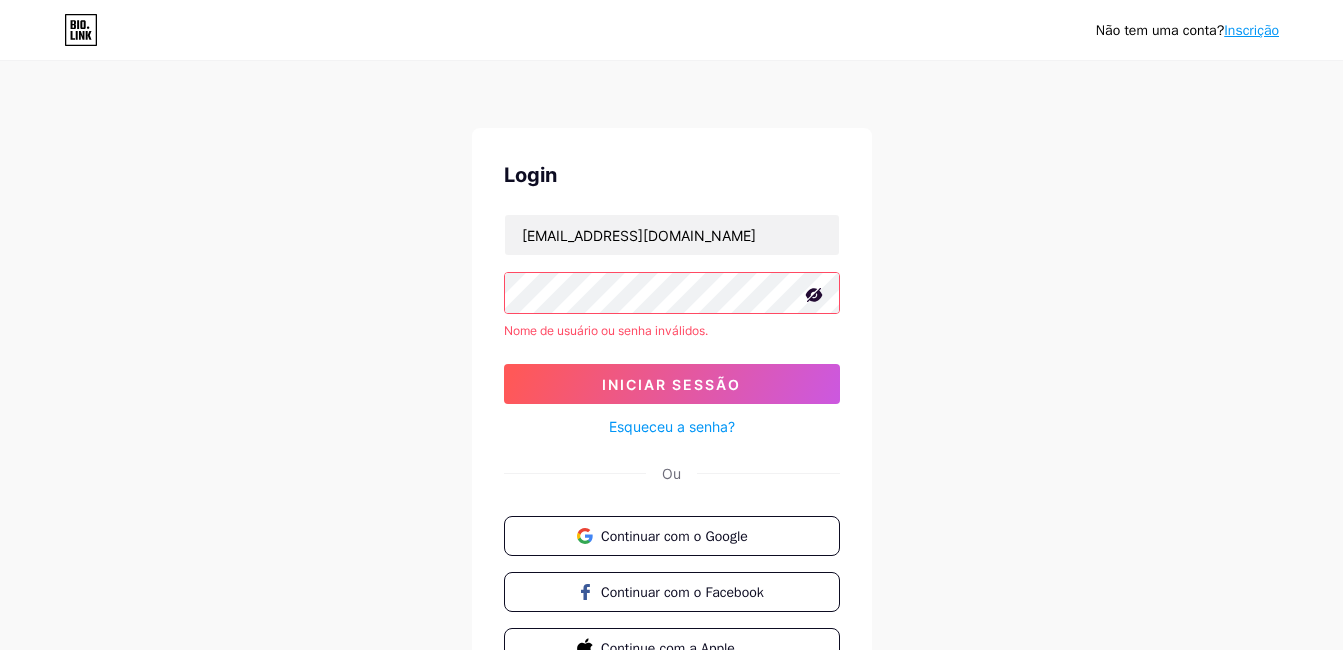 click on "Não tem uma conta?  Inscrição   Login     caracterizadosconservatoria@gmail.com           Nome de usuário ou senha inválidos.     Iniciar sessão      Esqueceu a senha?      Ou       Continuar com o Google     Continuar com o Facebook
Continue com a Apple" at bounding box center [671, 382] 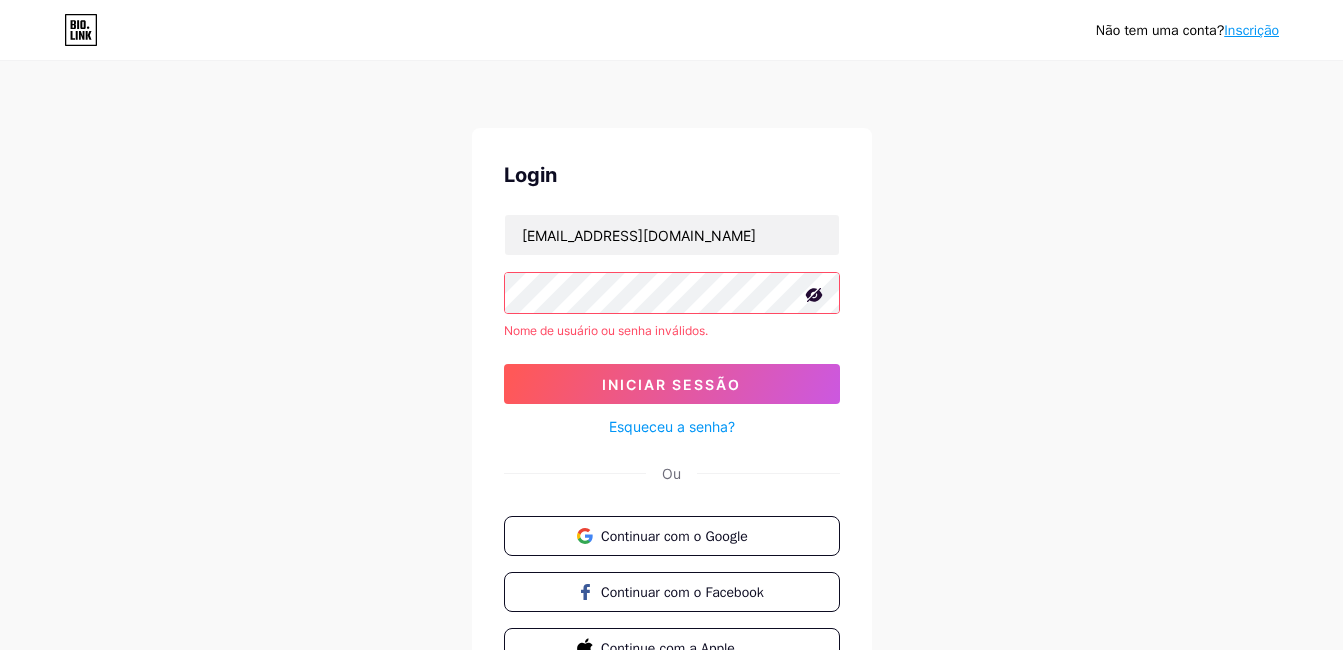 click on "Esqueceu a senha?" at bounding box center (672, 426) 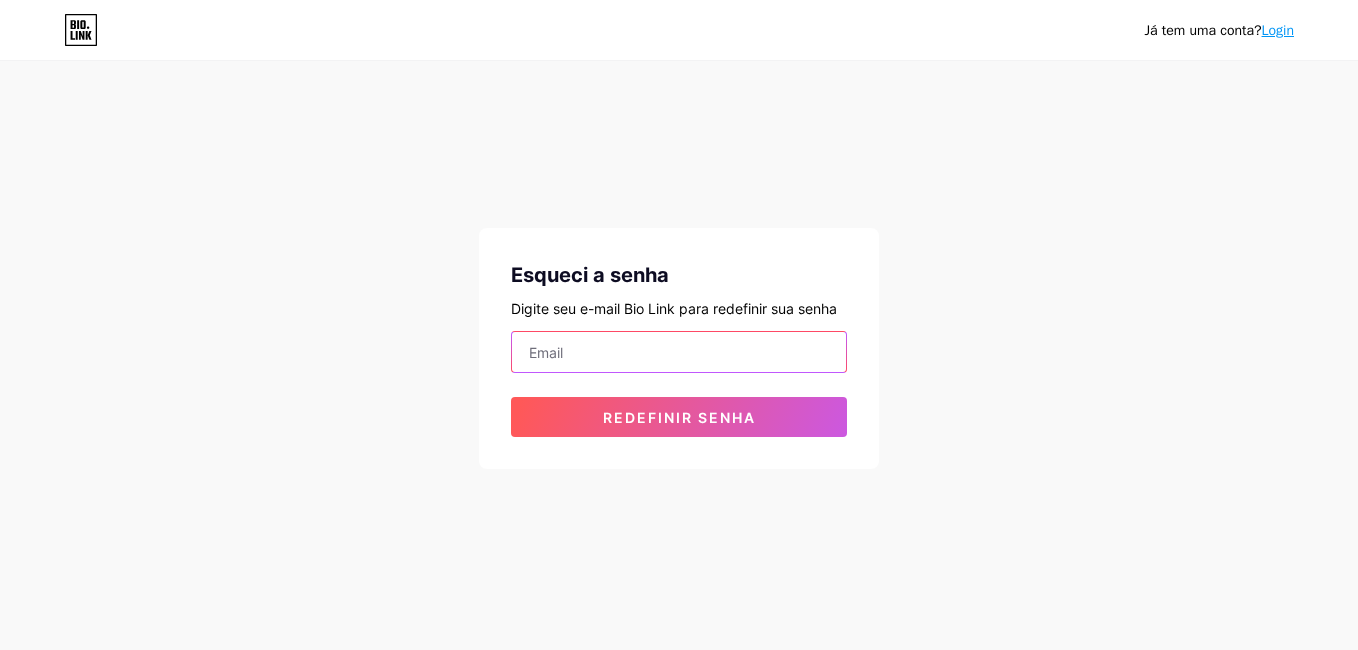 click at bounding box center [679, 352] 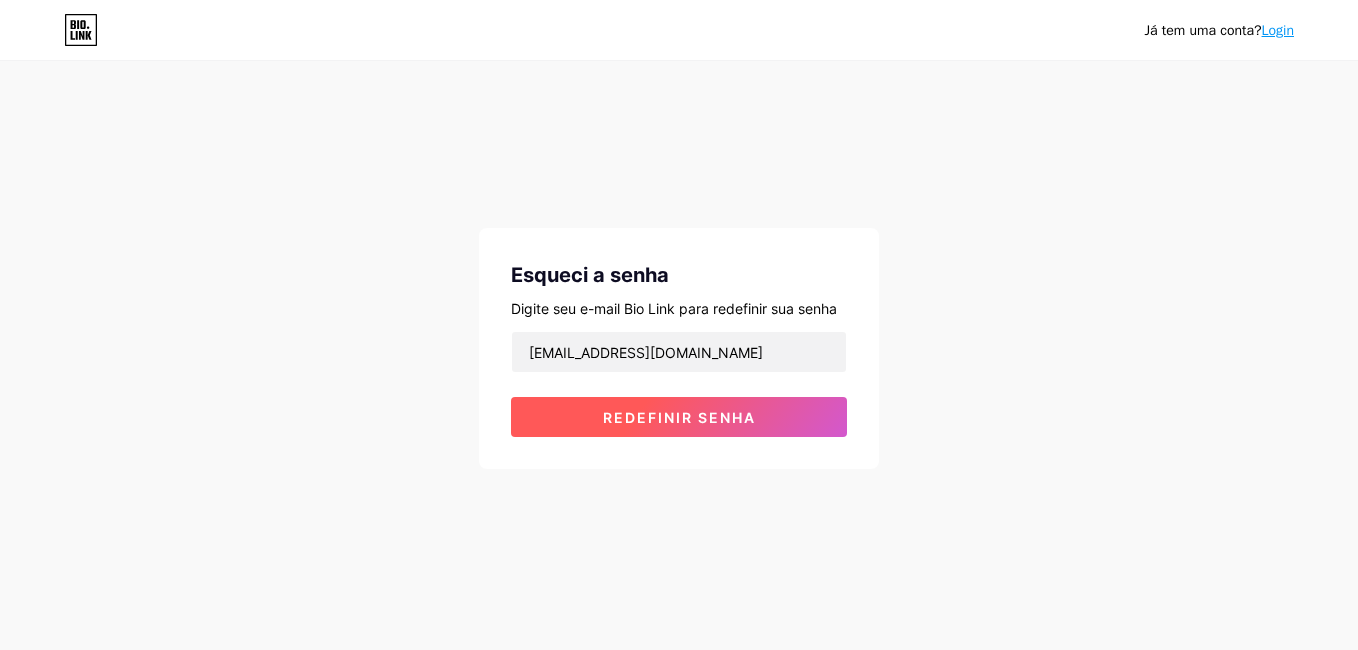 click on "Redefinir senha" at bounding box center [679, 417] 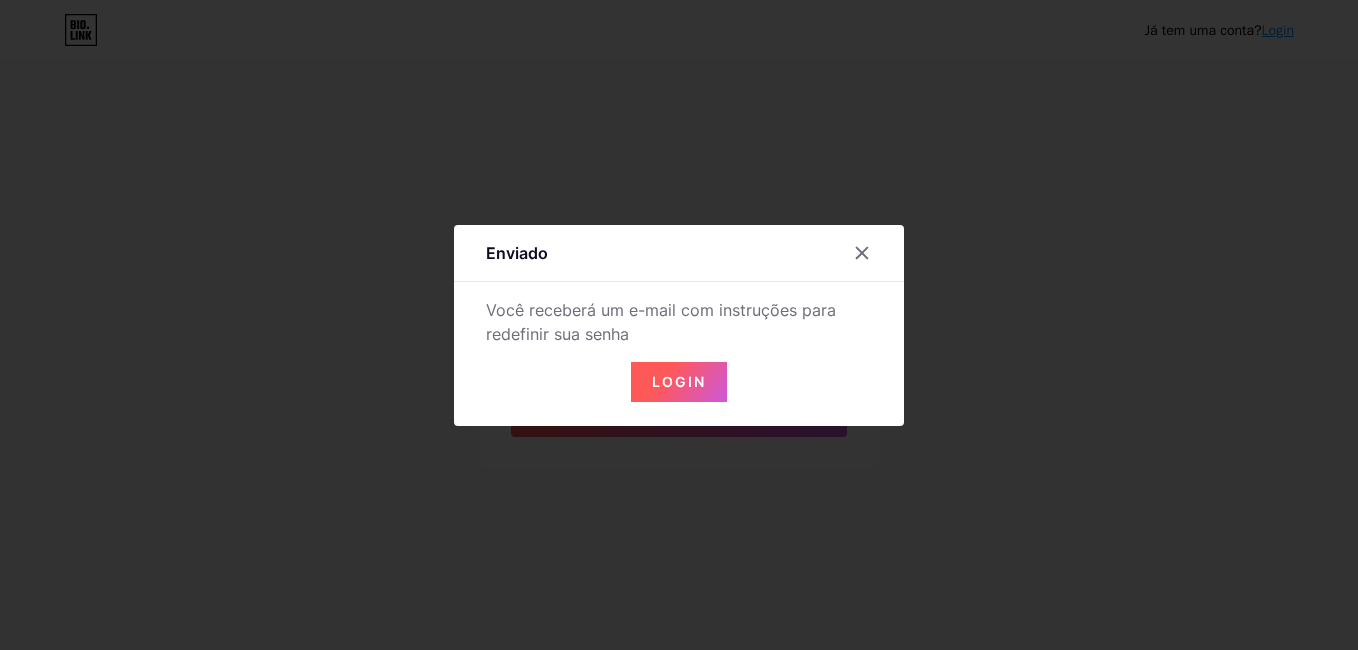 click on "Login" at bounding box center [679, 381] 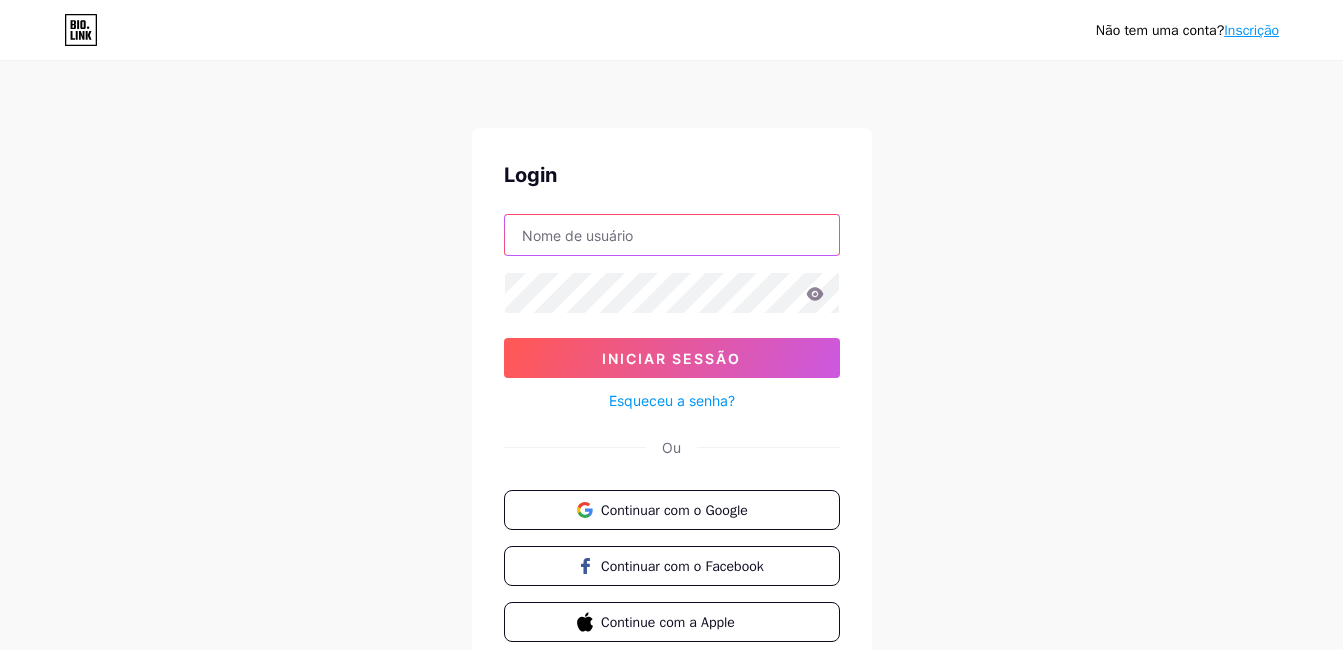 type on "guiascaracterizadosvassouras@gmail.com" 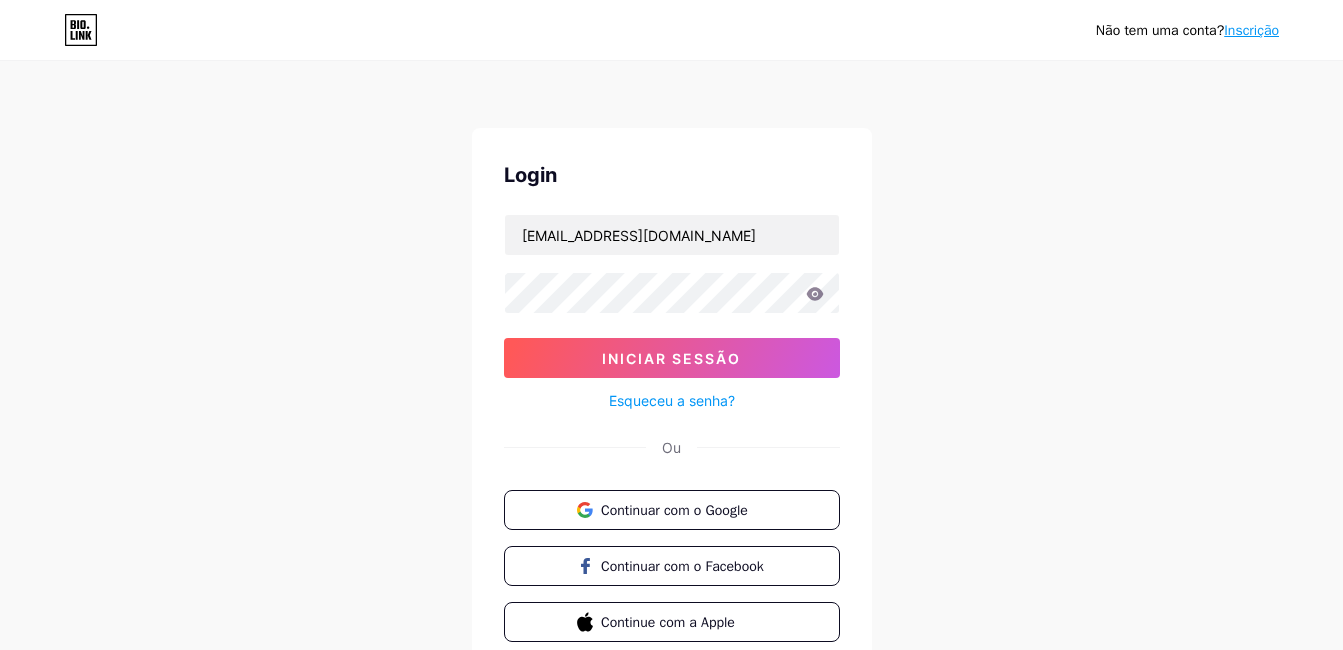 click 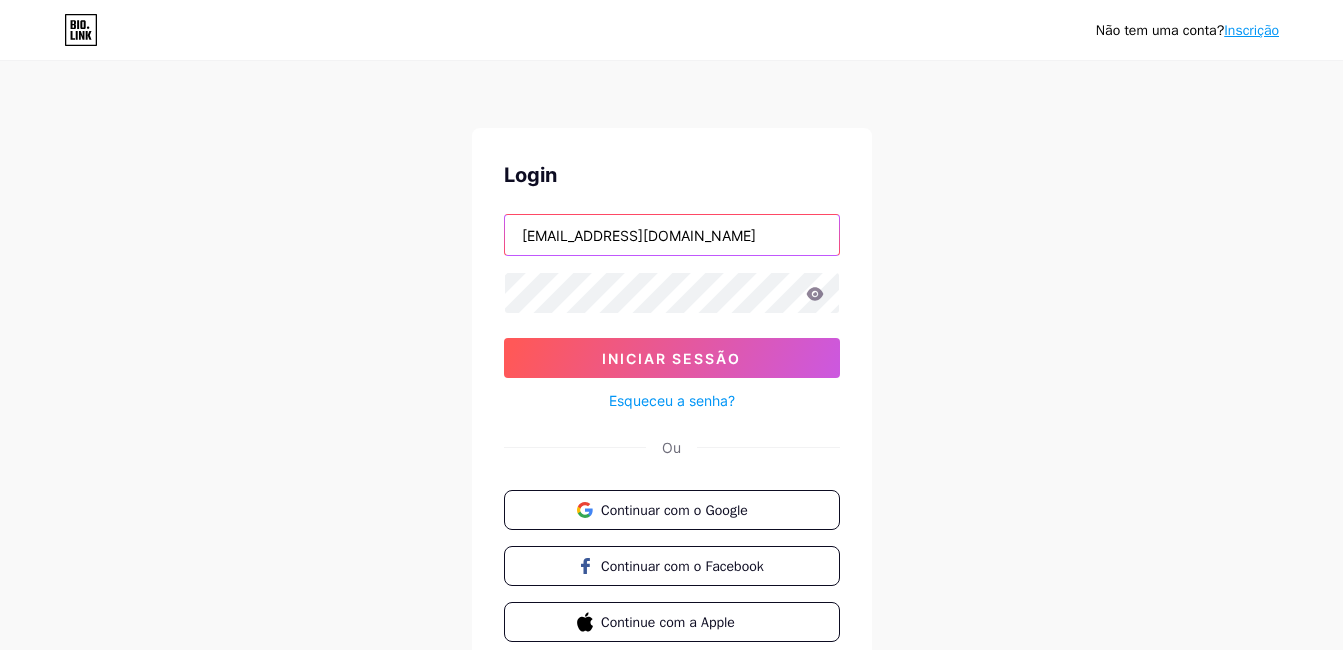 click on "guiascaracterizadosvassouras@gmail.com" at bounding box center [672, 235] 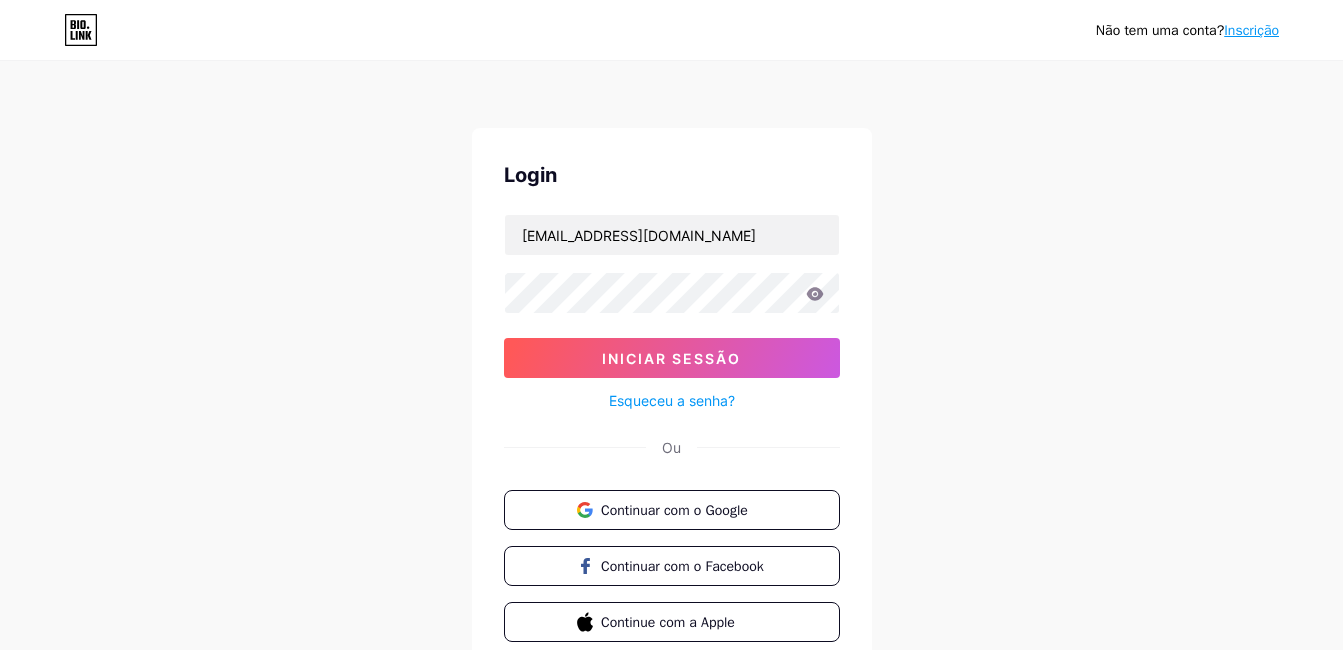 click 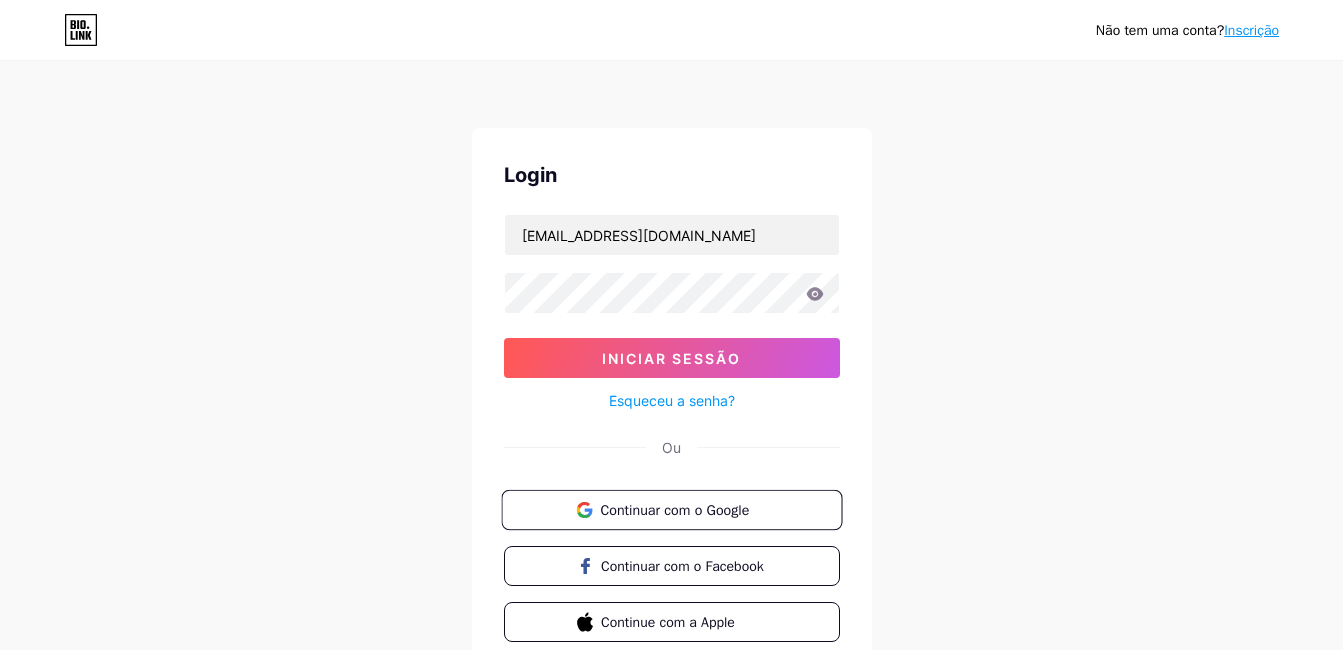 click on "Continuar com o Google" at bounding box center (683, 509) 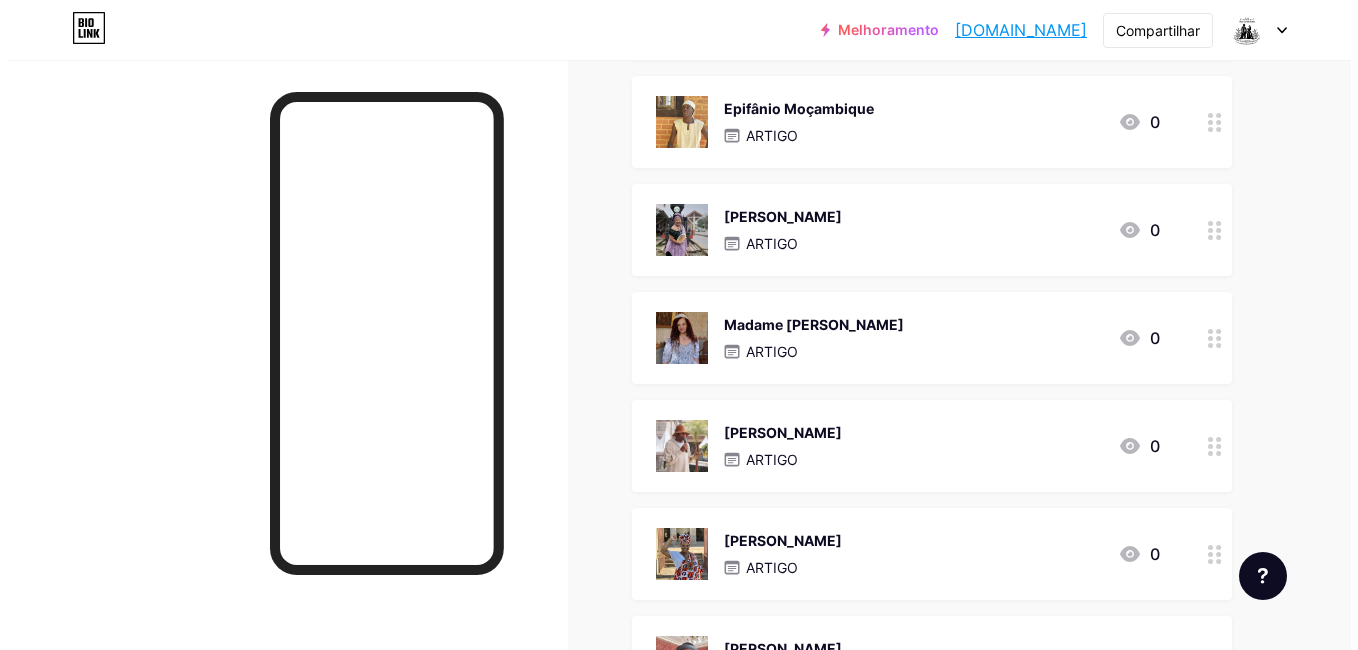 scroll, scrollTop: 400, scrollLeft: 0, axis: vertical 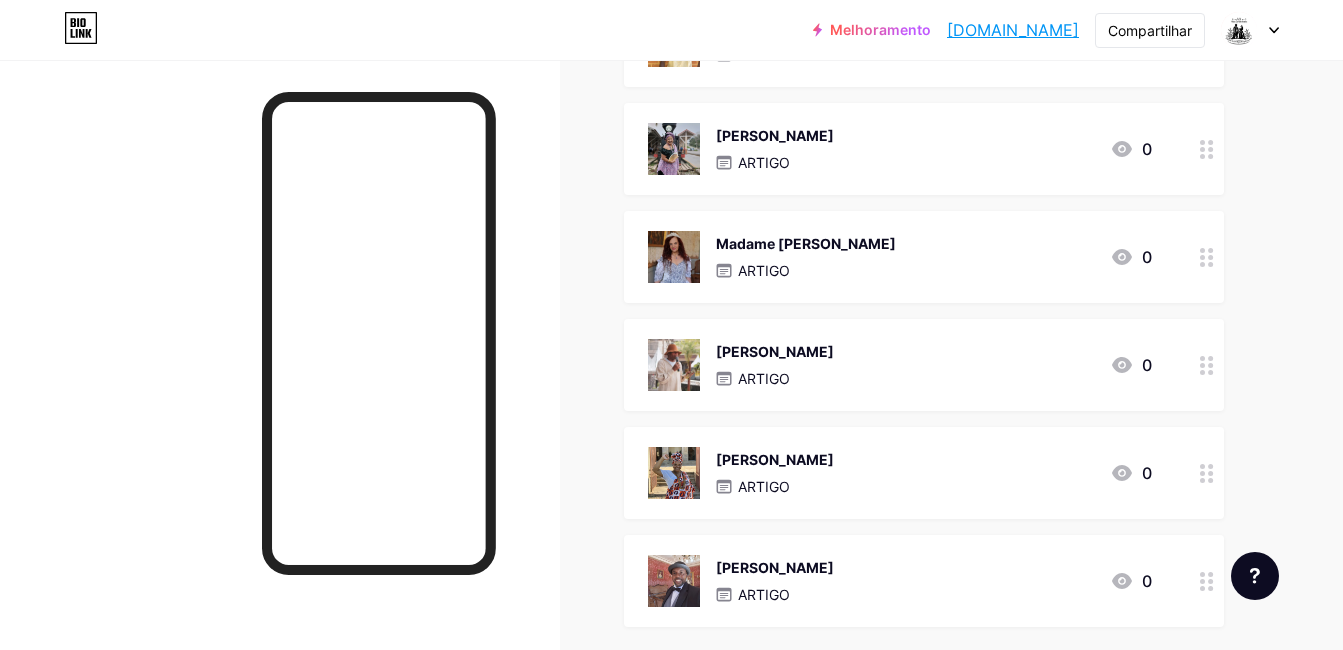 click 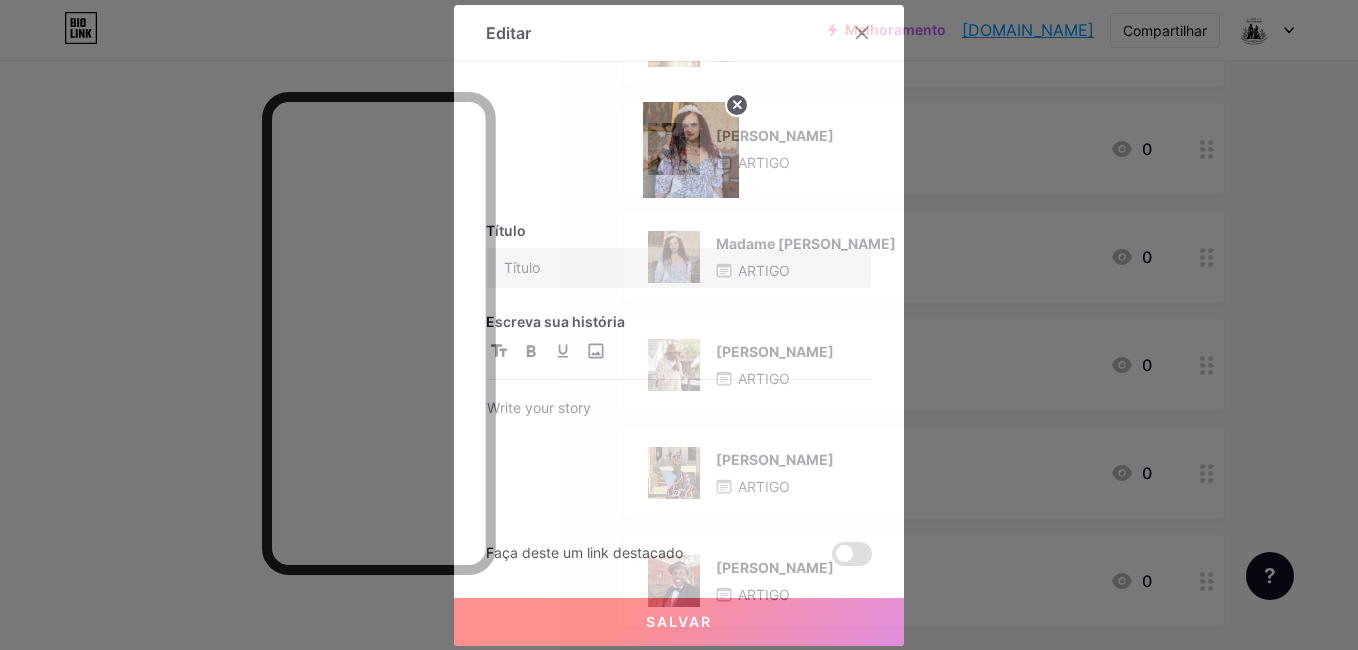 type on "Madame [PERSON_NAME]" 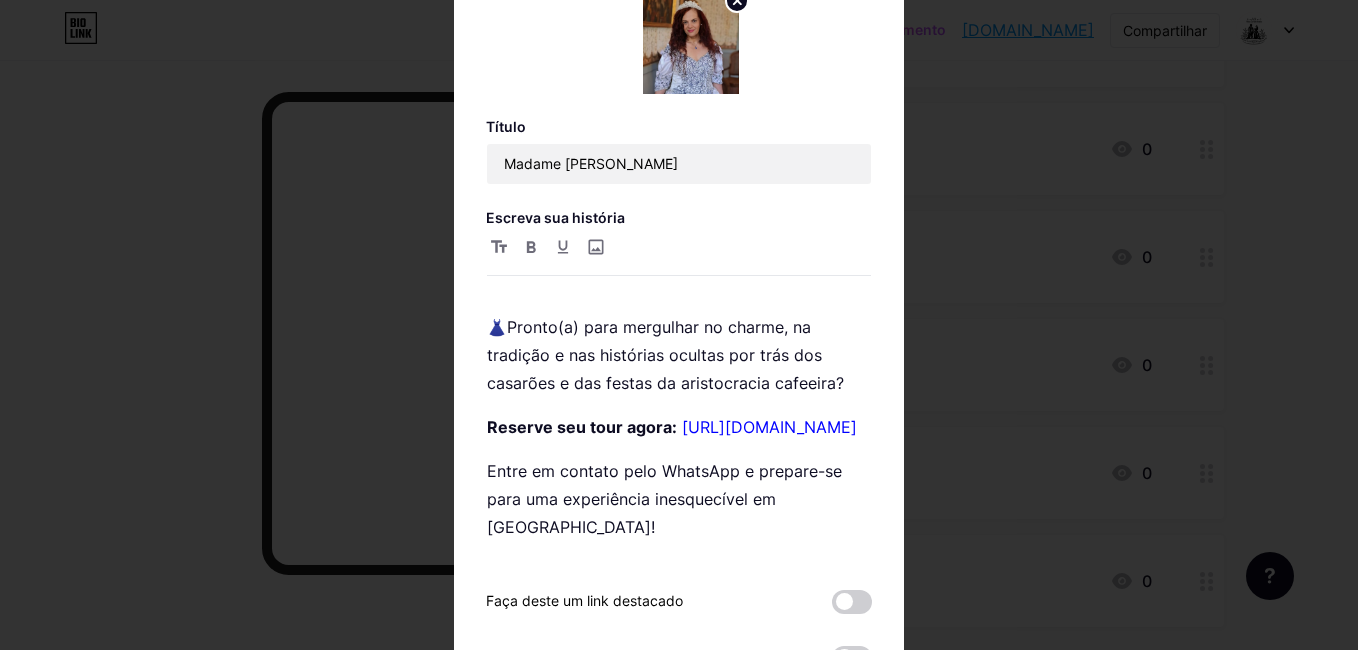 scroll, scrollTop: 1131, scrollLeft: 0, axis: vertical 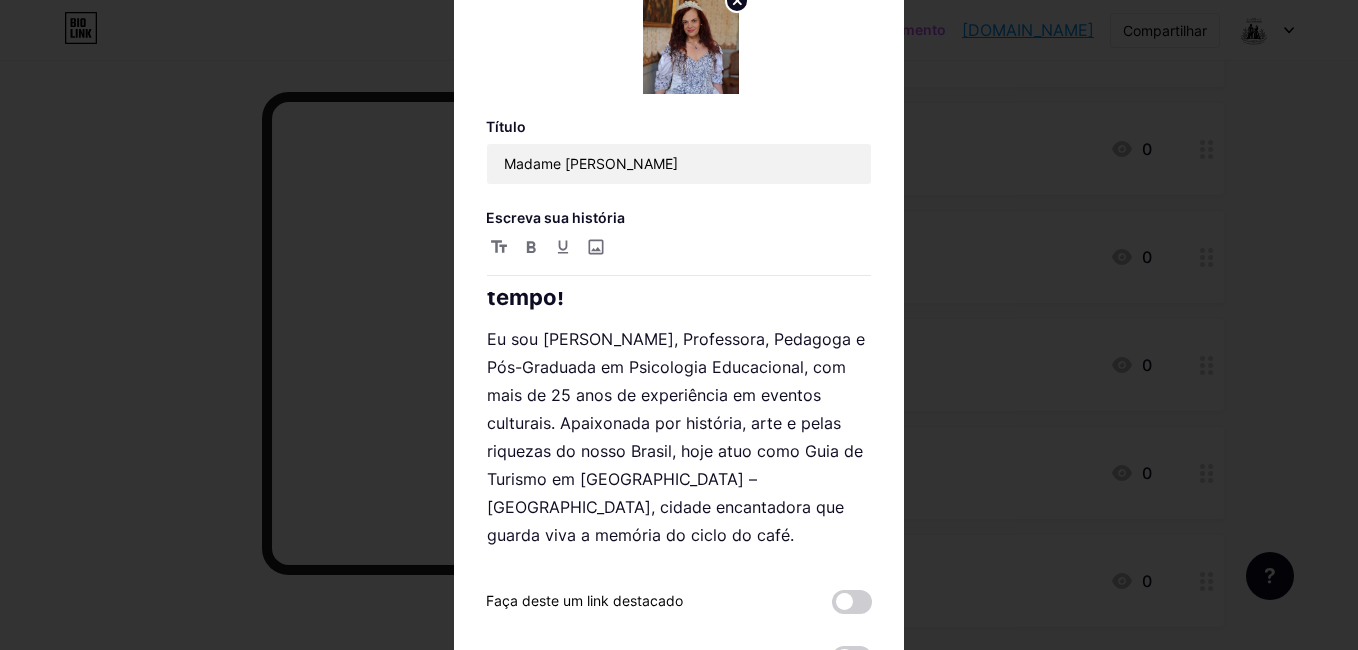click at bounding box center (679, 325) 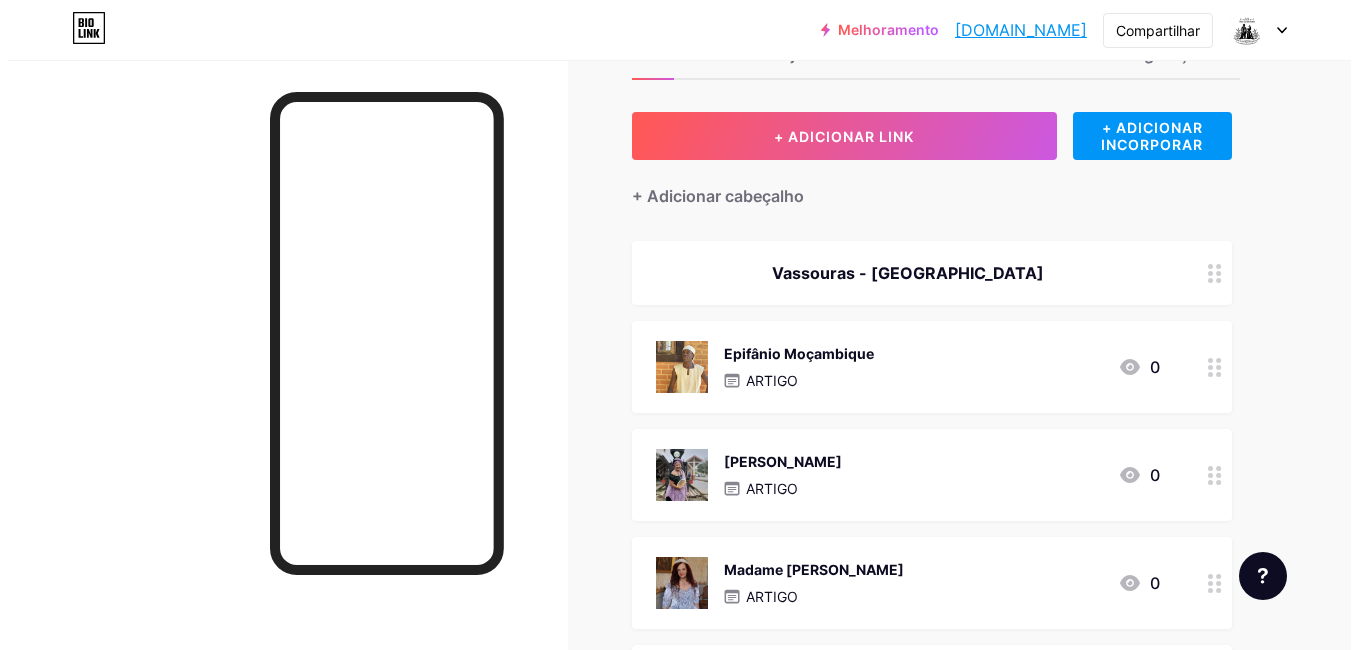 scroll, scrollTop: 0, scrollLeft: 0, axis: both 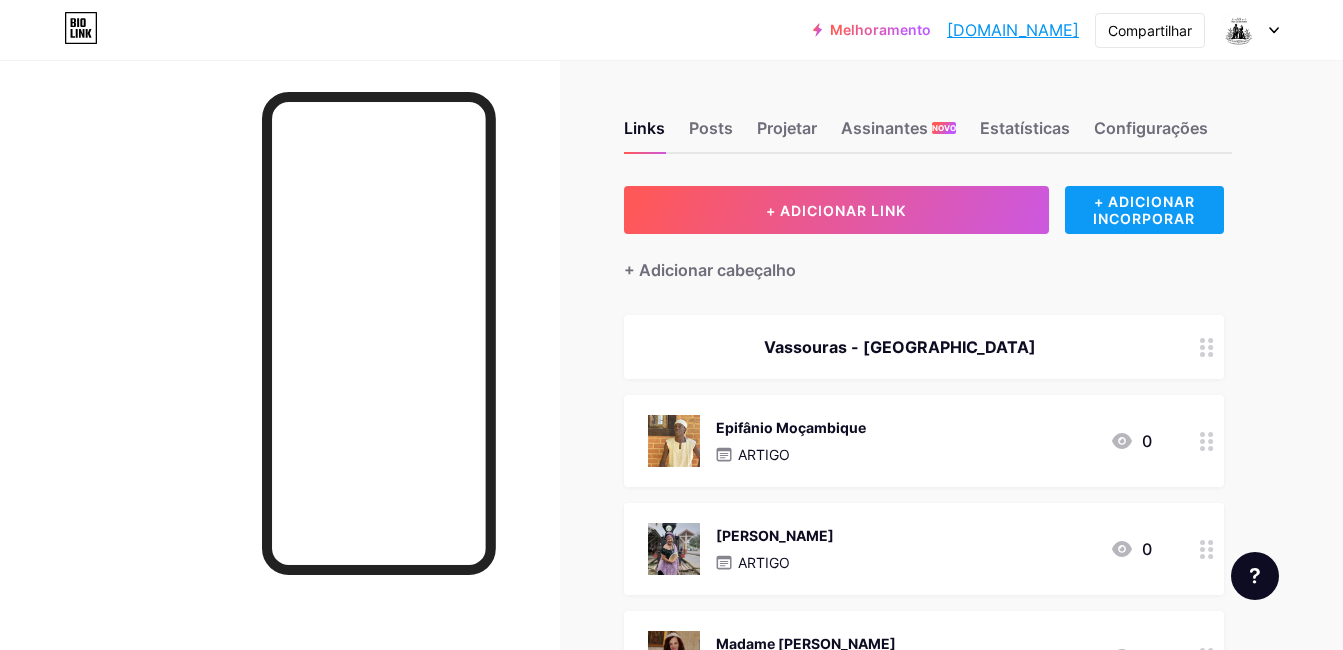 click on "+ ADICIONAR INCORPORAR" at bounding box center (1144, 210) 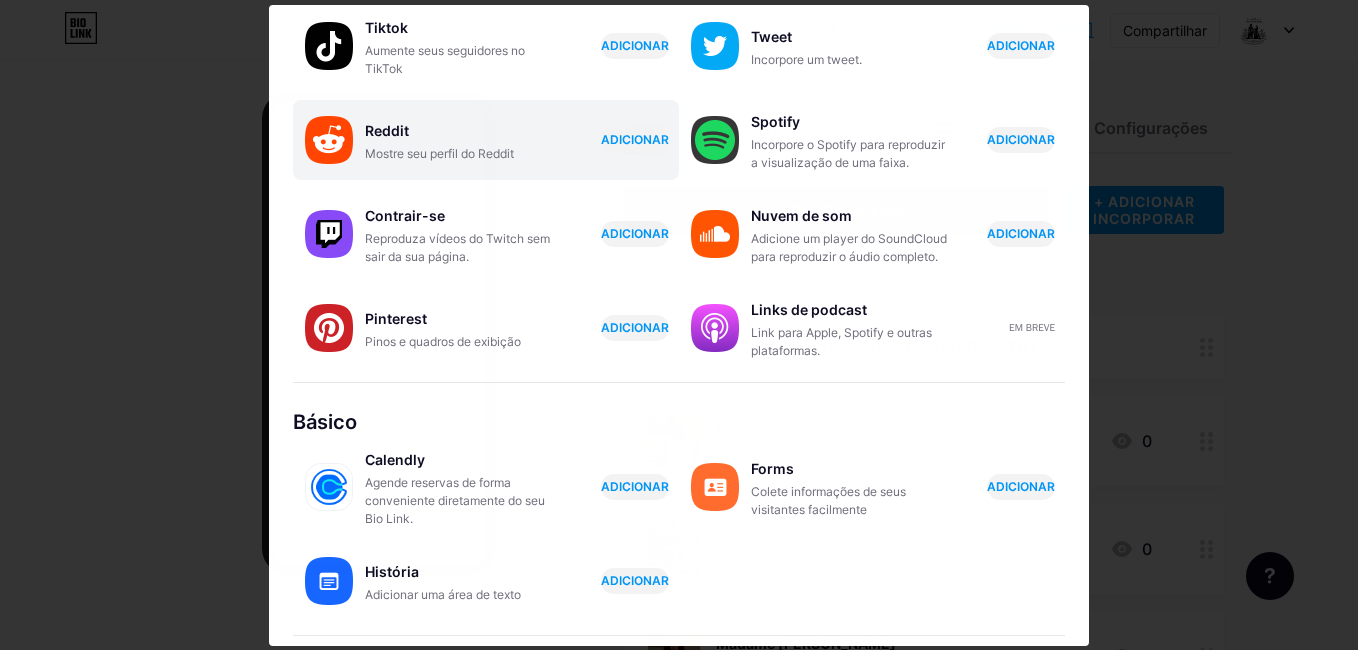 scroll, scrollTop: 300, scrollLeft: 0, axis: vertical 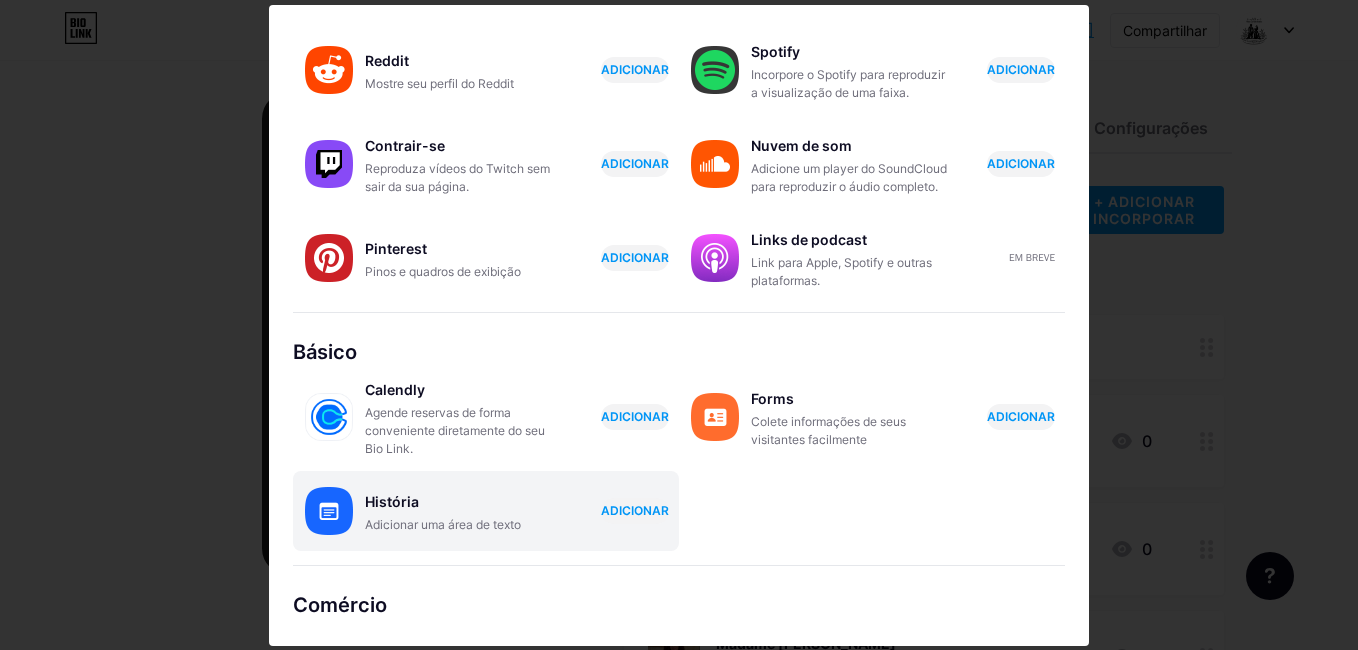 click on "Adicionar uma área de texto" at bounding box center [465, 525] 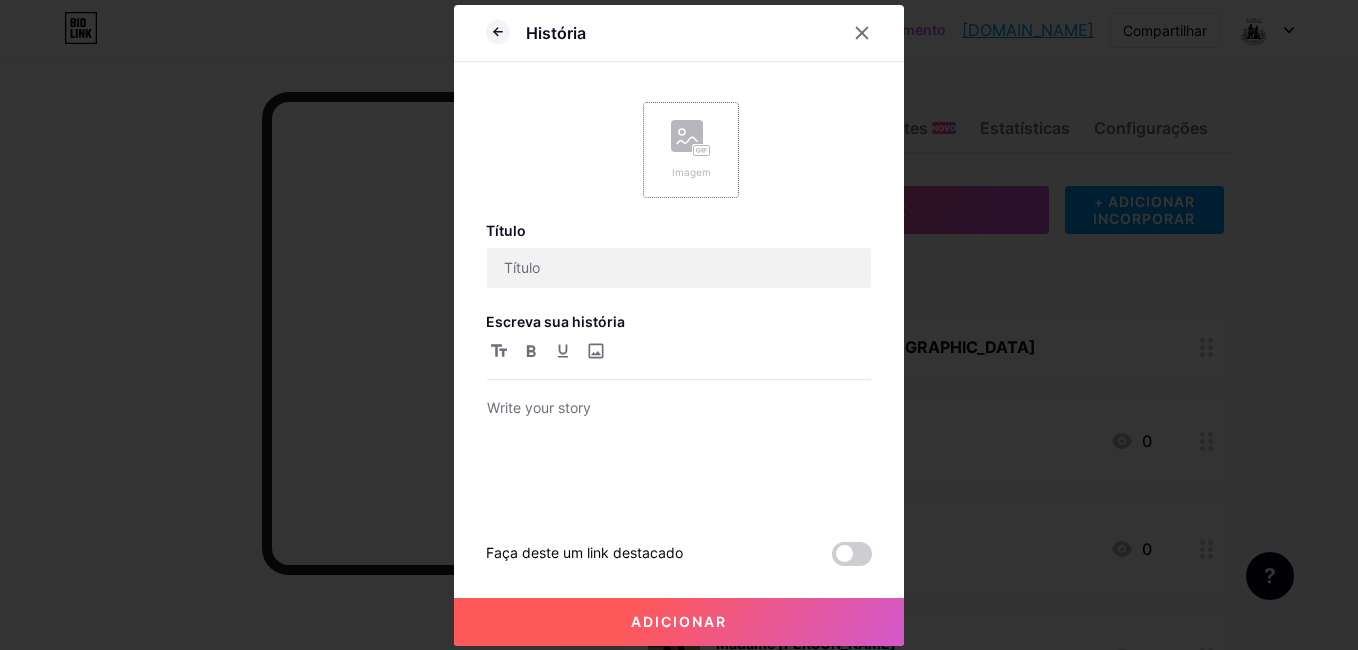 click 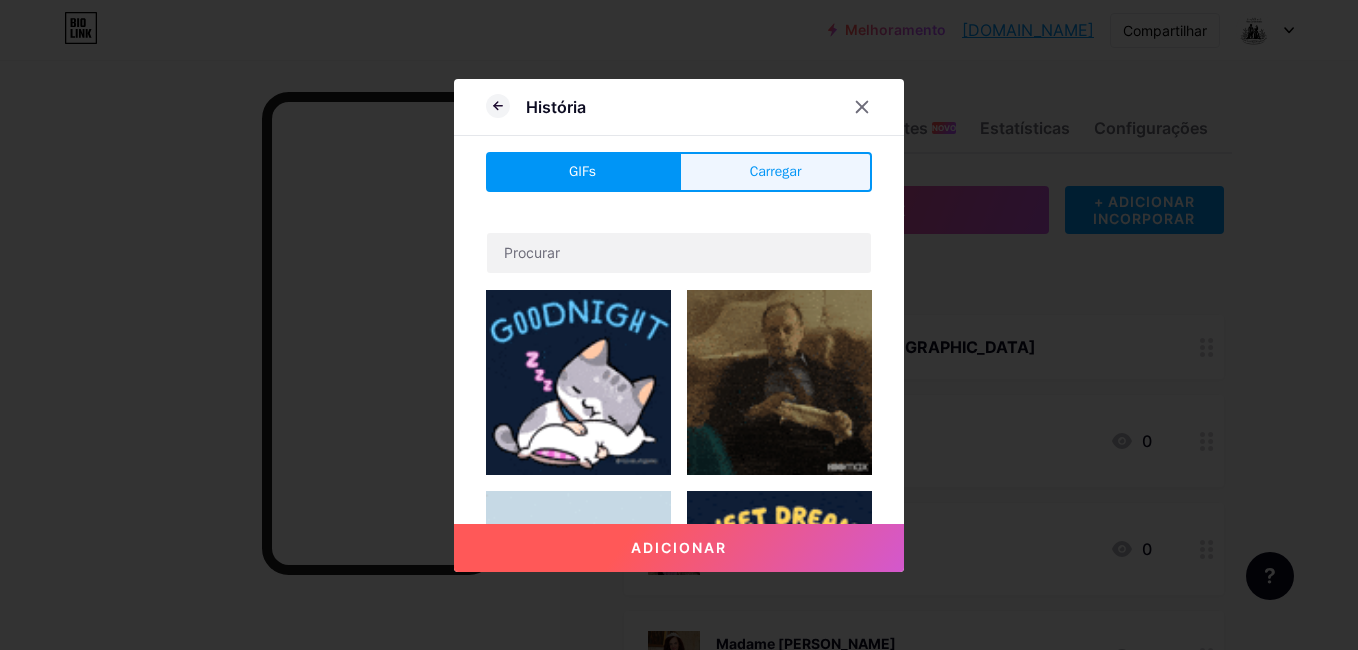 click on "Carregar" at bounding box center [776, 171] 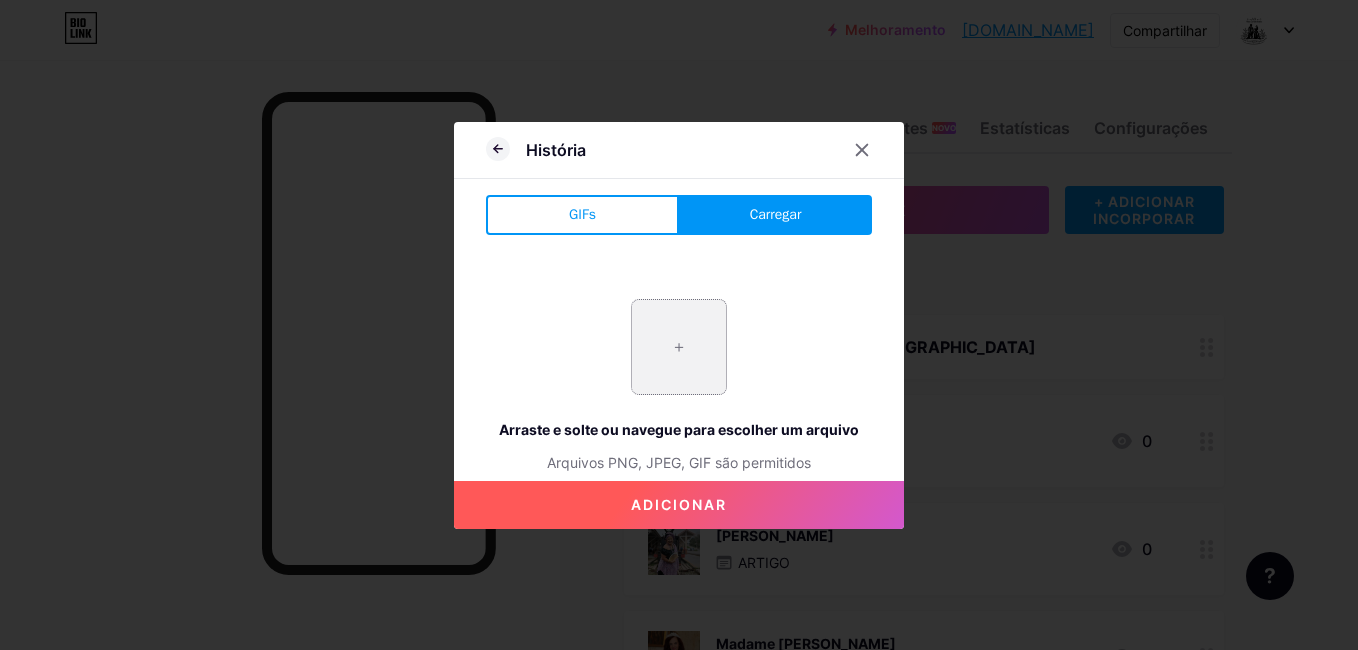 click at bounding box center (679, 347) 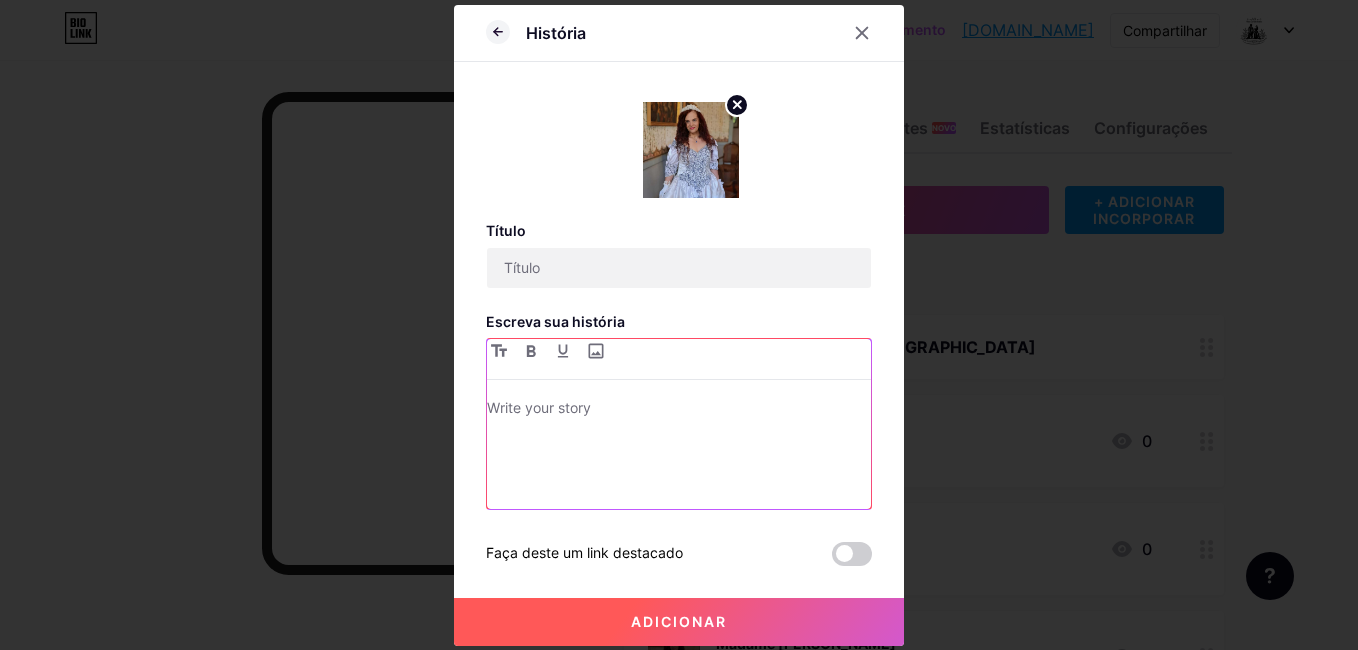 click at bounding box center (679, 410) 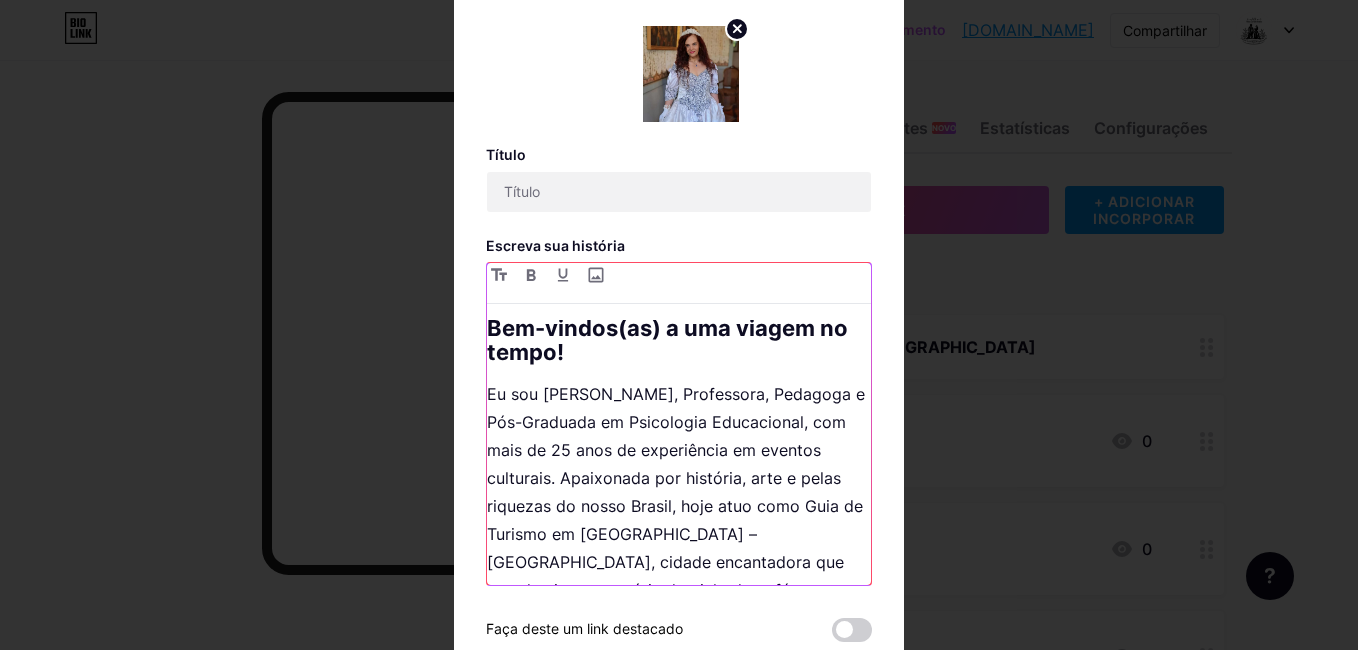 scroll, scrollTop: 0, scrollLeft: 0, axis: both 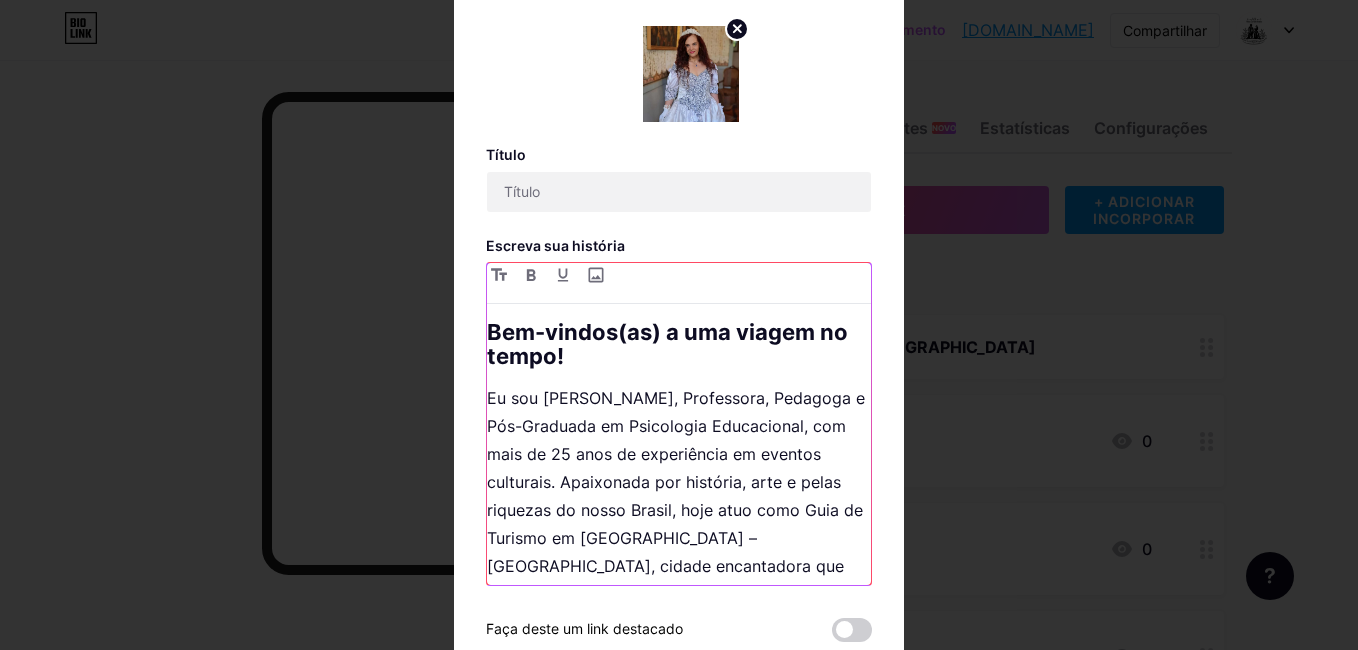 click on "Bem-vindos(as) a uma viagem no tempo! Eu sou Cláudia Maciel, Professora, Pedagoga e Pós-Graduada em Psicologia Educacional, com mais de 25 anos de experiência em eventos culturais. Apaixonada por história, arte e pelas riquezas do nosso Brasil, hoje atuo como Guia de Turismo em Vassouras – RJ, cidade encantadora que guarda viva a memória do ciclo do café. Também atuei como Guia em Portugal, registrada no RNAAT – Registro Nacional de Agentes de Animação Turística – o que me proporcionou uma vivência enriquecedora na arte de guiar com excelência, sensibilidade e conhecimento histórico. Atualmente, dou vida à refinada  Madame Sophie , costureira francesa e estilista pessoal de  Eufrásia Teixeira Leite , uma das mulheres mais influentes do Império do Café. Em nossos roteiros teatralizados, conduzo você pelos bastidores da elite cafeeira do século XIX, explorando os salões de baile, as modas da época, os costumes e as histórias das mulheres que deixaram sua marca." at bounding box center [679, 452] 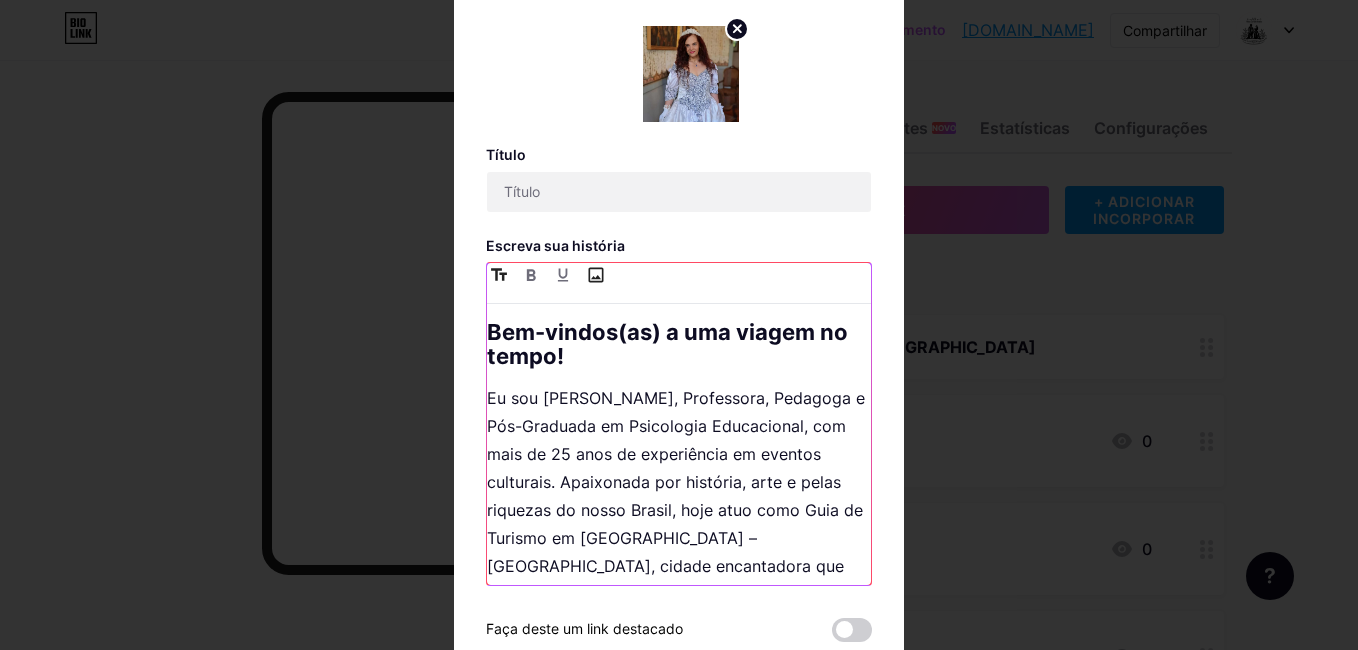 click at bounding box center [595, 275] 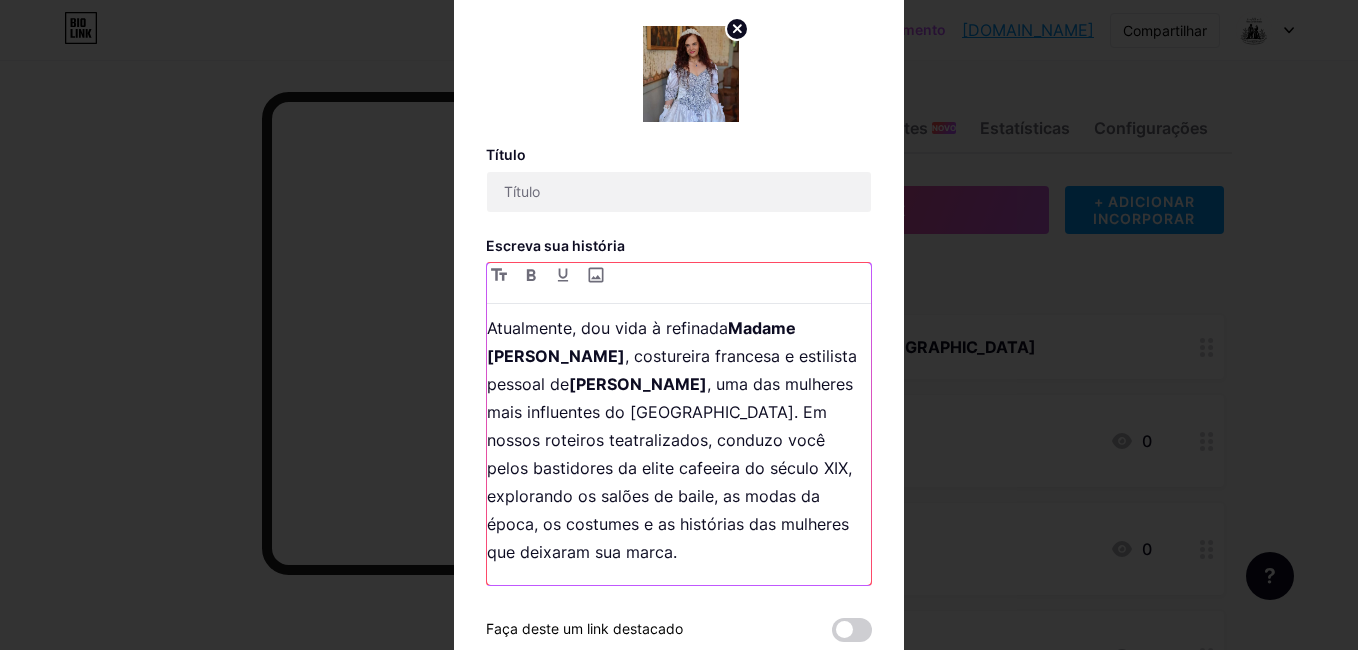 scroll, scrollTop: 1000, scrollLeft: 0, axis: vertical 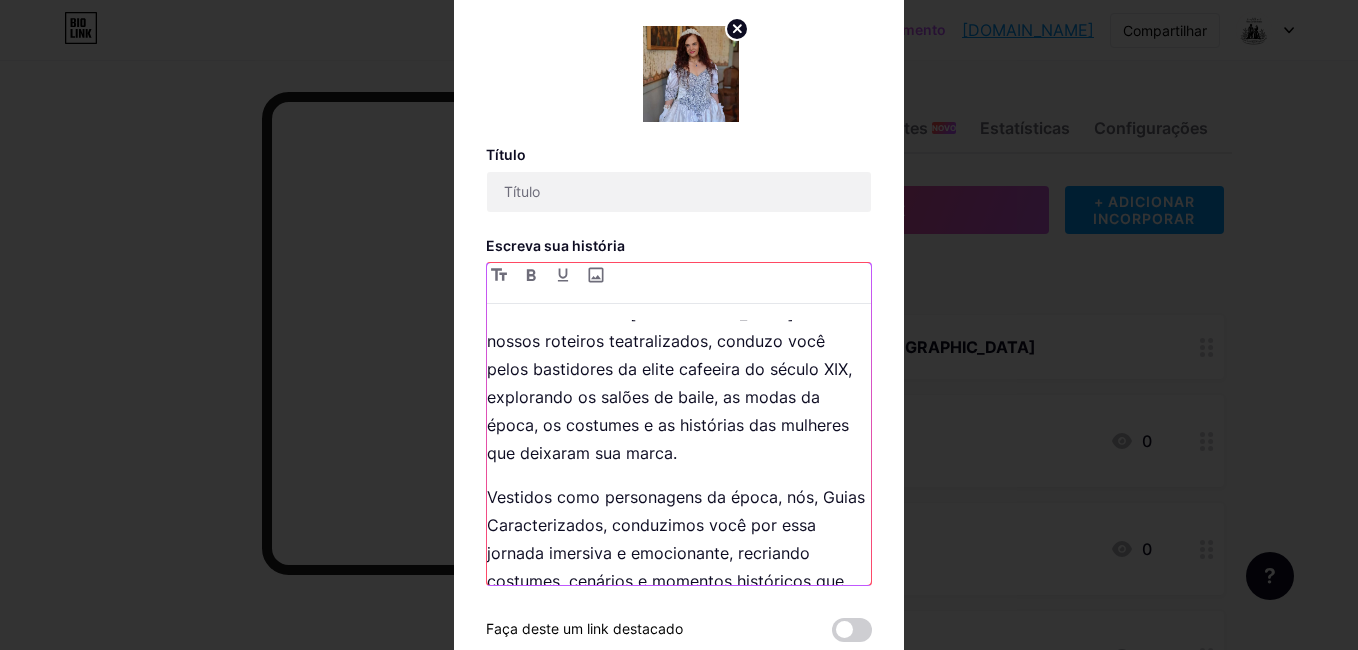 click on "Atualmente, dou vida à refinada  Madame Sophie , costureira francesa e estilista pessoal de  Eufrásia Teixeira Leite , uma das mulheres mais influentes do Império do Café. Em nossos roteiros teatralizados, conduzo você pelos bastidores da elite cafeeira do século XIX, explorando os salões de baile, as modas da época, os costumes e as histórias das mulheres que deixaram sua marca." at bounding box center (679, 341) 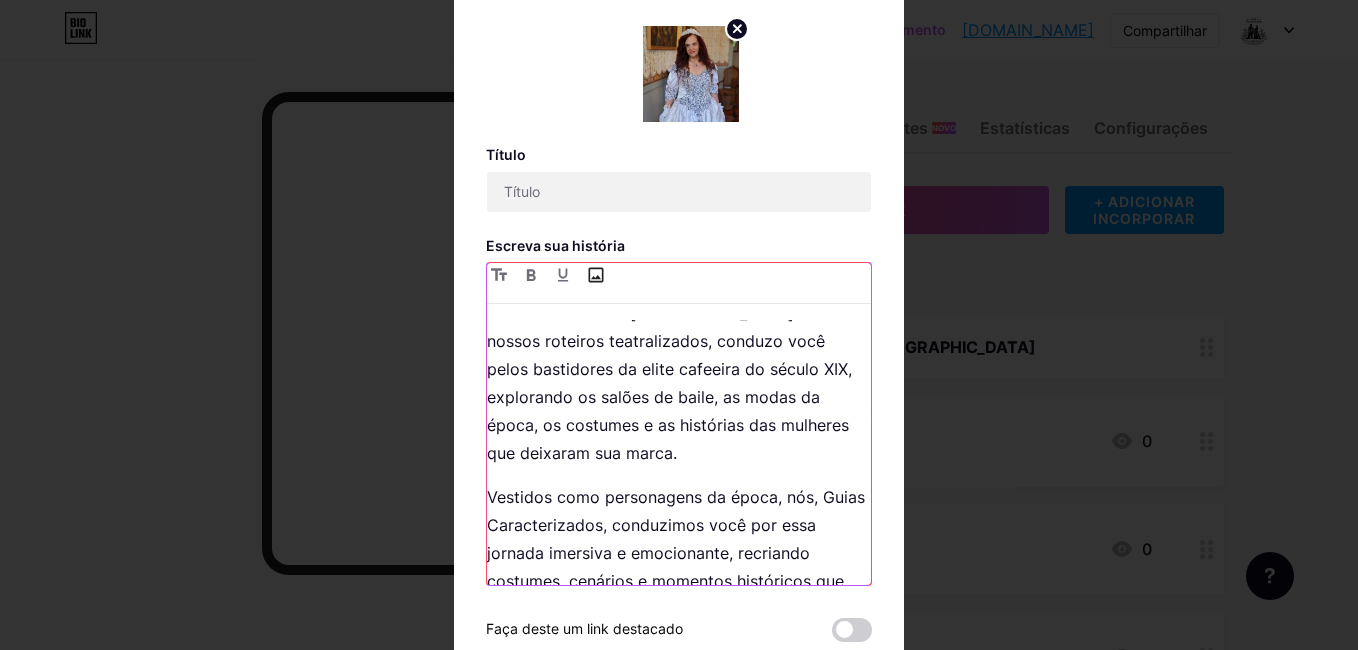 click at bounding box center [595, 275] 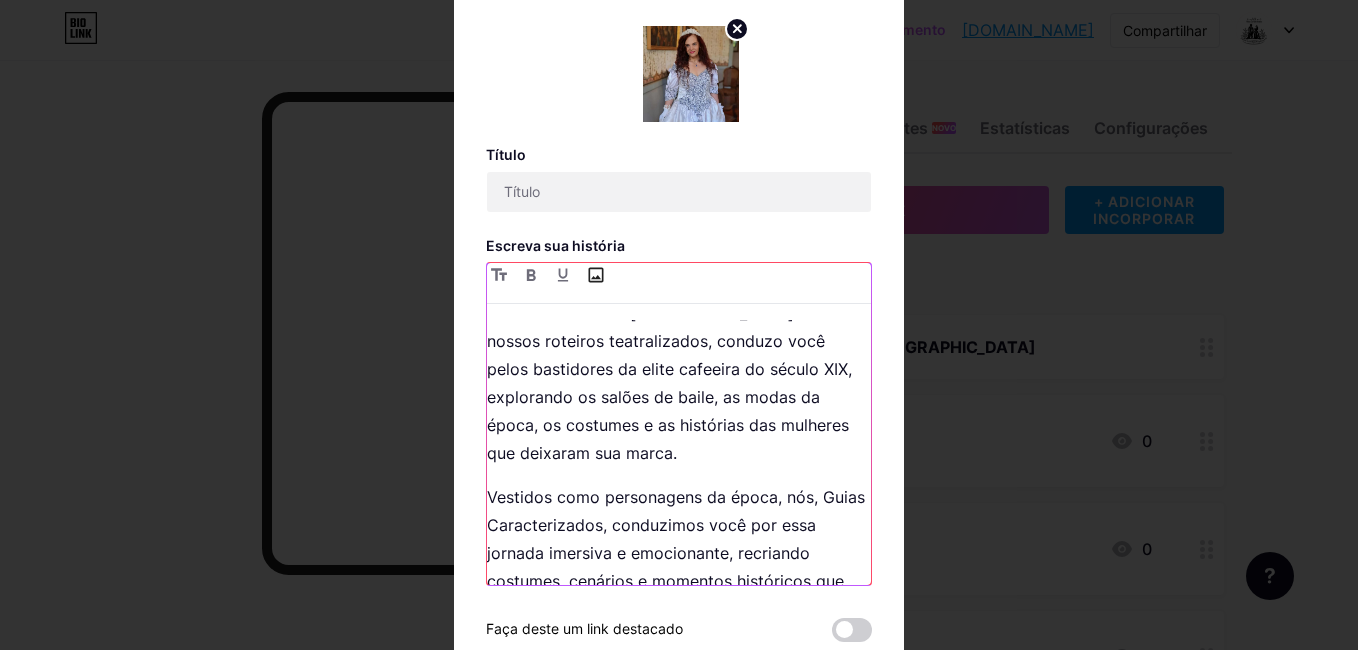 type on "C:\fakepath\515726180_1206309044631352_6926115877304667120_n.jpg" 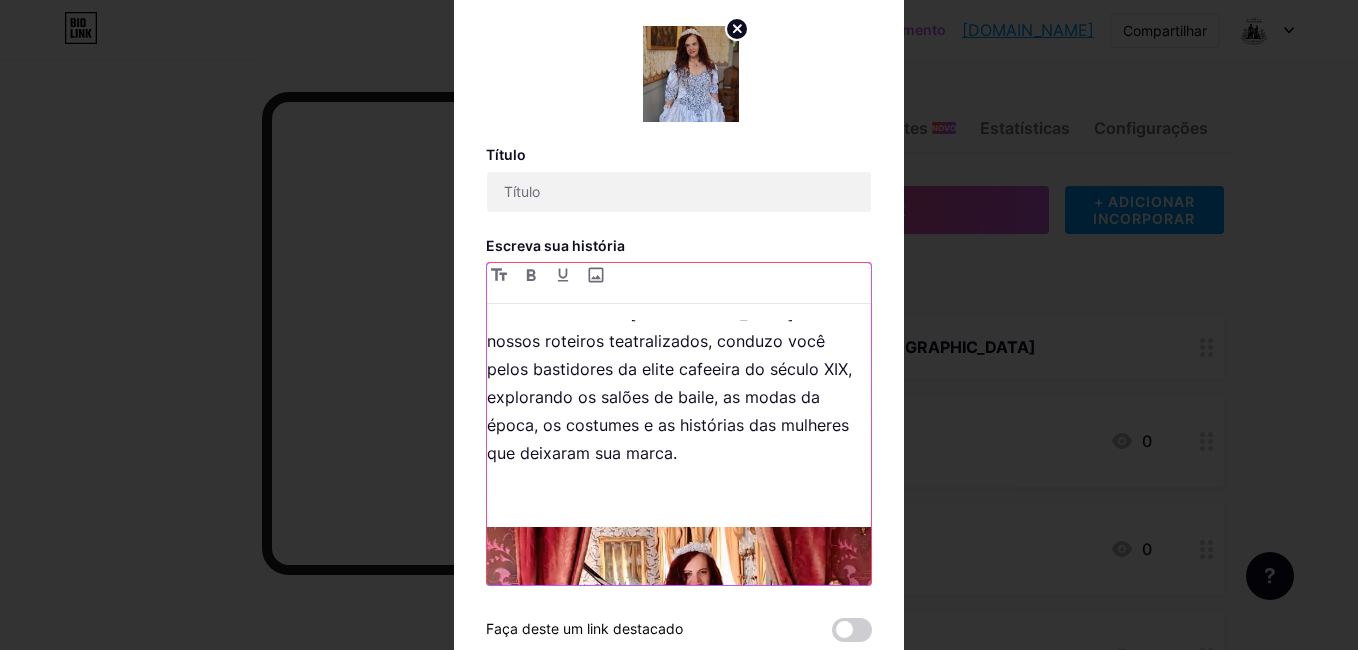 click at bounding box center [679, 497] 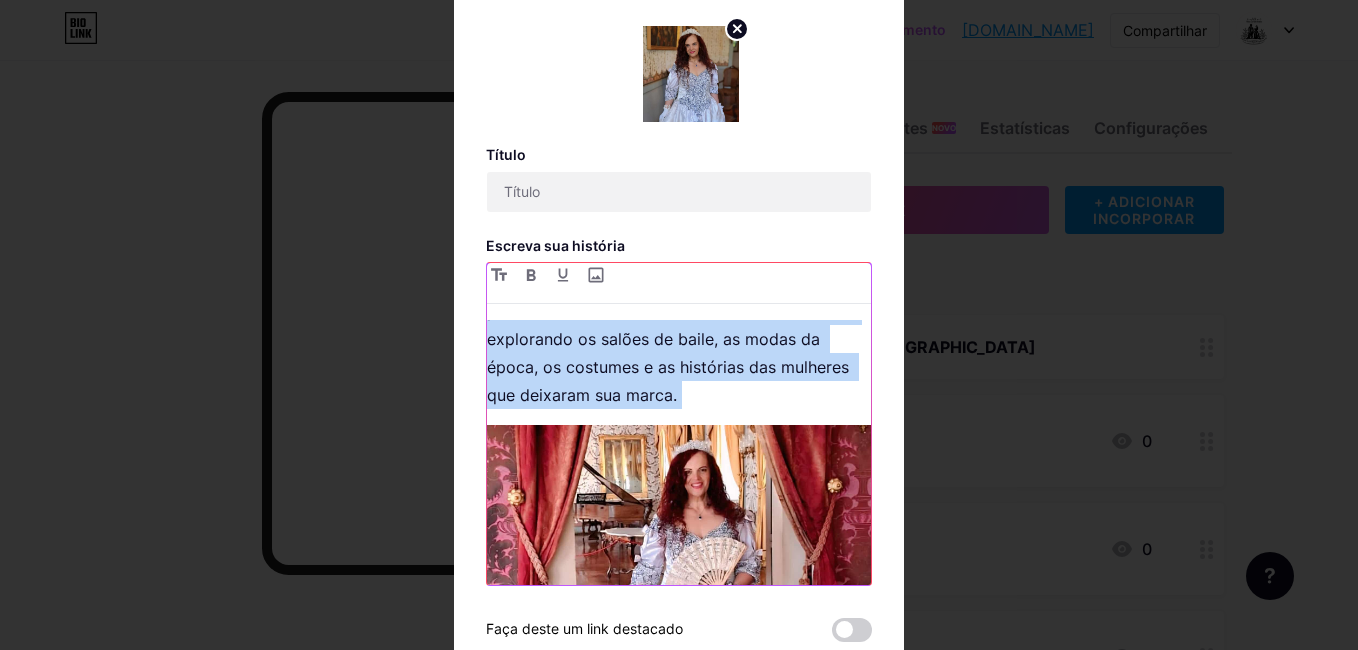 scroll, scrollTop: 958, scrollLeft: 0, axis: vertical 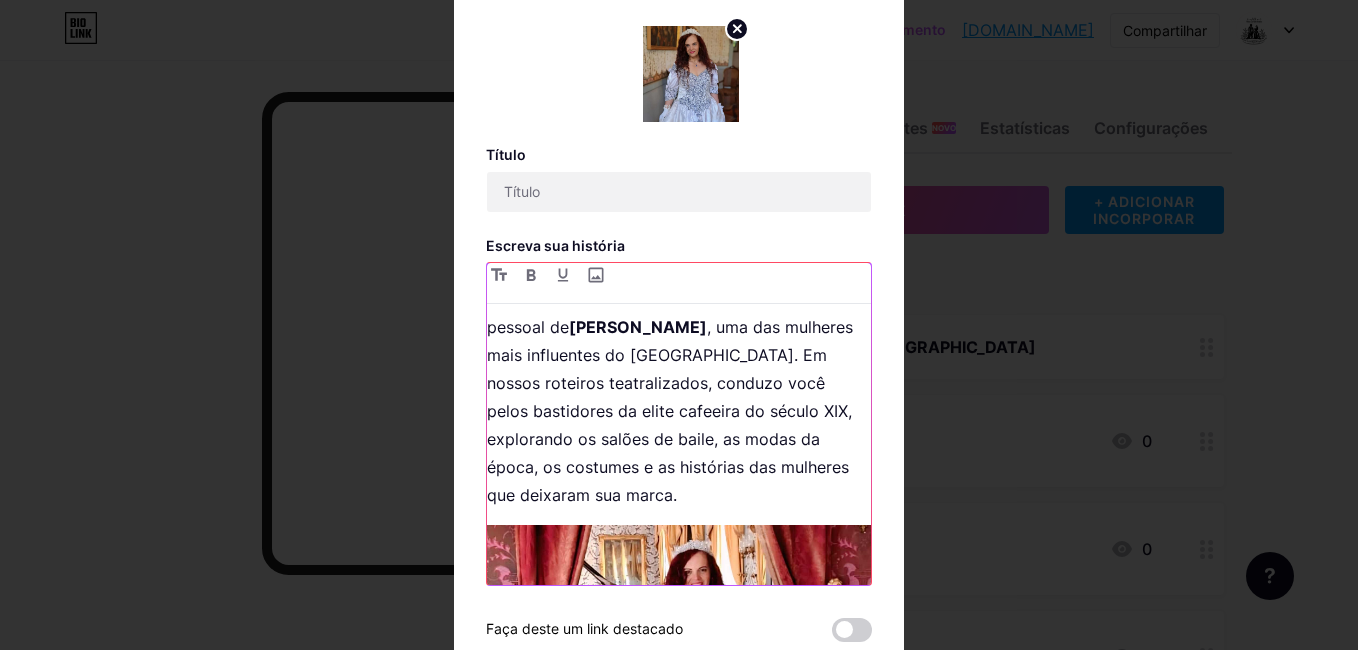 click on "Atualmente, dou vida à refinada  Madame Sophie , costureira francesa e estilista pessoal de  Eufrásia Teixeira Leite , uma das mulheres mais influentes do Império do Café. Em nossos roteiros teatralizados, conduzo você pelos bastidores da elite cafeeira do século XIX, explorando os salões de baile, as modas da época, os costumes e as histórias das mulheres que deixaram sua marca." at bounding box center (679, 383) 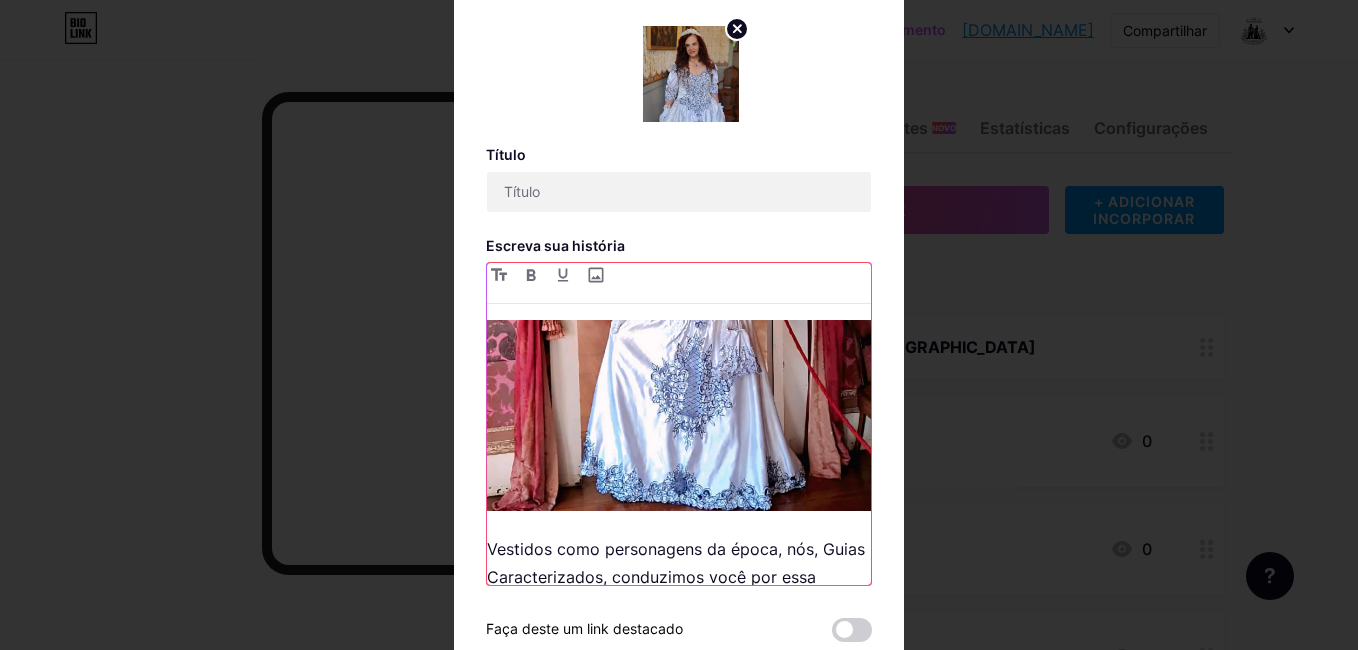 scroll, scrollTop: 1358, scrollLeft: 0, axis: vertical 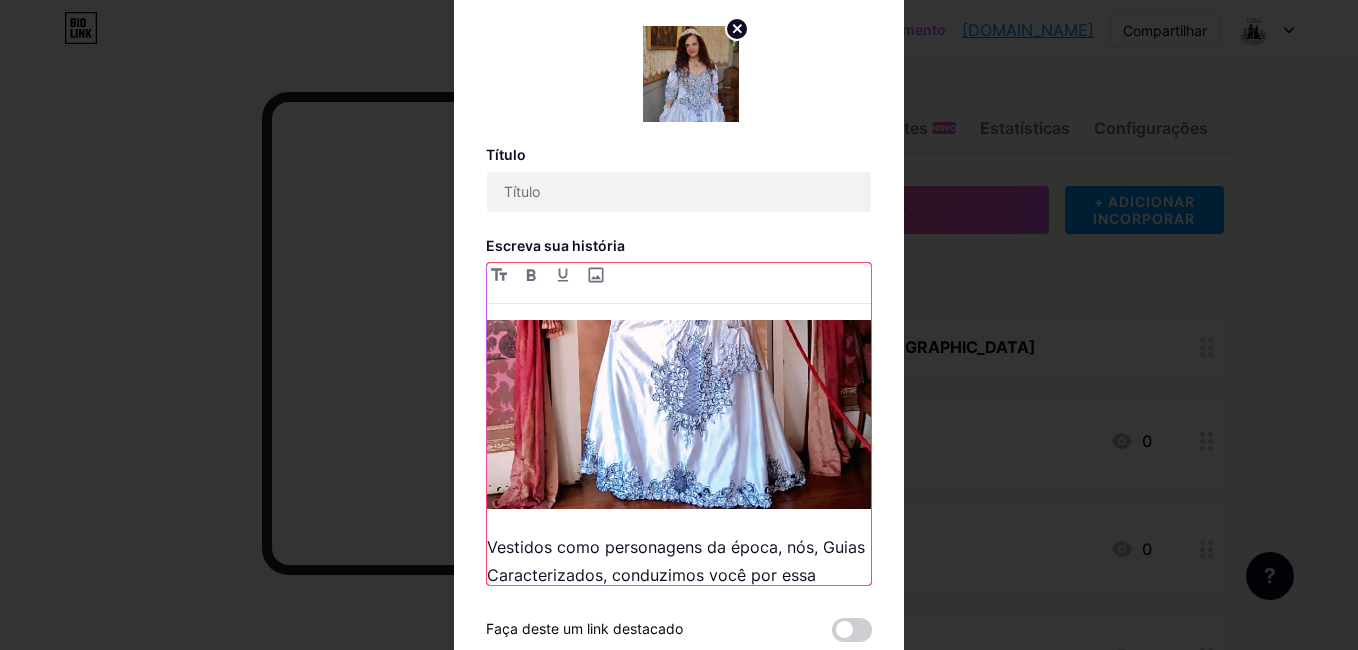 click on "Bem-vindos(as) a uma viagem no tempo! Eu sou Cláudia Maciel, Professora, Pedagoga e Pós-Graduada em Psicologia Educacional, com mais de 25 anos de experiência em eventos culturais. Apaixonada por história, arte e pelas riquezas do nosso Brasil, hoje atuo como Guia de Turismo em Vassouras – RJ, cidade encantadora que guarda viva a memória do ciclo do café. Também atuei como Guia em Portugal, registrada no RNAAT – Registro Nacional de Agentes de Animação Turística – o que me proporcionou uma vivência enriquecedora na arte de guiar com excelência, sensibilidade e conhecimento histórico. Atualmente, dou vida à refinada  Madame Sophie , costureira francesa e estilista pessoal de  Eufrásia Teixeira Leite , uma das mulheres mais influentes do Império do Café. Em nossos roteiros teatralizados, conduzo você pelos bastidores da elite cafeeira do século XIX, explorando os salões de baile, as modas da época, os costumes e as histórias das mulheres que deixaram sua marca." at bounding box center [679, 452] 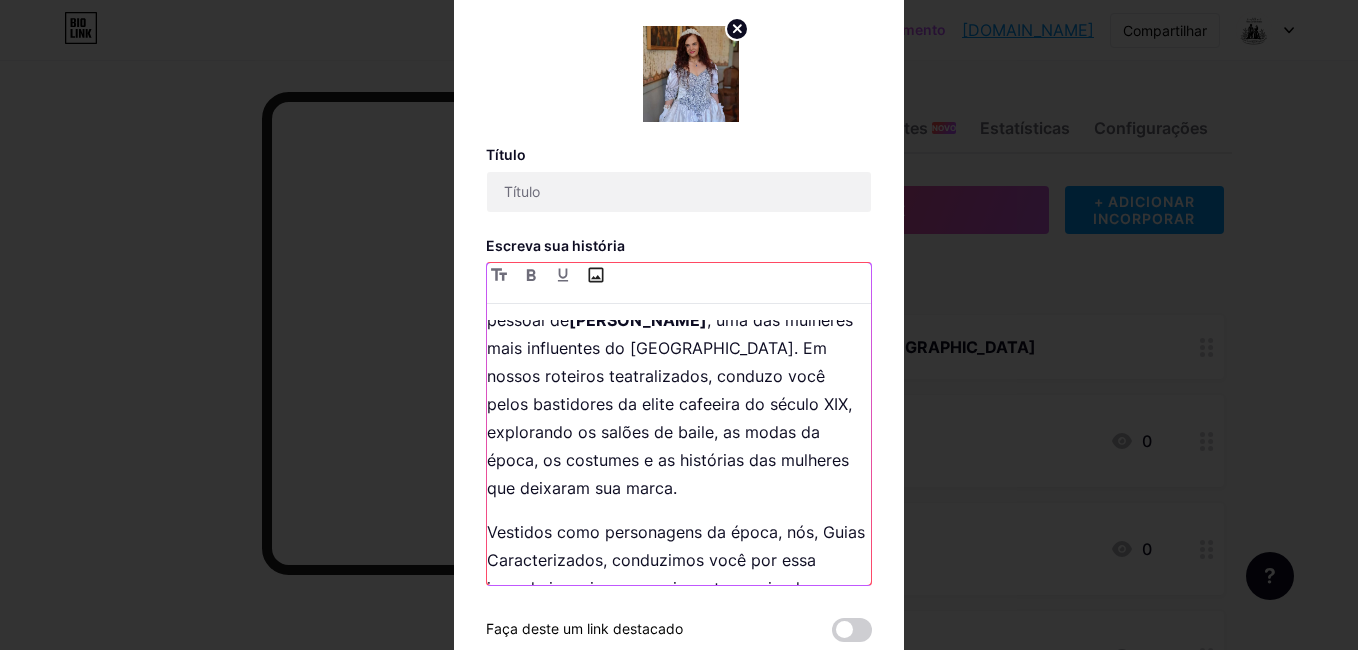 click at bounding box center (595, 275) 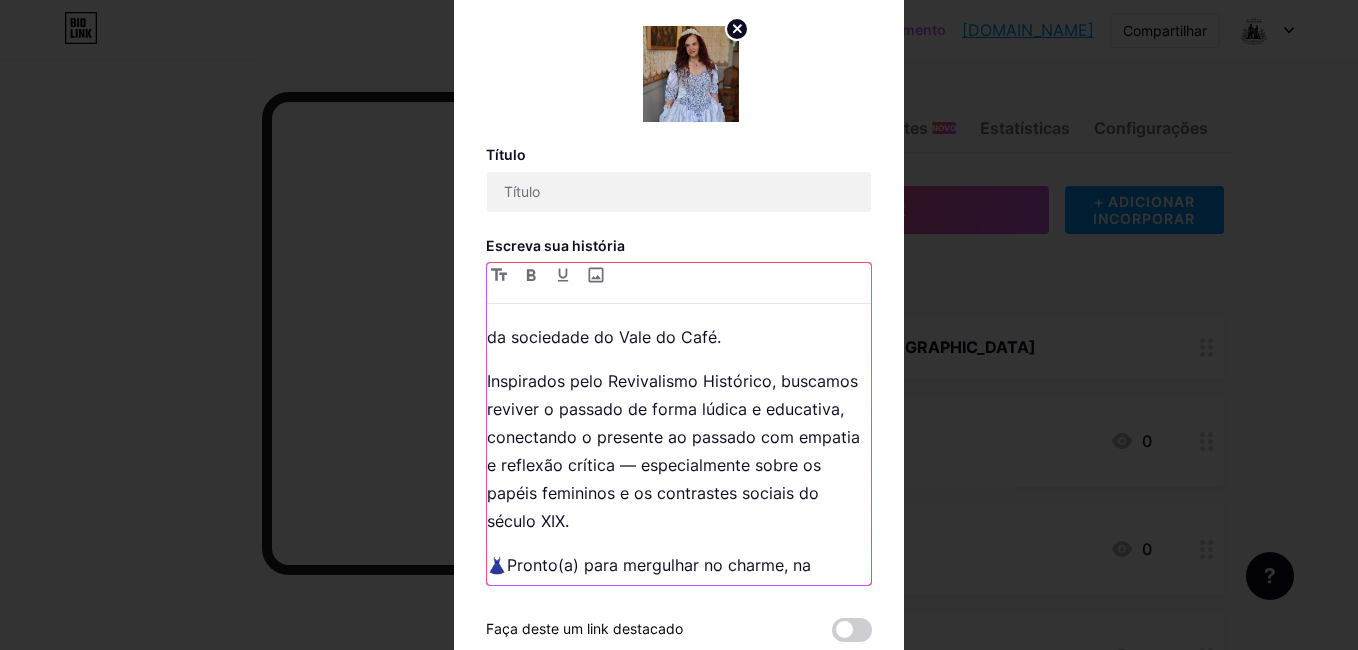 scroll, scrollTop: 1523, scrollLeft: 0, axis: vertical 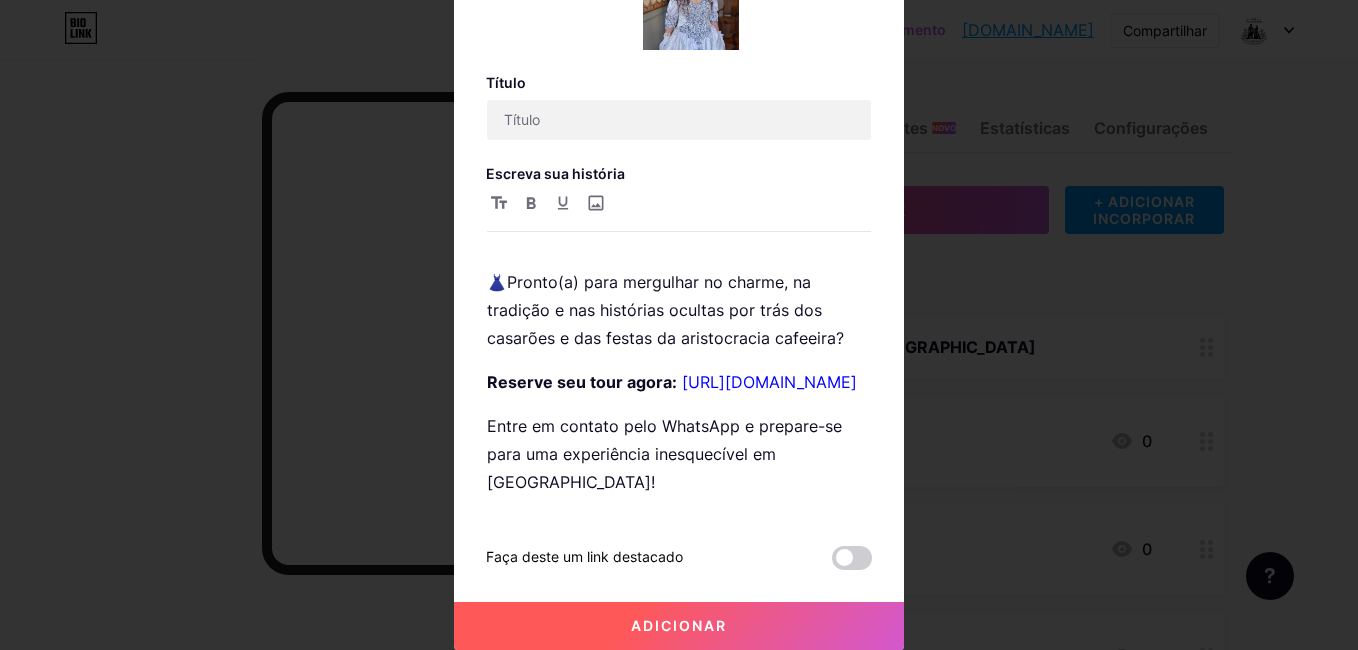 click on "Adicionar" at bounding box center (679, 625) 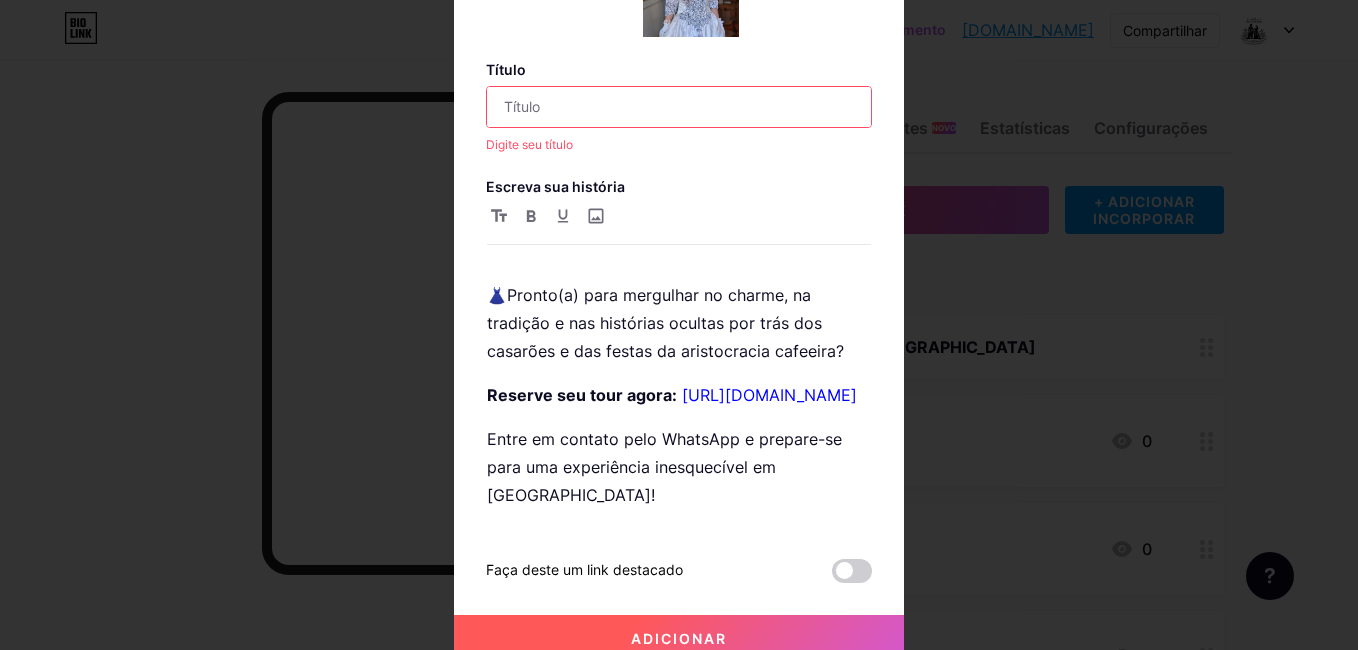 click at bounding box center (679, 107) 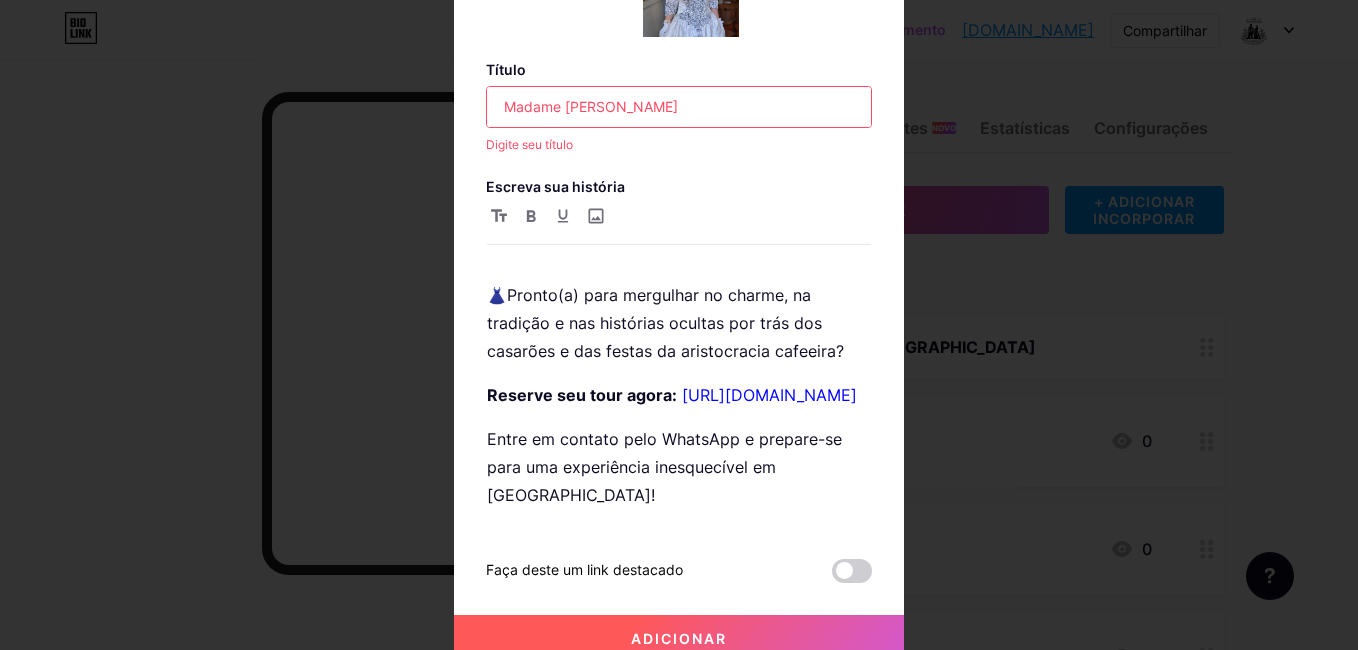 scroll, scrollTop: 85, scrollLeft: 0, axis: vertical 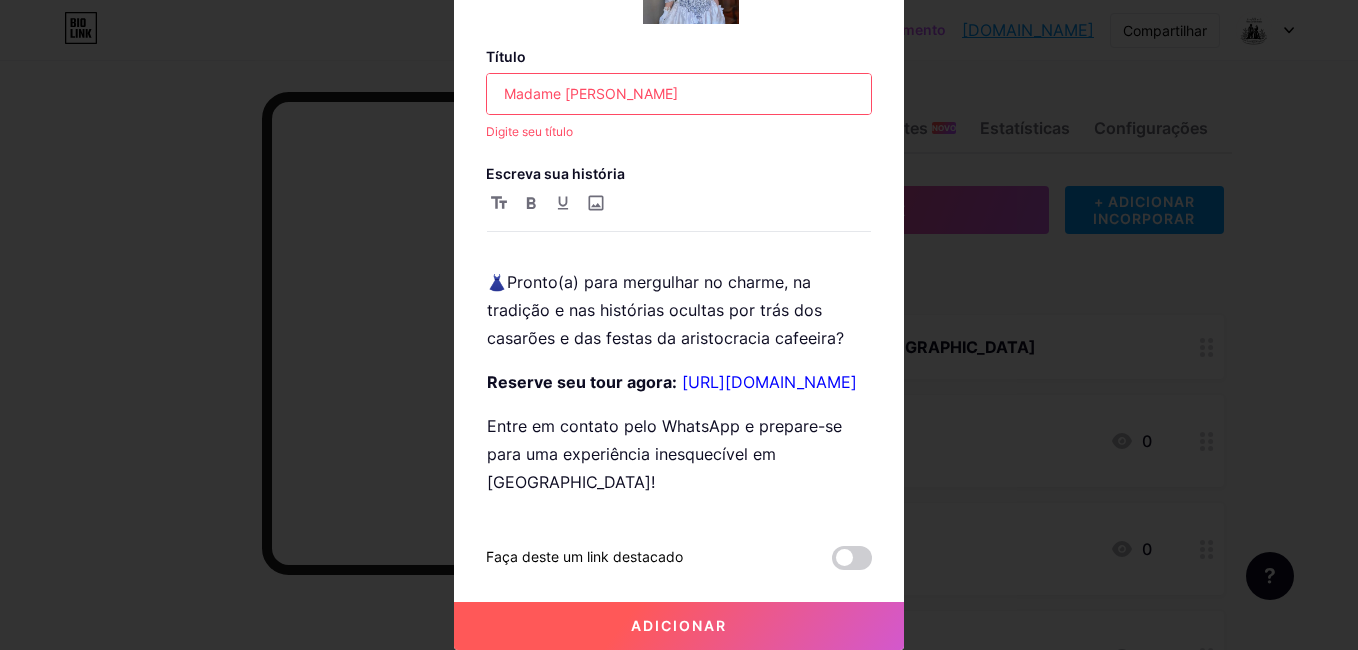 type on "Madame Sophie" 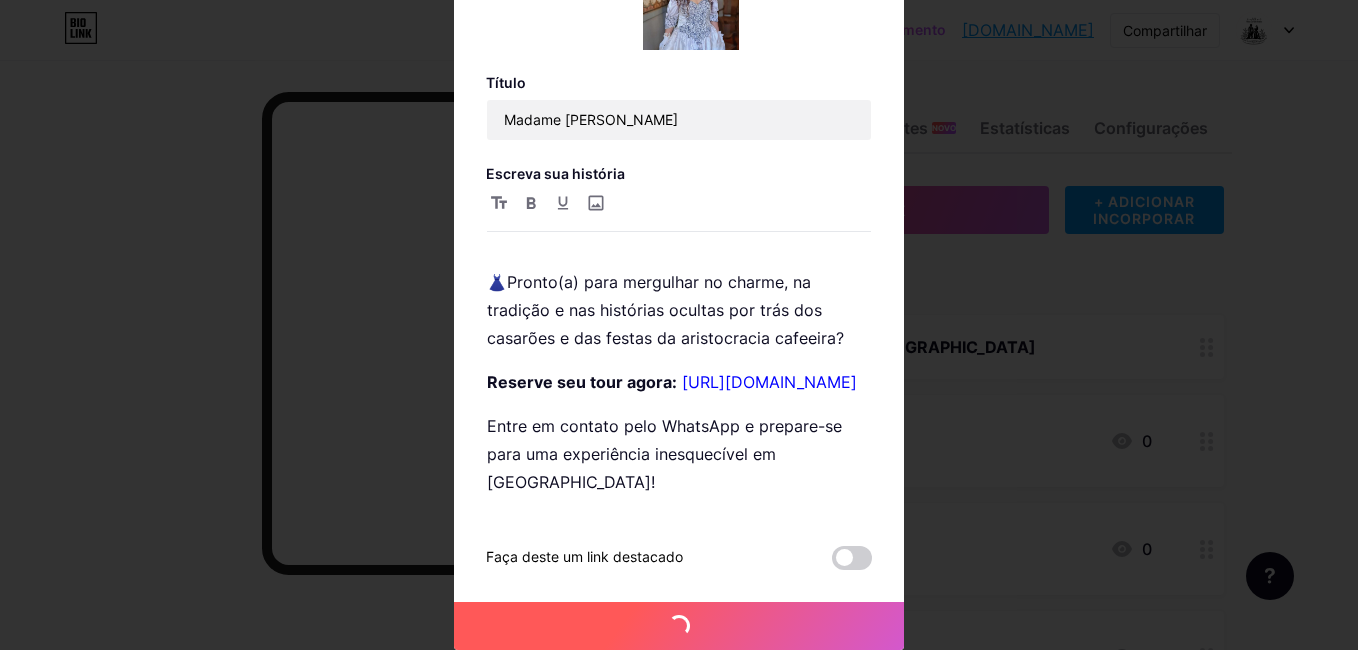 scroll, scrollTop: 72, scrollLeft: 0, axis: vertical 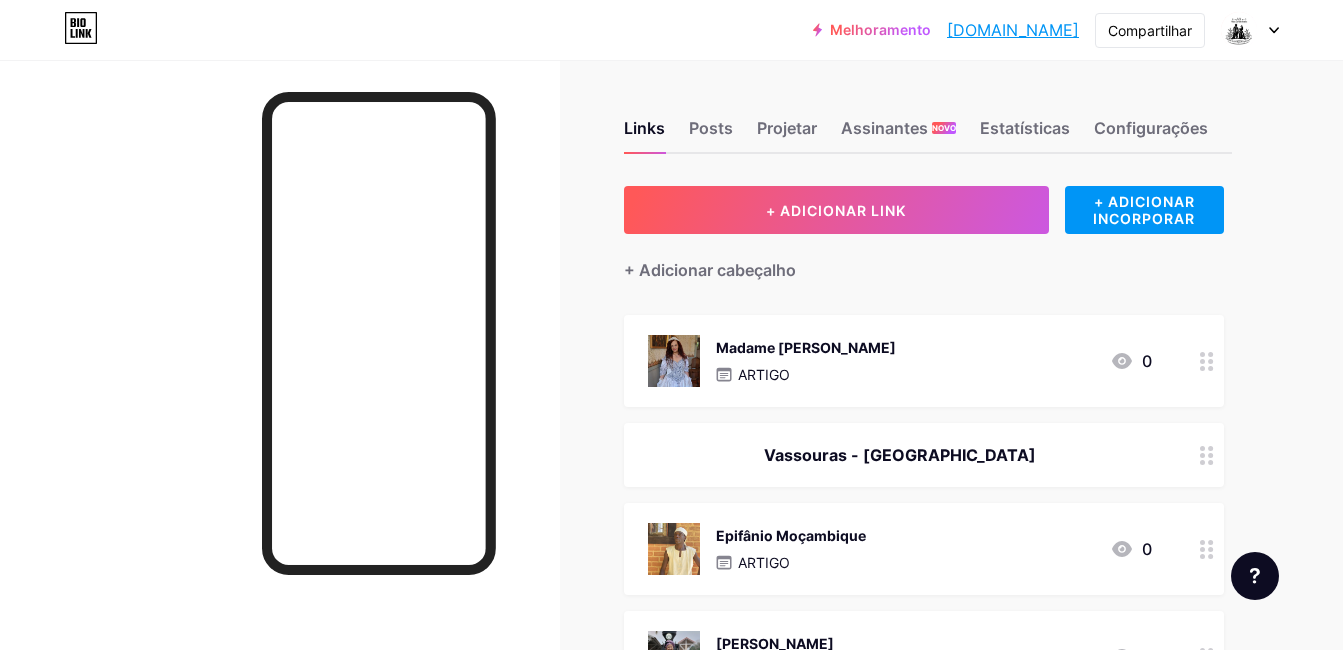 click on "vassouras.bio.link" at bounding box center [1013, 30] 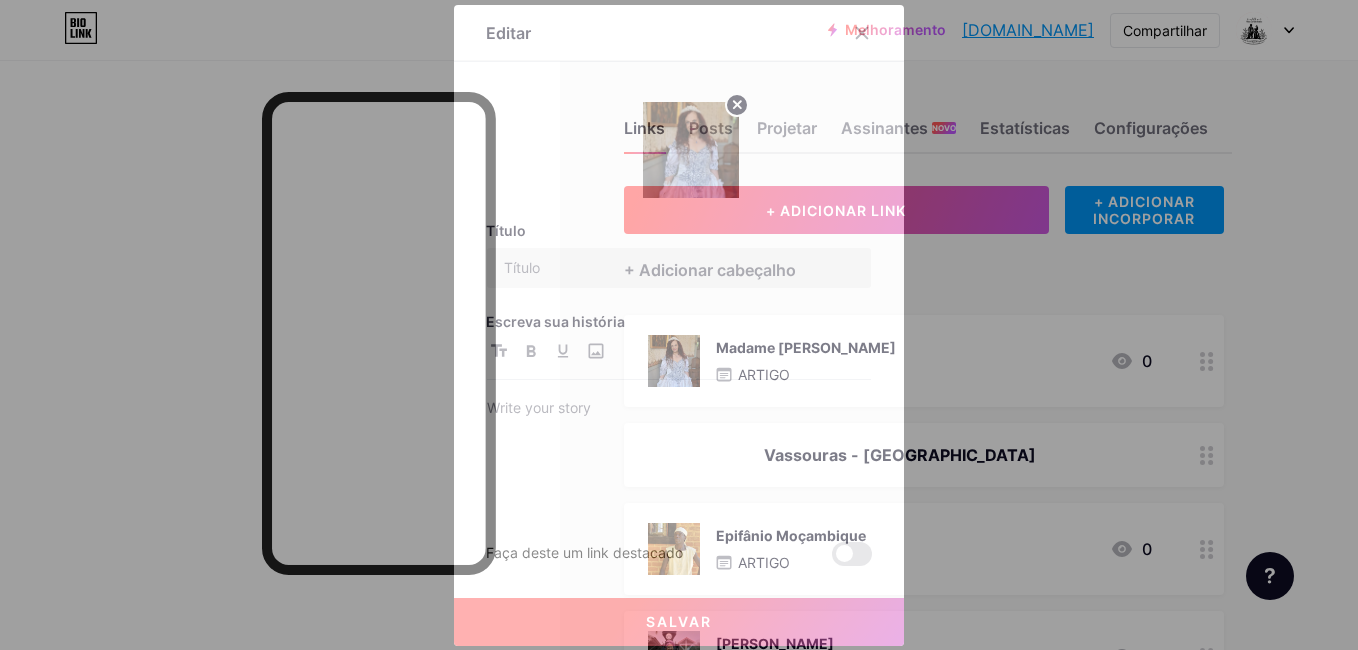 type on "Madame Sophie" 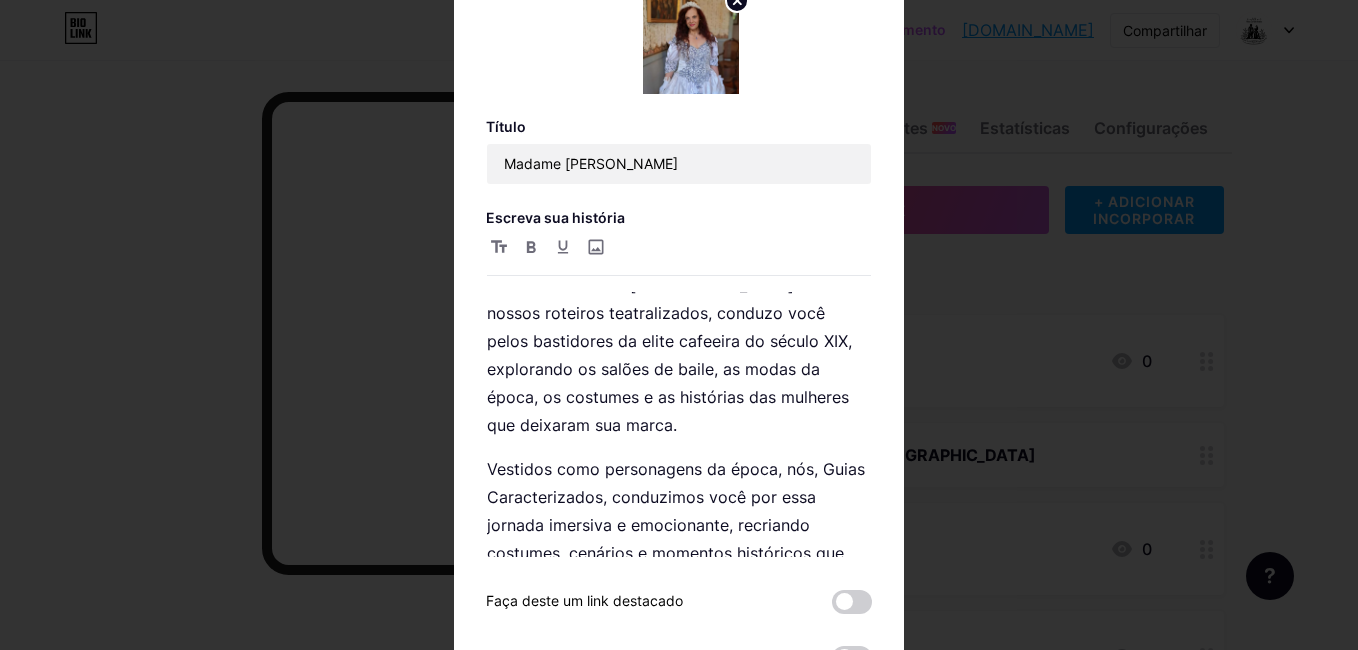 scroll, scrollTop: 1100, scrollLeft: 0, axis: vertical 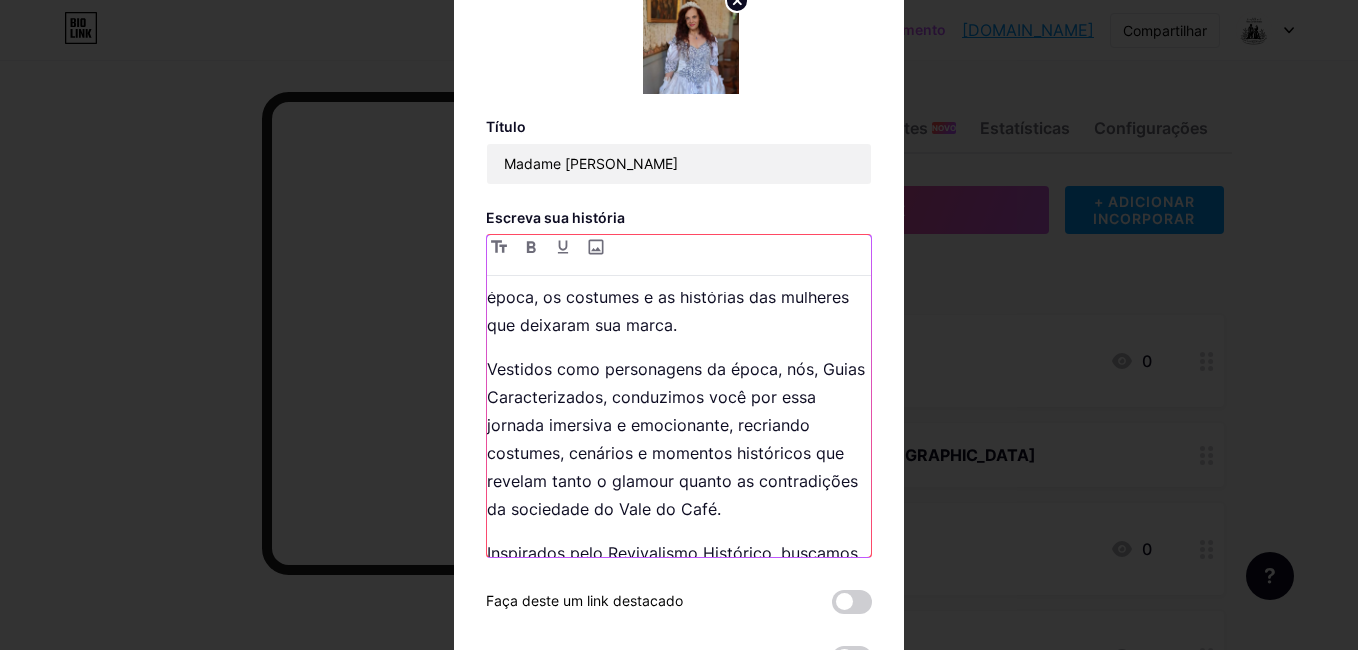 click on "Bem-vindos(as) a uma viagem no tempo! Eu sou Cláudia Maciel, Professora, Pedagoga e Pós-Graduada em Psicologia Educacional, com mais de 25 anos de experiência em eventos culturais. Apaixonada por história, arte e pelas riquezas do nosso Brasil, hoje atuo como Guia de Turismo em Vassouras – RJ, cidade encantadora que guarda viva a memória do ciclo do café. Também atuei como Guia em Portugal, registrada no RNAAT – Registro Nacional de Agentes de Animação Turística – o que me proporcionou uma vivência enriquecedora na arte de guiar com excelência, sensibilidade e conhecimento histórico. Atualmente, dou vida à refinada  Madame Sophie , costureira francesa e estilista pessoal de  Eufrásia Teixeira Leite , uma das mulheres mais influentes do Império do Café. Em nossos roteiros teatralizados, conduzo você pelos bastidores da elite cafeeira do século XIX, explorando os salões de baile, as modas da época, os costumes e as histórias das mulheres que deixaram sua marca." at bounding box center [679, 424] 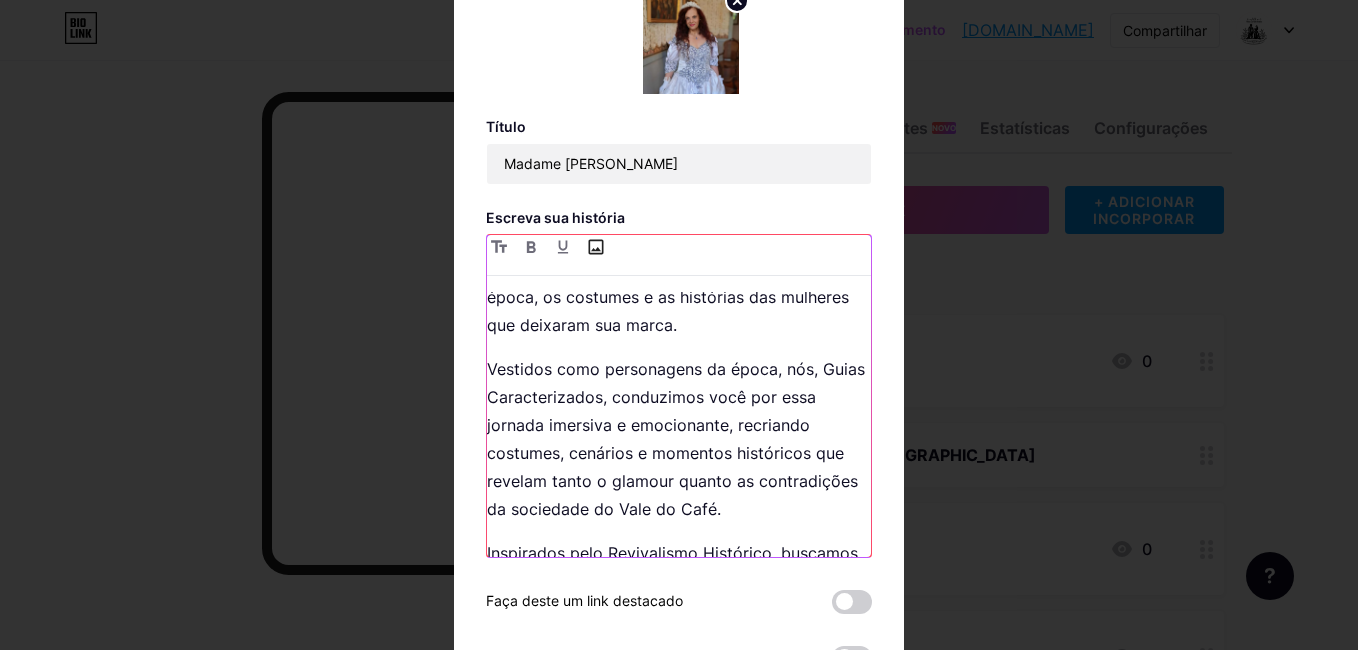 click at bounding box center (595, 247) 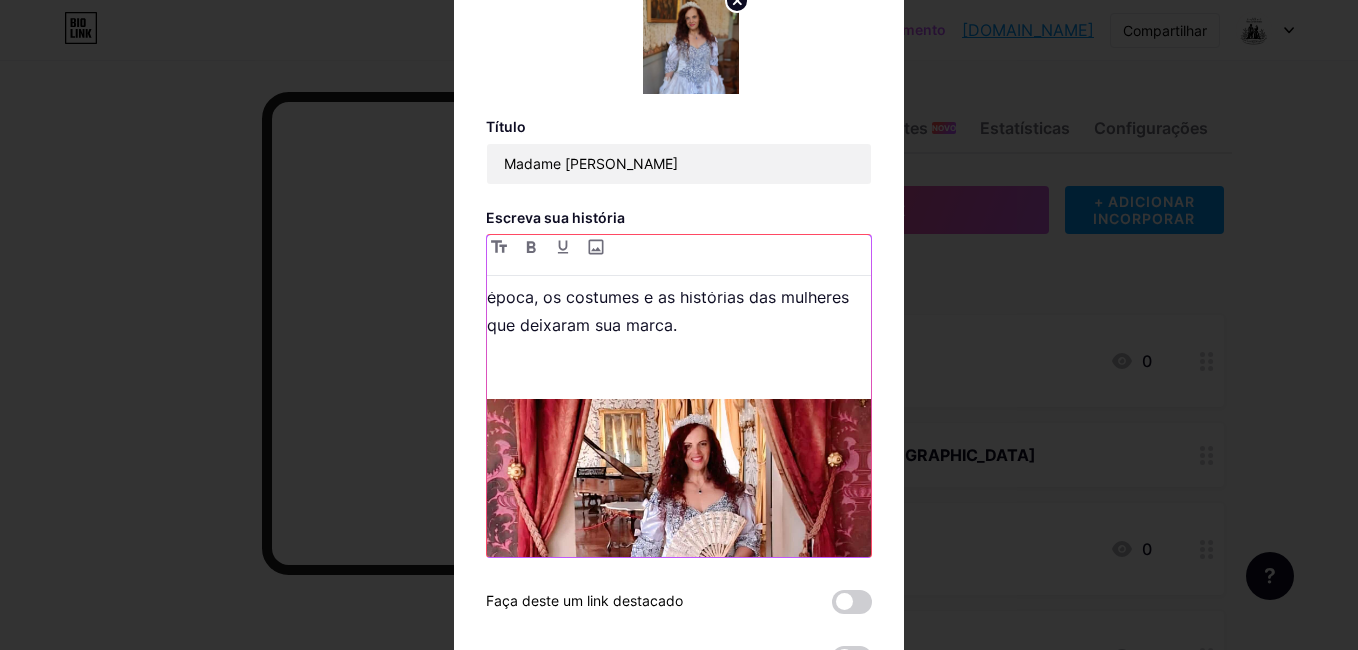 click at bounding box center (679, 369) 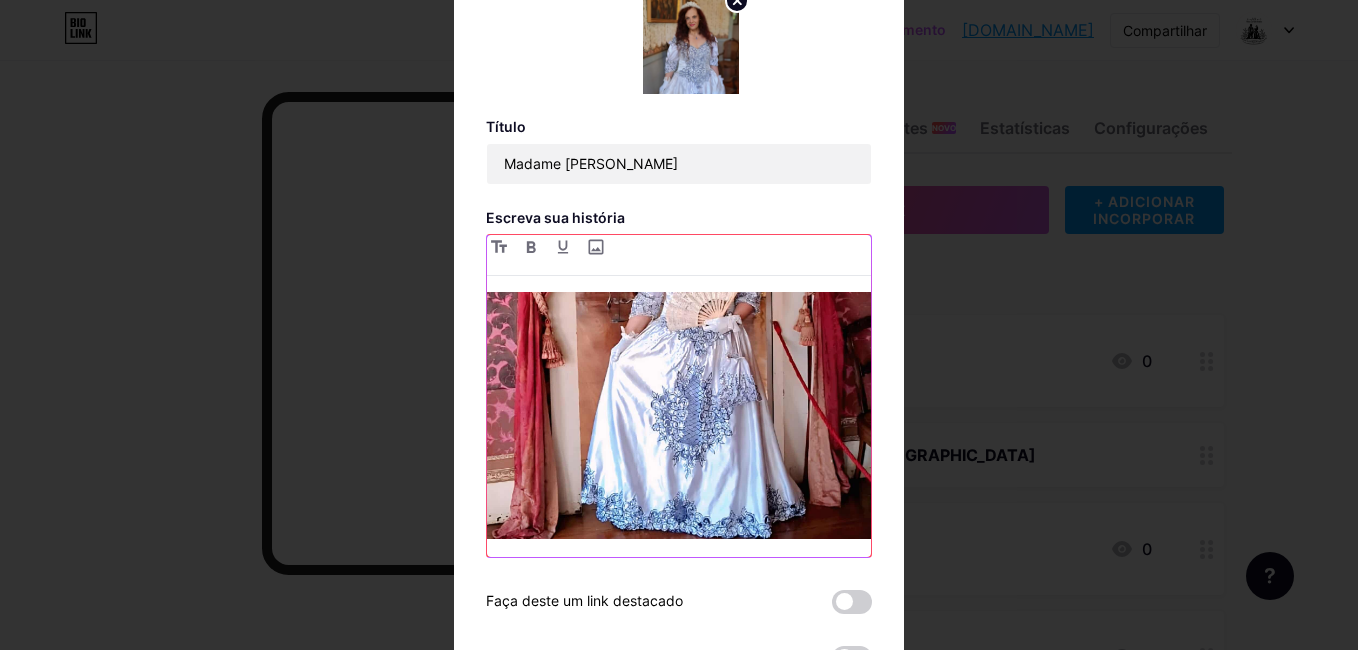 scroll, scrollTop: 1400, scrollLeft: 0, axis: vertical 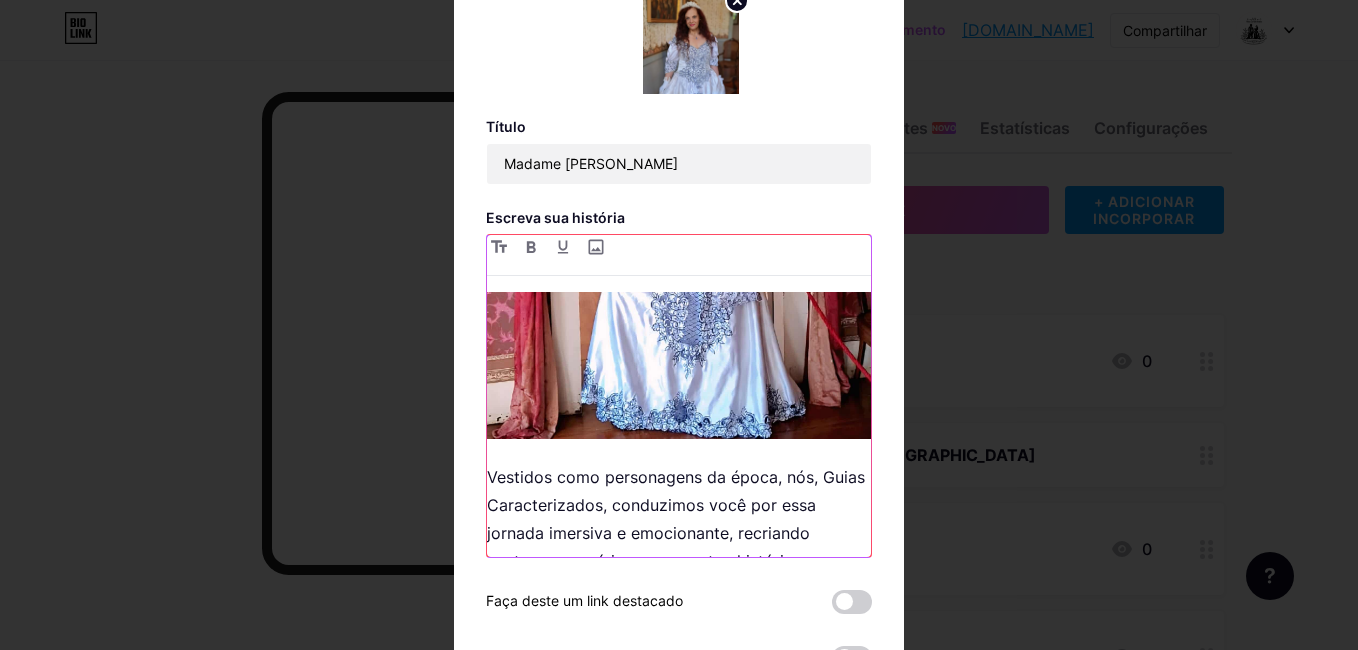 click on "Bem-vindos(as) a uma viagem no tempo! Eu sou Cláudia Maciel, Professora, Pedagoga e Pós-Graduada em Psicologia Educacional, com mais de 25 anos de experiência em eventos culturais. Apaixonada por história, arte e pelas riquezas do nosso Brasil, hoje atuo como Guia de Turismo em Vassouras – RJ, cidade encantadora que guarda viva a memória do ciclo do café. Também atuei como Guia em Portugal, registrada no RNAAT – Registro Nacional de Agentes de Animação Turística – o que me proporcionou uma vivência enriquecedora na arte de guiar com excelência, sensibilidade e conhecimento histórico. Atualmente, dou vida à refinada  Madame Sophie , costureira francesa e estilista pessoal de  Eufrásia Teixeira Leite , uma das mulheres mais influentes do Império do Café. Em nossos roteiros teatralizados, conduzo você pelos bastidores da elite cafeeira do século XIX, explorando os salões de baile, as modas da época, os costumes e as histórias das mulheres que deixaram sua marca." at bounding box center (679, 424) 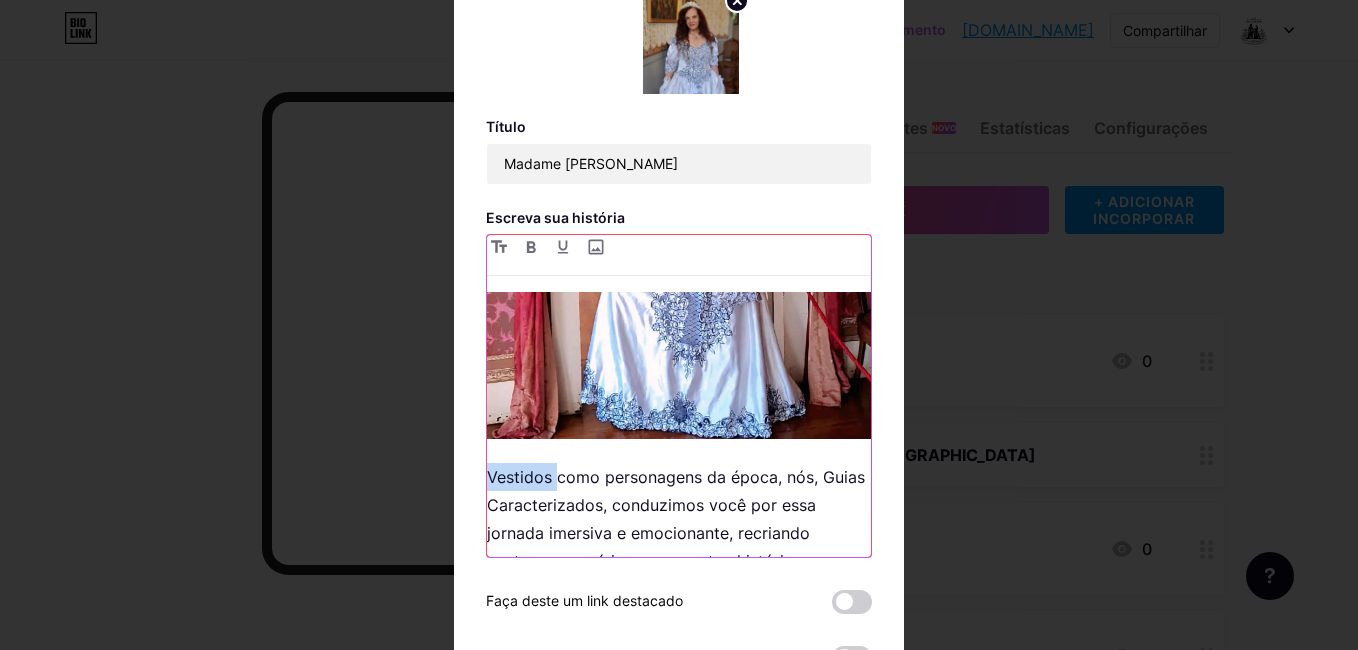 click on "Bem-vindos(as) a uma viagem no tempo! Eu sou Cláudia Maciel, Professora, Pedagoga e Pós-Graduada em Psicologia Educacional, com mais de 25 anos de experiência em eventos culturais. Apaixonada por história, arte e pelas riquezas do nosso Brasil, hoje atuo como Guia de Turismo em Vassouras – RJ, cidade encantadora que guarda viva a memória do ciclo do café. Também atuei como Guia em Portugal, registrada no RNAAT – Registro Nacional de Agentes de Animação Turística – o que me proporcionou uma vivência enriquecedora na arte de guiar com excelência, sensibilidade e conhecimento histórico. Atualmente, dou vida à refinada  Madame Sophie , costureira francesa e estilista pessoal de  Eufrásia Teixeira Leite , uma das mulheres mais influentes do Império do Café. Em nossos roteiros teatralizados, conduzo você pelos bastidores da elite cafeeira do século XIX, explorando os salões de baile, as modas da época, os costumes e as histórias das mulheres que deixaram sua marca." at bounding box center [679, 424] 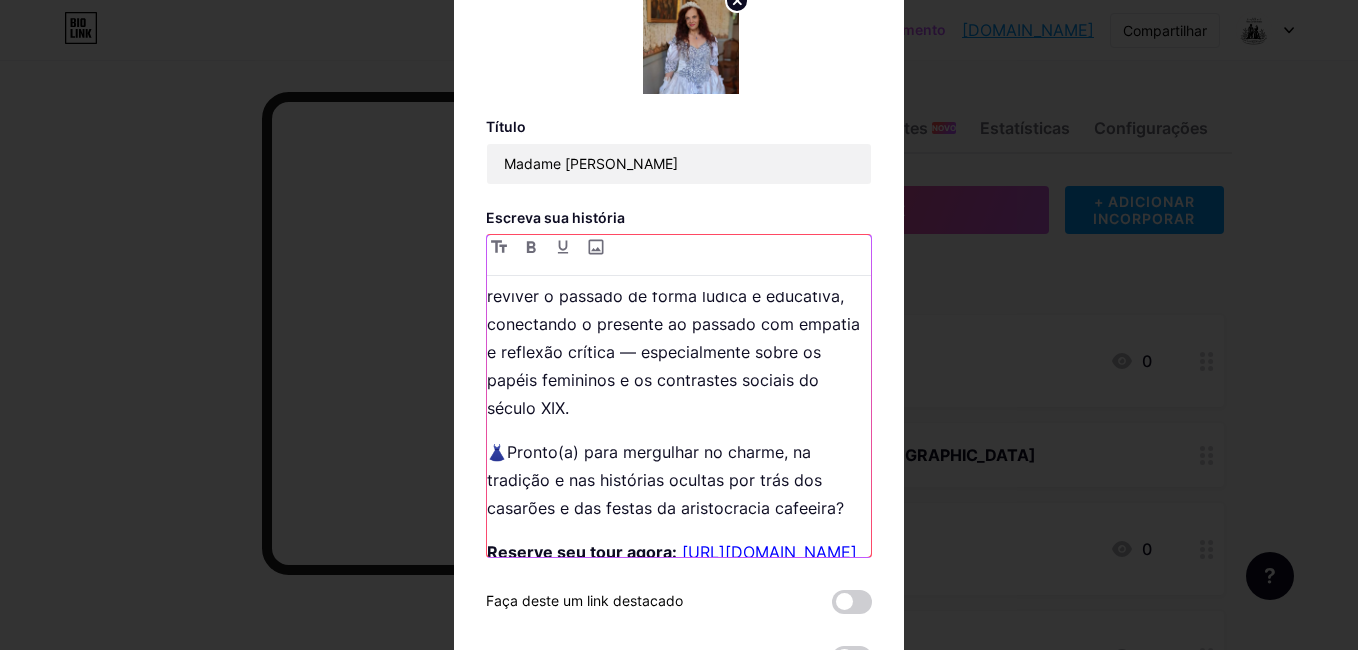 scroll, scrollTop: 1800, scrollLeft: 0, axis: vertical 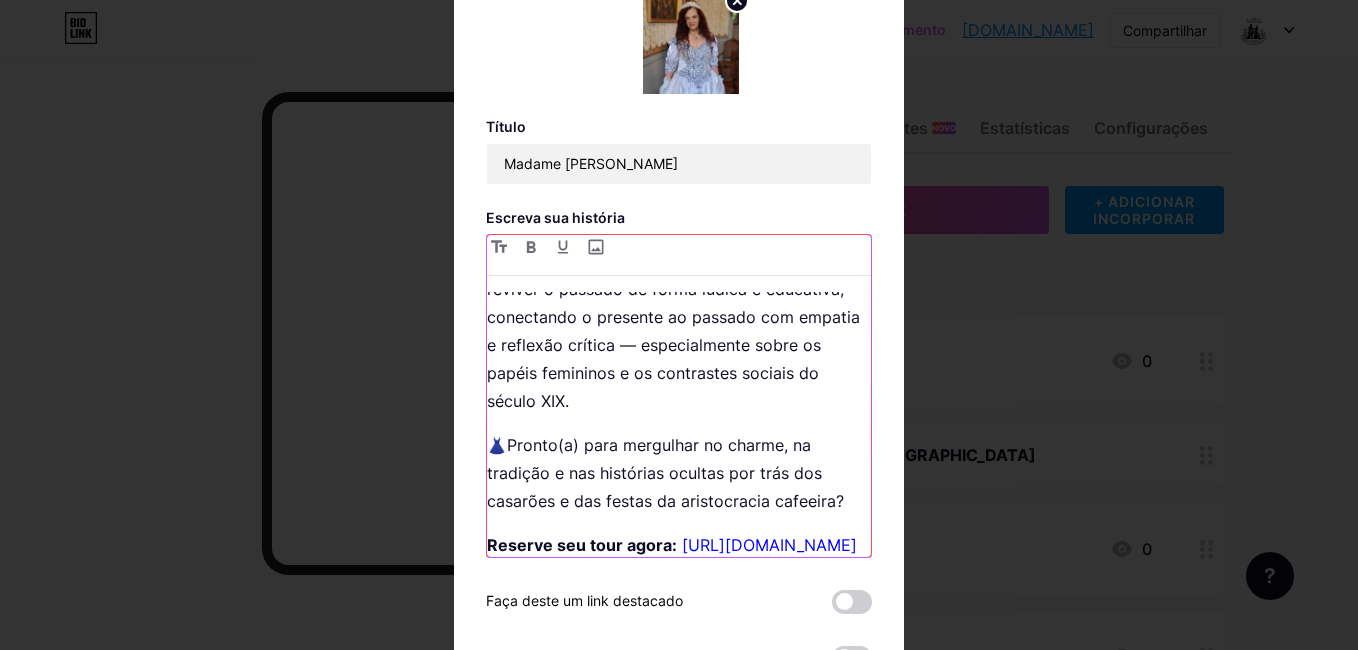 click on "Bem-vindos(as) a uma viagem no tempo! Eu sou Cláudia Maciel, Professora, Pedagoga e Pós-Graduada em Psicologia Educacional, com mais de 25 anos de experiência em eventos culturais. Apaixonada por história, arte e pelas riquezas do nosso Brasil, hoje atuo como Guia de Turismo em Vassouras – RJ, cidade encantadora que guarda viva a memória do ciclo do café. Também atuei como Guia em Portugal, registrada no RNAAT – Registro Nacional de Agentes de Animação Turística – o que me proporcionou uma vivência enriquecedora na arte de guiar com excelência, sensibilidade e conhecimento histórico. Atualmente, dou vida à refinada  Madame Sophie , costureira francesa e estilista pessoal de  Eufrásia Teixeira Leite , uma das mulheres mais influentes do Império do Café. Em nossos roteiros teatralizados, conduzo você pelos bastidores da elite cafeeira do século XIX, explorando os salões de baile, as modas da época, os costumes e as histórias das mulheres que deixaram sua marca." at bounding box center (679, 424) 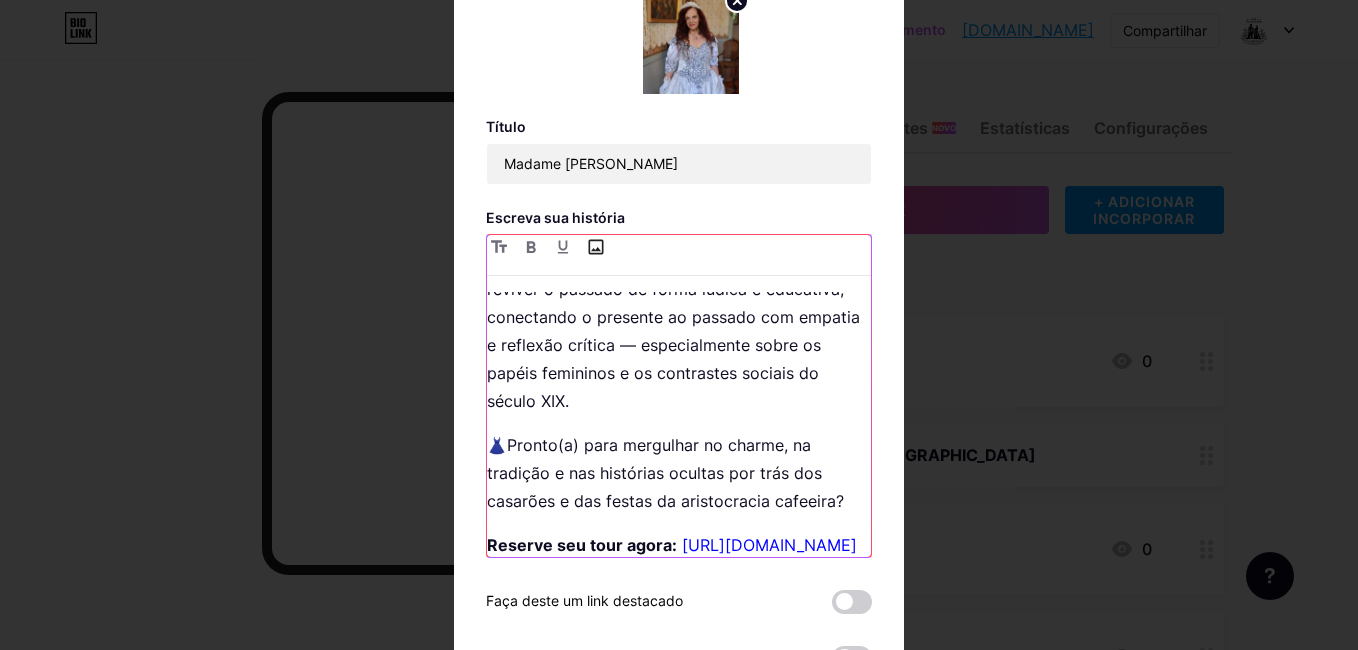 click at bounding box center [595, 247] 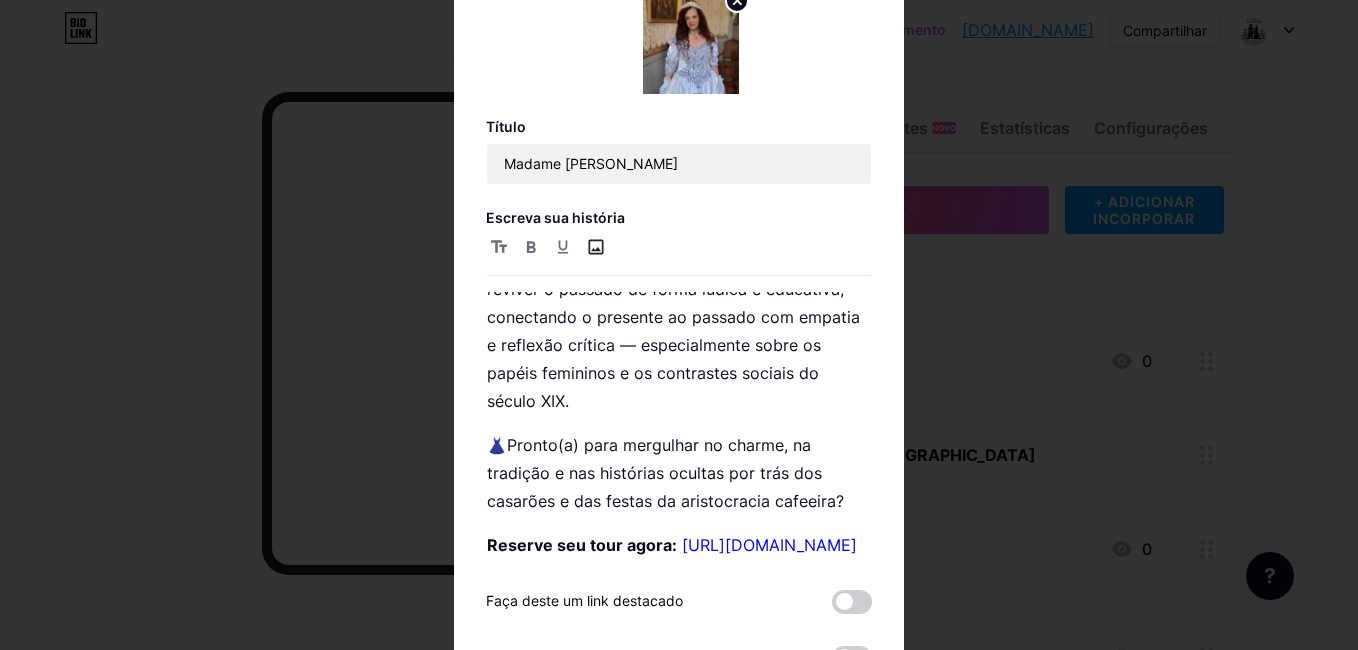 scroll, scrollTop: 1500, scrollLeft: 0, axis: vertical 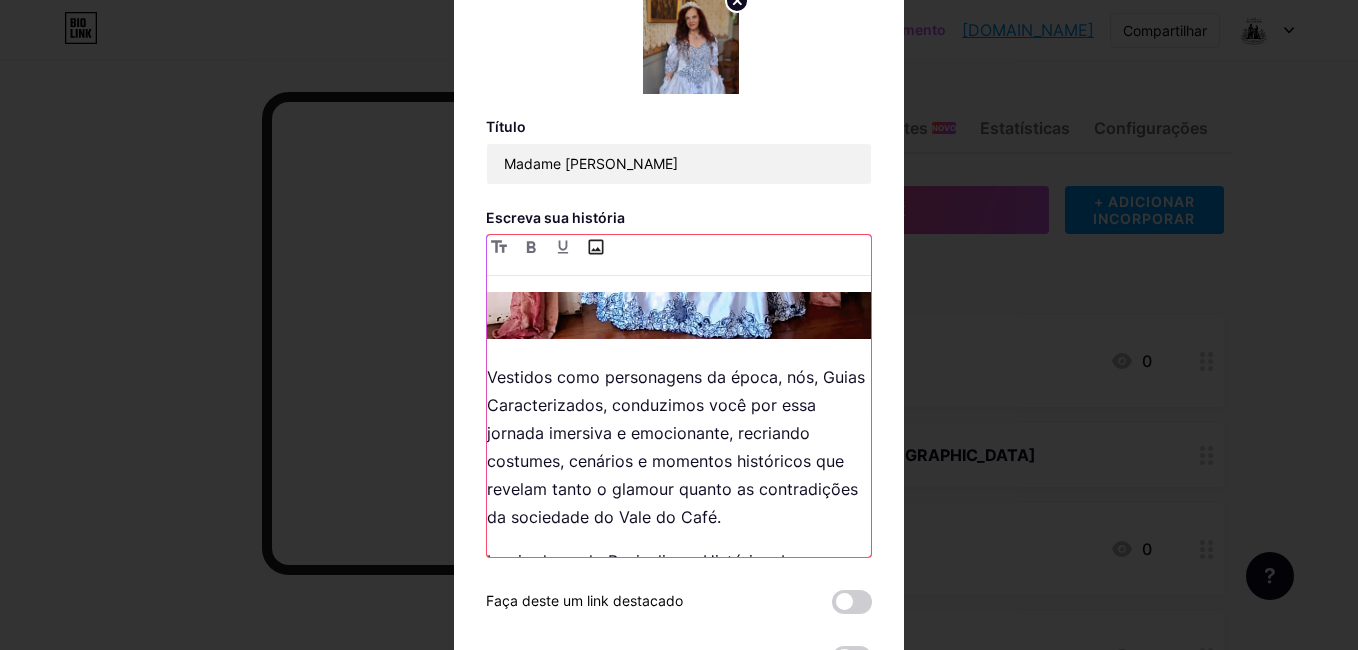 type on "C:\fakepath\516886682_1863993994166848_1730148659877016699_n.jpg" 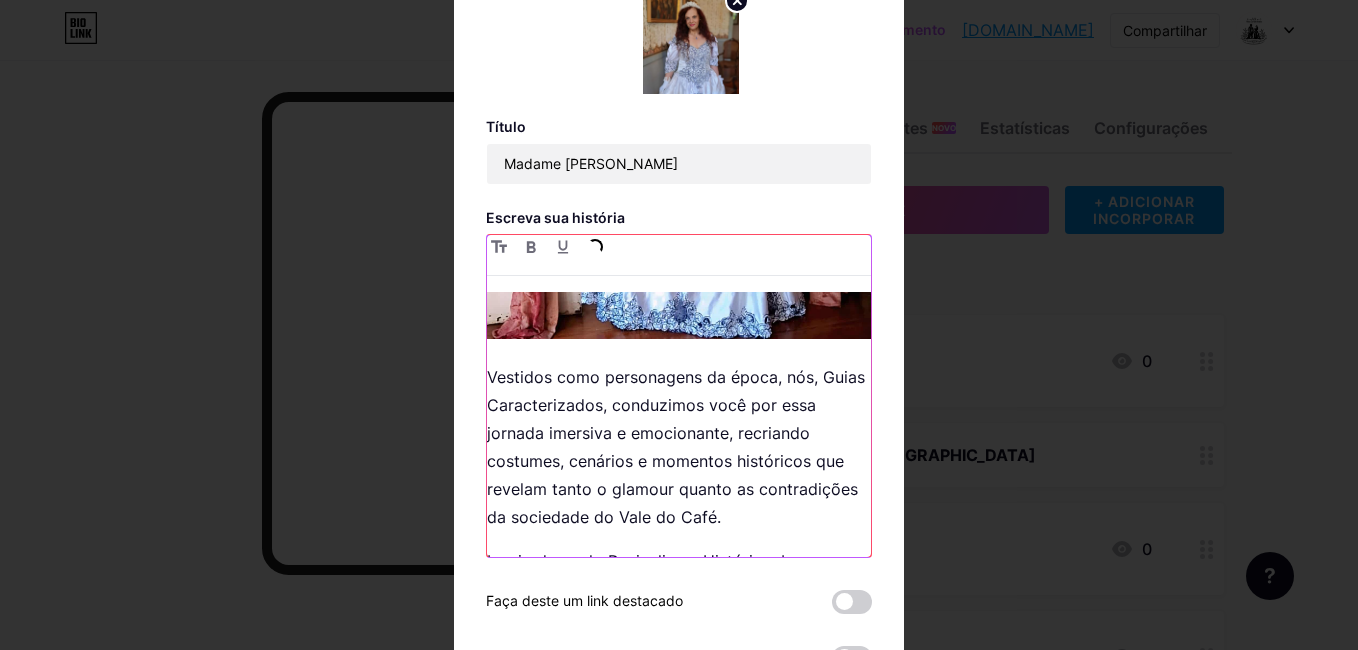 scroll, scrollTop: 1742, scrollLeft: 0, axis: vertical 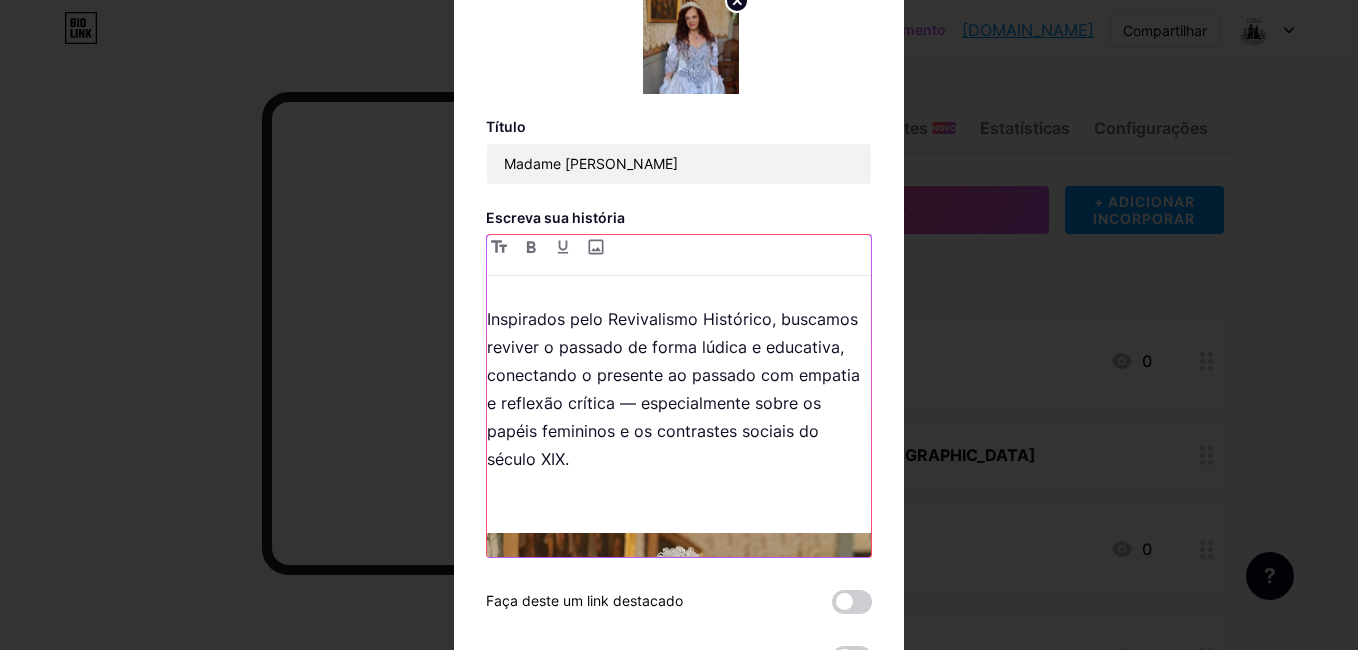 click at bounding box center (679, 503) 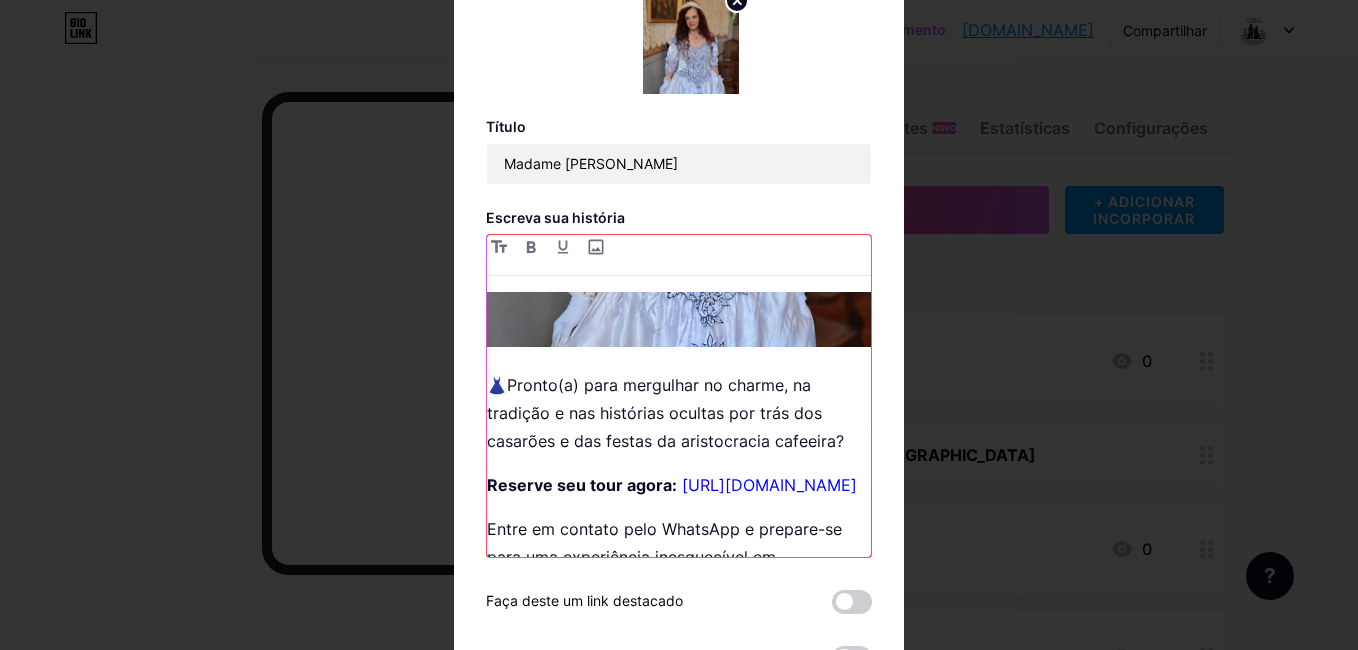 scroll, scrollTop: 2311, scrollLeft: 0, axis: vertical 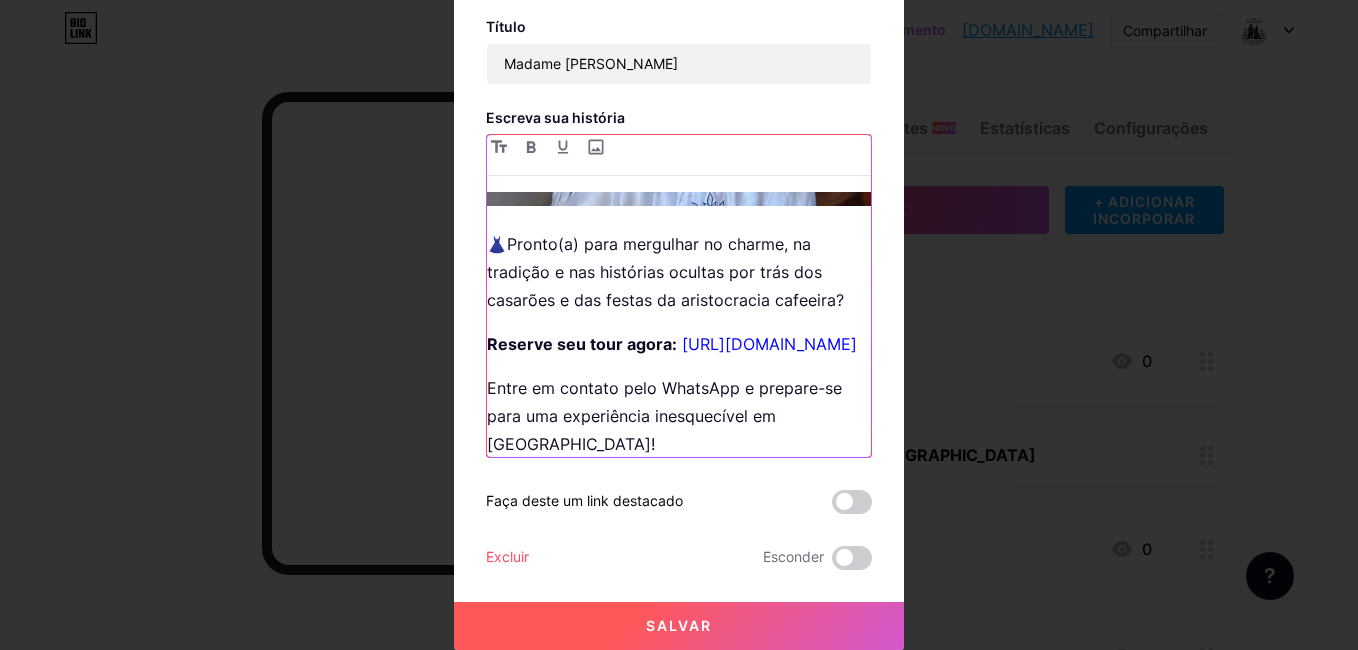 click on "Entre em contato pelo WhatsApp e prepare-se para uma experiência inesquecível em Vassouras!" at bounding box center (679, 416) 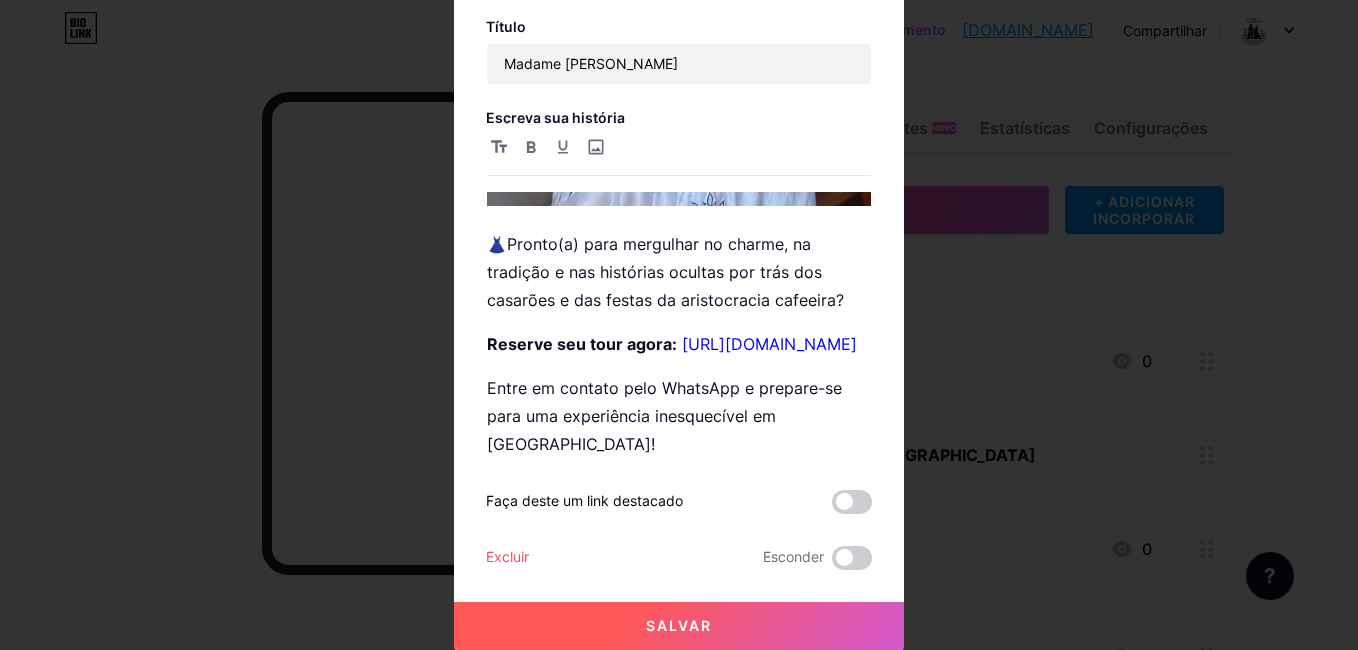 click on "Salvar" at bounding box center (679, 626) 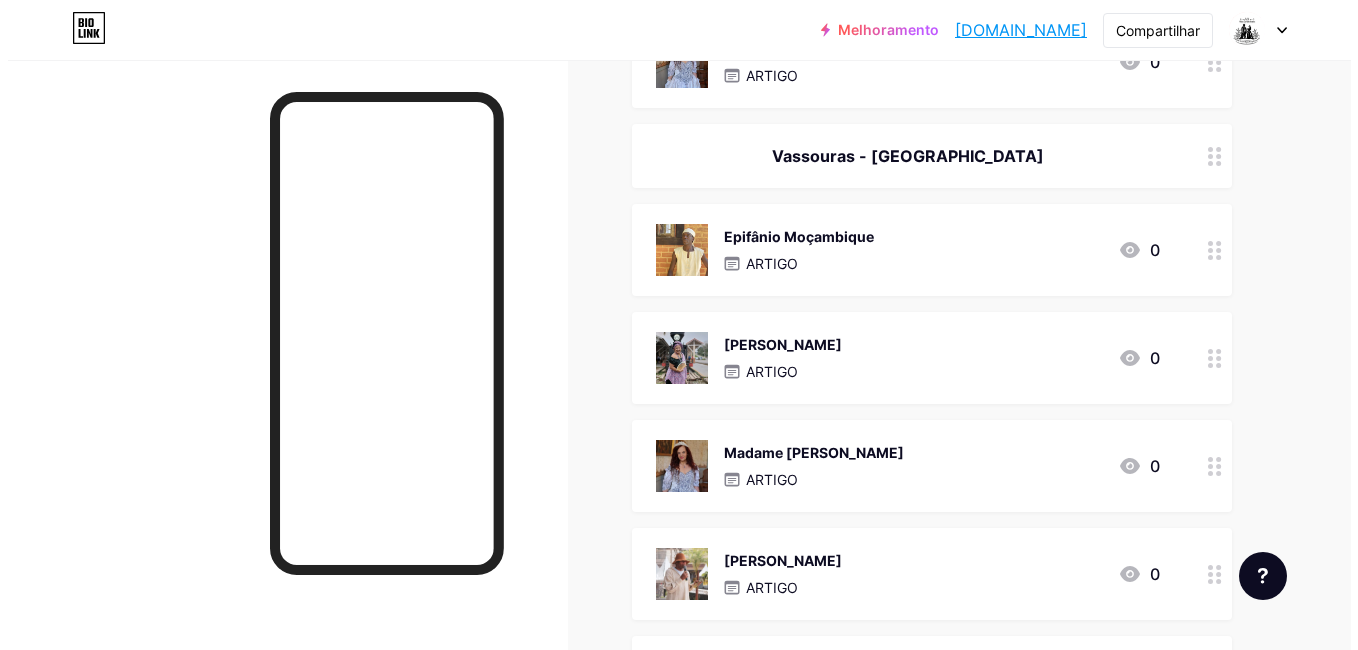 scroll, scrollTop: 300, scrollLeft: 0, axis: vertical 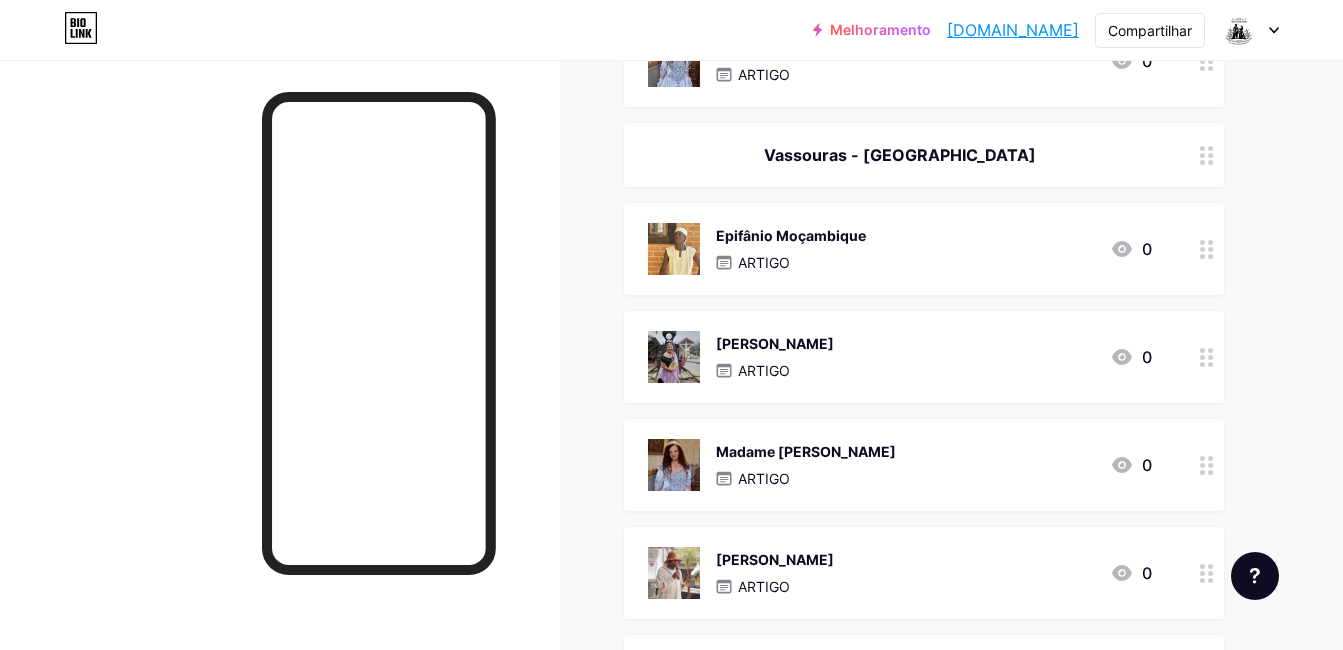click 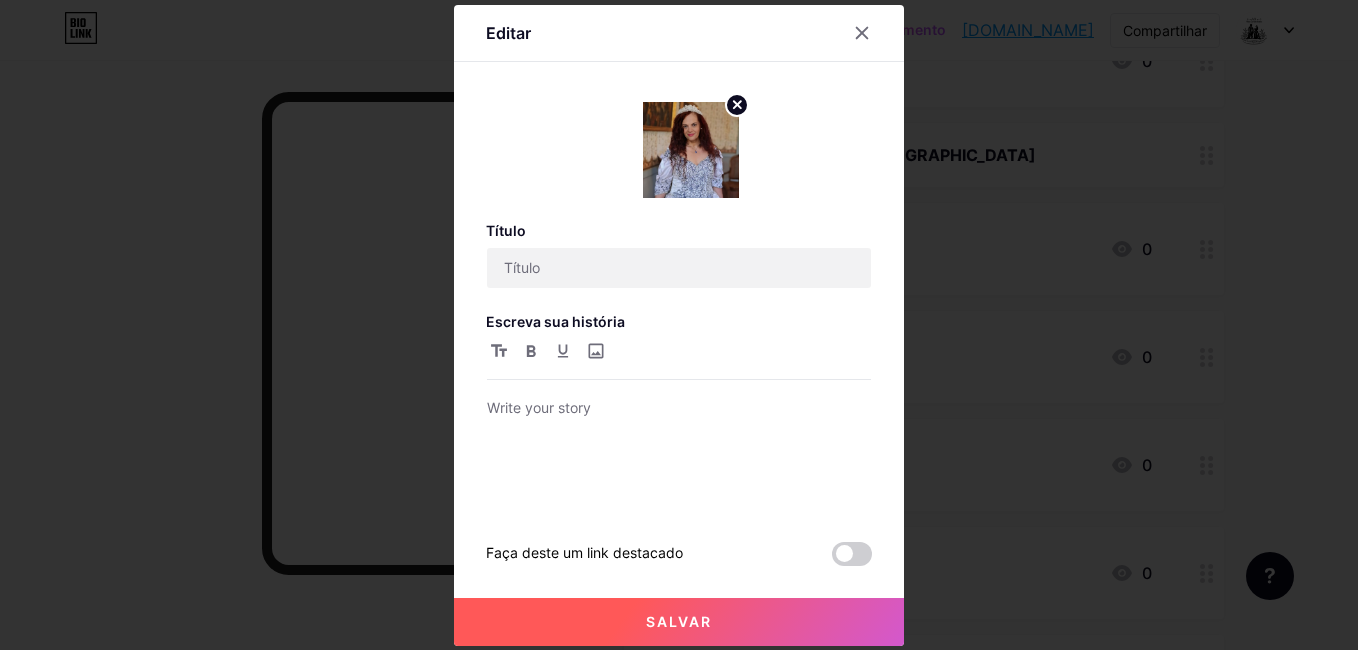 type on "Madame Sophie" 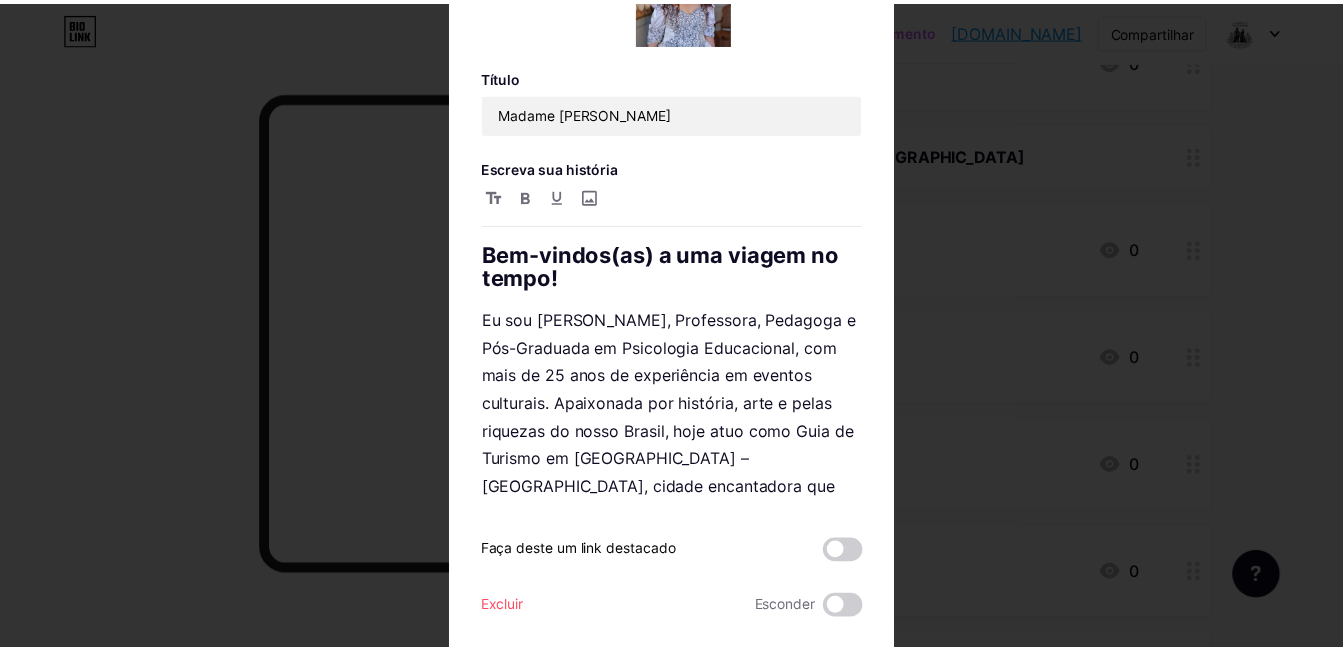 scroll, scrollTop: 100, scrollLeft: 0, axis: vertical 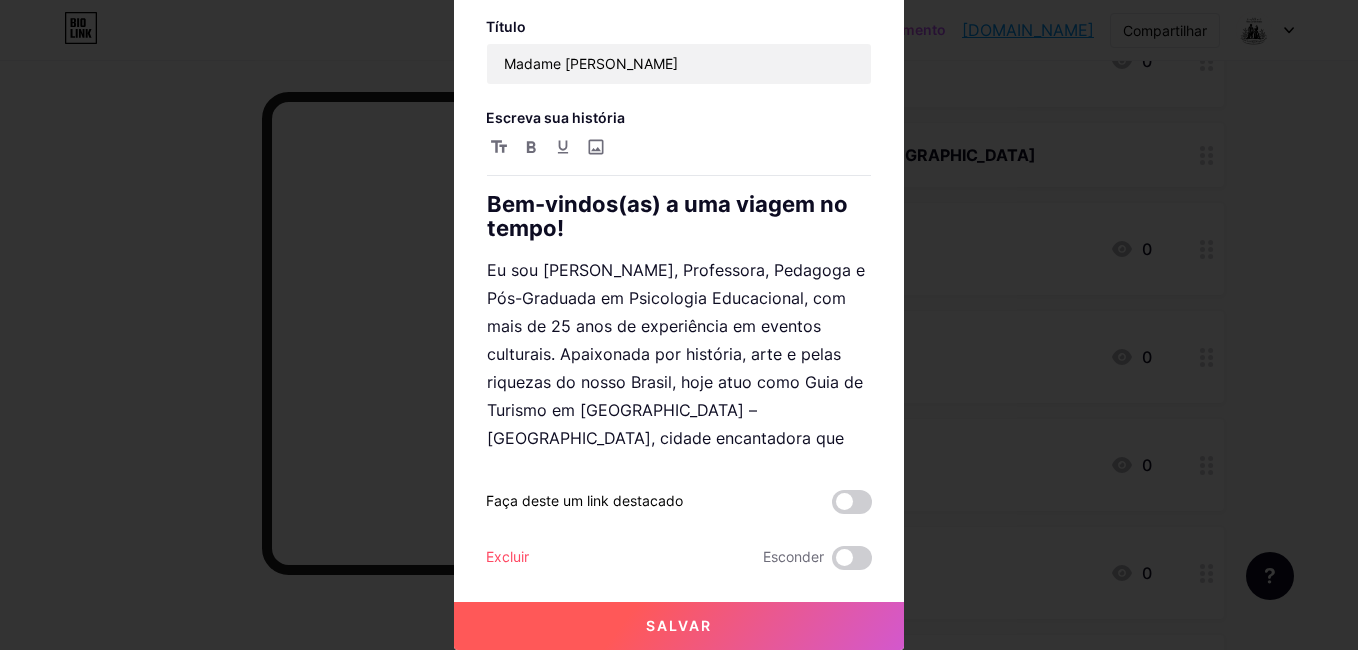 click on "Excluir" at bounding box center [507, 558] 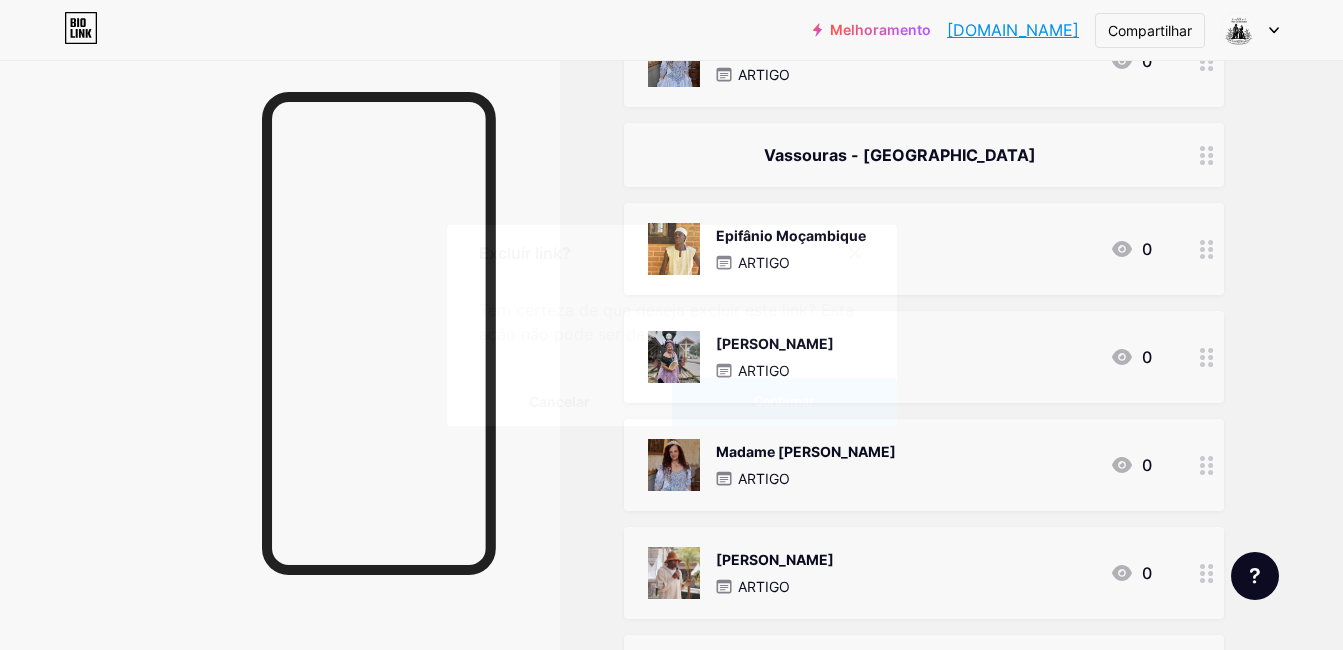 click on "Confirmar" at bounding box center (784, 402) 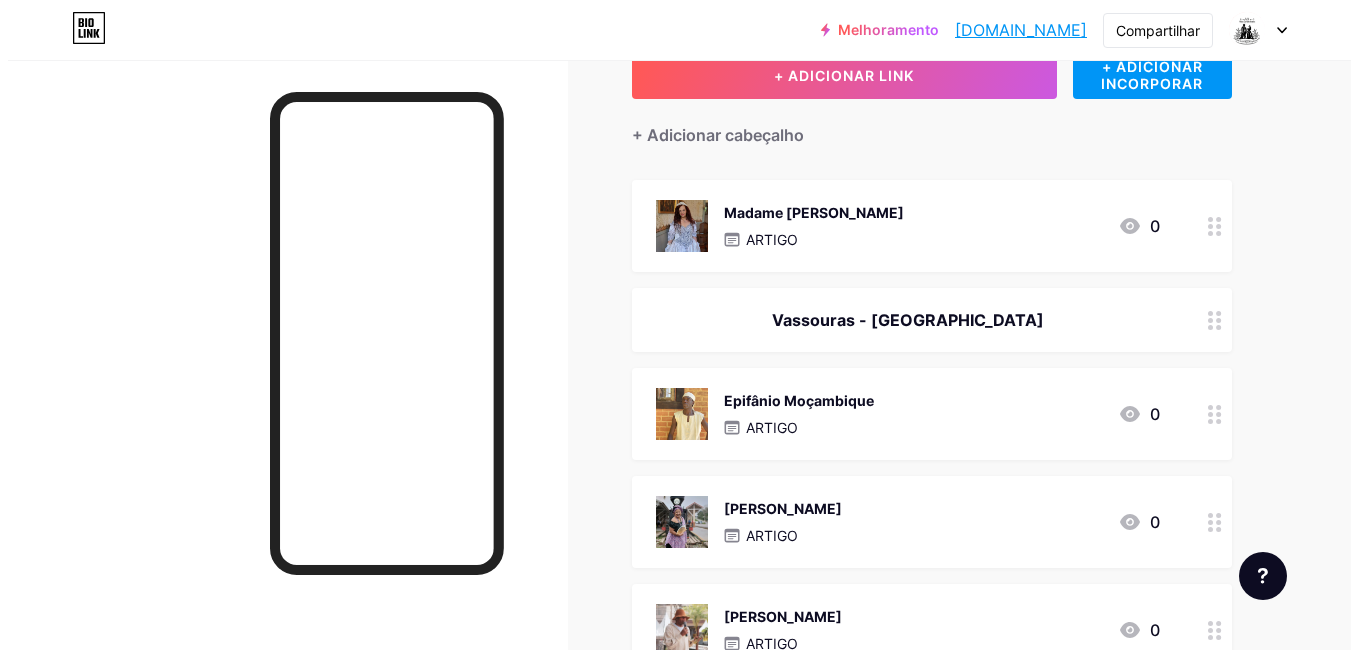 scroll, scrollTop: 100, scrollLeft: 0, axis: vertical 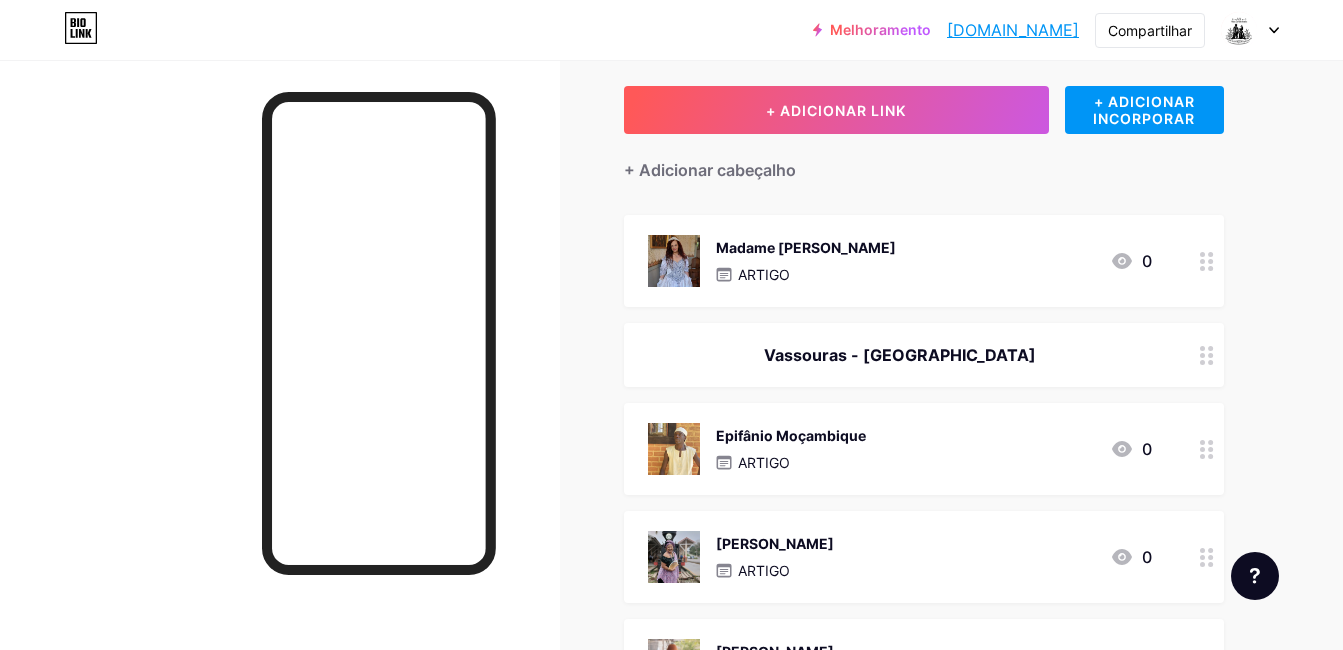 click on "Madame Sofia       ARTIGO
0" at bounding box center (900, 261) 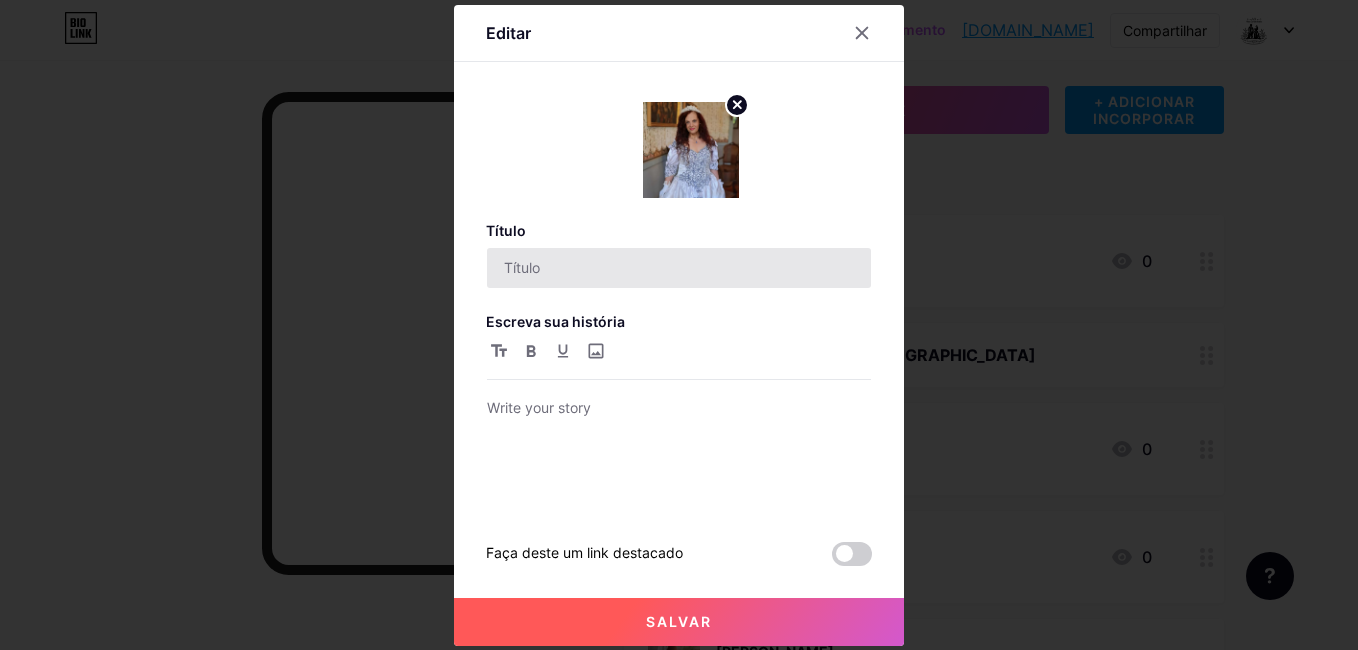 type on "Madame Sophie" 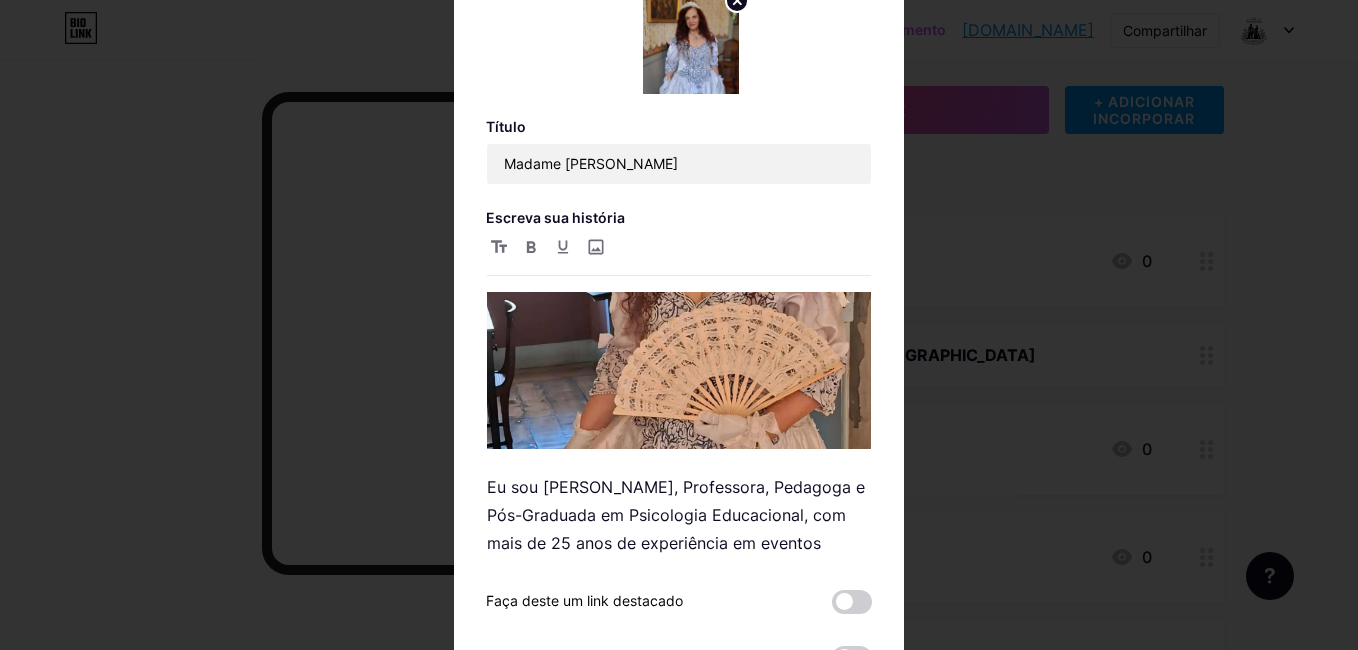 scroll, scrollTop: 300, scrollLeft: 0, axis: vertical 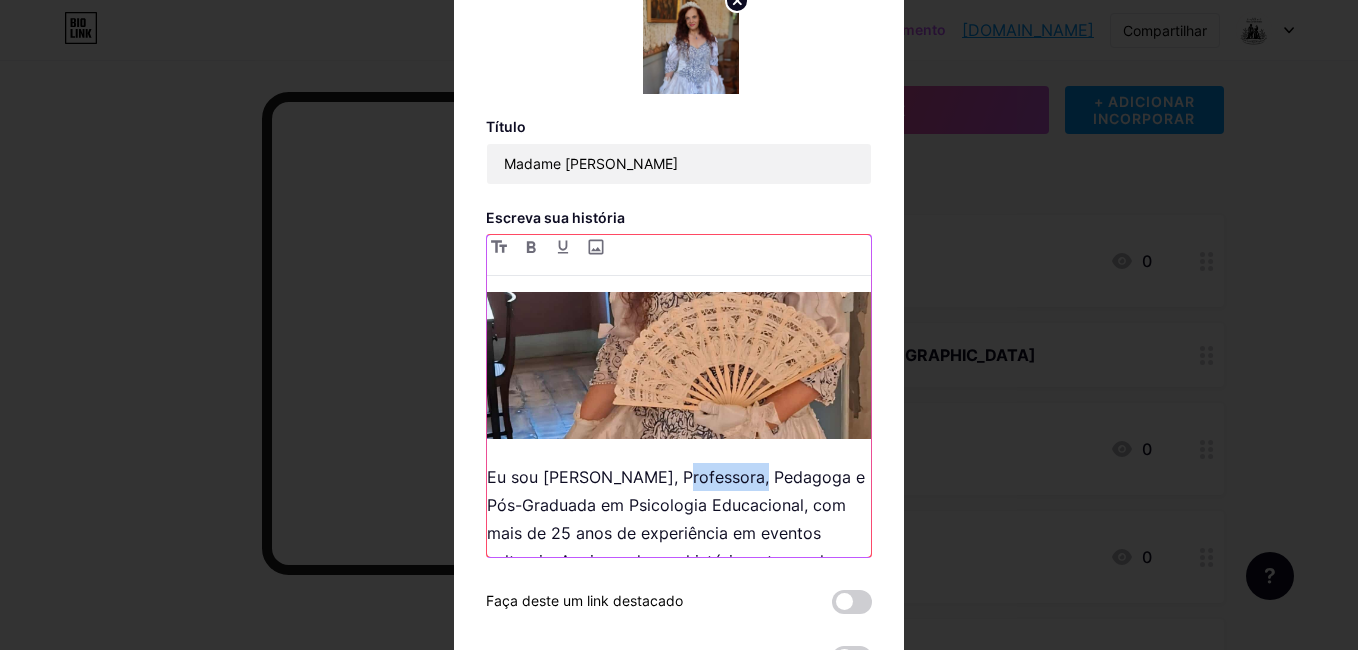 drag, startPoint x: 653, startPoint y: 464, endPoint x: 735, endPoint y: 459, distance: 82.1523 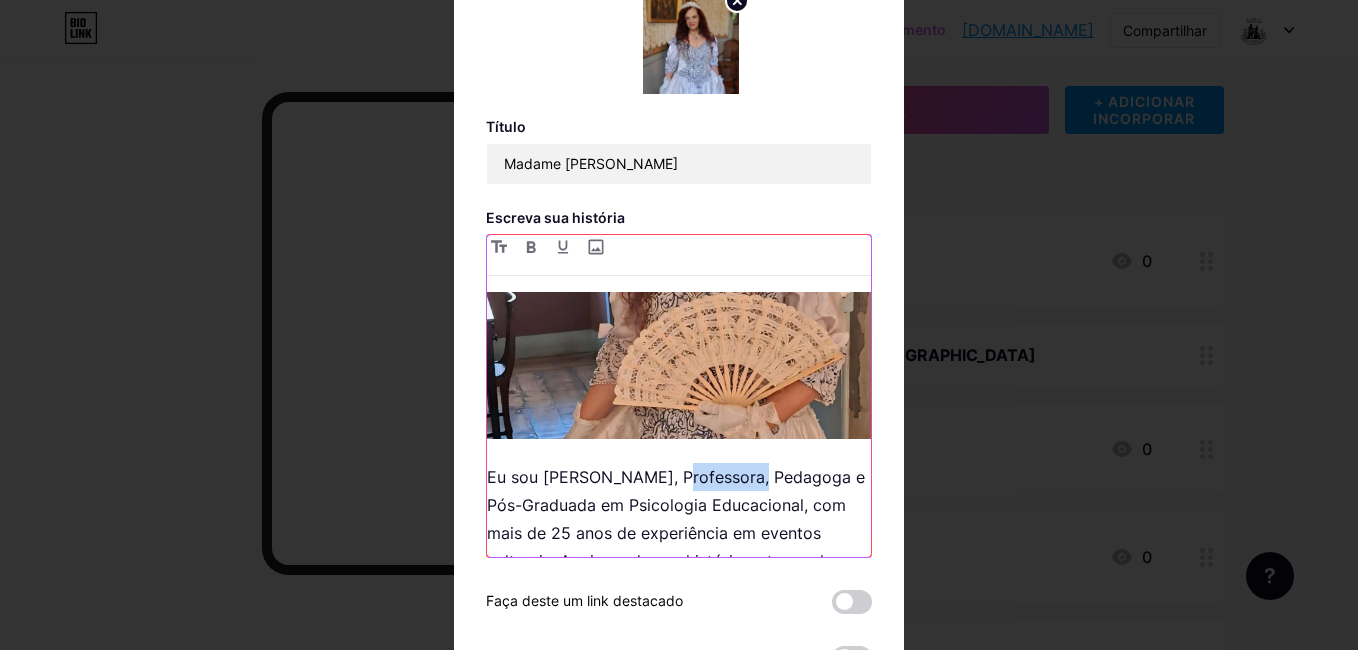 click on "Eu sou Cláudia Maciel, Professora, Pedagoga e Pós-Graduada em Psicologia Educacional, com mais de 25 anos de experiência em eventos culturais. Apaixonada por história, arte e pelas riquezas do nosso Brasil, hoje atuo como Guia de Turismo em Vassouras – RJ, cidade encantadora que guarda viva a memória do ciclo do café." at bounding box center [679, 575] 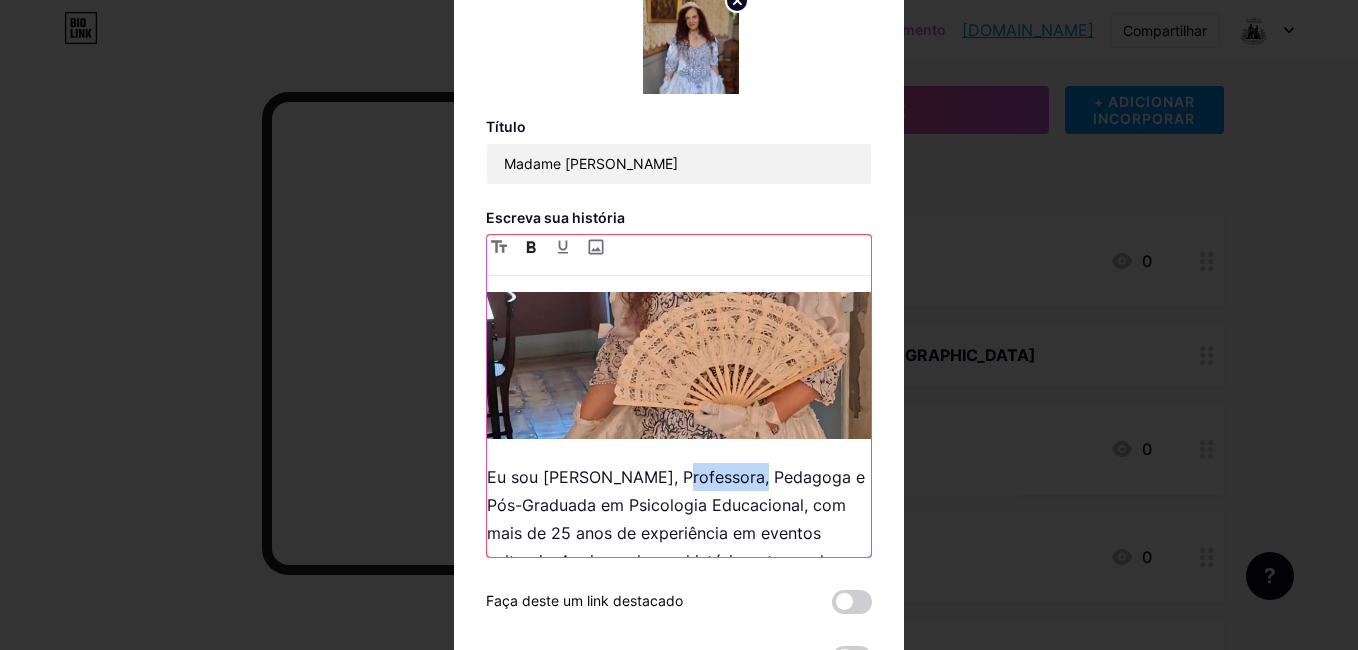 click 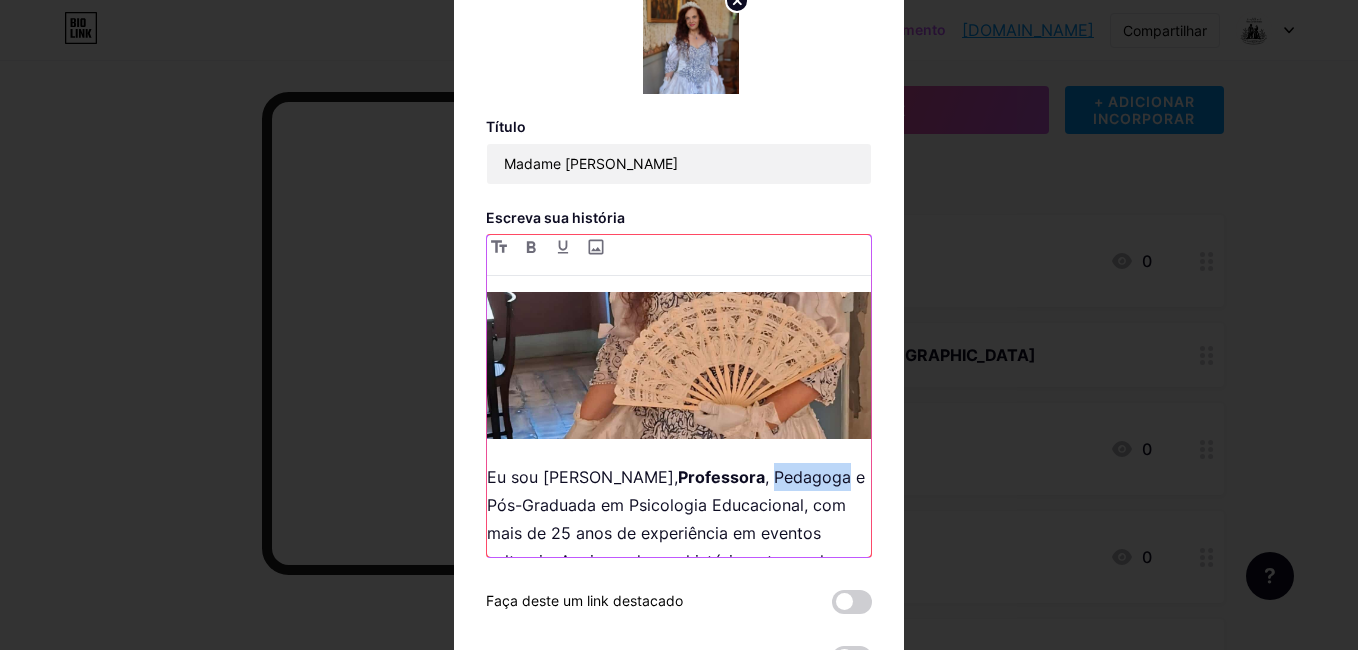 drag, startPoint x: 748, startPoint y: 464, endPoint x: 821, endPoint y: 469, distance: 73.171036 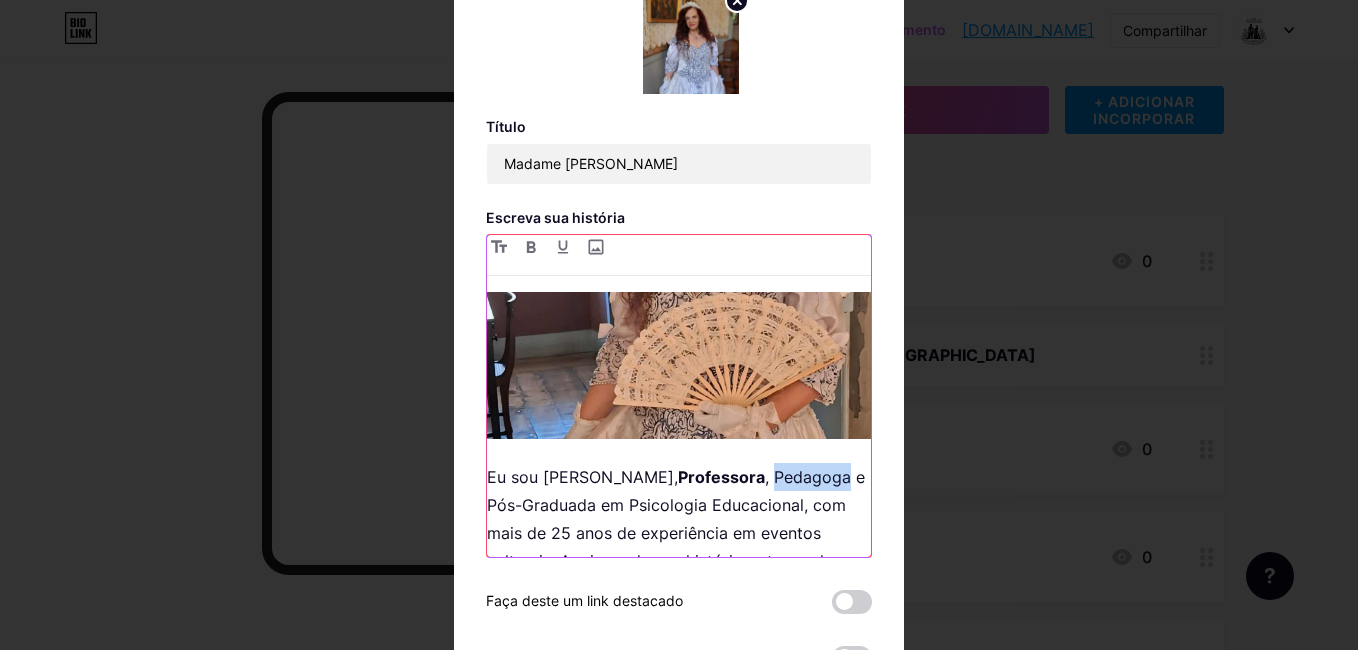 click on "Eu sou Cláudia Maciel,  Professora , Pedagoga e Pós-Graduada em Psicologia Educacional, com mais de 25 anos de experiência em eventos culturais. Apaixonada por história, arte e pelas riquezas do nosso Brasil, hoje atuo como Guia de Turismo em Vassouras – RJ, cidade encantadora que guarda viva a memória do ciclo do café." at bounding box center (679, 575) 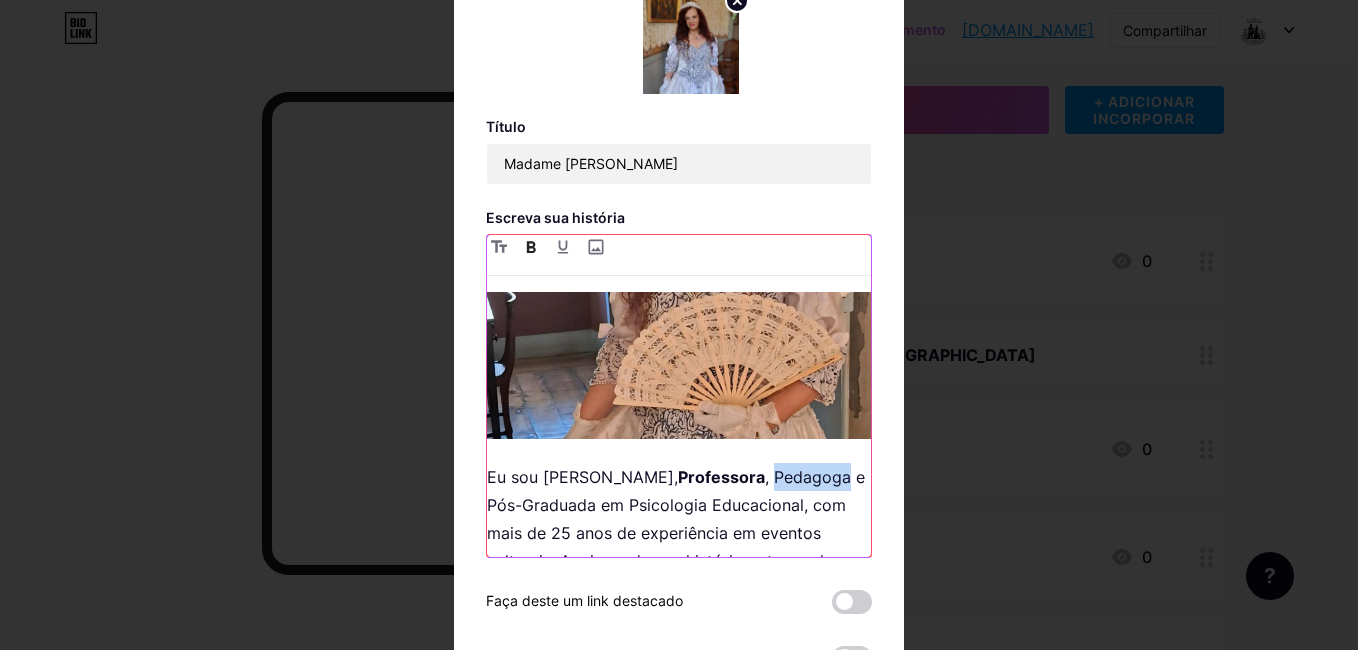 click at bounding box center [531, 247] 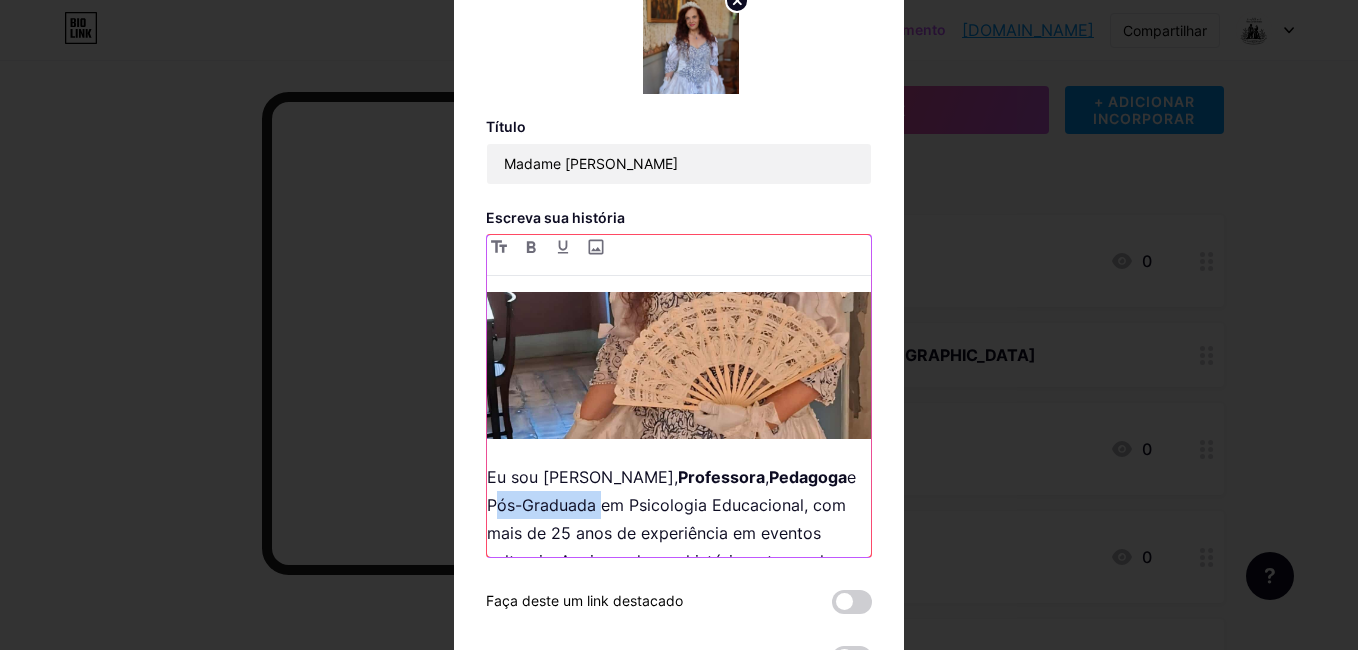 drag, startPoint x: 482, startPoint y: 492, endPoint x: 590, endPoint y: 487, distance: 108.11568 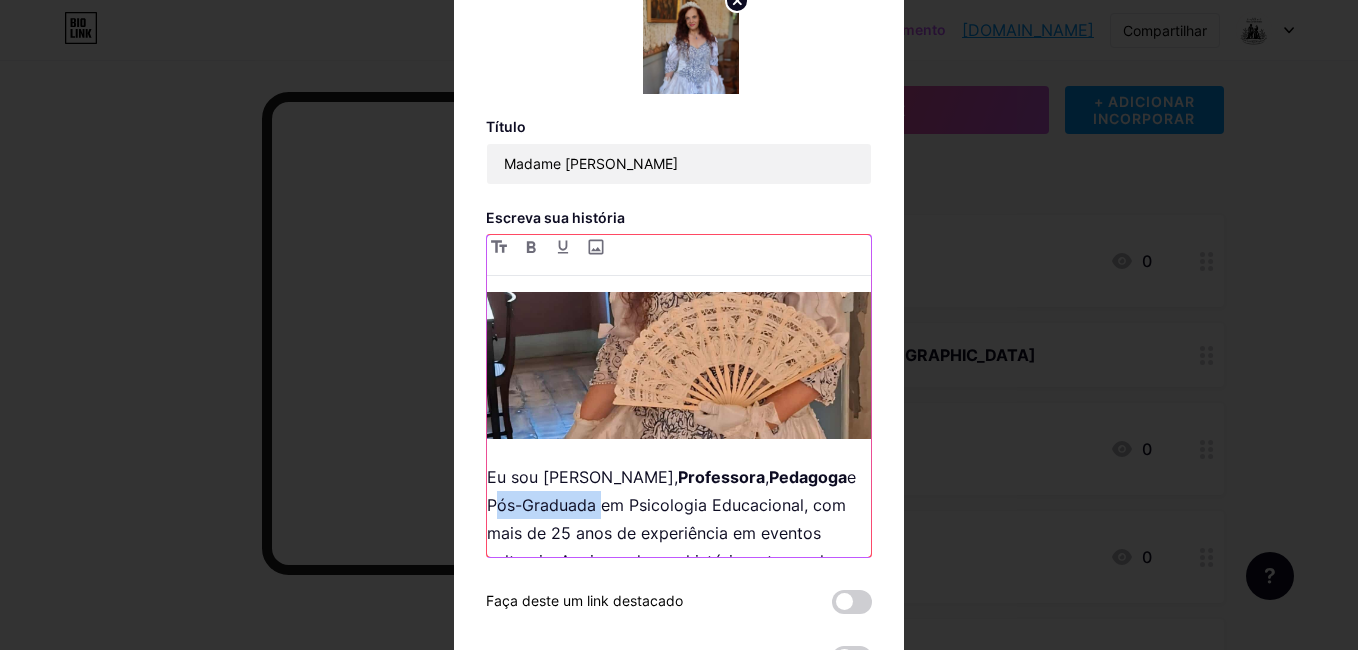 click on "Eu sou Cláudia Maciel,  Professora ,  Pedagoga  e Pós-Graduada em Psicologia Educacional, com mais de 25 anos de experiência em eventos culturais. Apaixonada por história, arte e pelas riquezas do nosso Brasil, hoje atuo como Guia de Turismo em Vassouras – RJ, cidade encantadora que guarda viva a memória do ciclo do café." at bounding box center [679, 575] 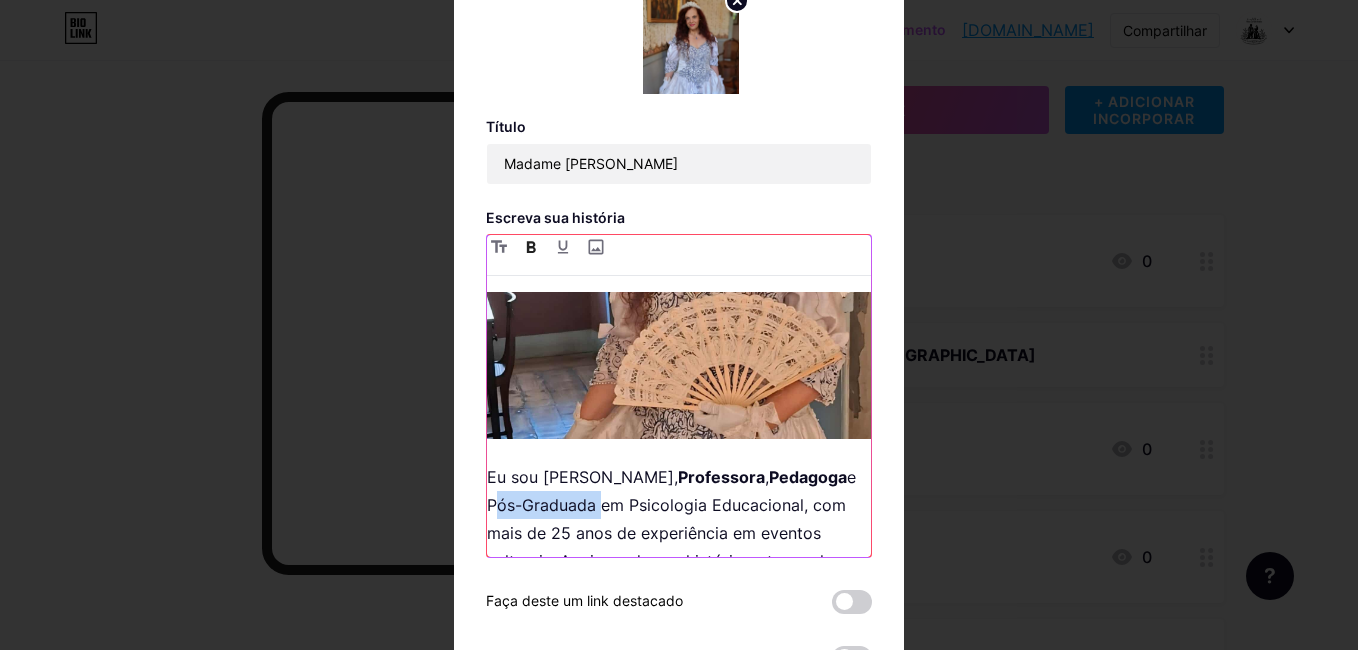 click 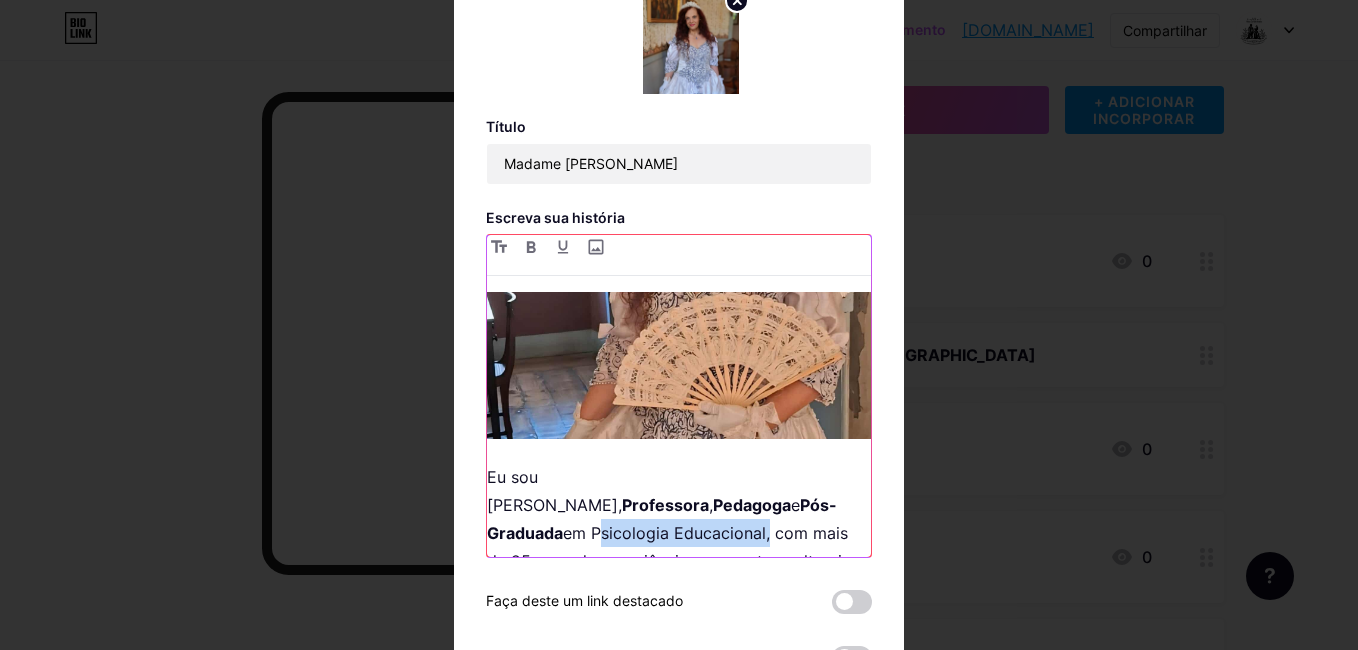 drag, startPoint x: 629, startPoint y: 490, endPoint x: 797, endPoint y: 493, distance: 168.02678 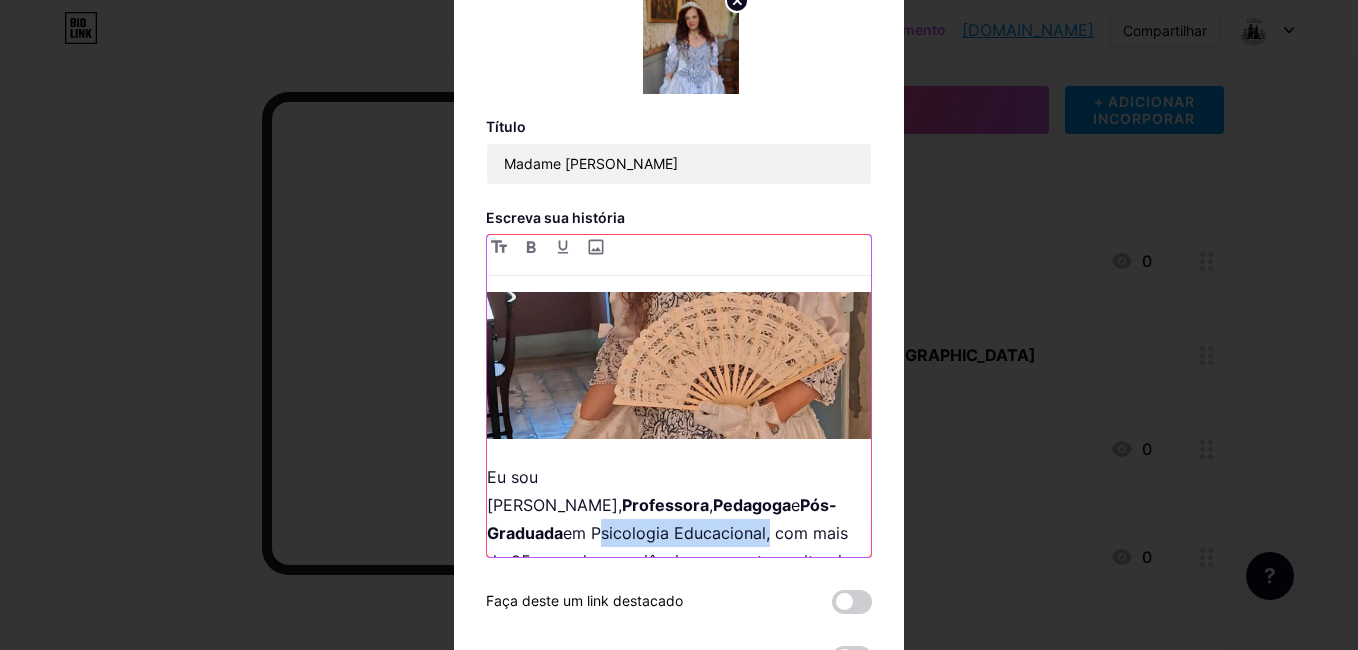 click on "Eu sou Cláudia Maciel,  Professora ,  Pedagoga  e  Pós-Graduada  em Psicologia Educacional, com mais de 25 anos de experiência em eventos culturais. Apaixonada por história, arte e pelas riquezas do nosso Brasil, hoje atuo como Guia de Turismo em Vassouras – RJ, cidade encantadora que guarda viva a memória do ciclo do café." at bounding box center (679, 589) 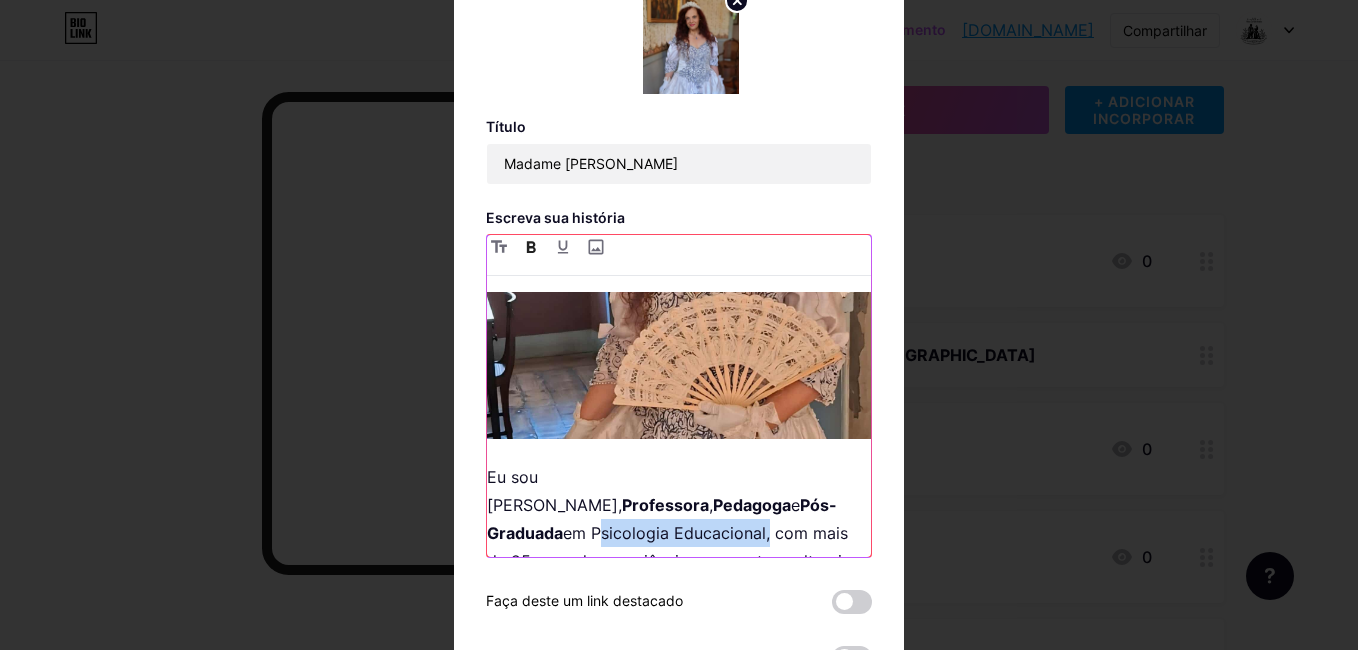 click at bounding box center [531, 247] 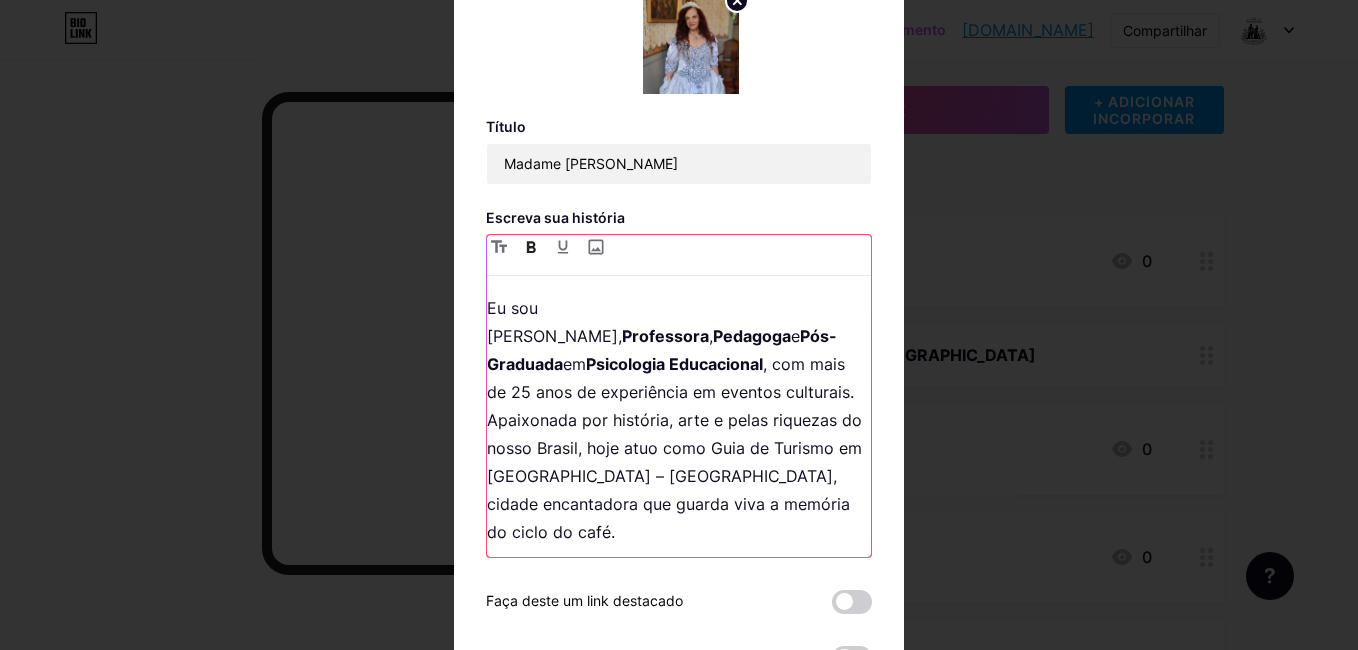scroll, scrollTop: 500, scrollLeft: 0, axis: vertical 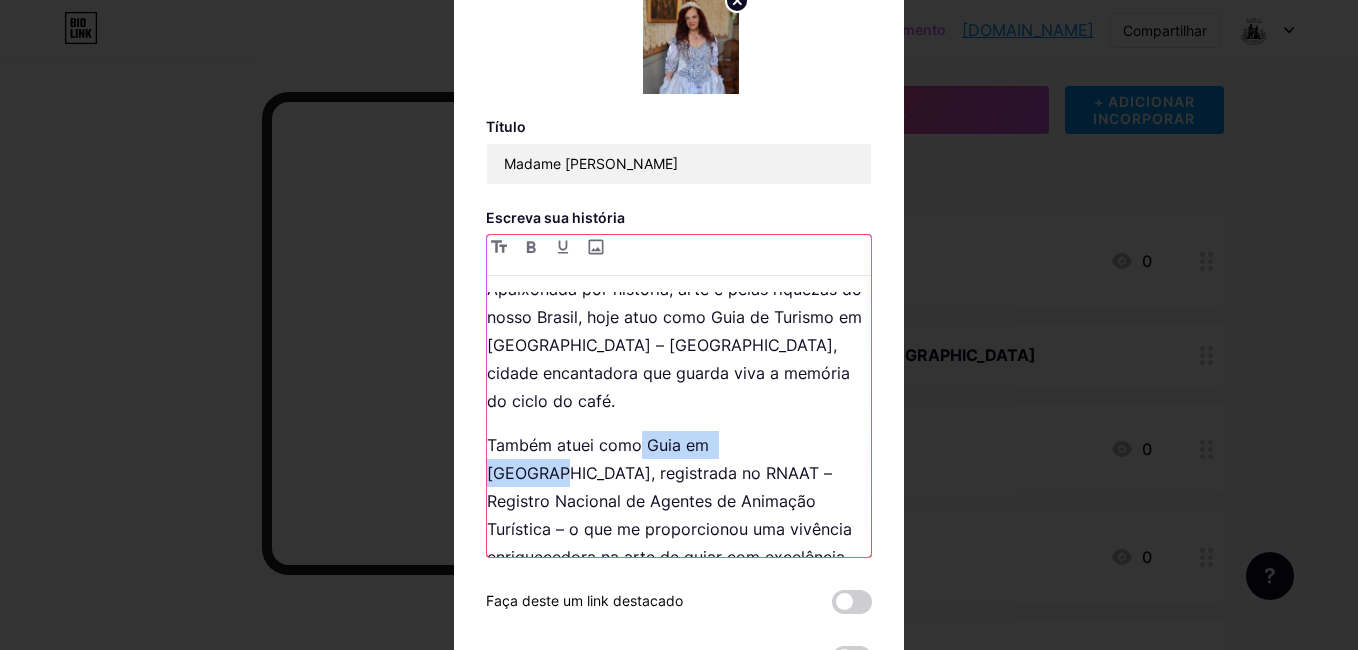 drag, startPoint x: 634, startPoint y: 404, endPoint x: 769, endPoint y: 396, distance: 135.23683 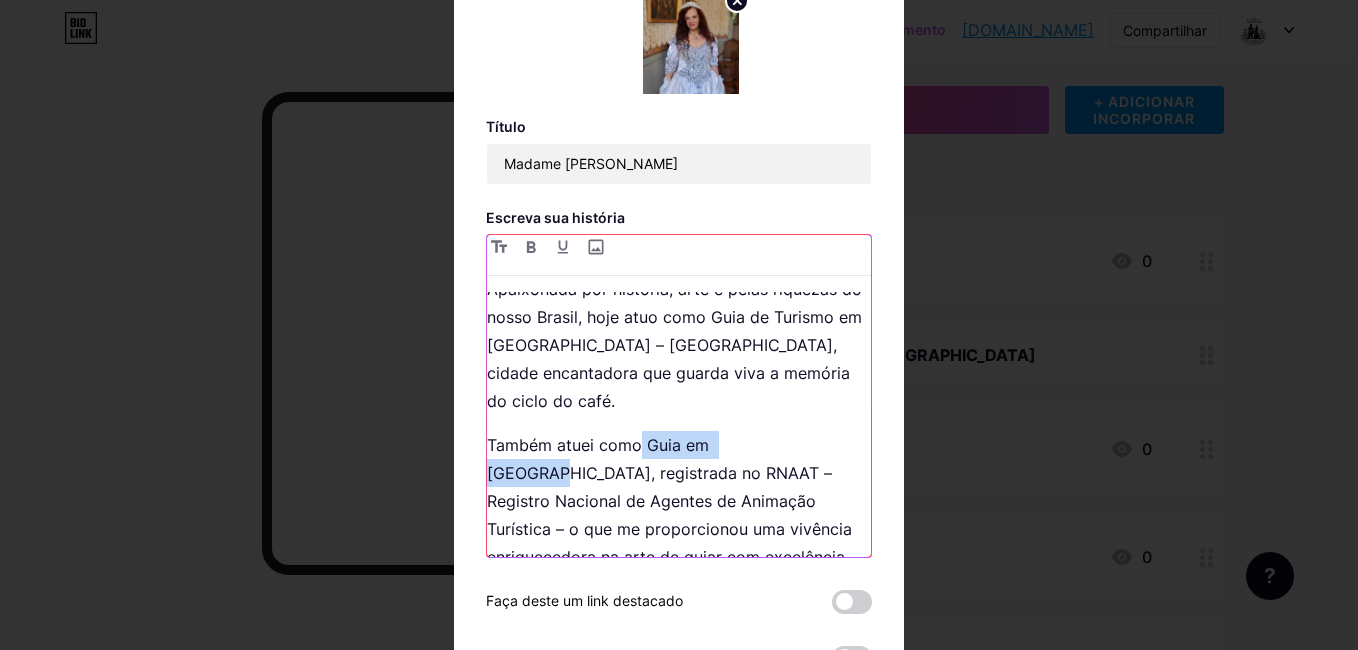 click on "Também atuei como Guia em Portugal, registrada no RNAAT – Registro Nacional de Agentes de Animação Turística – o que me proporcionou uma vivência enriquecedora na arte de guiar com excelência, sensibilidade e conhecimento histórico." at bounding box center [679, 515] 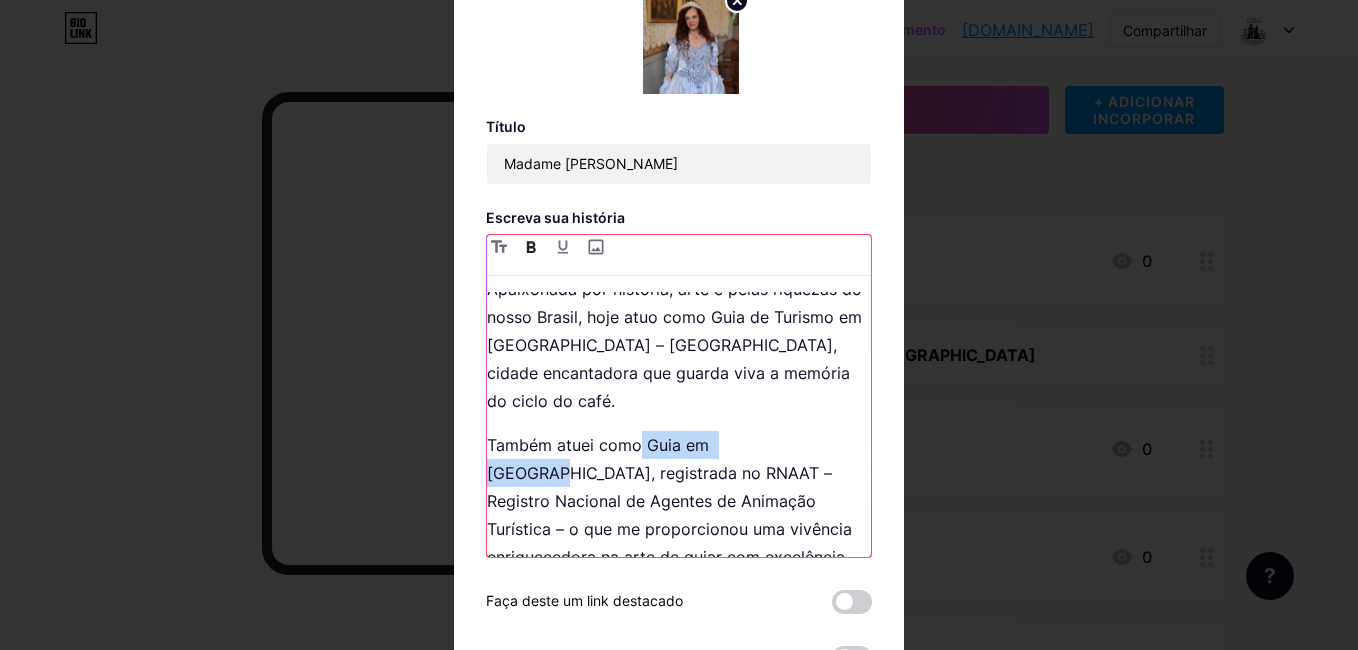 click 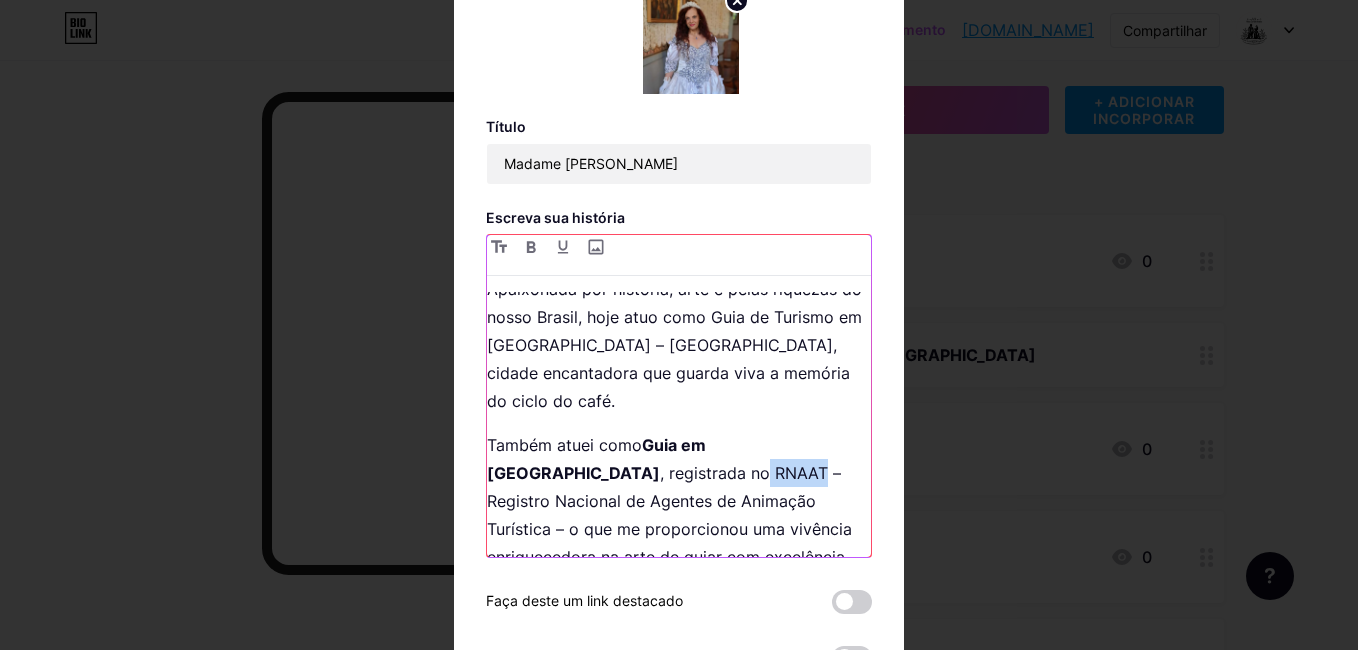 drag, startPoint x: 580, startPoint y: 432, endPoint x: 636, endPoint y: 432, distance: 56 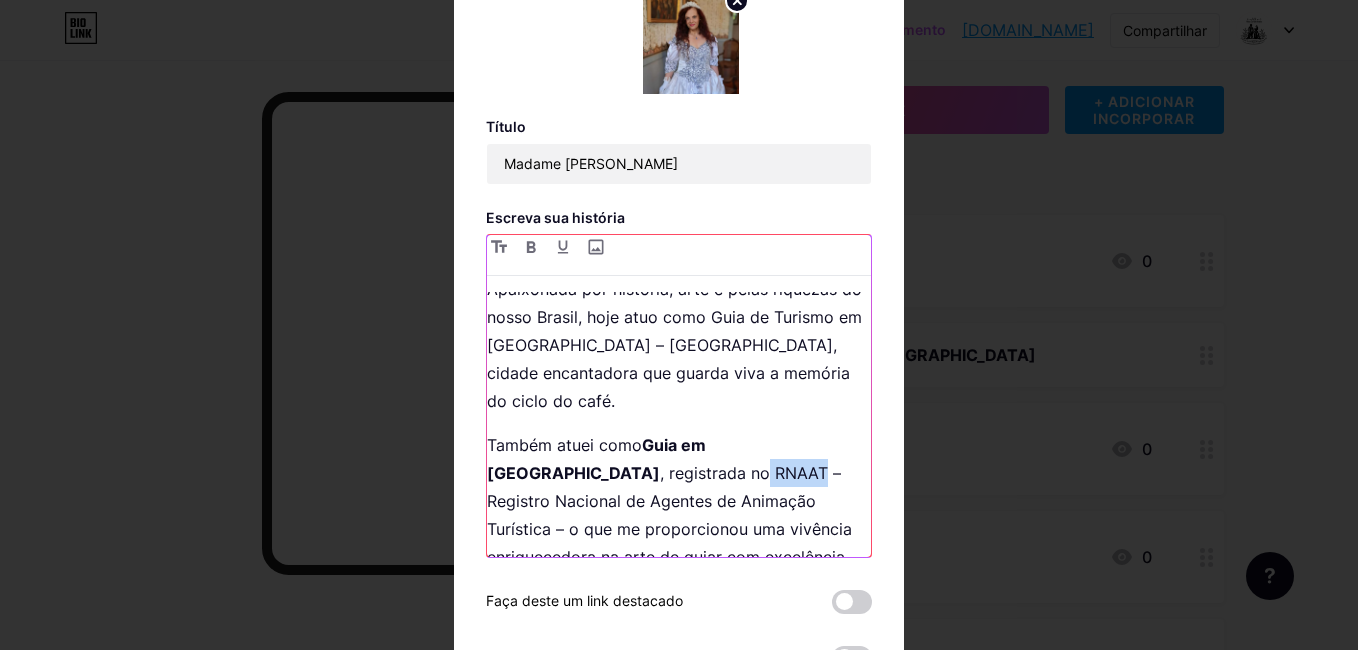click on "Também atuei como  Guia em Portugal , registrada no RNAAT – Registro Nacional de Agentes de Animação Turística – o que me proporcionou uma vivência enriquecedora na arte de guiar com excelência, sensibilidade e conhecimento histórico." at bounding box center [679, 515] 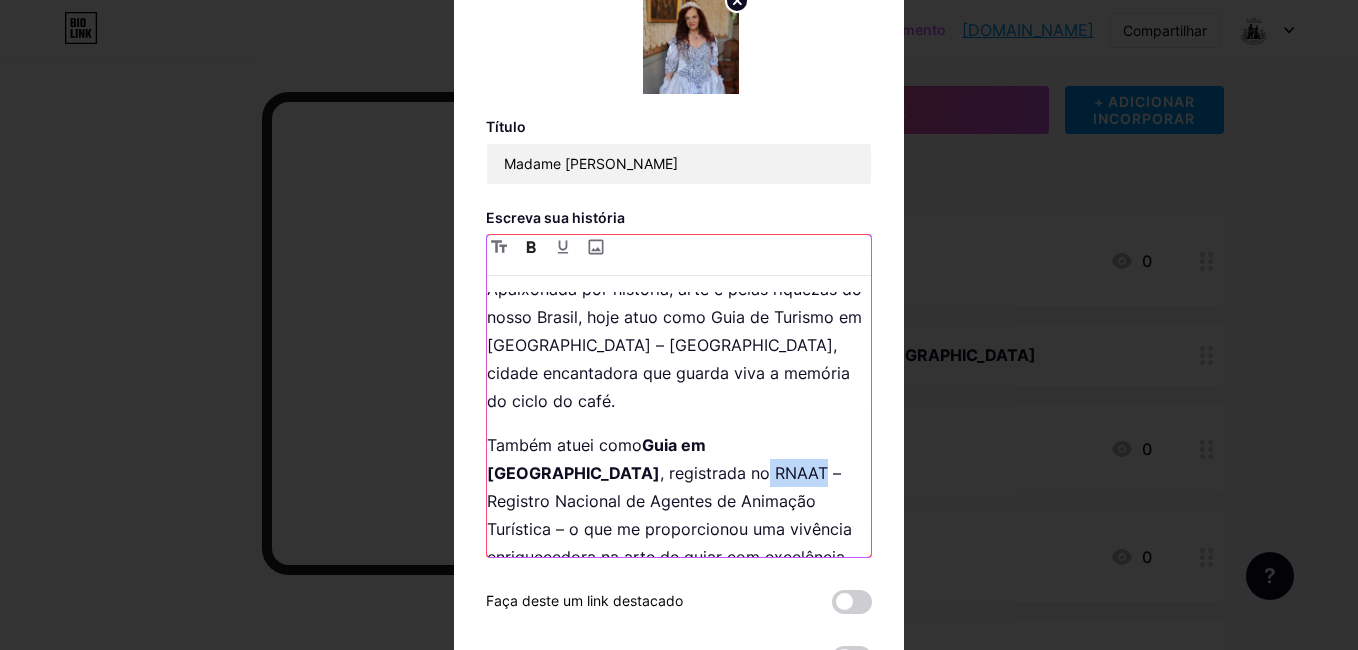 click at bounding box center (531, 247) 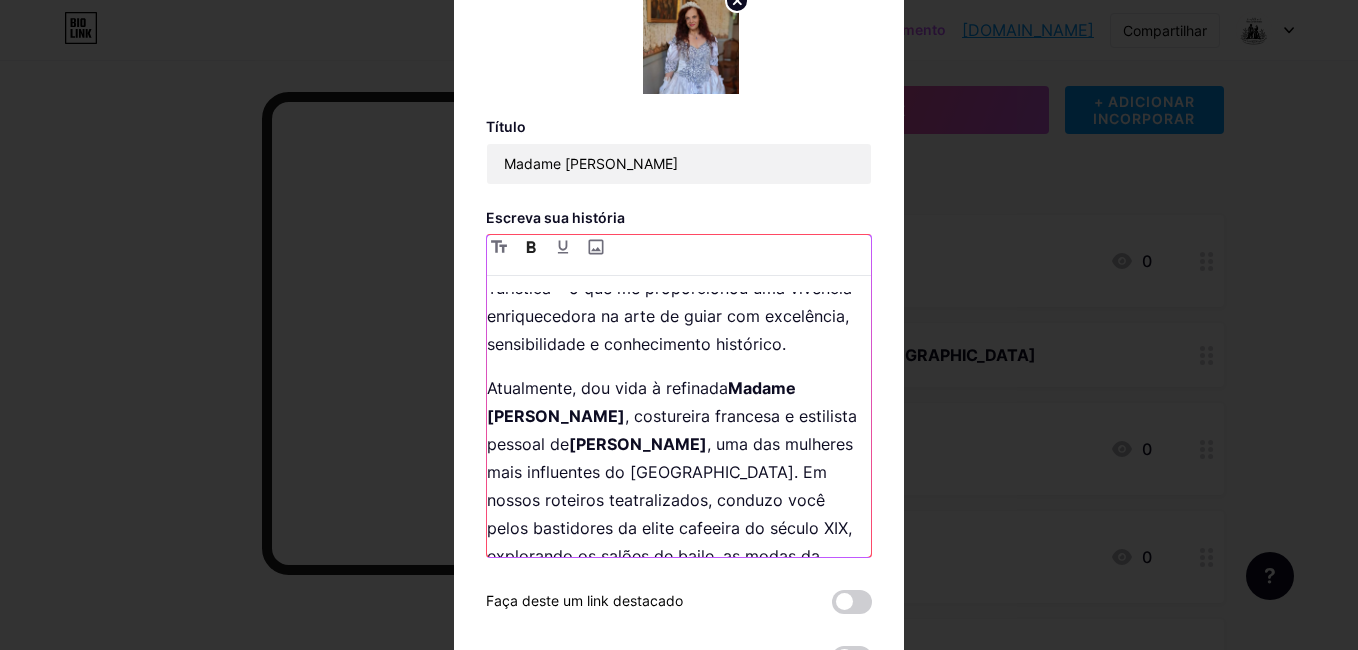 scroll, scrollTop: 900, scrollLeft: 0, axis: vertical 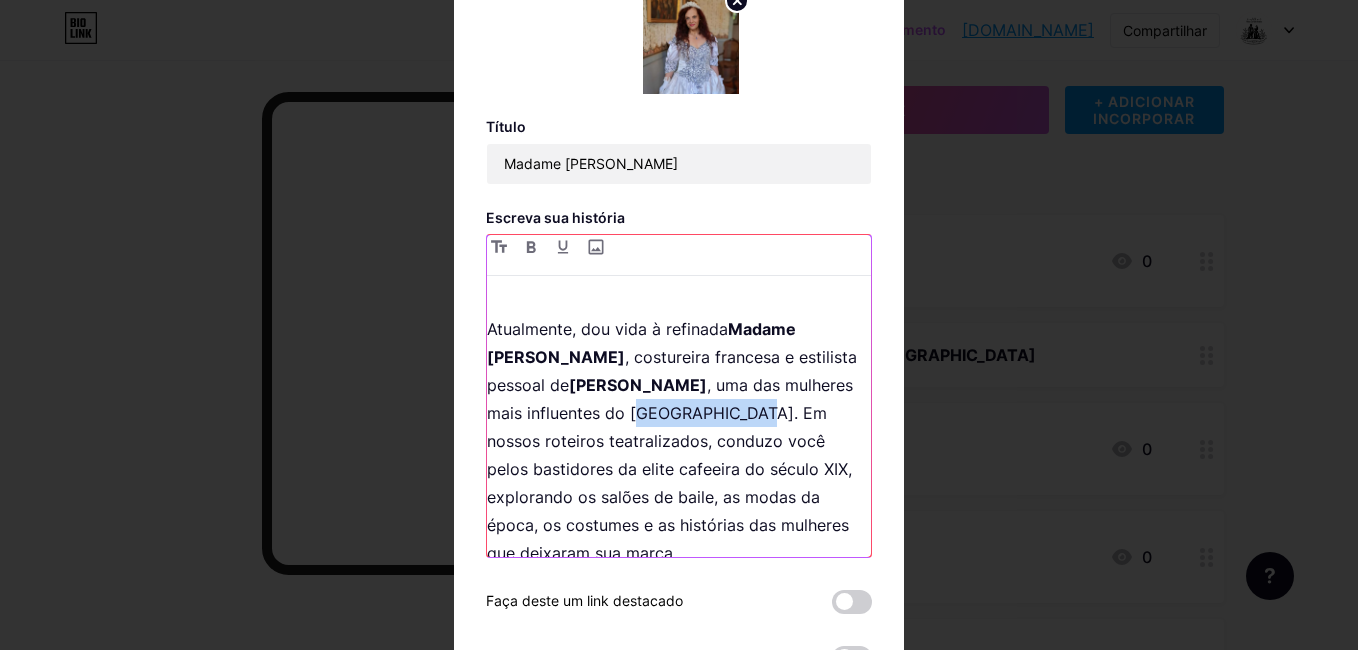 drag, startPoint x: 627, startPoint y: 366, endPoint x: 742, endPoint y: 364, distance: 115.01739 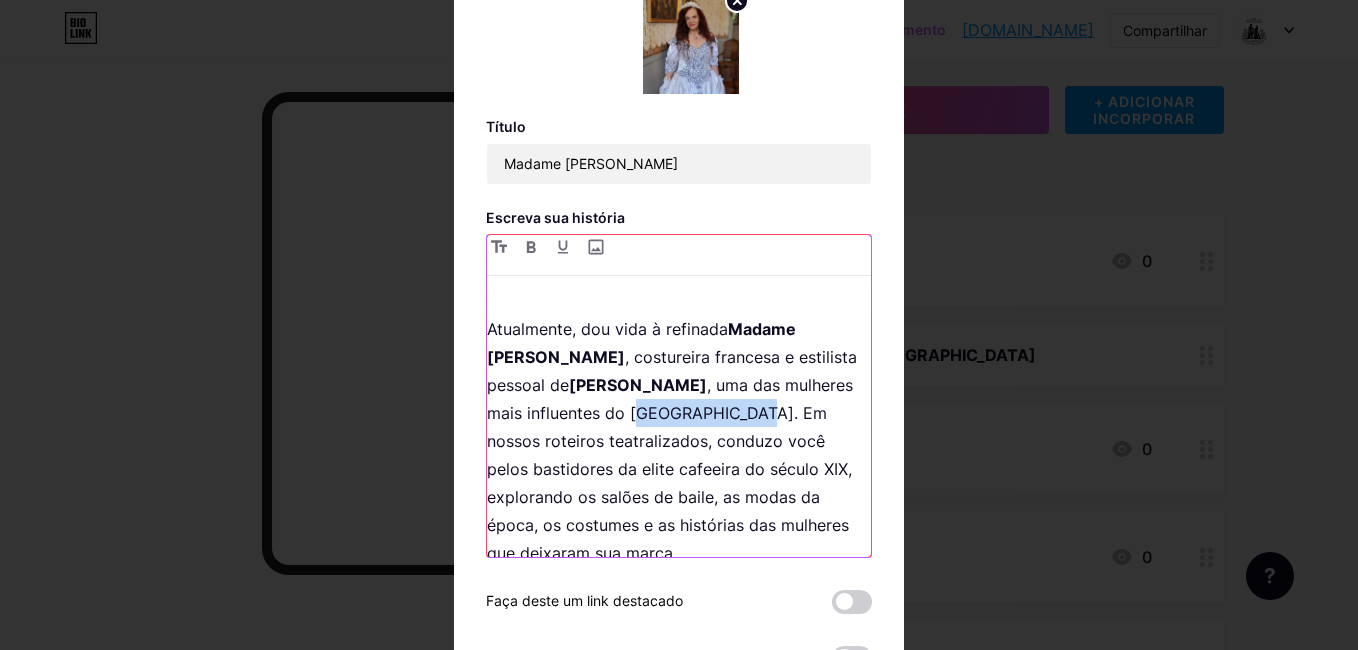 click on "Atualmente, dou vida à refinada  Madame Sophie , costureira francesa e estilista pessoal de  Eufrásia Teixeira Leite , uma das mulheres mais influentes do Império do Café. Em nossos roteiros teatralizados, conduzo você pelos bastidores da elite cafeeira do século XIX, explorando os salões de baile, as modas da época, os costumes e as histórias das mulheres que deixaram sua marca." at bounding box center [679, 441] 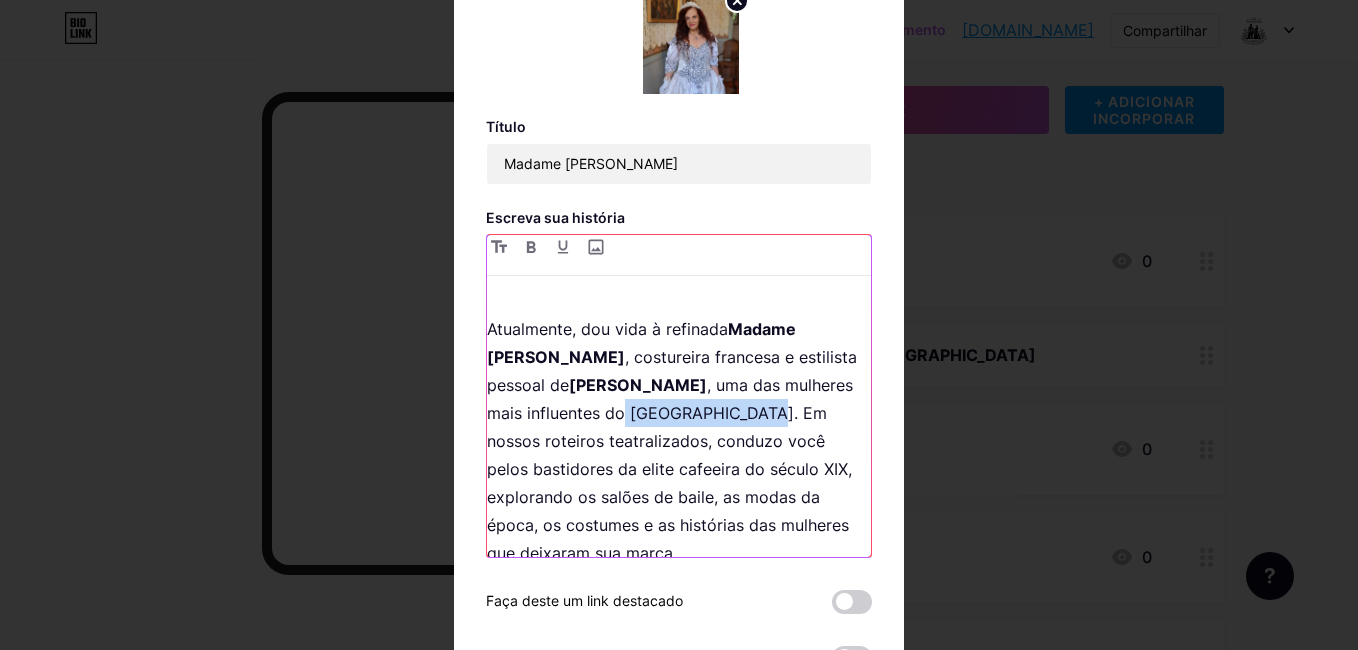 drag, startPoint x: 617, startPoint y: 370, endPoint x: 746, endPoint y: 371, distance: 129.00388 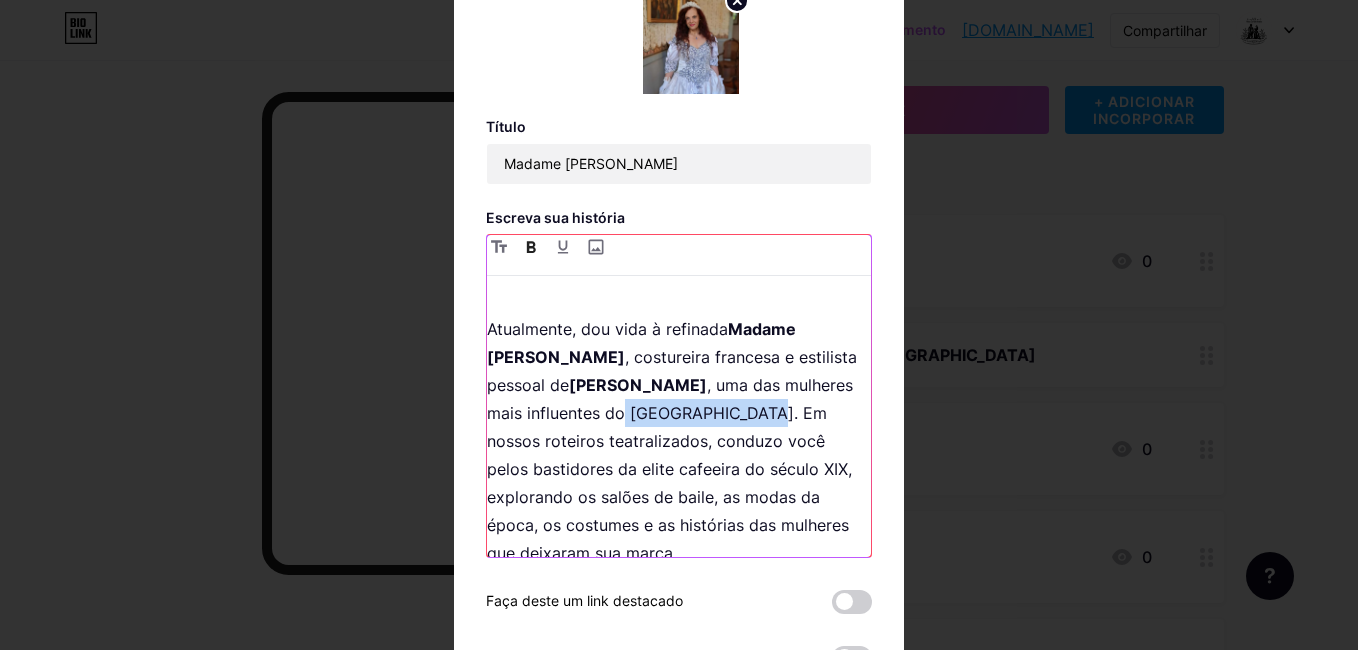 click at bounding box center [531, 247] 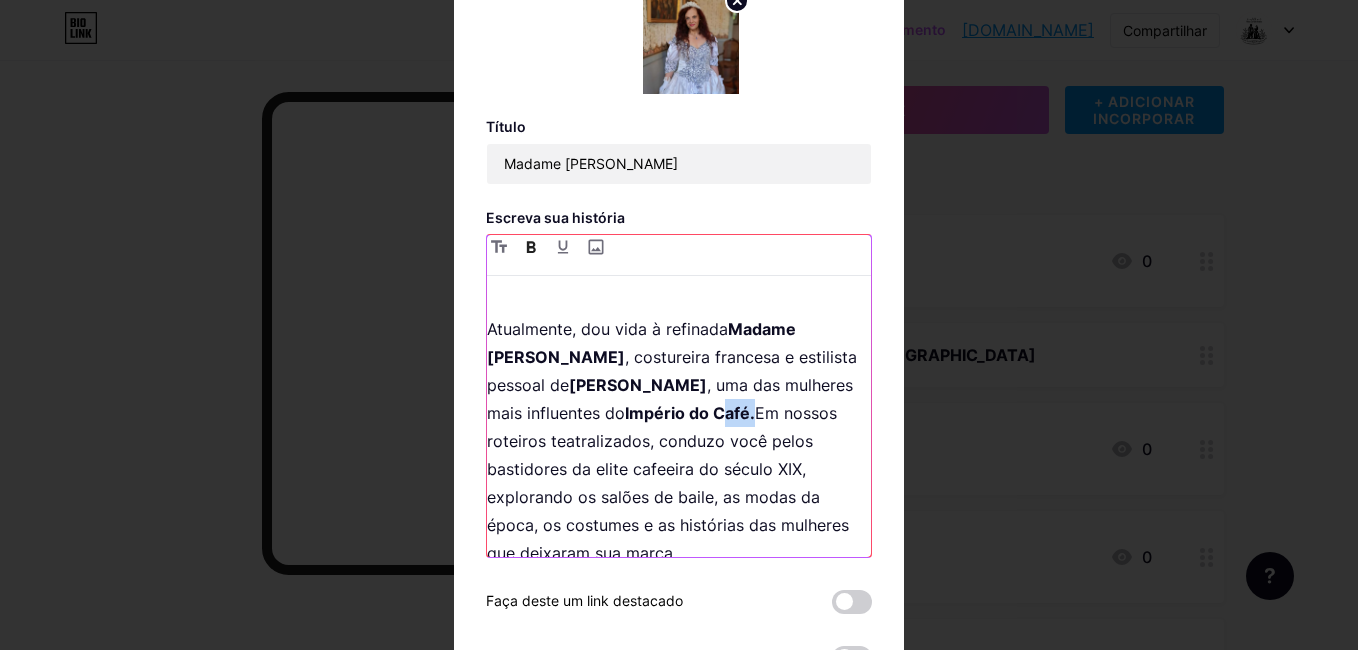 drag, startPoint x: 746, startPoint y: 368, endPoint x: 709, endPoint y: 368, distance: 37 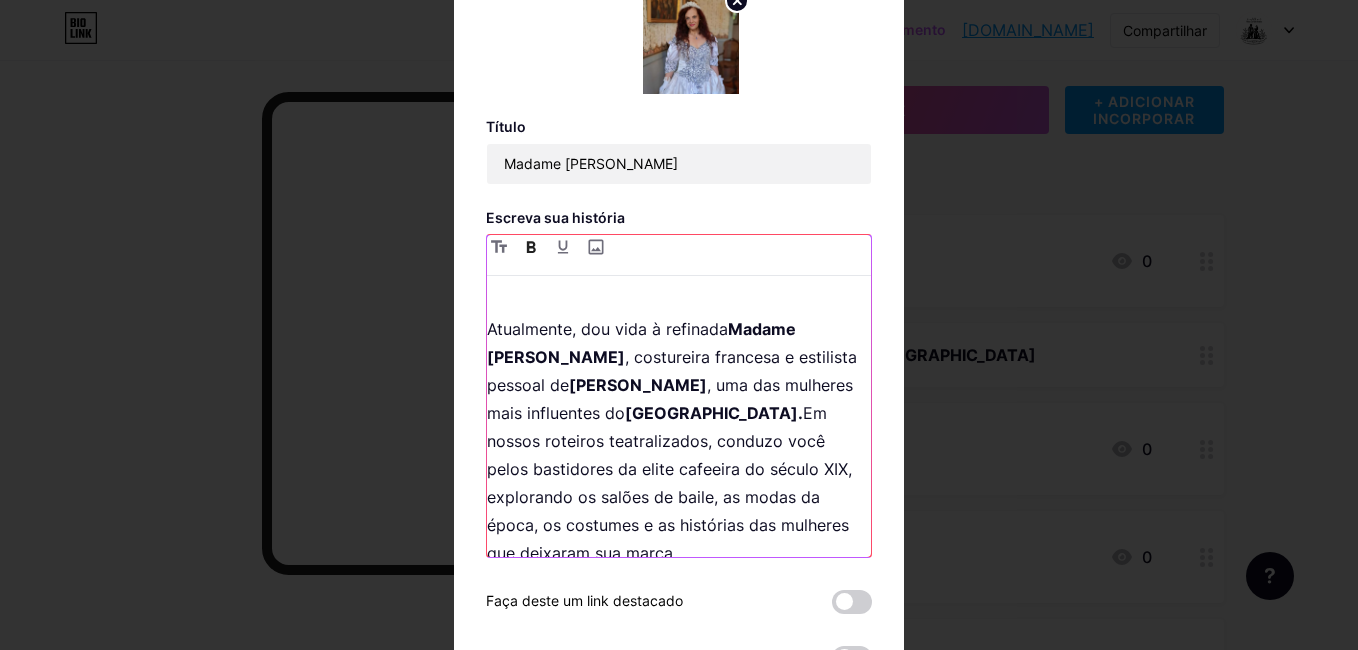 scroll, scrollTop: 1000, scrollLeft: 0, axis: vertical 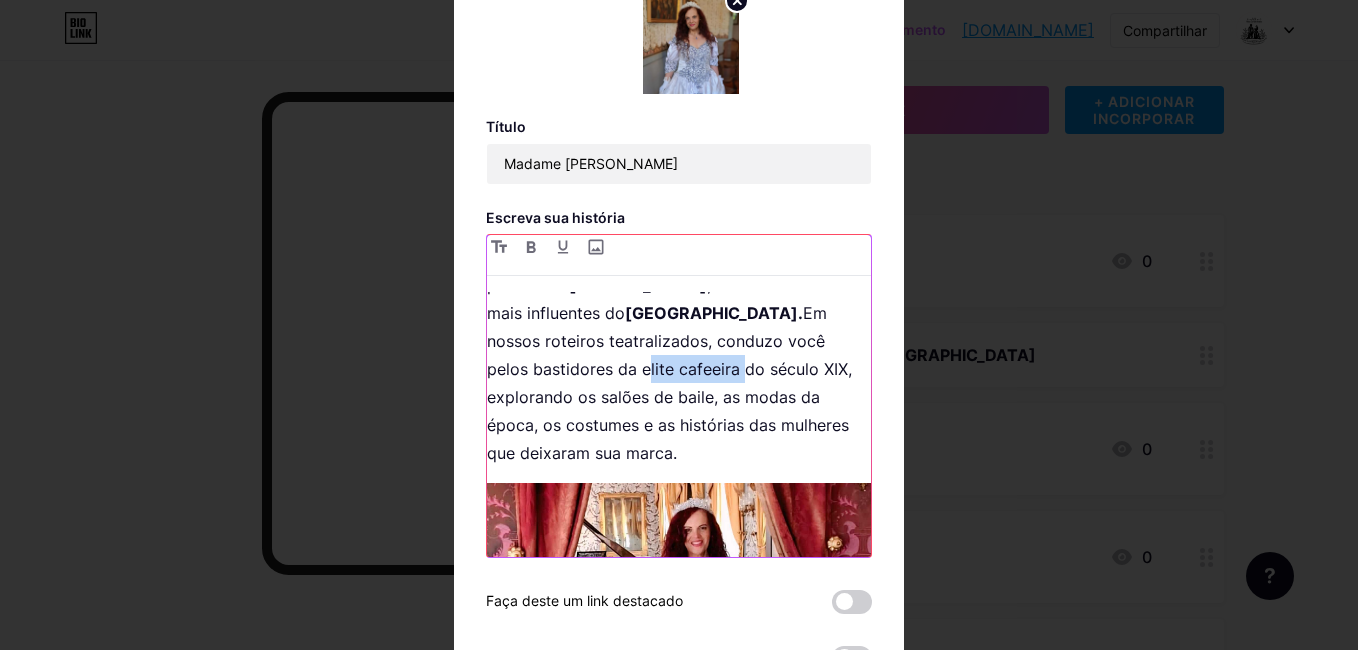 drag, startPoint x: 589, startPoint y: 328, endPoint x: 680, endPoint y: 322, distance: 91.197586 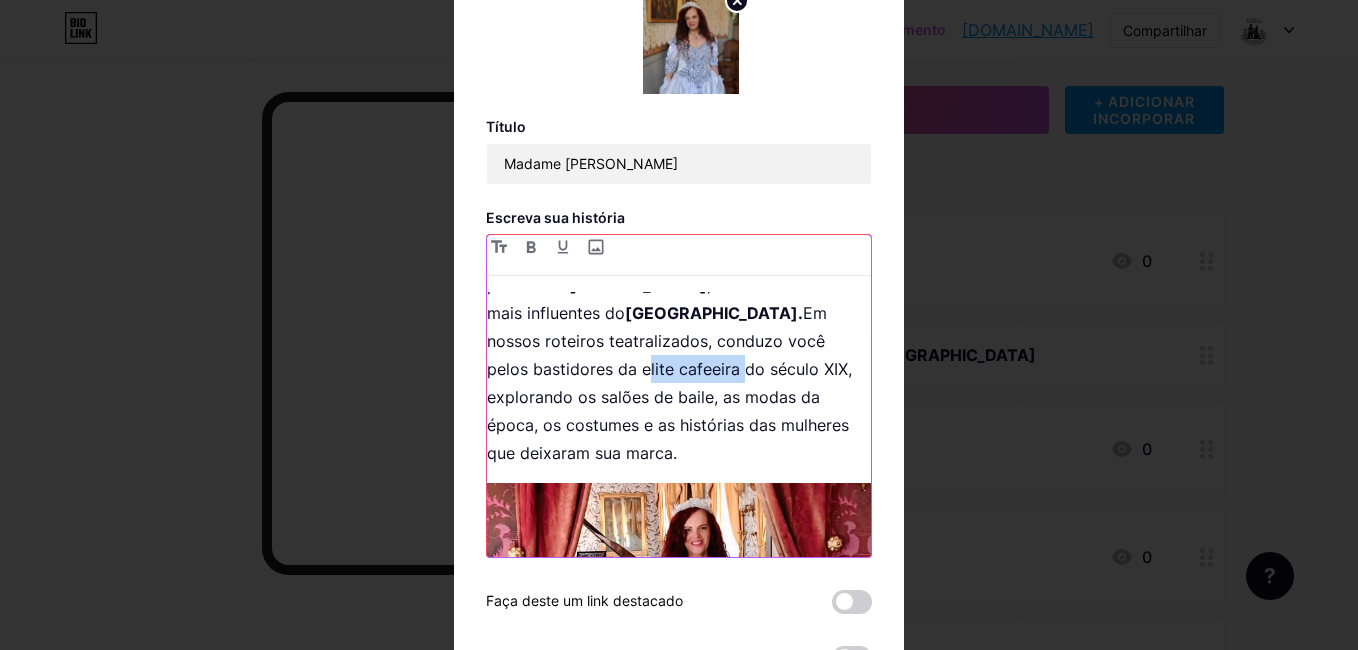 click on "Atualmente, dou vida à refinada  Madame Sophie , costureira francesa e estilista pessoal de  Eufrásia Teixeira Leite , uma das mulheres mais influentes do  Império do Brasil.  Em nossos roteiros teatralizados, conduzo você pelos bastidores da elite cafeeira do século XIX, explorando os salões de baile, as modas da época, os costumes e as histórias das mulheres que deixaram sua marca." at bounding box center [679, 341] 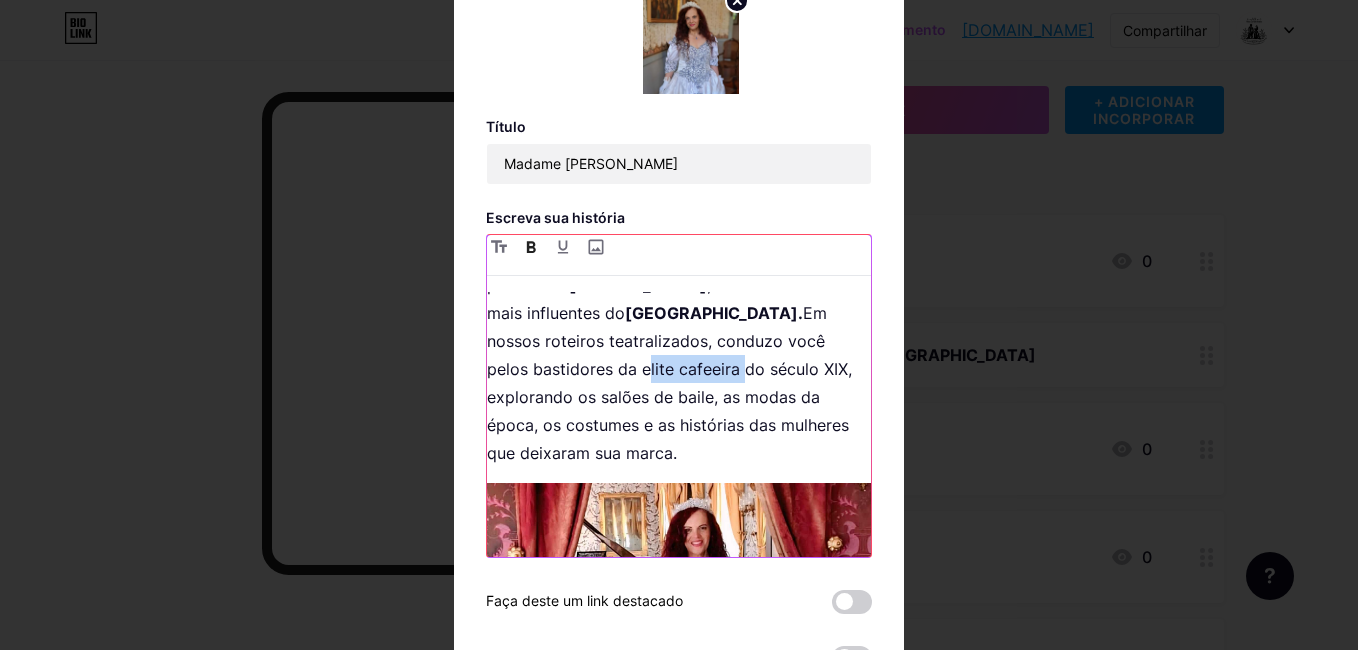 click 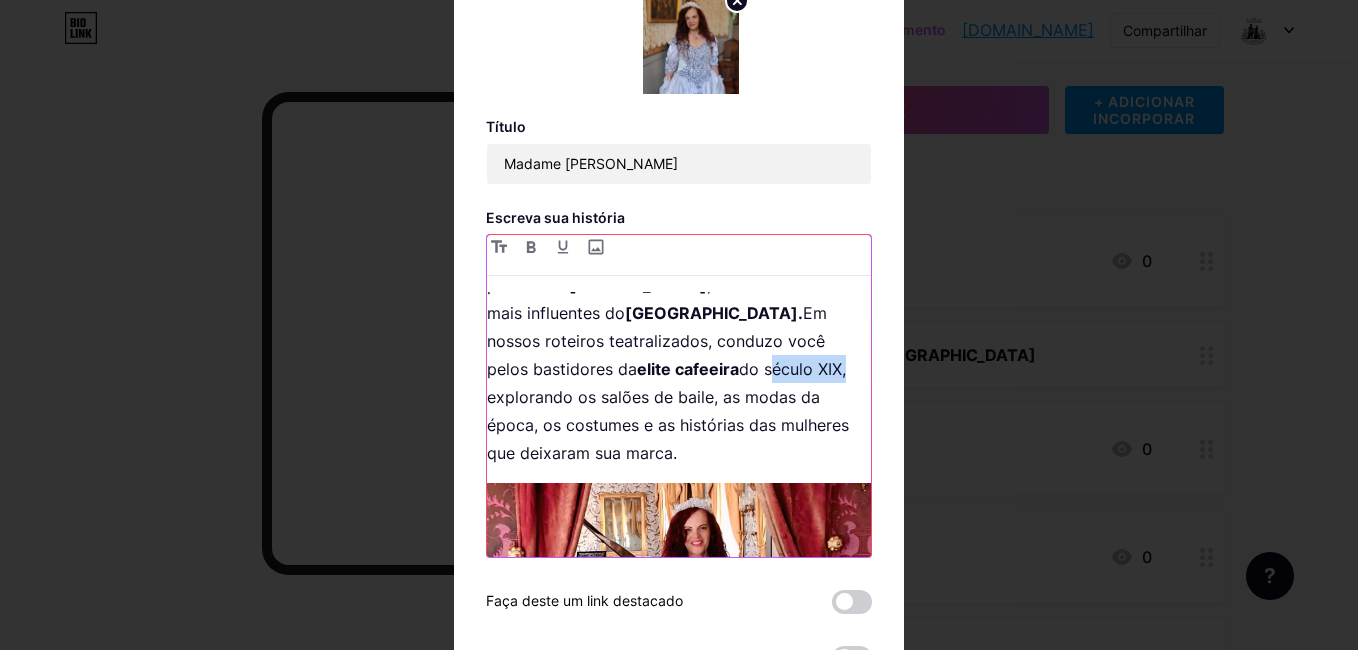 drag, startPoint x: 715, startPoint y: 329, endPoint x: 795, endPoint y: 326, distance: 80.05623 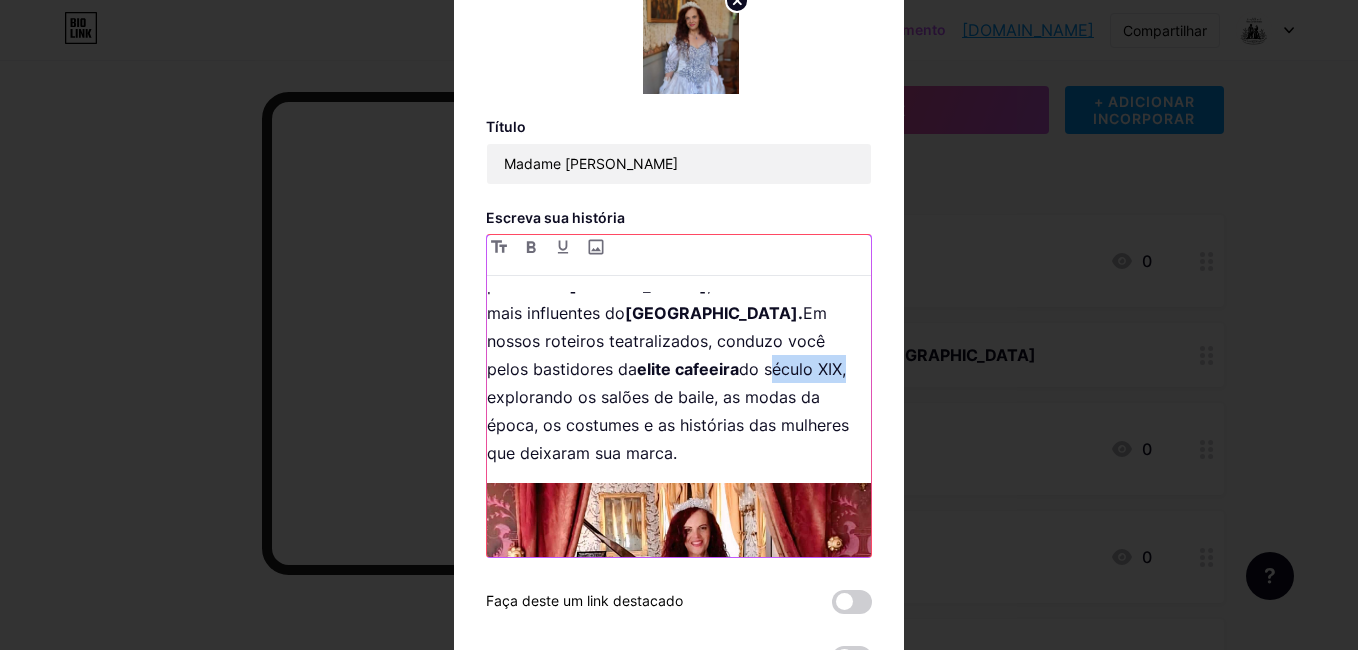 click on "Atualmente, dou vida à refinada  Madame Sophie , costureira francesa e estilista pessoal de  Eufrásia Teixeira Leite , uma das mulheres mais influentes do  Império do Brasil.  Em nossos roteiros teatralizados, conduzo você pelos bastidores da  elite cafeeira  do século XIX, explorando os salões de baile, as modas da época, os costumes e as histórias das mulheres que deixaram sua marca." at bounding box center [679, 341] 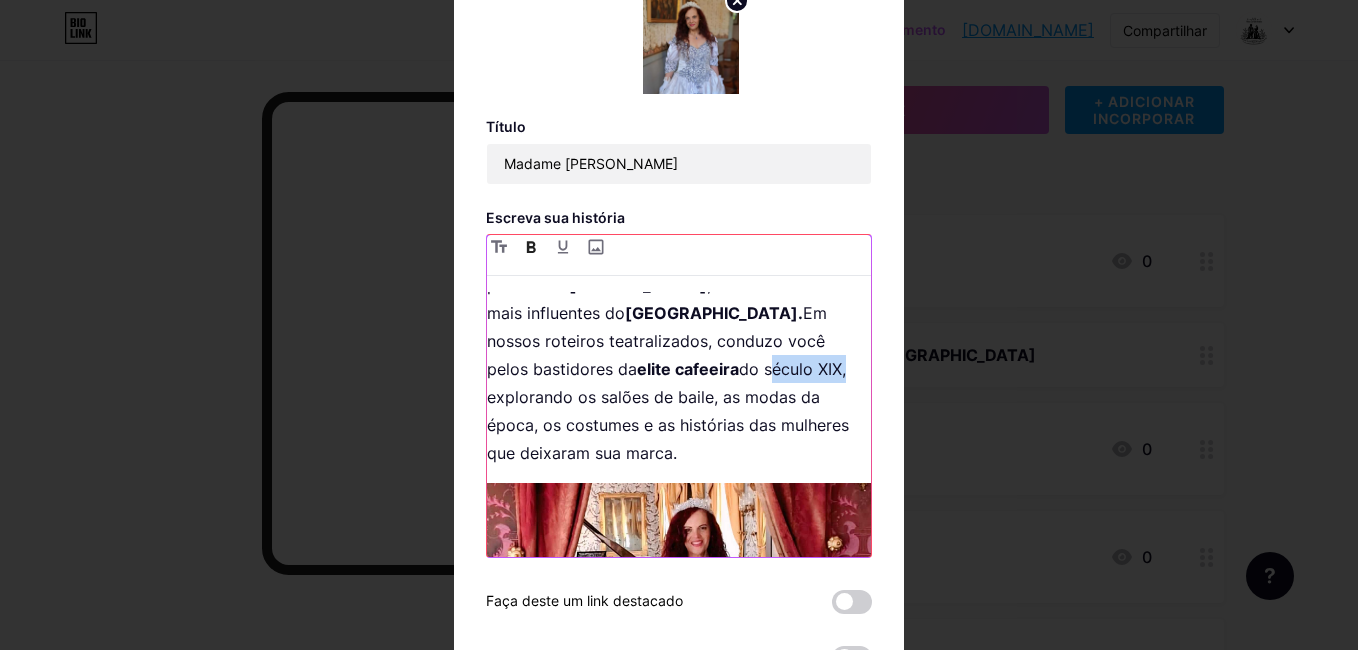 click 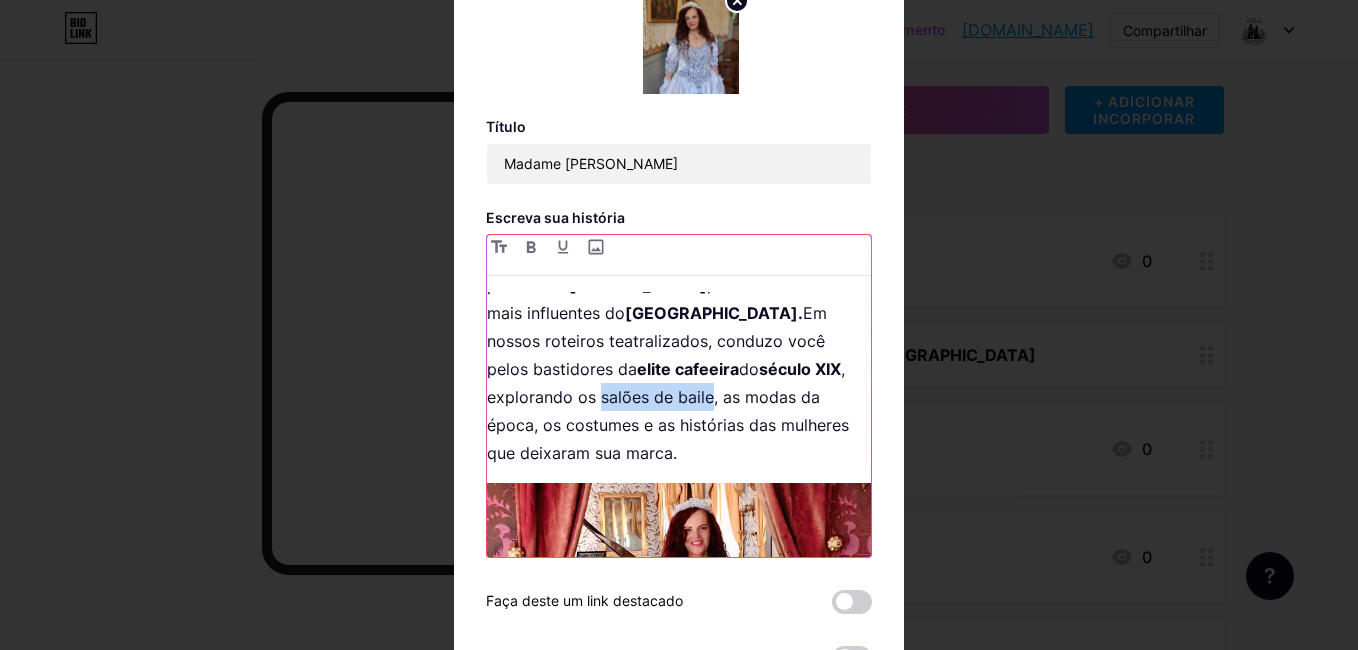 drag, startPoint x: 592, startPoint y: 357, endPoint x: 702, endPoint y: 356, distance: 110.00455 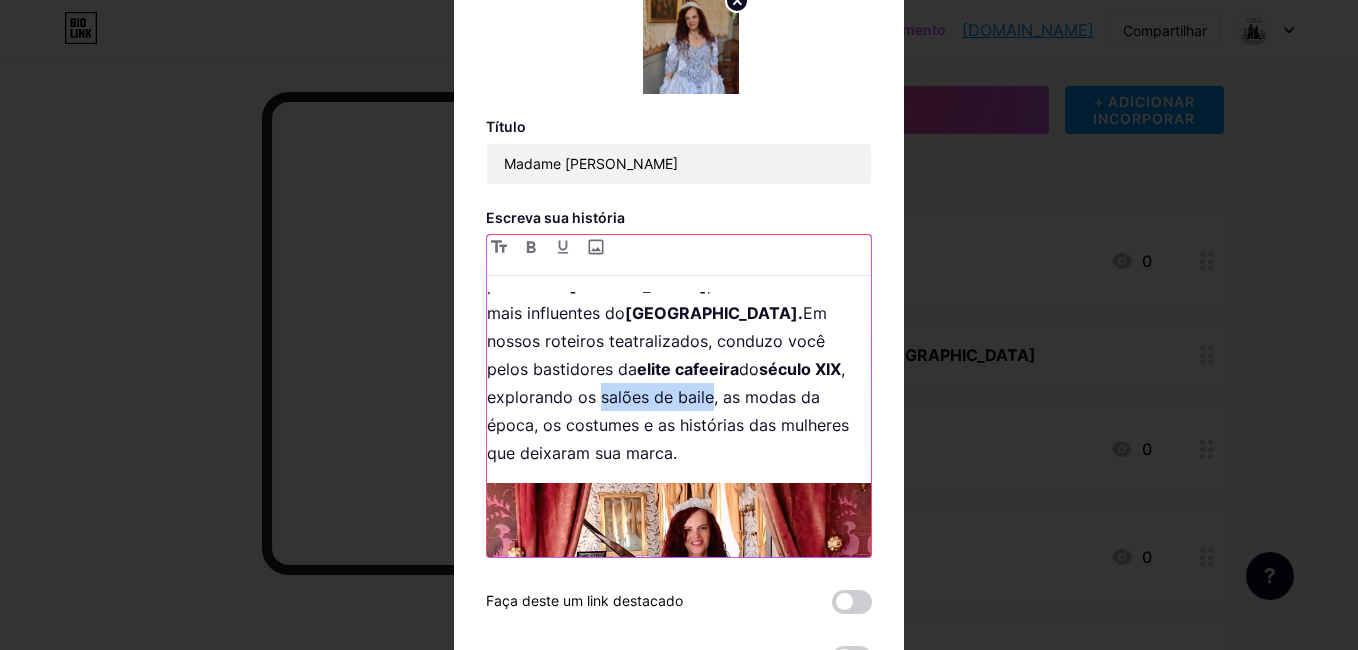 click on "Atualmente, dou vida à refinada  Madame Sophie , costureira francesa e estilista pessoal de  Eufrásia Teixeira Leite , uma das mulheres mais influentes do  Império do Brasil.  Em nossos roteiros teatralizados, conduzo você pelos bastidores da  elite cafeeira  do  século XIX , explorando os salões de baile, as modas da época, os costumes e as histórias das mulheres que deixaram sua marca." at bounding box center [679, 341] 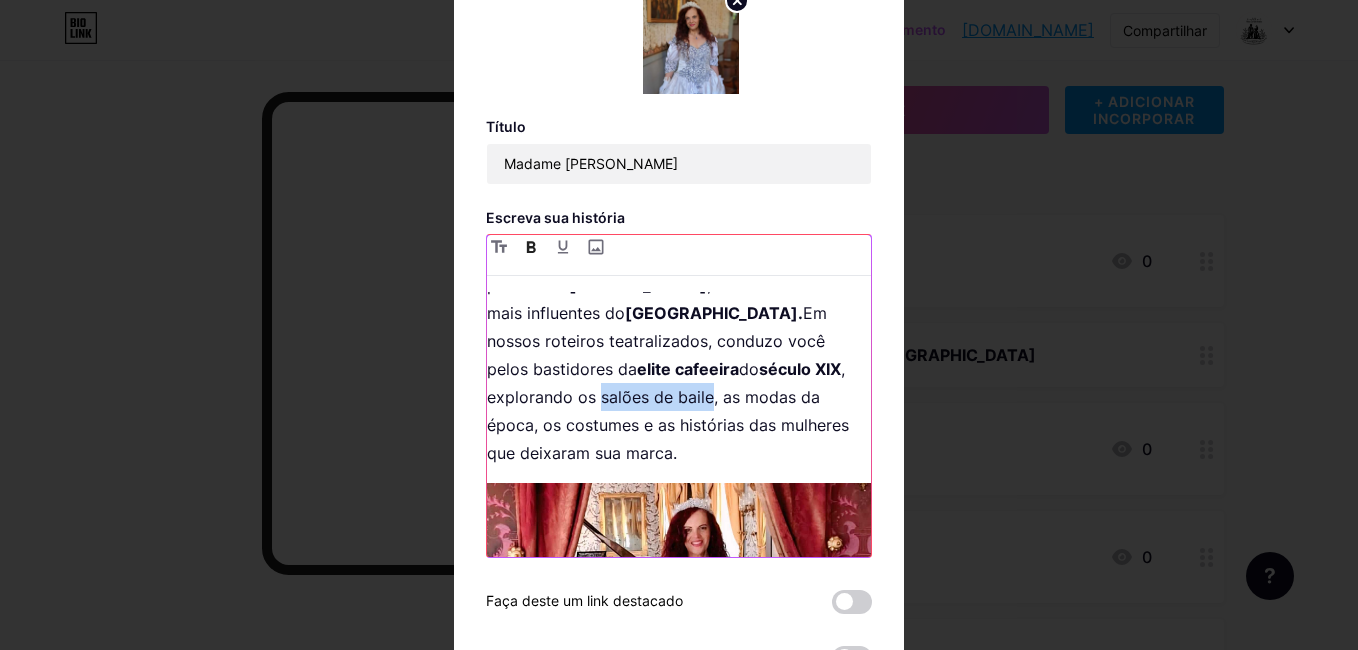 click 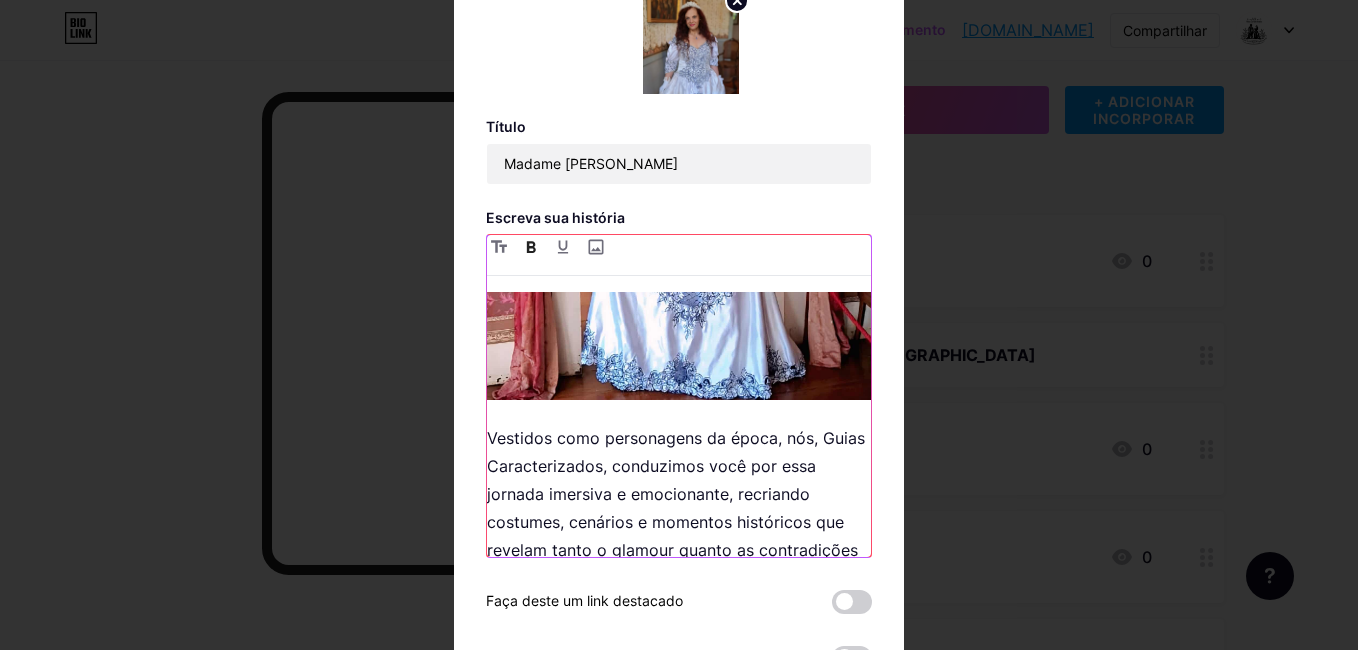 scroll, scrollTop: 1500, scrollLeft: 0, axis: vertical 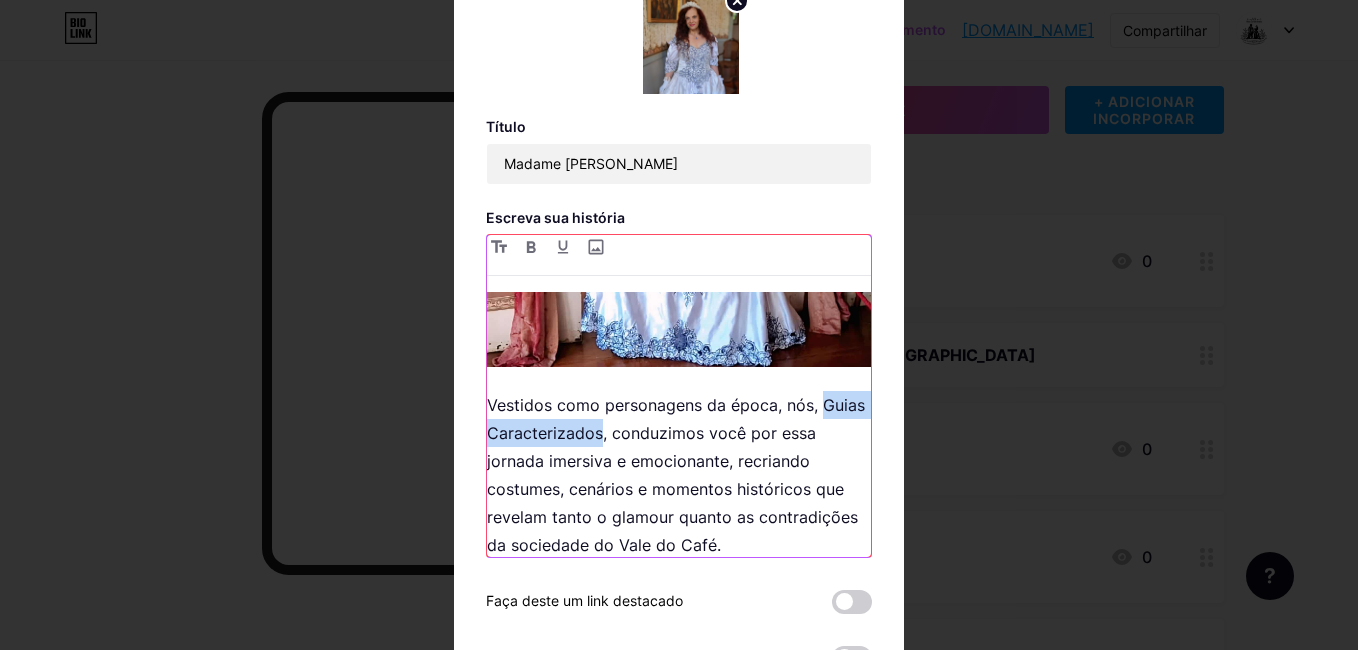 drag, startPoint x: 479, startPoint y: 373, endPoint x: 643, endPoint y: 373, distance: 164 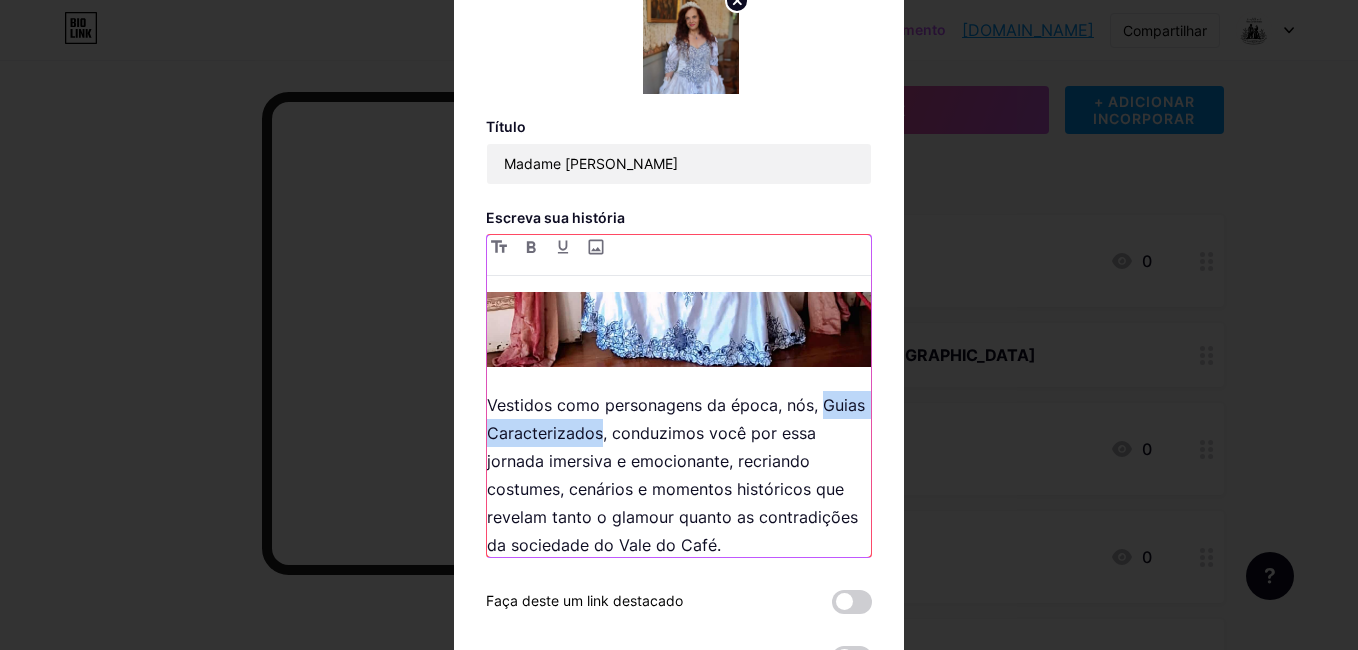 click on "Vestidos como personagens da época, nós, Guias Caracterizados, conduzimos você por essa jornada imersiva e emocionante, recriando costumes, cenários e momentos históricos que revelam tanto o glamour quanto as contradições da sociedade do Vale do Café." at bounding box center (679, 475) 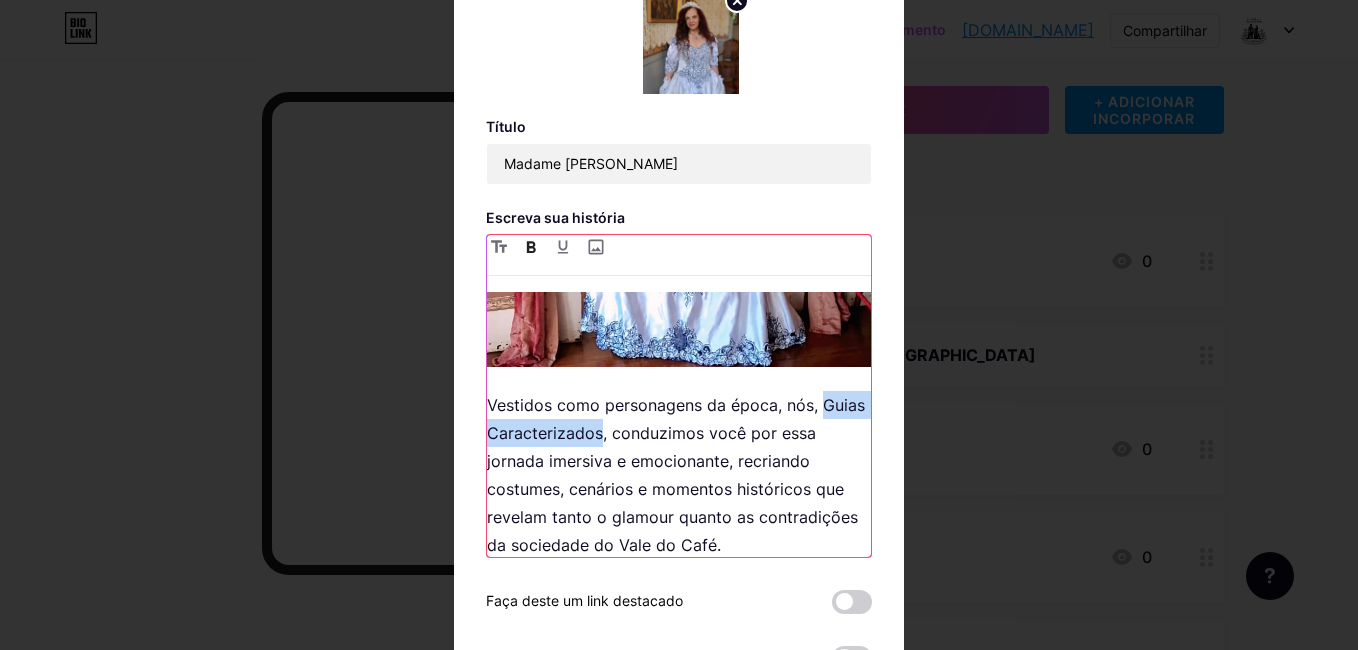 click 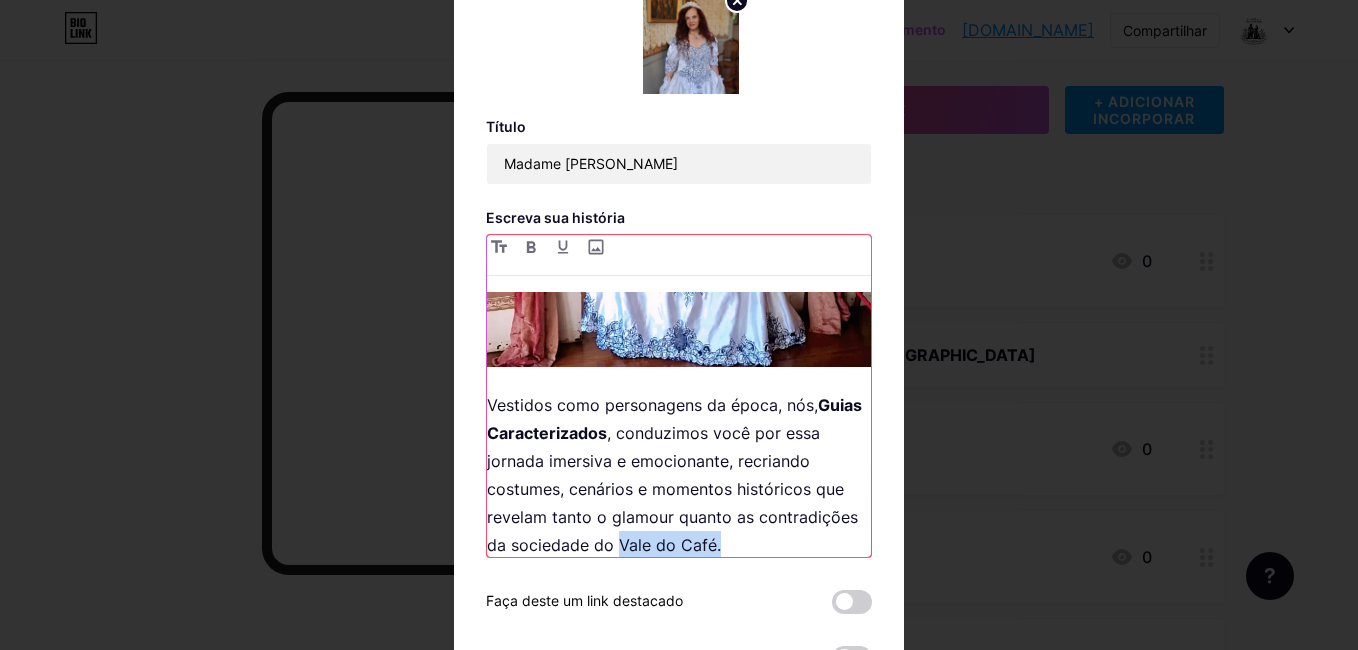 drag, startPoint x: 714, startPoint y: 486, endPoint x: 816, endPoint y: 486, distance: 102 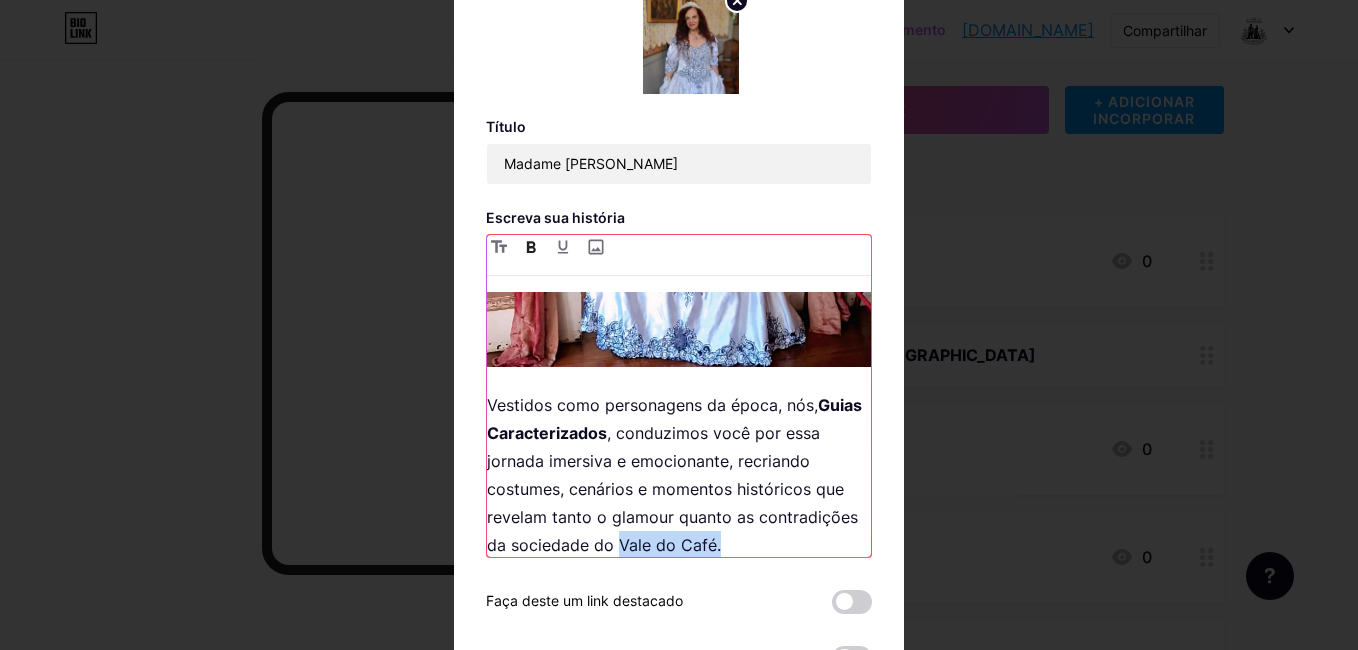 click 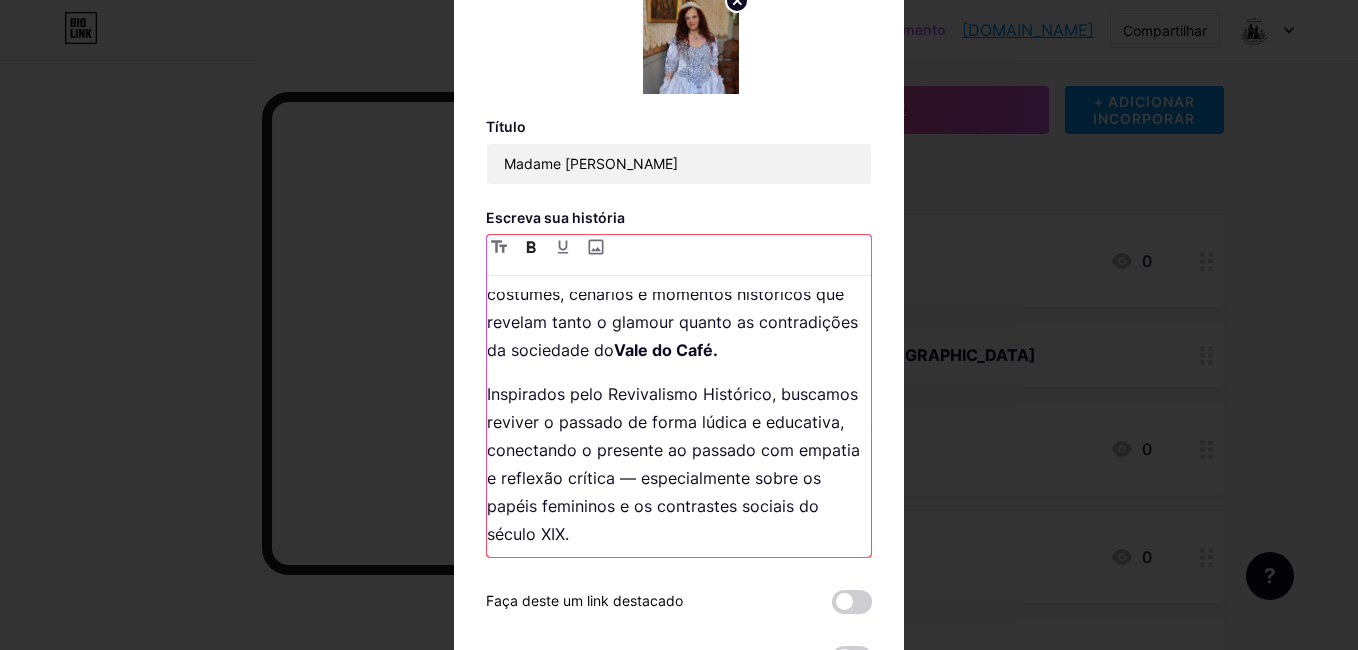 scroll, scrollTop: 1700, scrollLeft: 0, axis: vertical 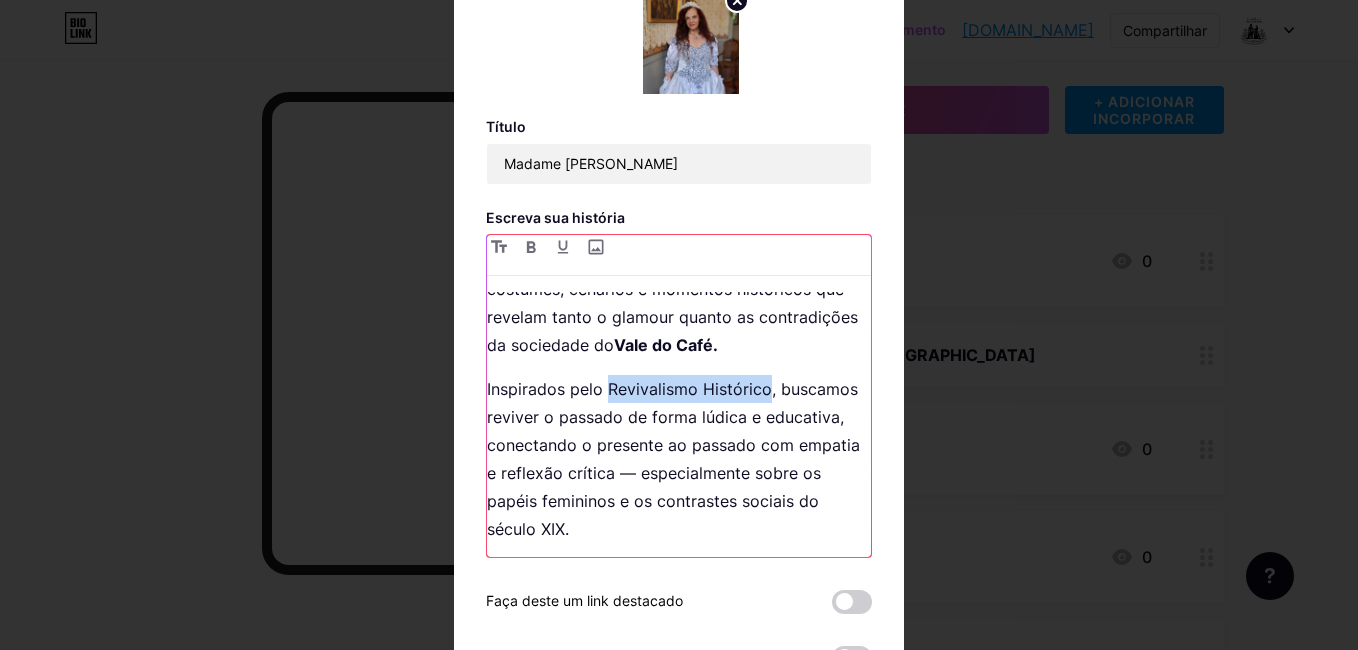 drag, startPoint x: 599, startPoint y: 331, endPoint x: 758, endPoint y: 323, distance: 159.20113 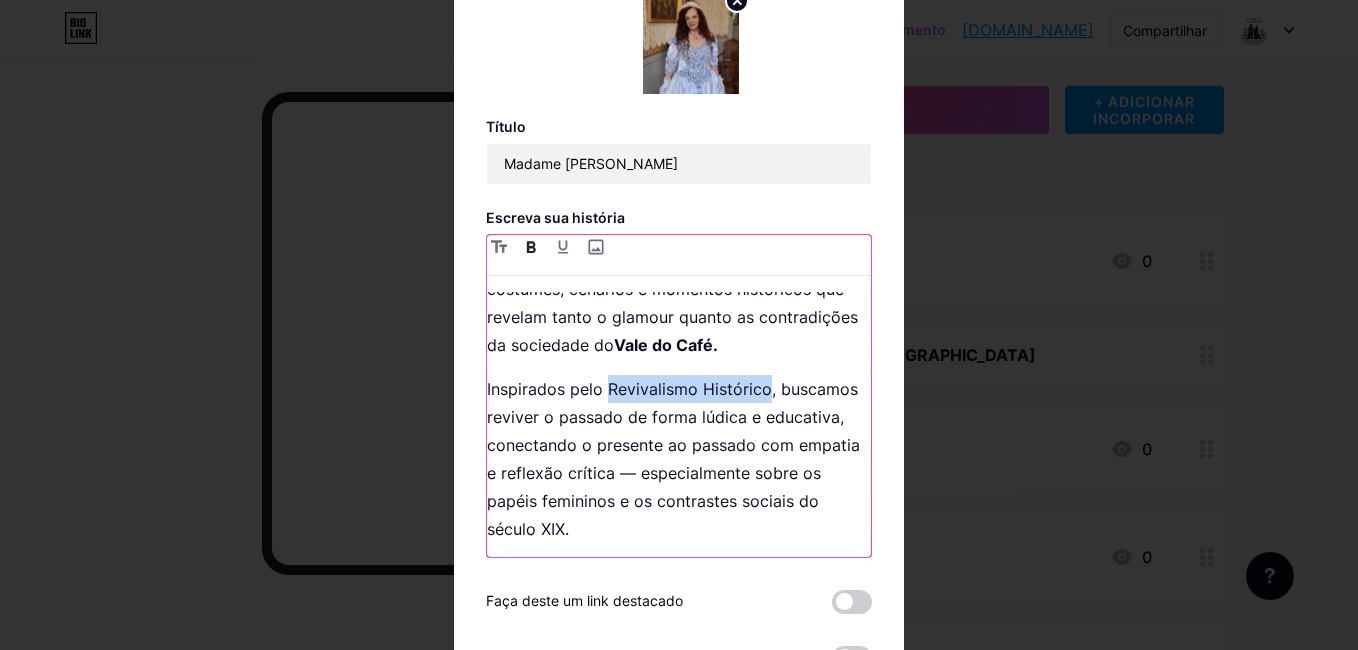 click 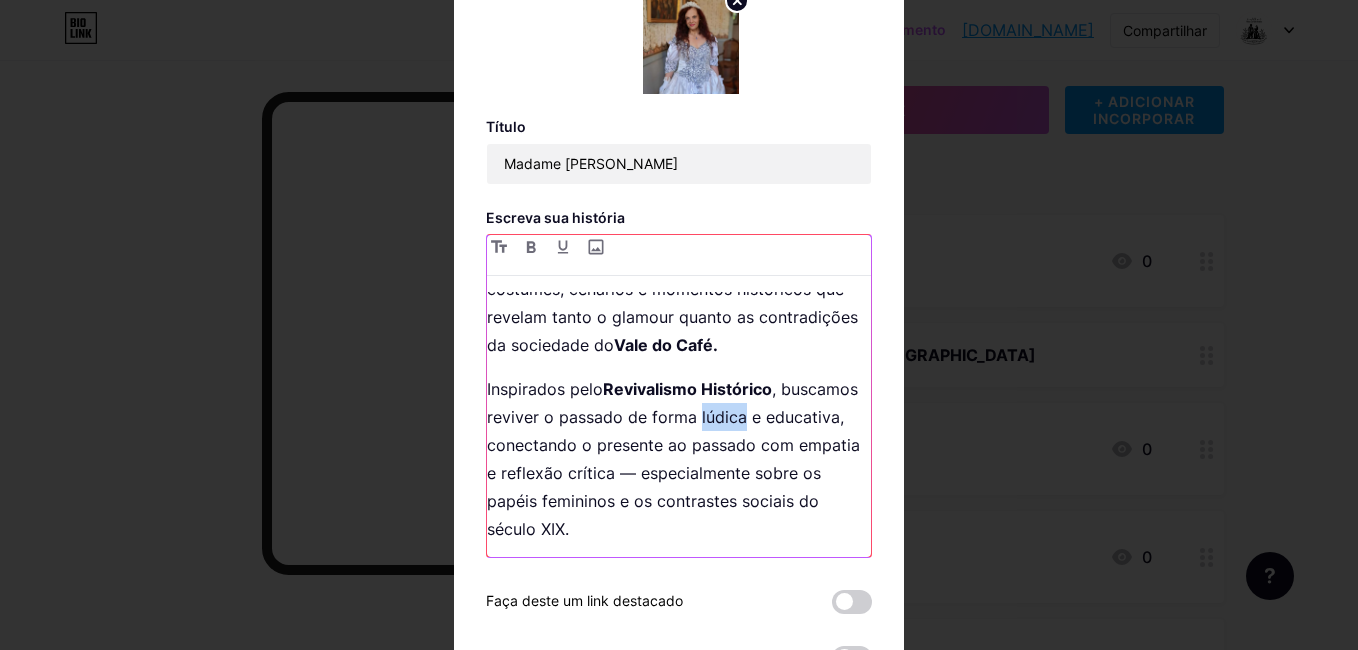 drag, startPoint x: 770, startPoint y: 360, endPoint x: 815, endPoint y: 361, distance: 45.01111 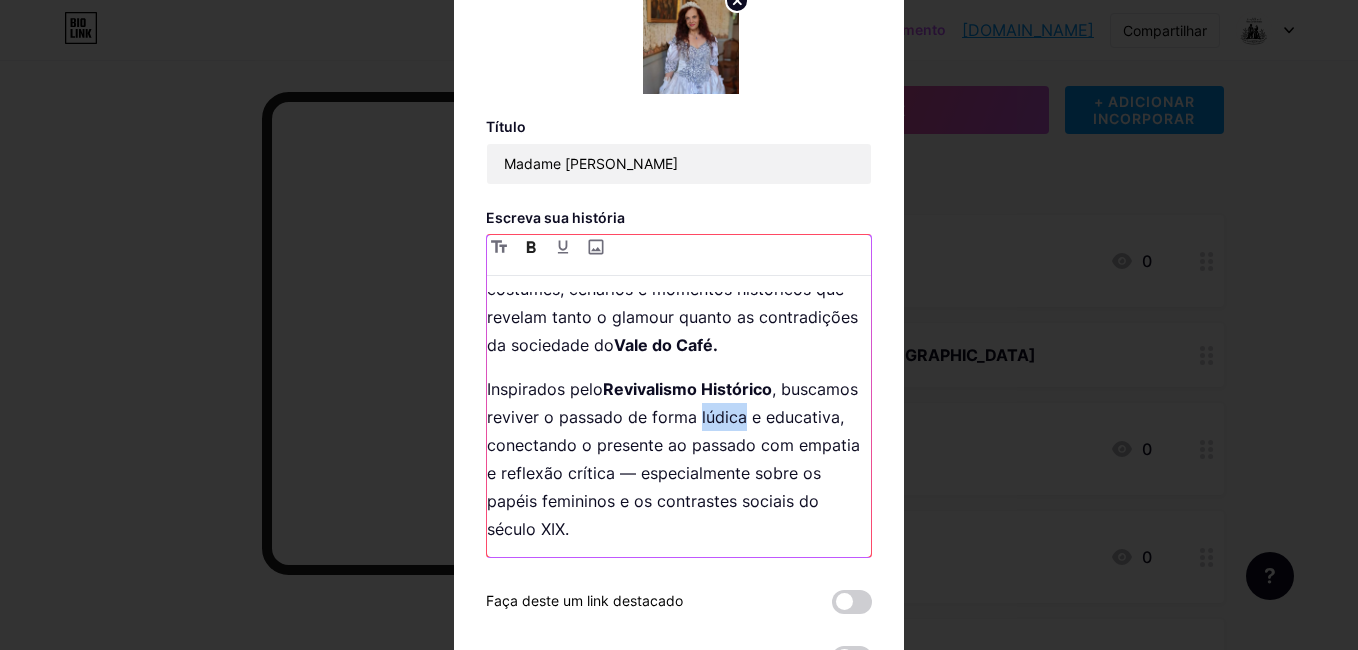 click at bounding box center (531, 247) 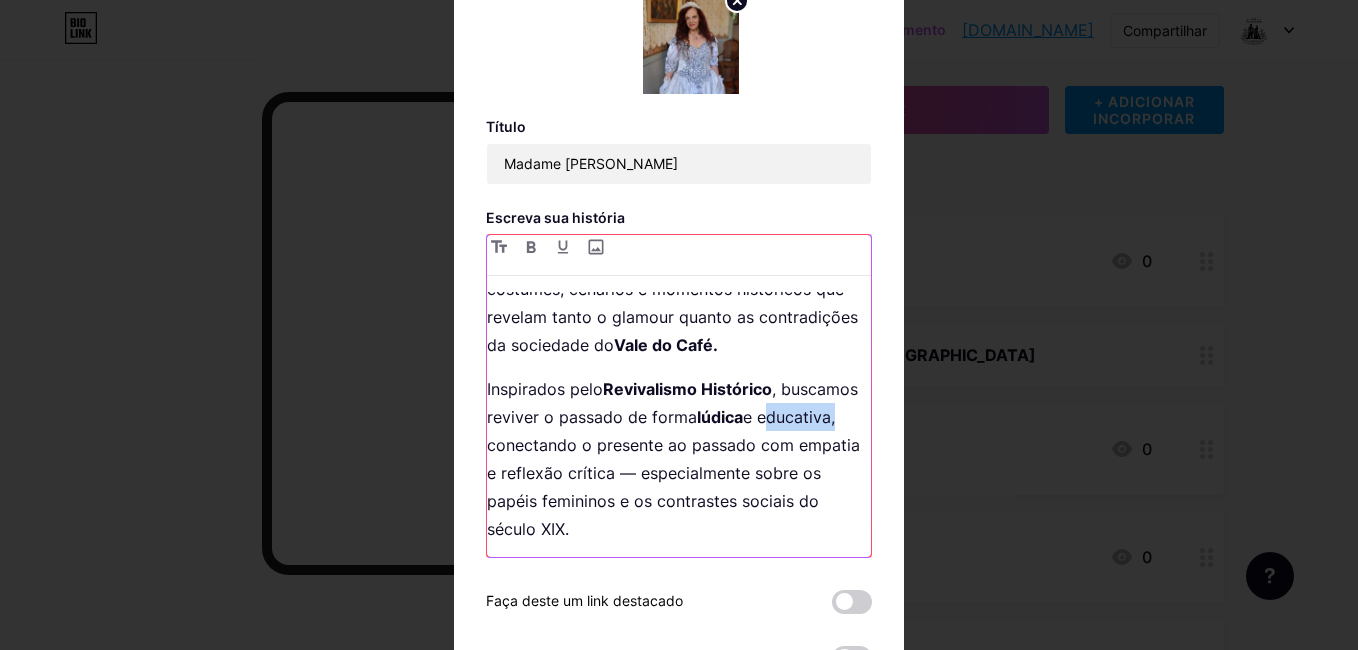 drag, startPoint x: 479, startPoint y: 392, endPoint x: 555, endPoint y: 392, distance: 76 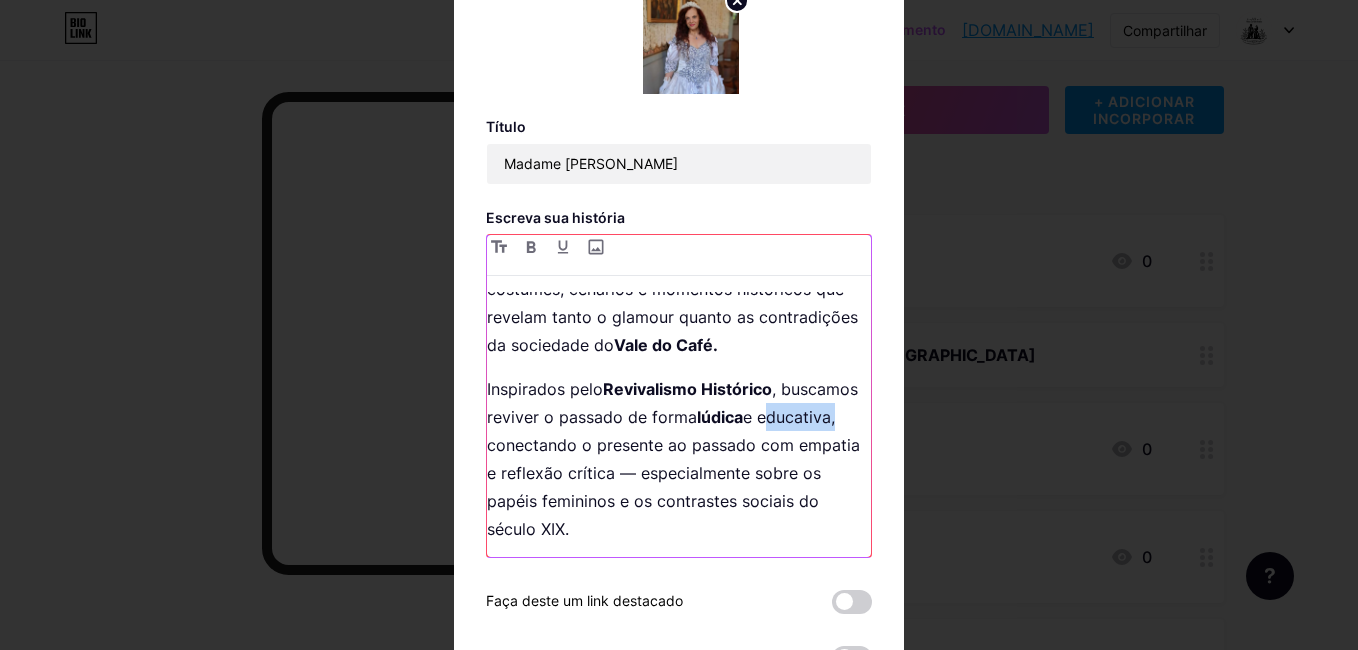 click on "Inspirados pelo  Revivalismo Histórico , buscamos reviver o passado de forma  lúdica  e educativa, conectando o presente ao passado com empatia e reflexão crítica — especialmente sobre os papéis femininos e os contrastes sociais do século XIX." at bounding box center (679, 459) 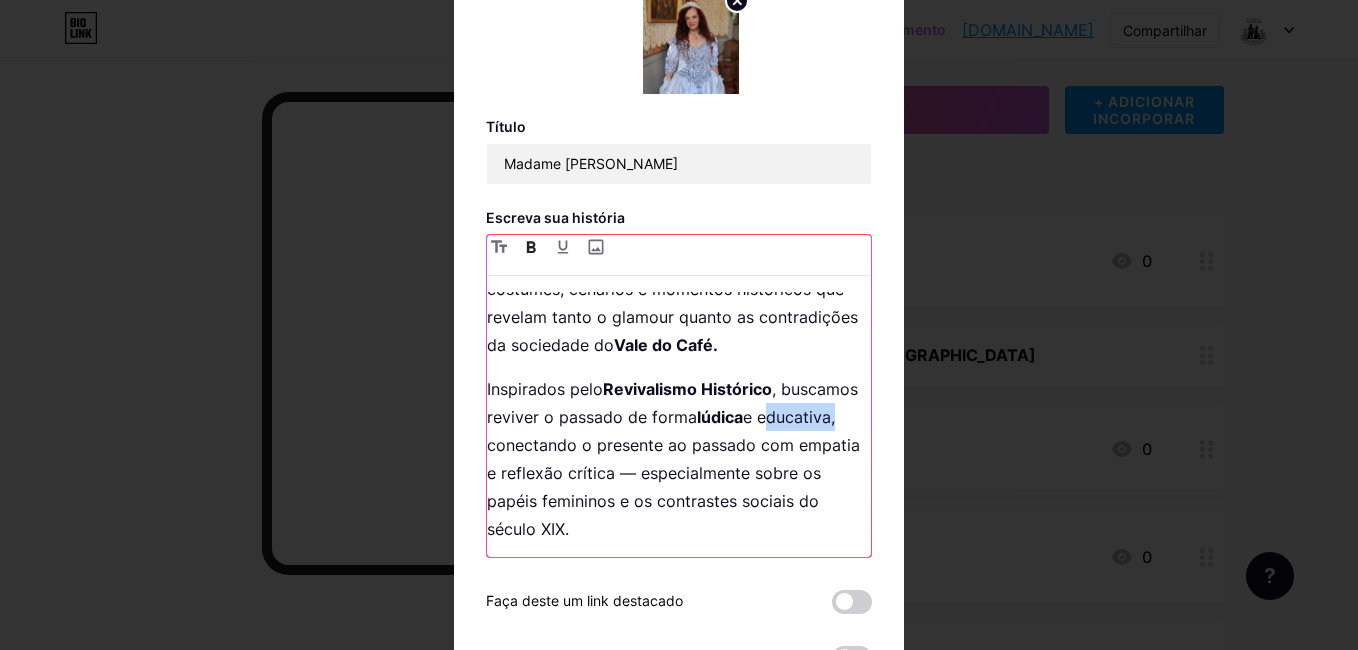 click 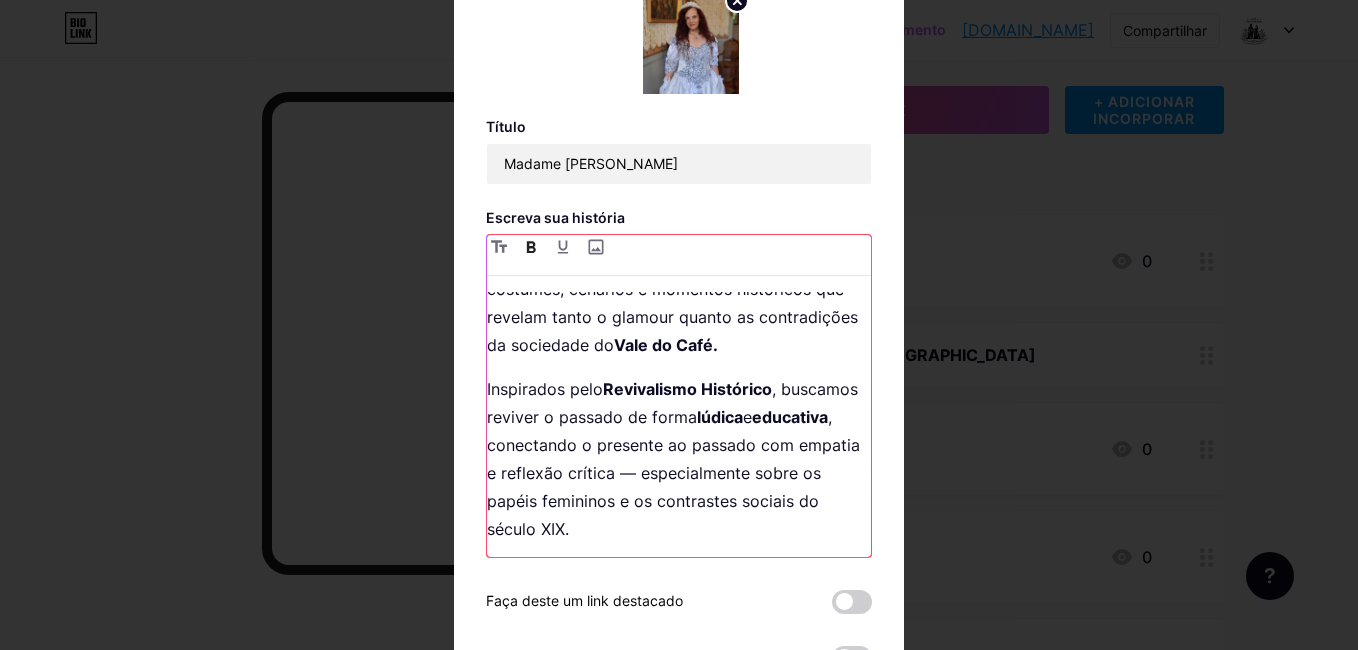 scroll, scrollTop: 1800, scrollLeft: 0, axis: vertical 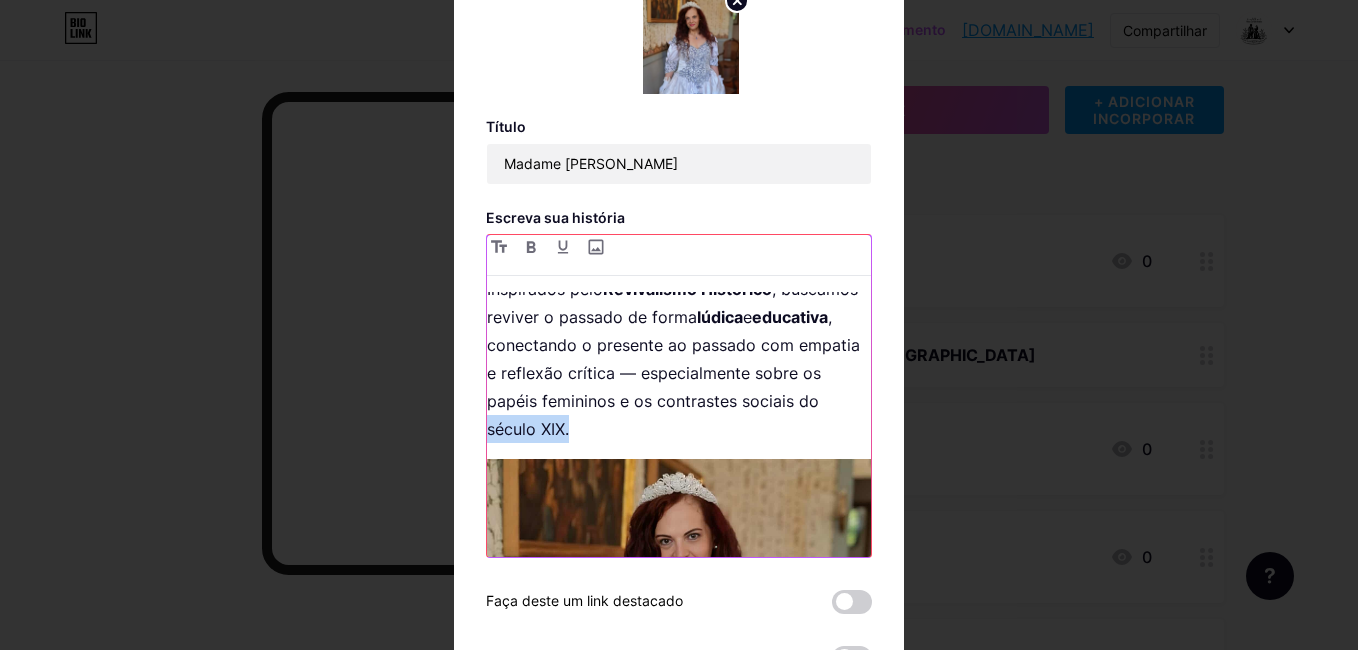 drag, startPoint x: 558, startPoint y: 372, endPoint x: 645, endPoint y: 368, distance: 87.0919 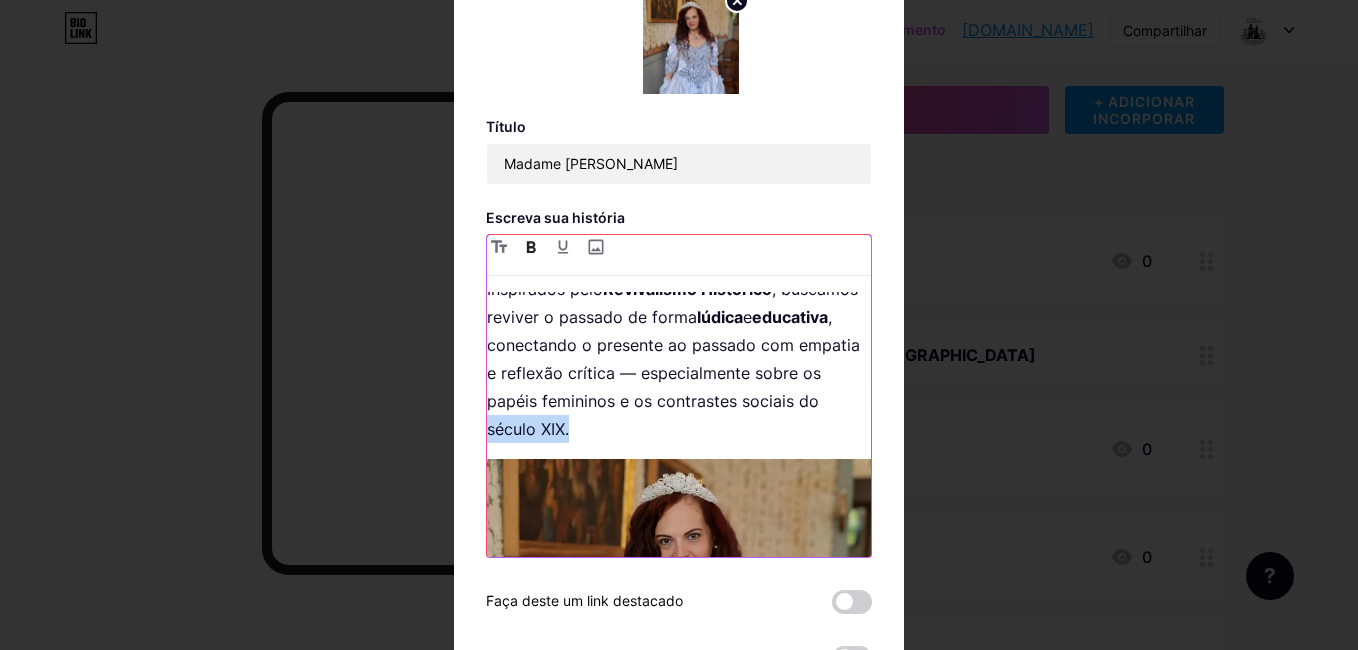 click 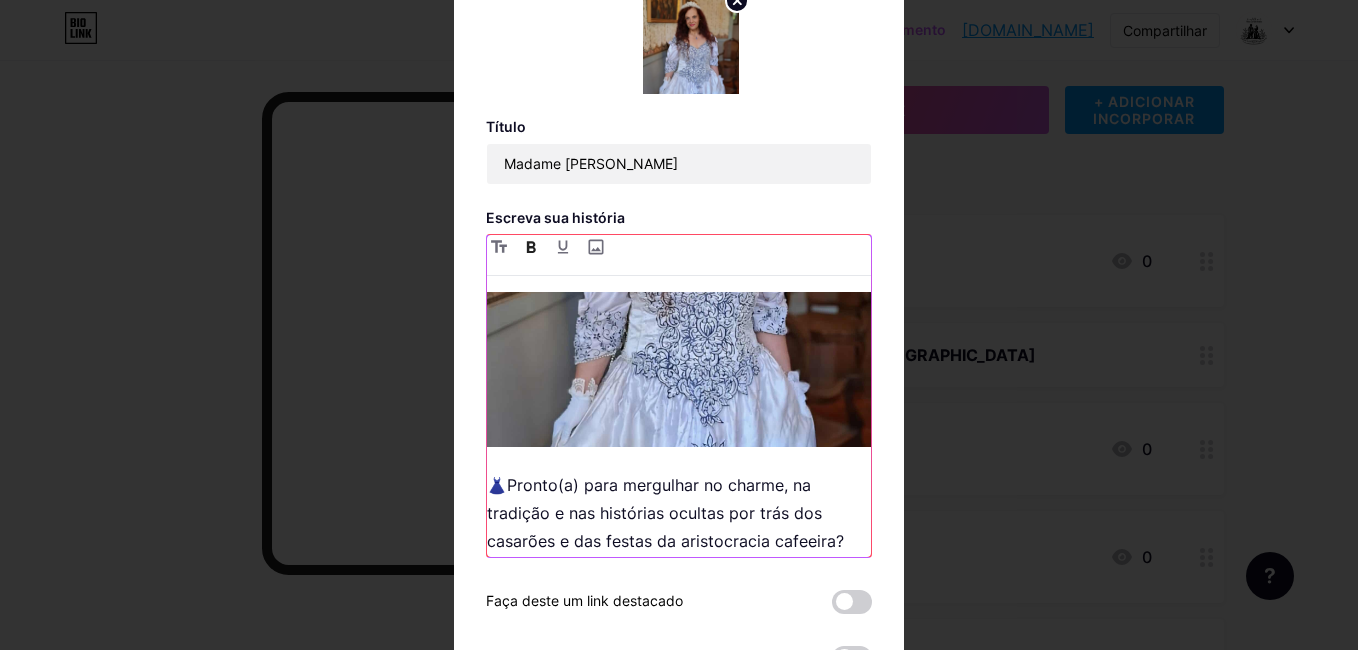 scroll, scrollTop: 2200, scrollLeft: 0, axis: vertical 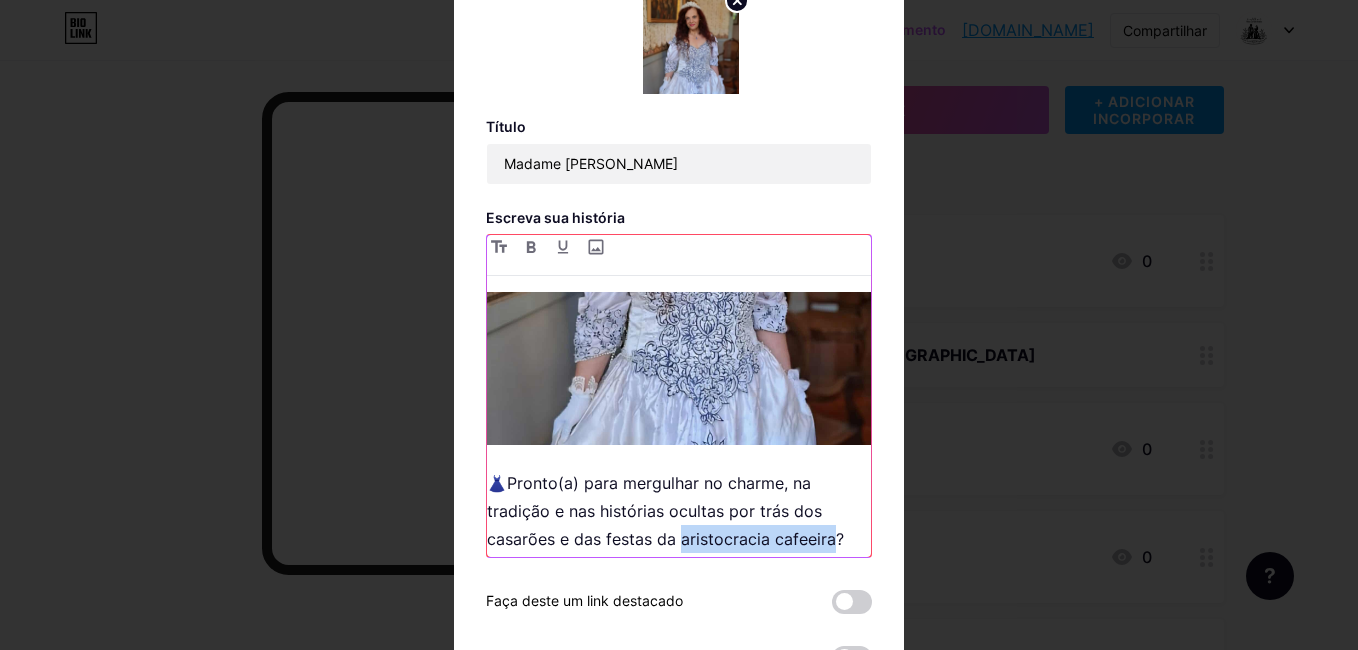 drag, startPoint x: 674, startPoint y: 470, endPoint x: 829, endPoint y: 461, distance: 155.26108 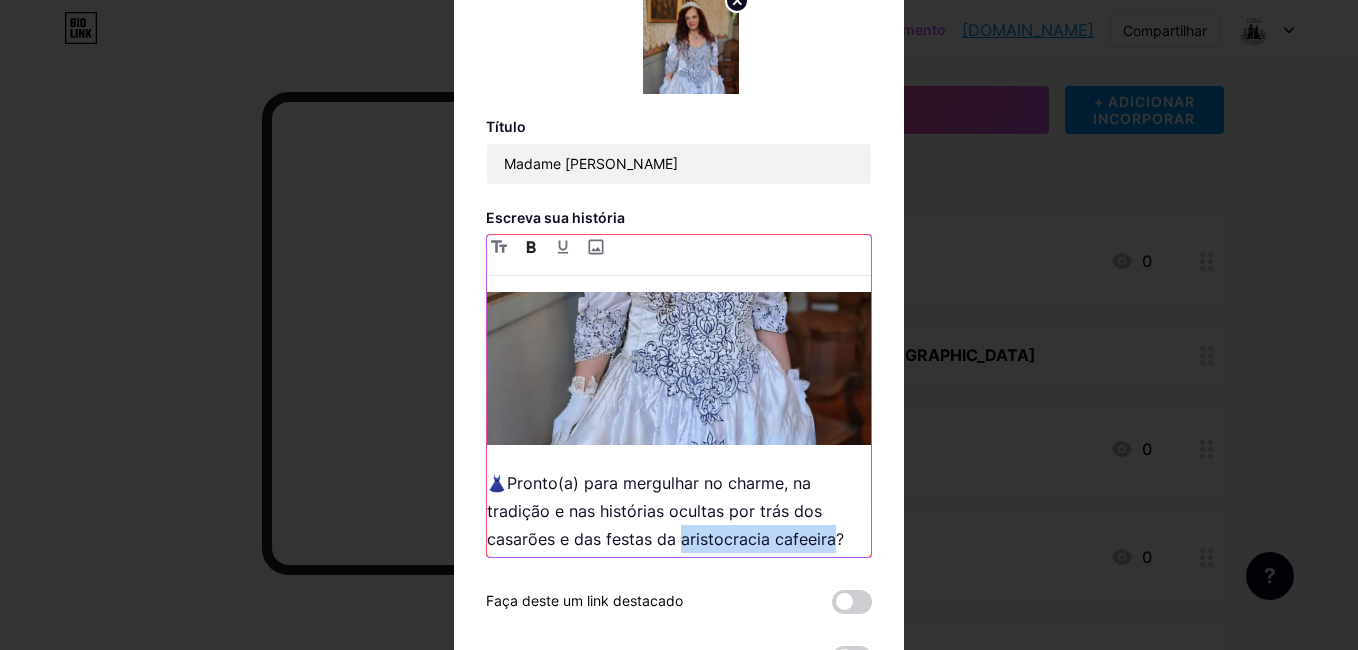click at bounding box center [531, 247] 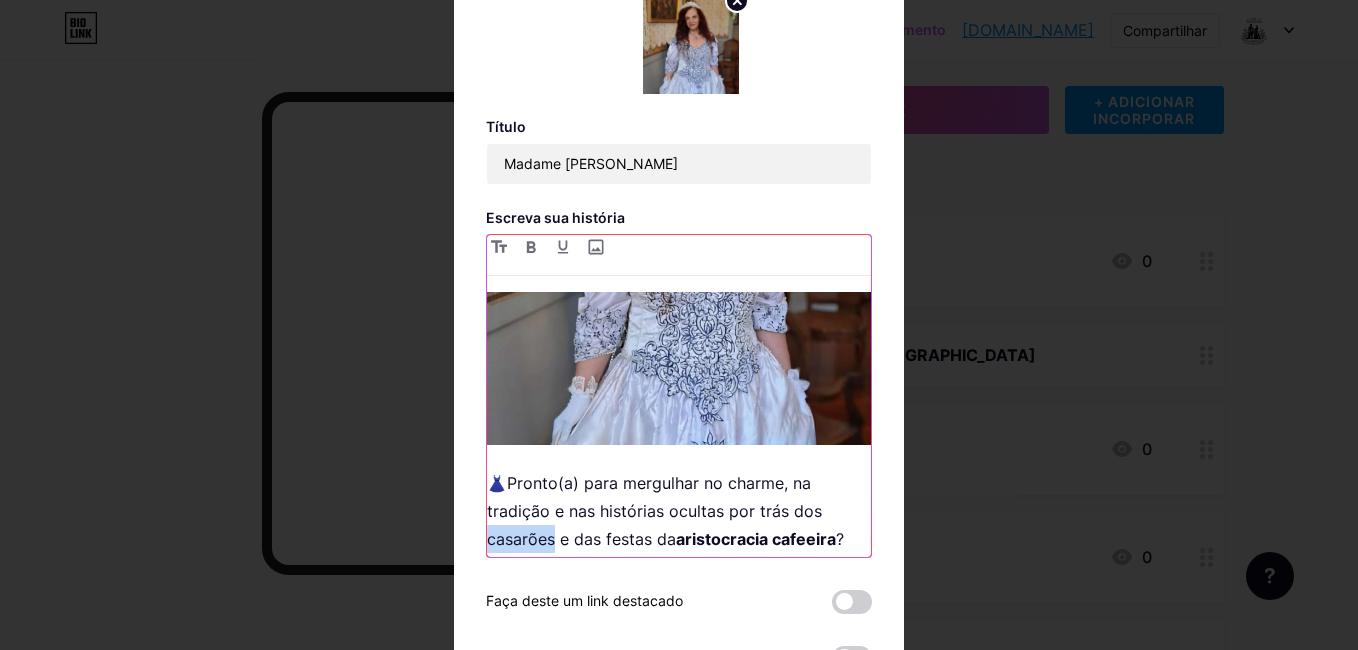 drag, startPoint x: 479, startPoint y: 468, endPoint x: 549, endPoint y: 468, distance: 70 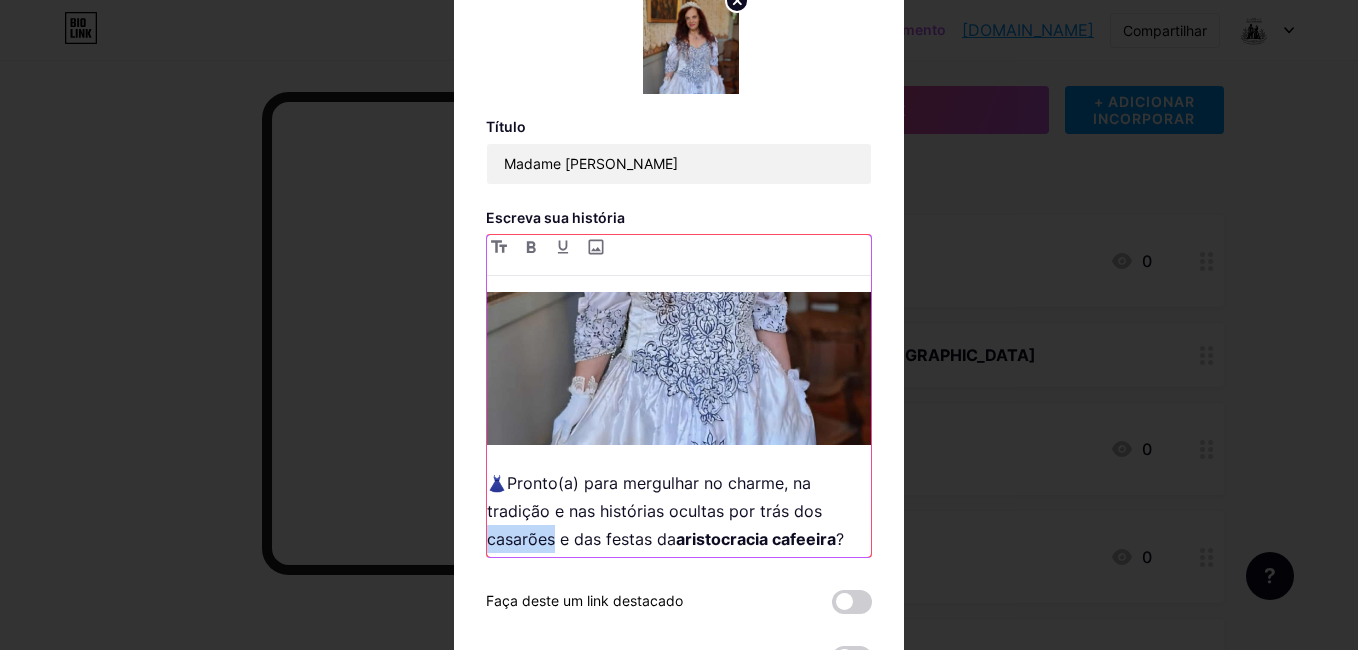 click on "👗Pronto(a) para mergulhar no charme, na tradição e nas histórias ocultas por trás dos casarões e das festas da  aristocracia cafeeira ?" at bounding box center (679, 511) 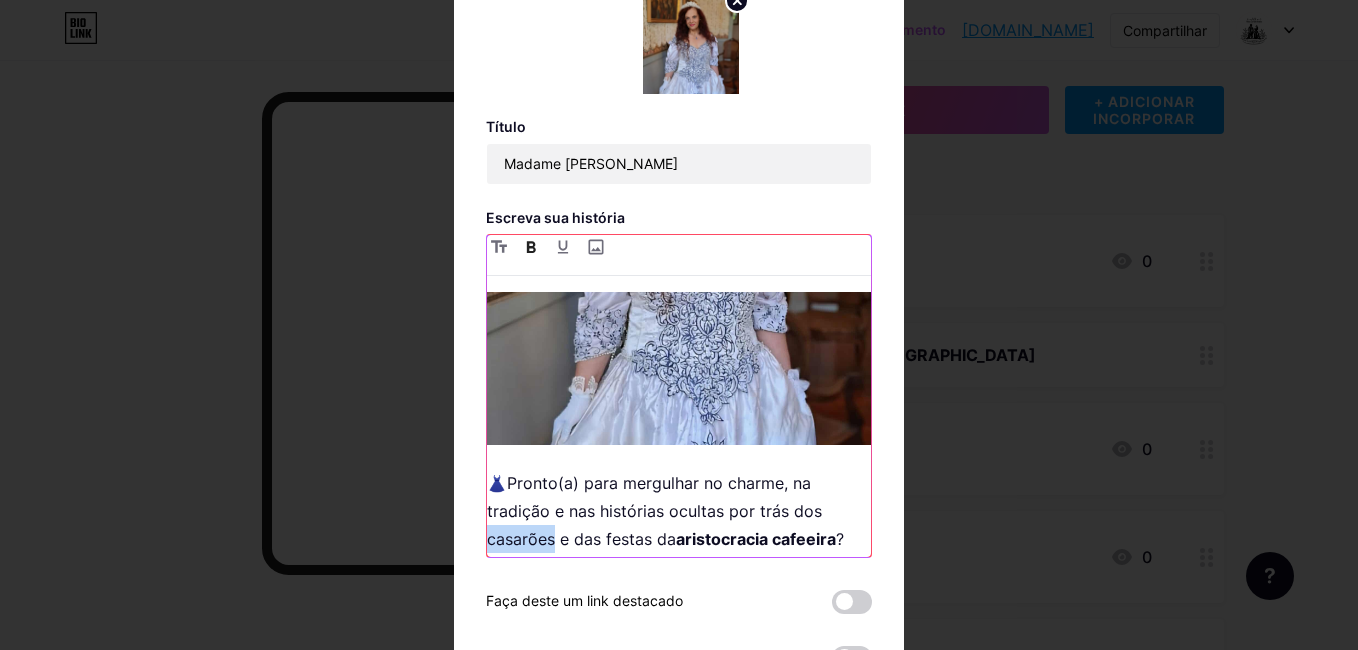 click at bounding box center [531, 247] 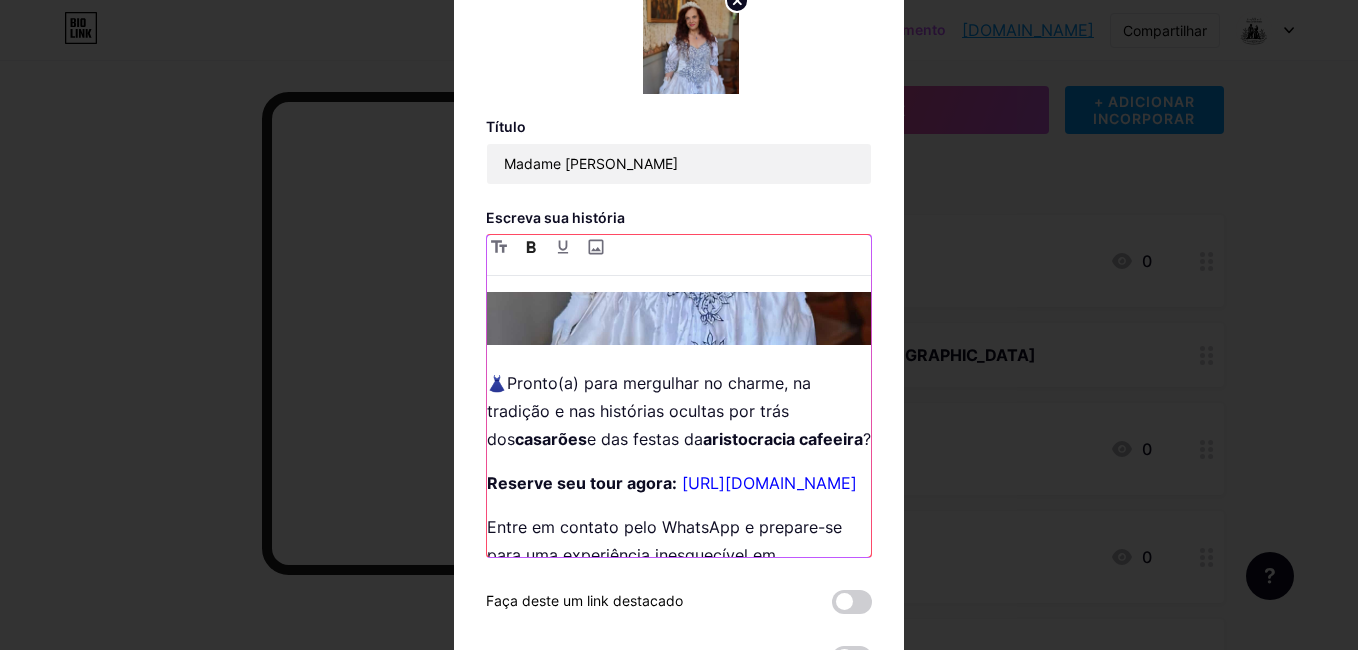 scroll, scrollTop: 2311, scrollLeft: 0, axis: vertical 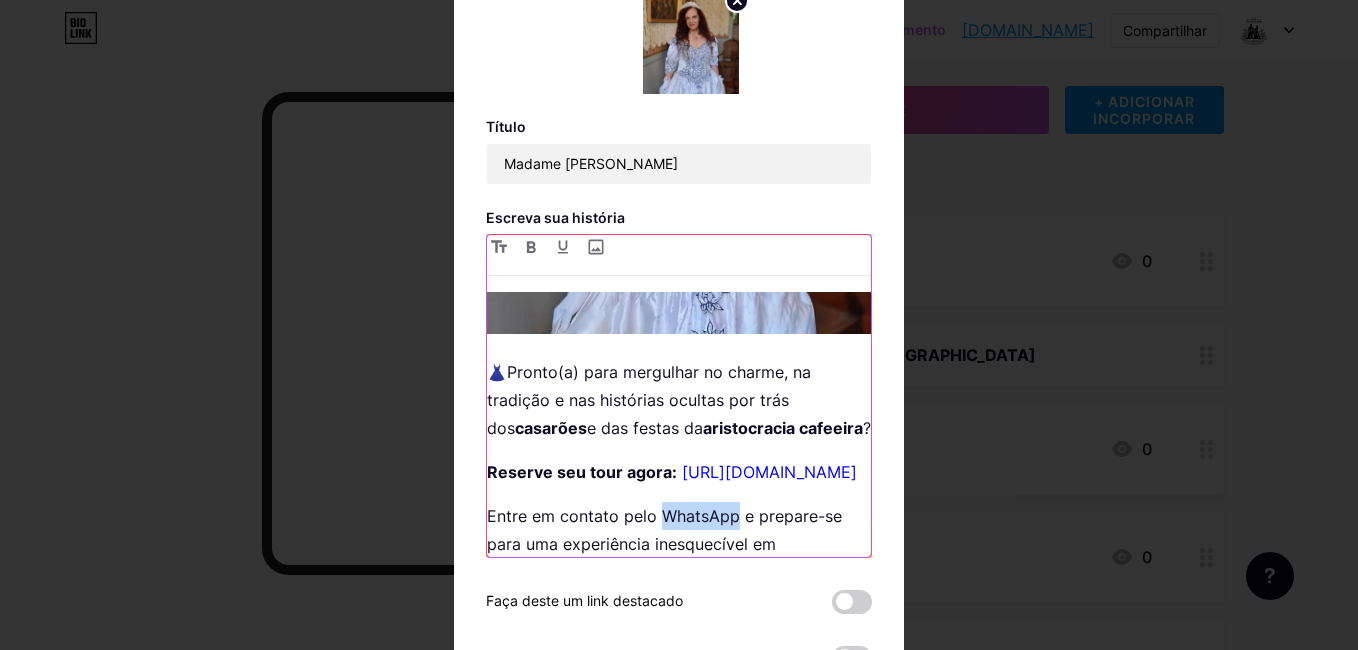 drag, startPoint x: 649, startPoint y: 469, endPoint x: 727, endPoint y: 472, distance: 78.05767 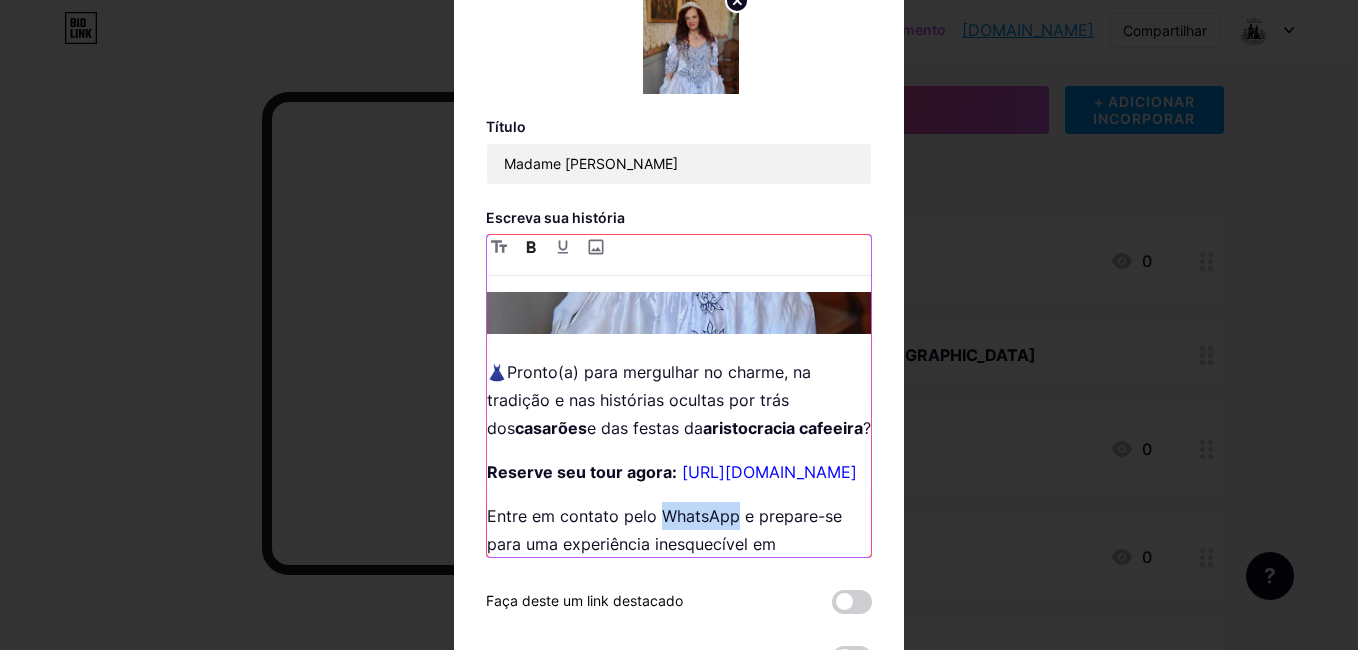 click 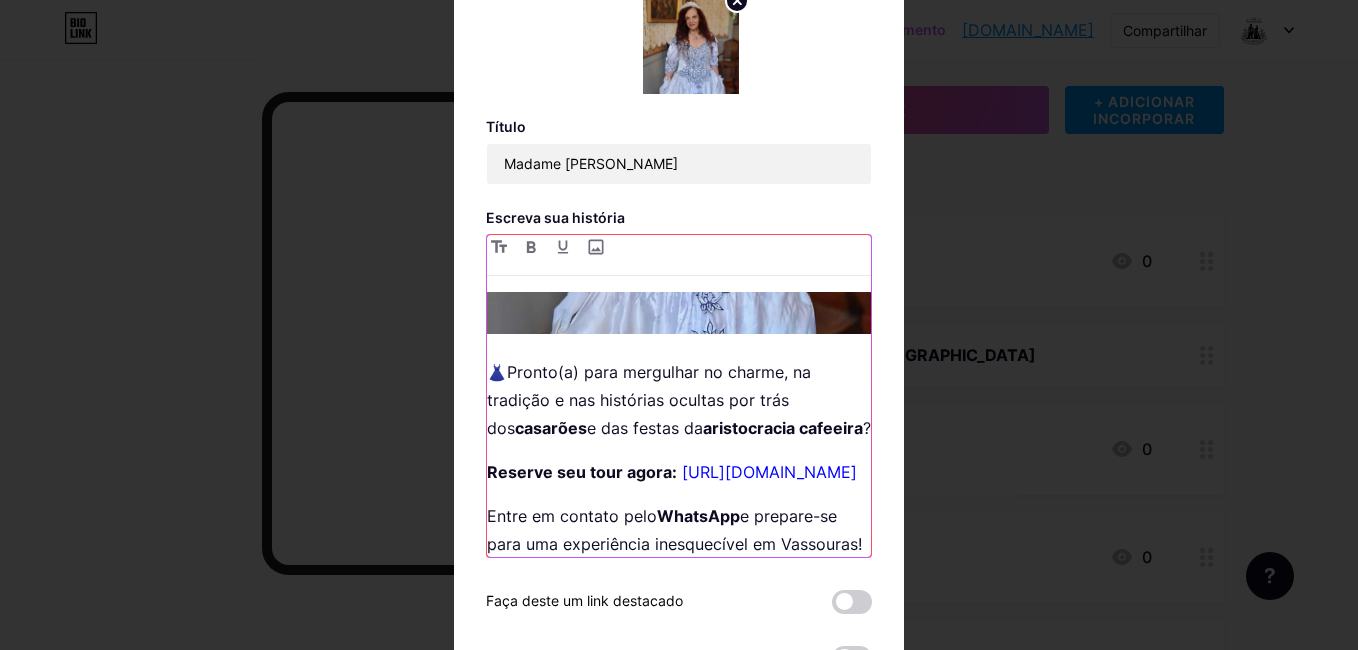 drag, startPoint x: 573, startPoint y: 530, endPoint x: 478, endPoint y: 530, distance: 95 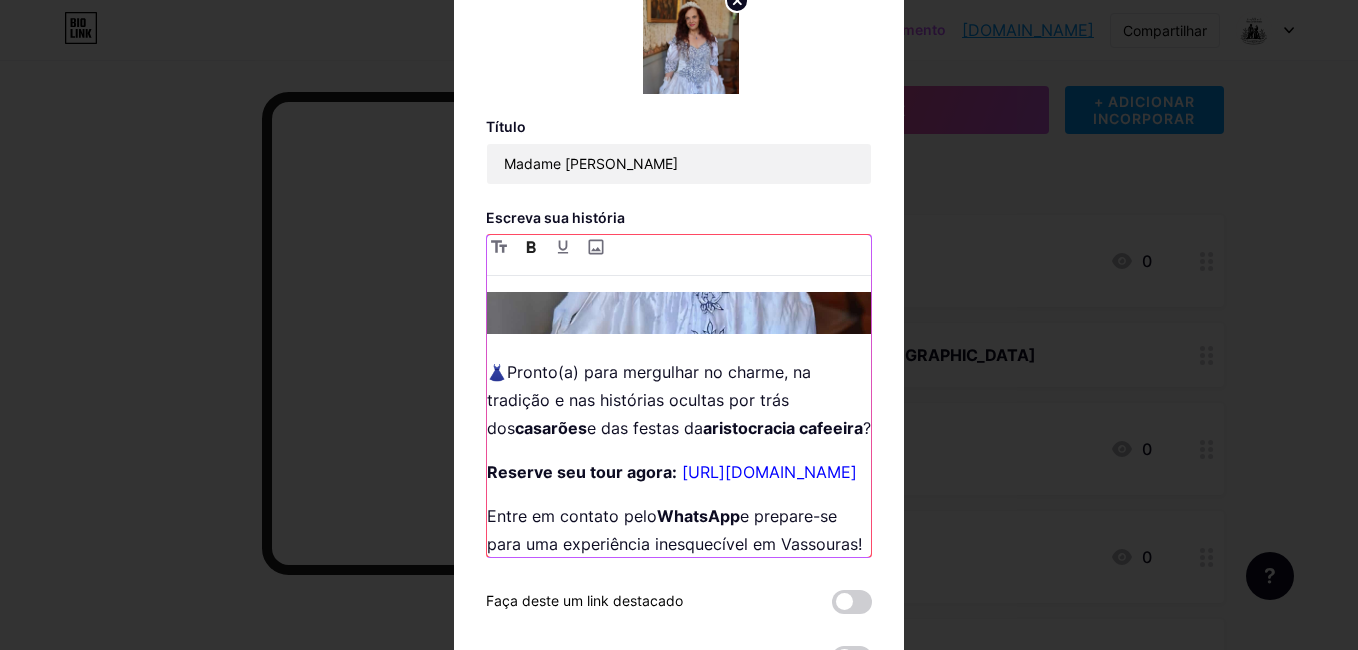 click at bounding box center (531, 247) 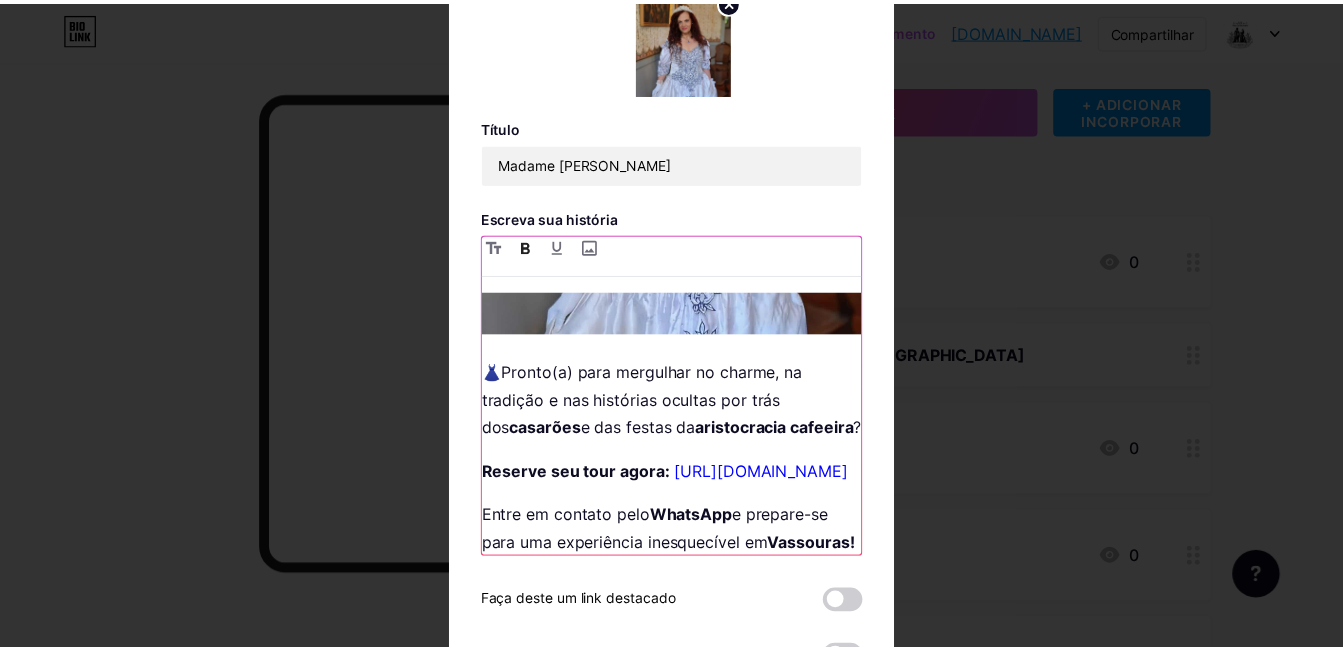 scroll, scrollTop: 100, scrollLeft: 0, axis: vertical 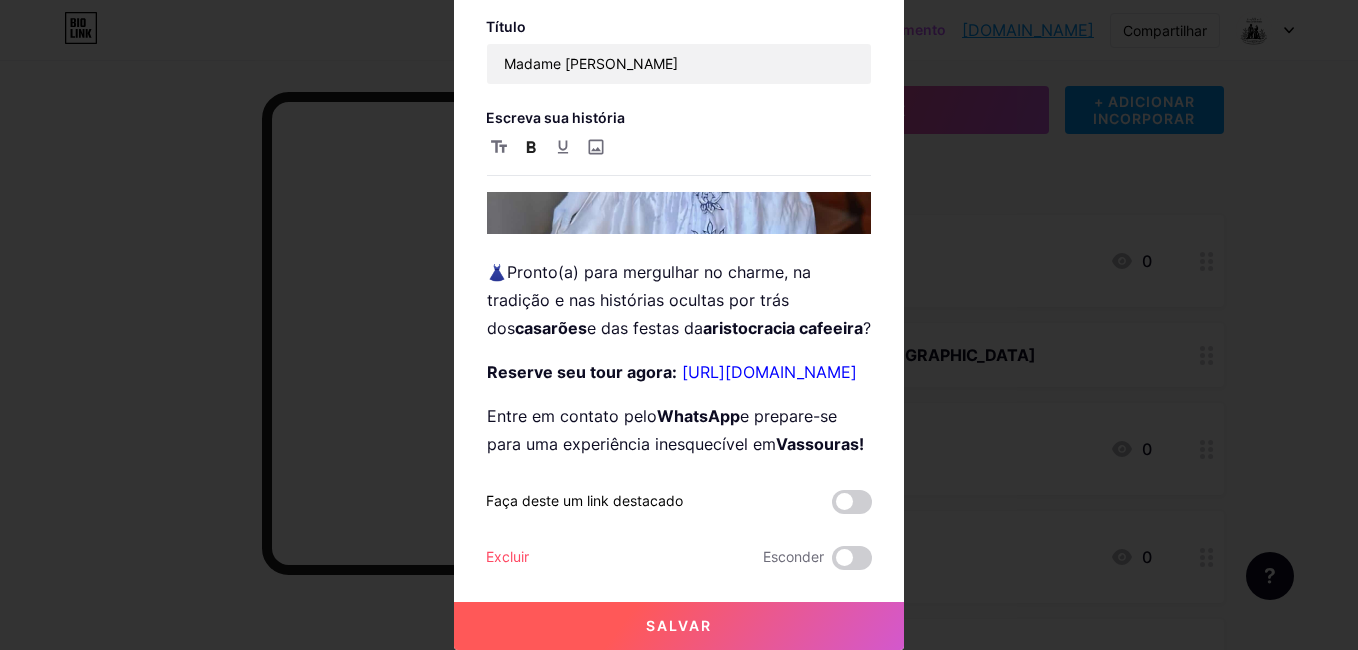 click on "Salvar" at bounding box center (679, 625) 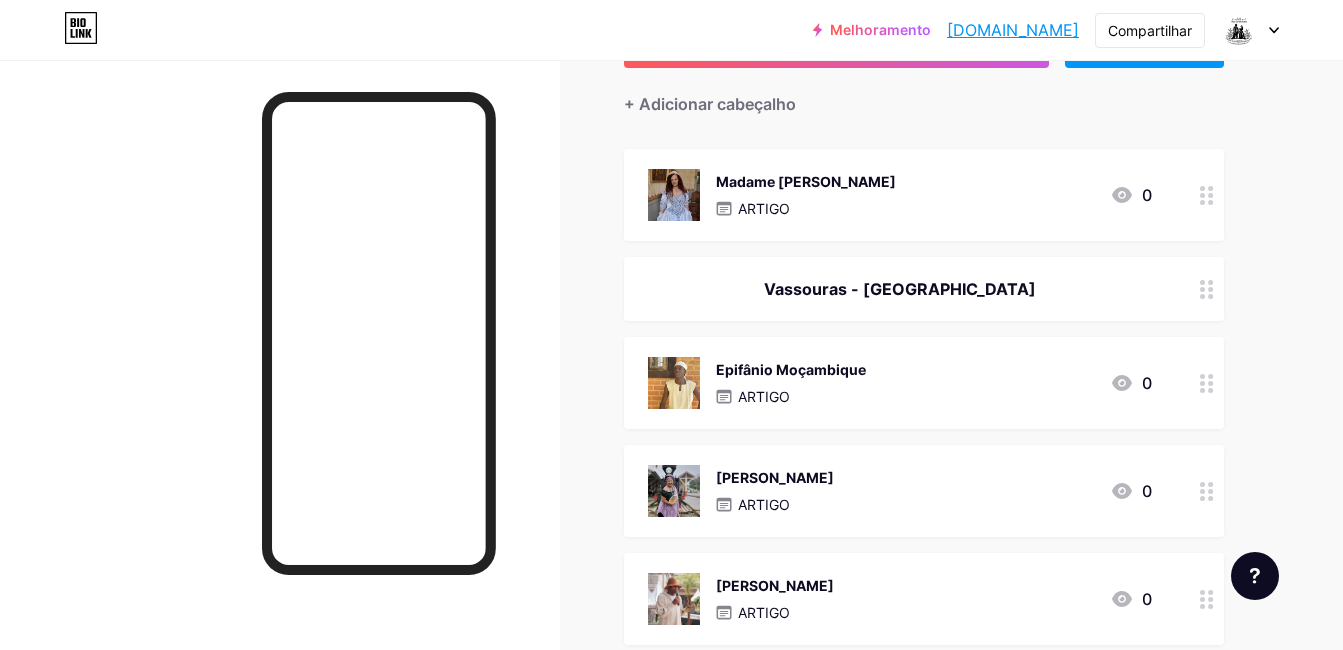 scroll, scrollTop: 200, scrollLeft: 0, axis: vertical 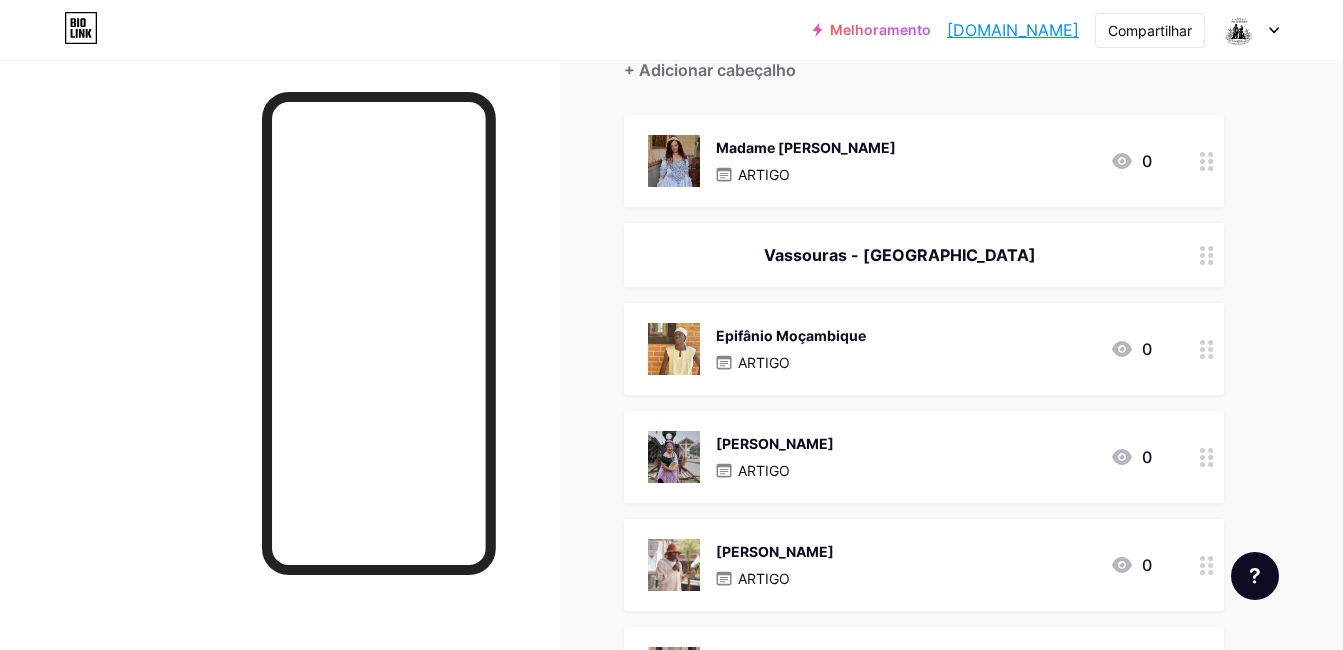 drag, startPoint x: 899, startPoint y: 151, endPoint x: 924, endPoint y: 291, distance: 142.21463 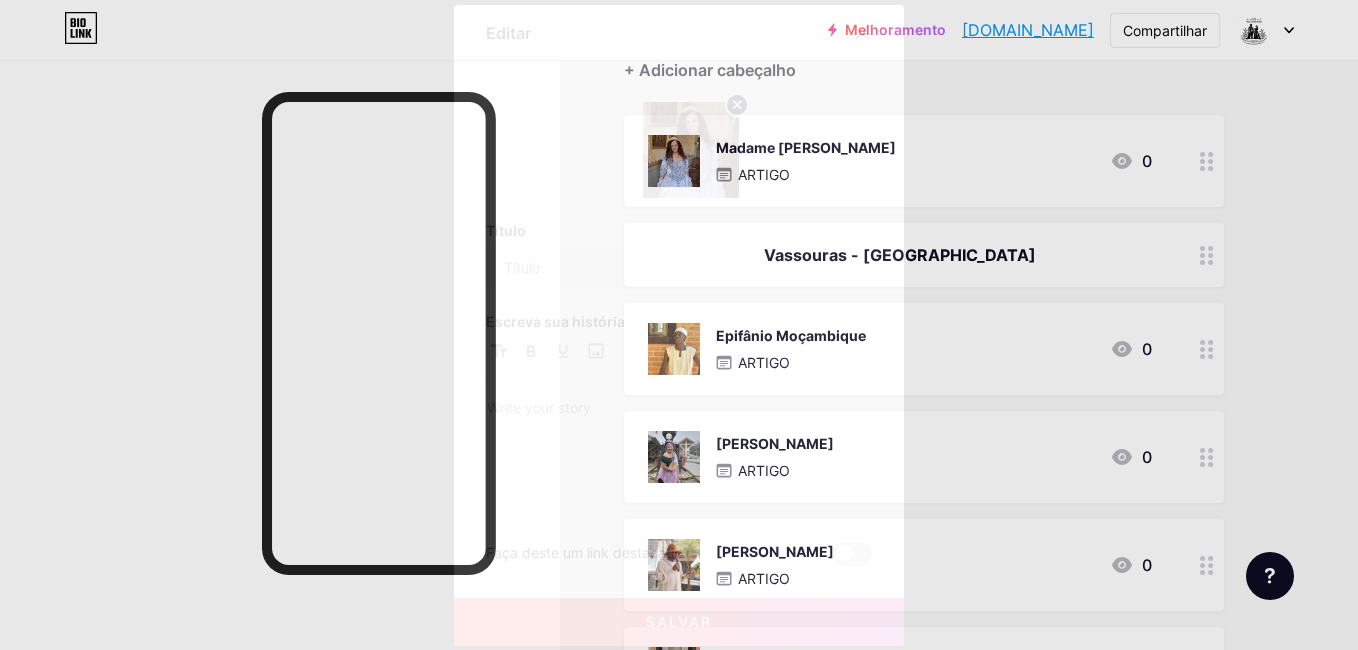 type on "Madame Sophie" 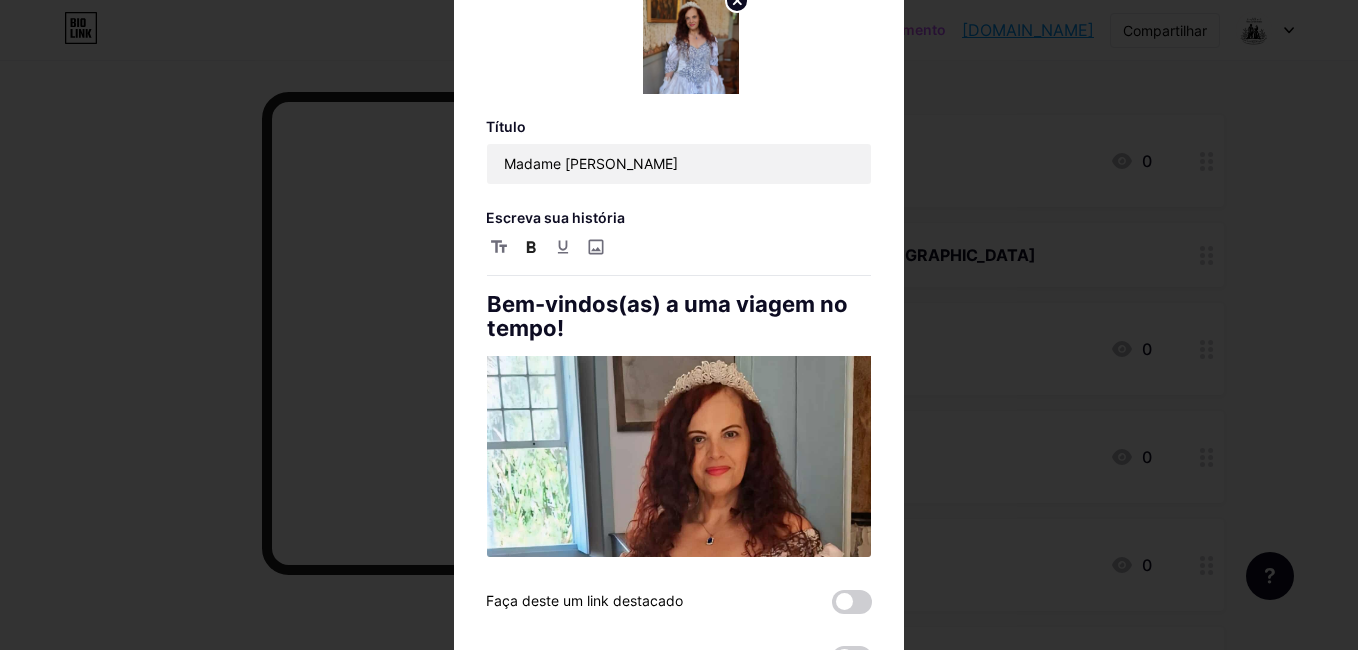 click at bounding box center (679, 325) 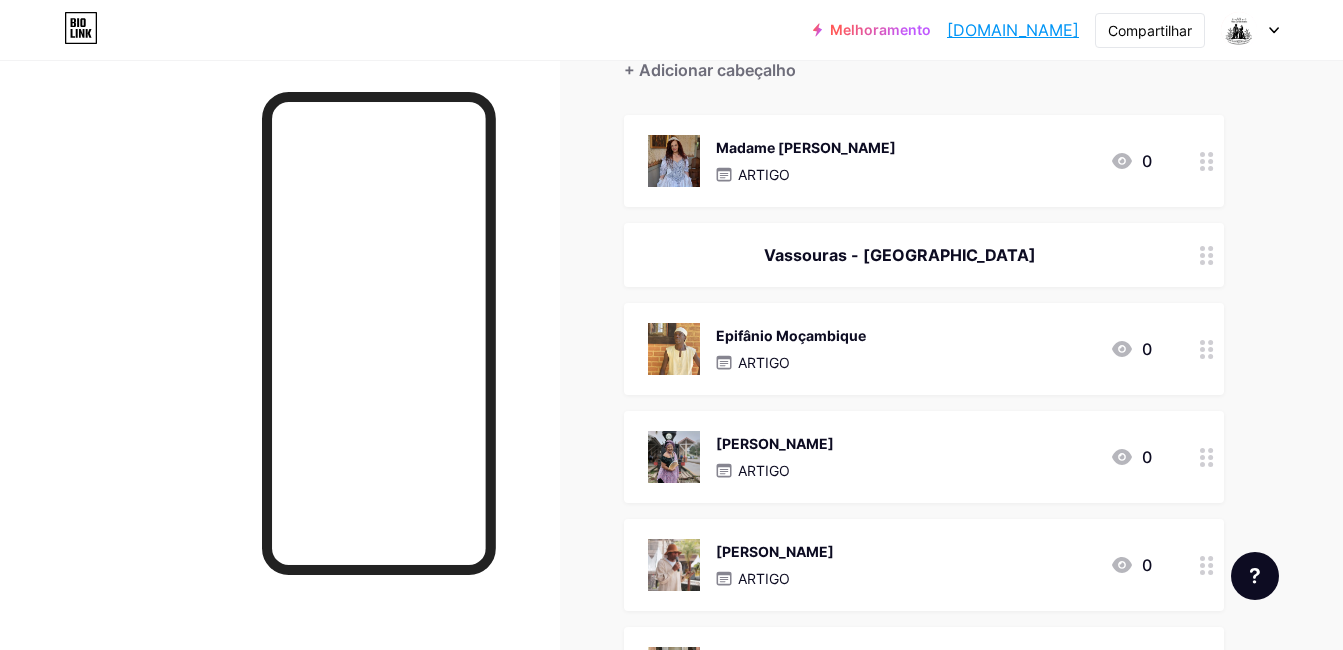 type 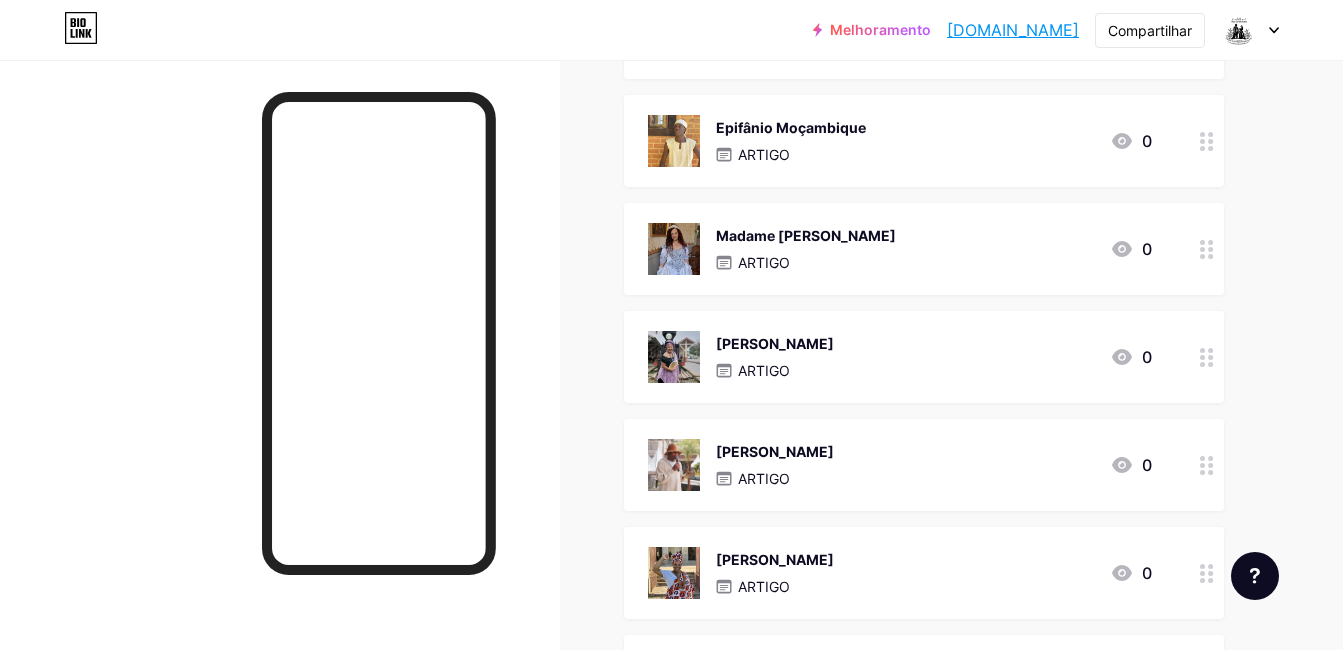 scroll, scrollTop: 400, scrollLeft: 0, axis: vertical 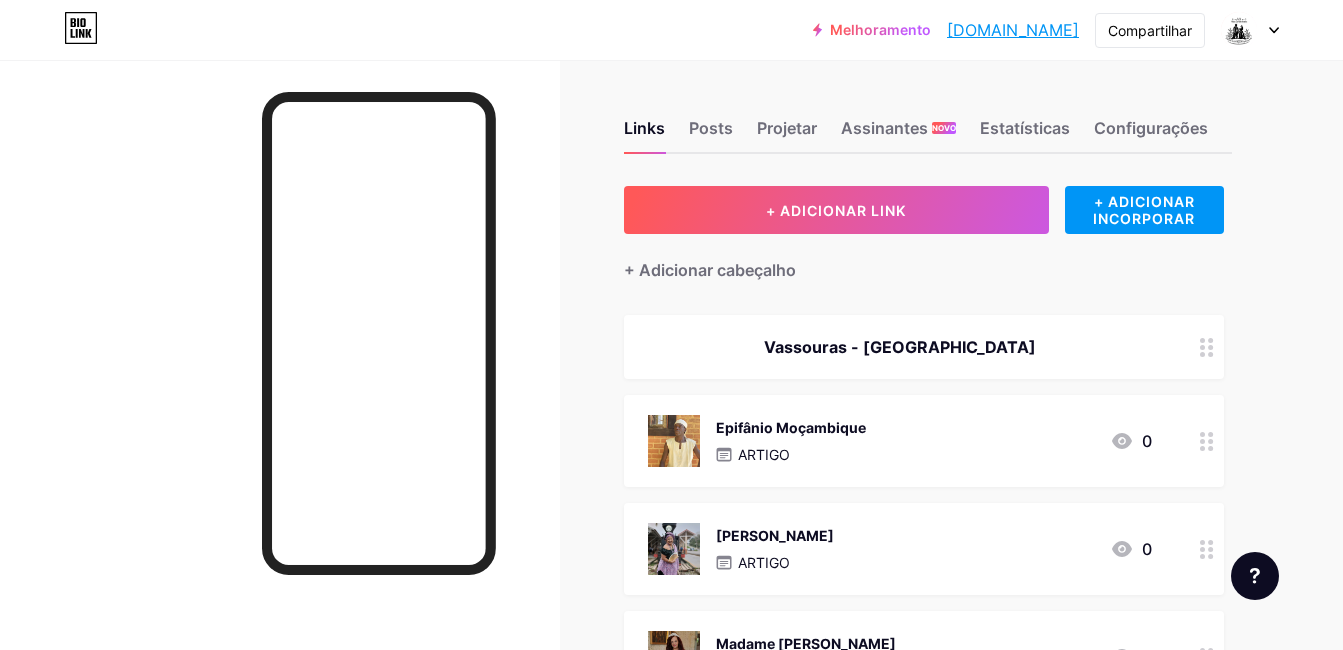 click on "[DOMAIN_NAME]" at bounding box center (1013, 30) 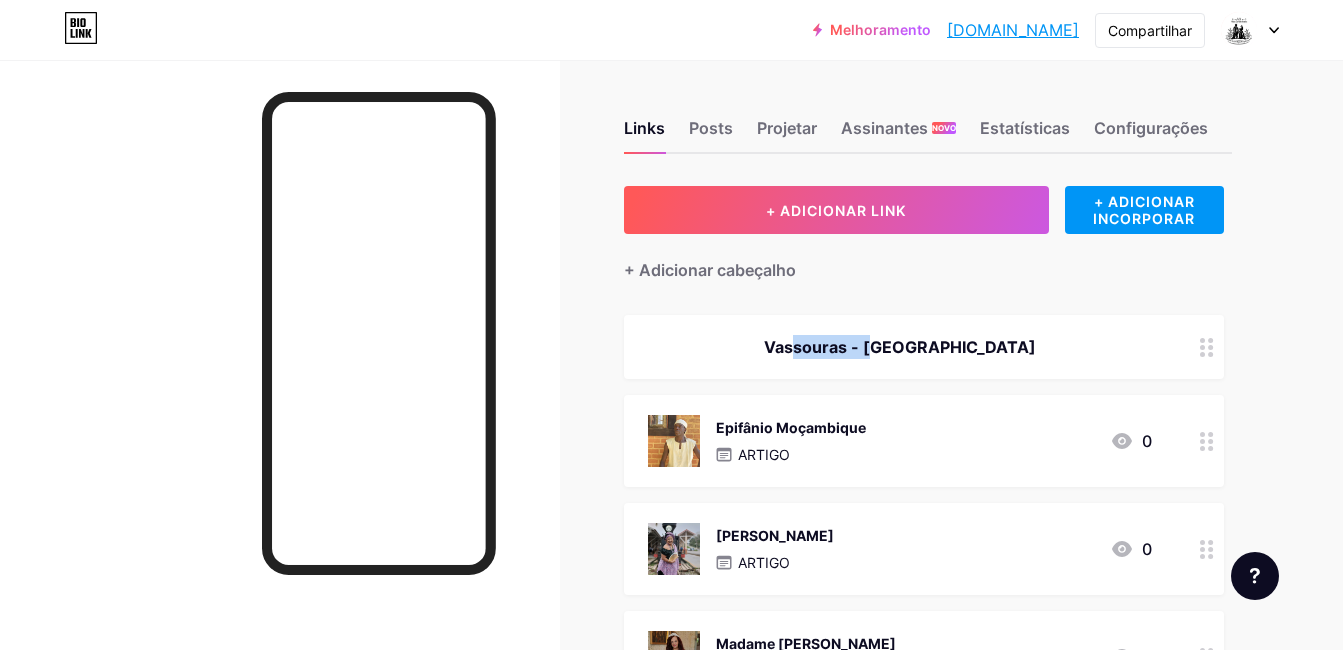 click on "Links
Posts
Projetar    Assinantes  NOVO    Estatísticas    Configurações       + ADICIONAR LINK     + ADICIONAR INCORPORAR    + Adicionar cabeçalho
Vassouras - RJ
Epifânio Moçambique
ARTIGO
0
Laura Congo
ARTIGO
0
Madame Sofia       ARTIGO
0
Marcelo Curandeiro
ARTIGO
0
Mariana Crioula
ARTIGO
0
Manoel Rabello
ARTIGO
0
SOCIALS
Linkedin
@guiascaracterizados
Linkedin
https://www.facebook.com/profile.php?id=61558815208254&mibextid=ZbWKwL               + Adicionar redes sociais" at bounding box center (658, 720) 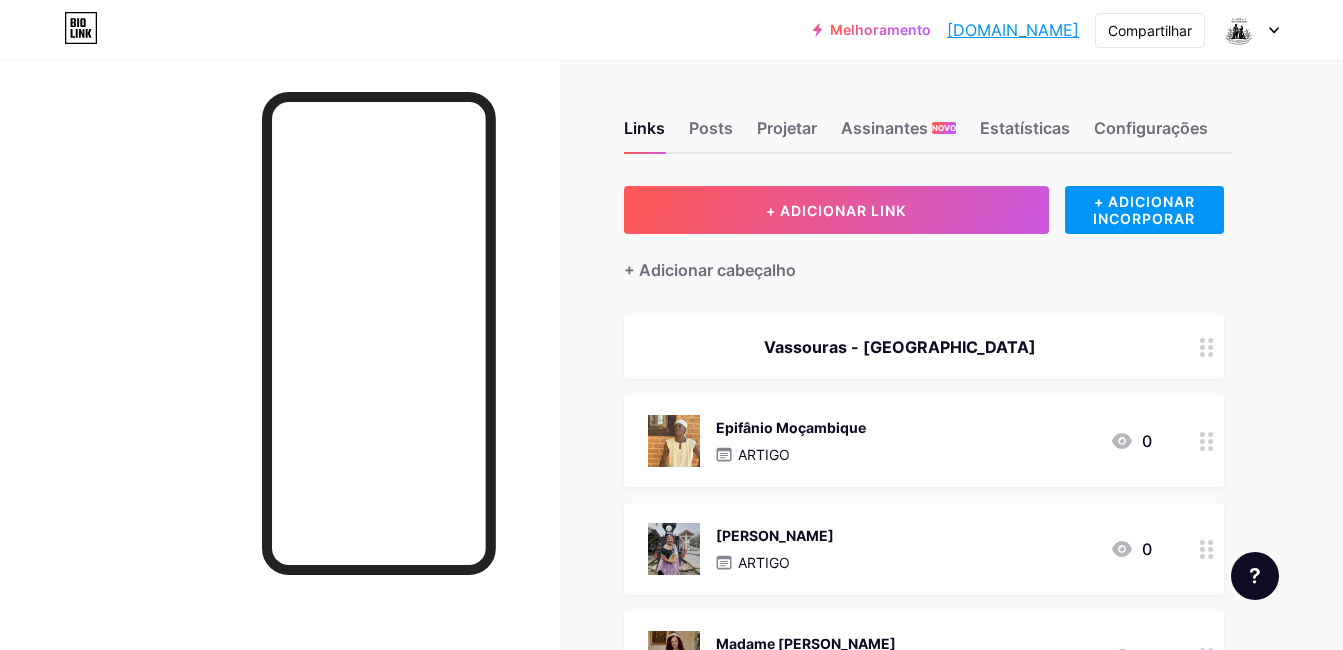 click on "Links
Posts
Projetar    Assinantes  NOVO    Estatísticas    Configurações       + ADICIONAR LINK     + ADICIONAR INCORPORAR    + Adicionar cabeçalho
Vassouras - RJ
Epifânio Moçambique
ARTIGO
0
Laura Congo
ARTIGO
0
Madame Sofia       ARTIGO
0
Marcelo Curandeiro
ARTIGO
0
Mariana Crioula
ARTIGO
0
Manoel Rabello
ARTIGO
0
SOCIALS
Linkedin
@guiascaracterizados
Linkedin
https://www.facebook.com/profile.php?id=61558815208254&mibextid=ZbWKwL               + Adicionar redes sociais" at bounding box center [658, 720] 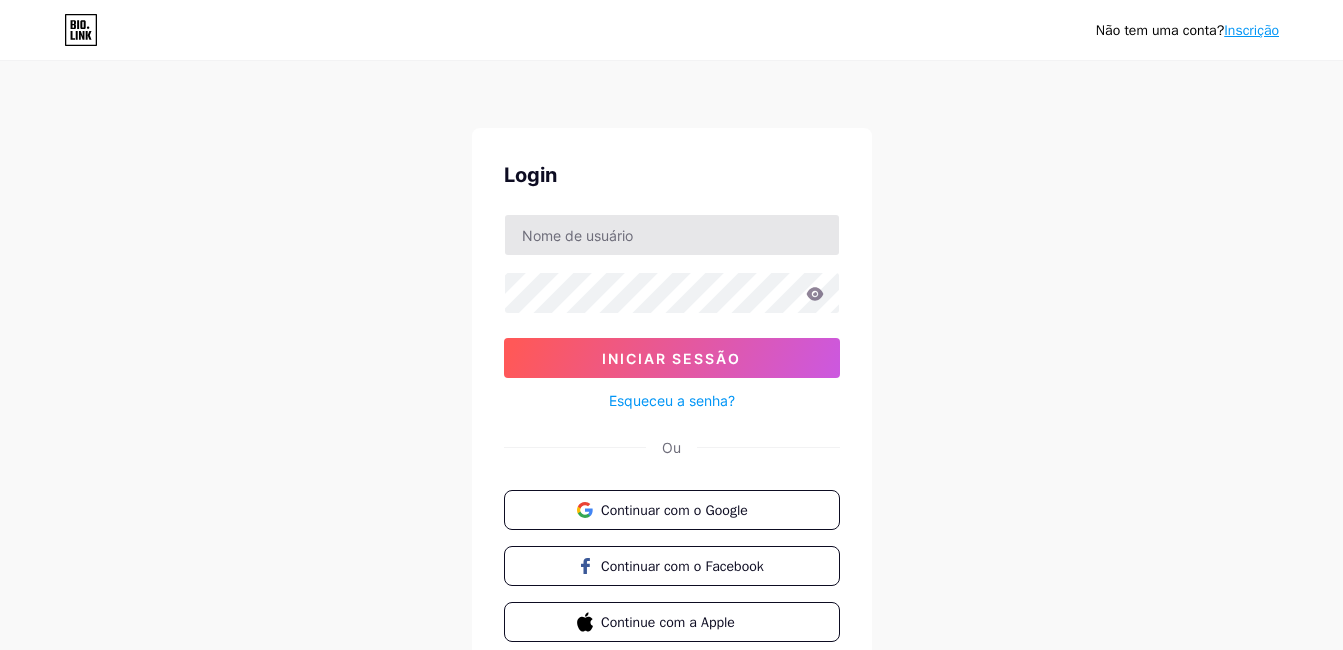 scroll, scrollTop: 0, scrollLeft: 0, axis: both 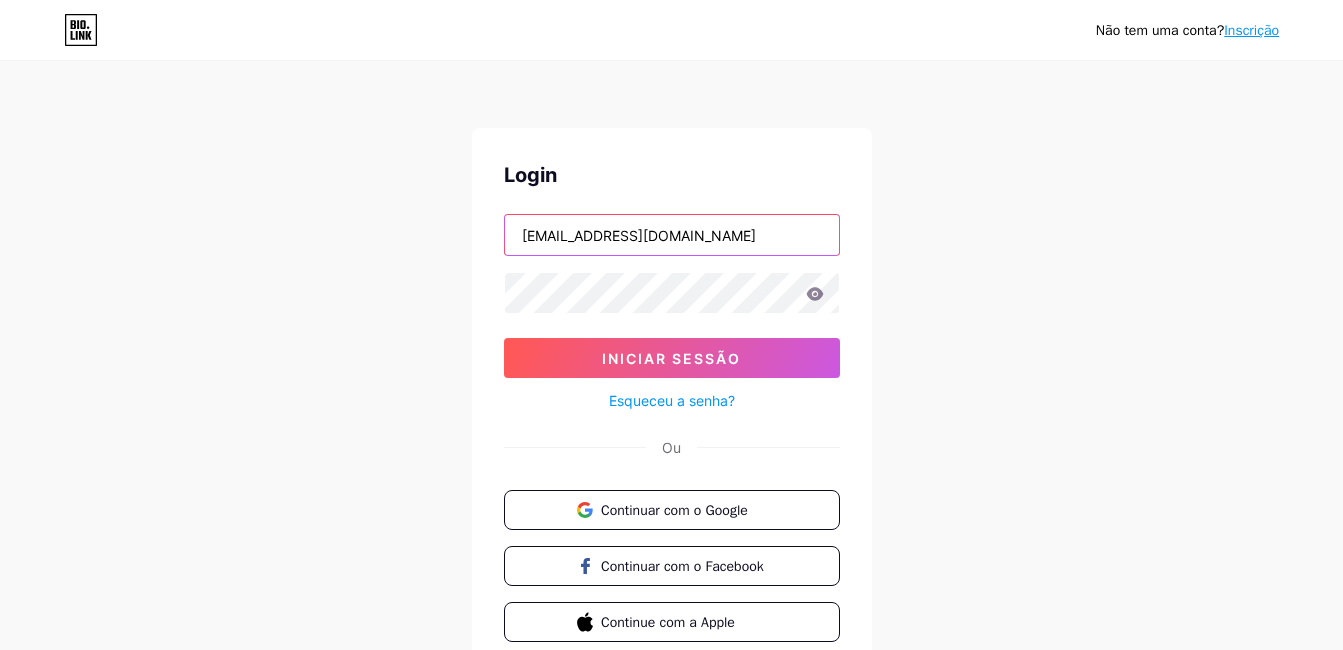 click on "guiascaracterizadosvassouras@gmail.com" at bounding box center (672, 235) 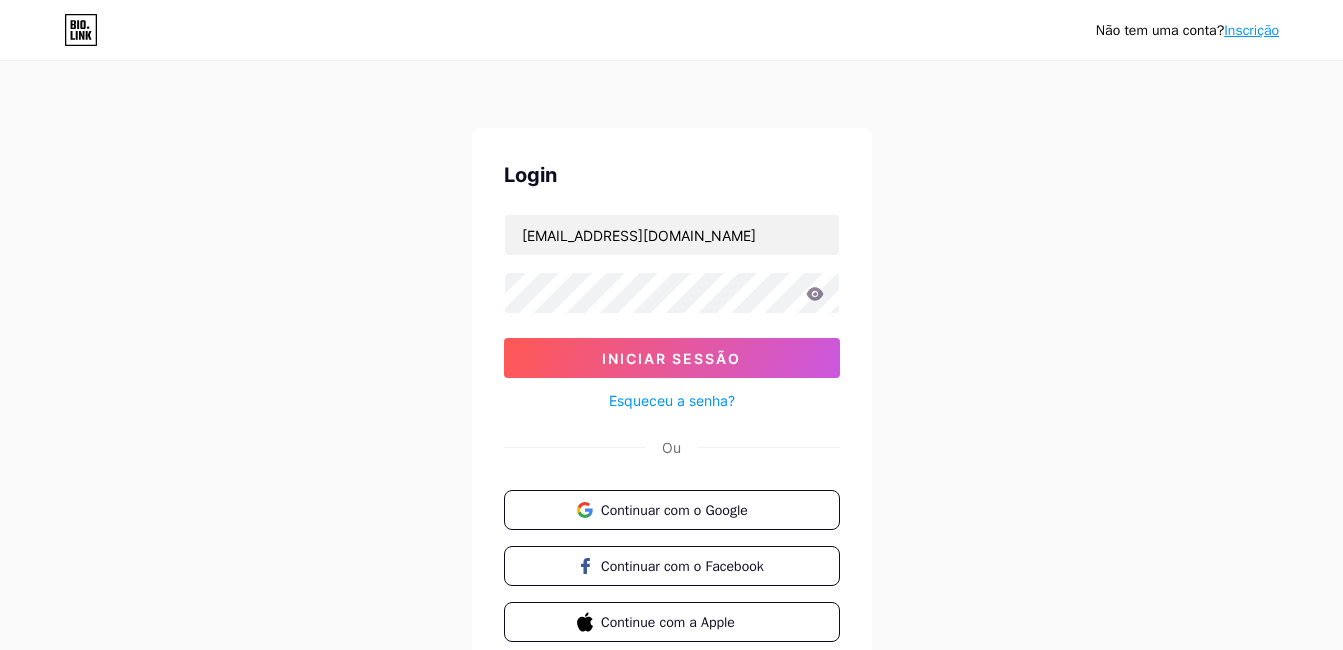 click 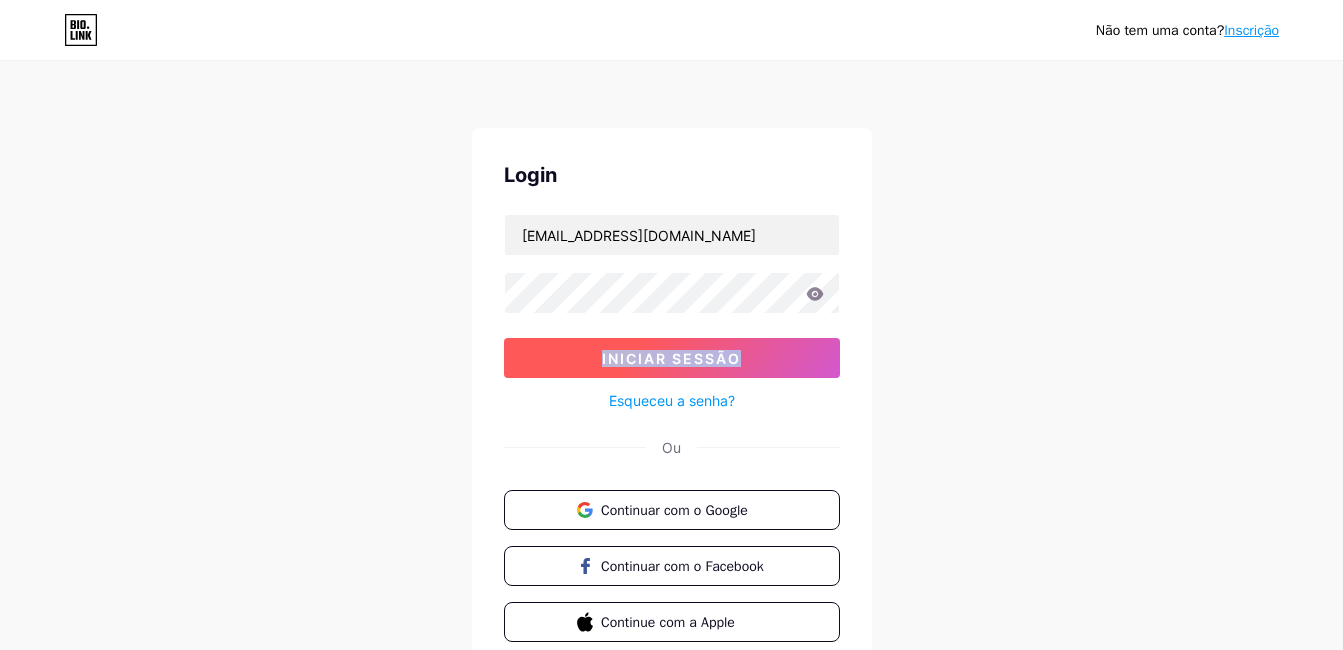 drag, startPoint x: 817, startPoint y: 293, endPoint x: 735, endPoint y: 346, distance: 97.637085 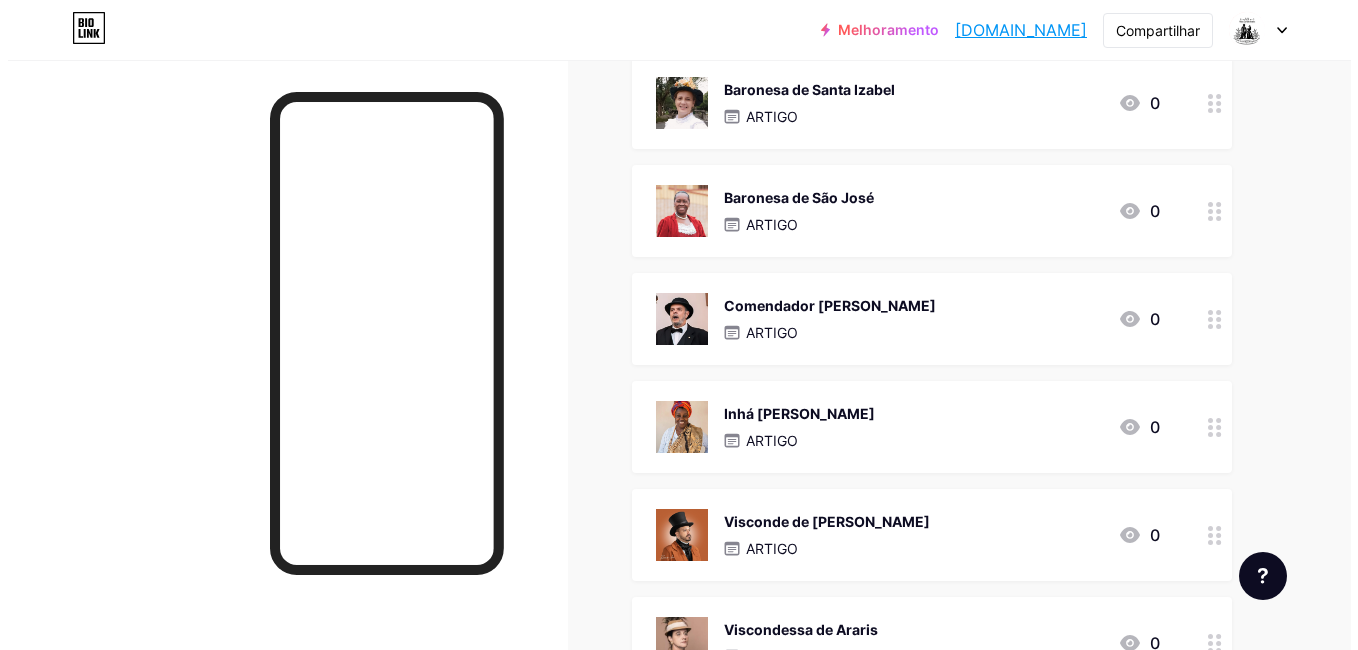 scroll, scrollTop: 400, scrollLeft: 0, axis: vertical 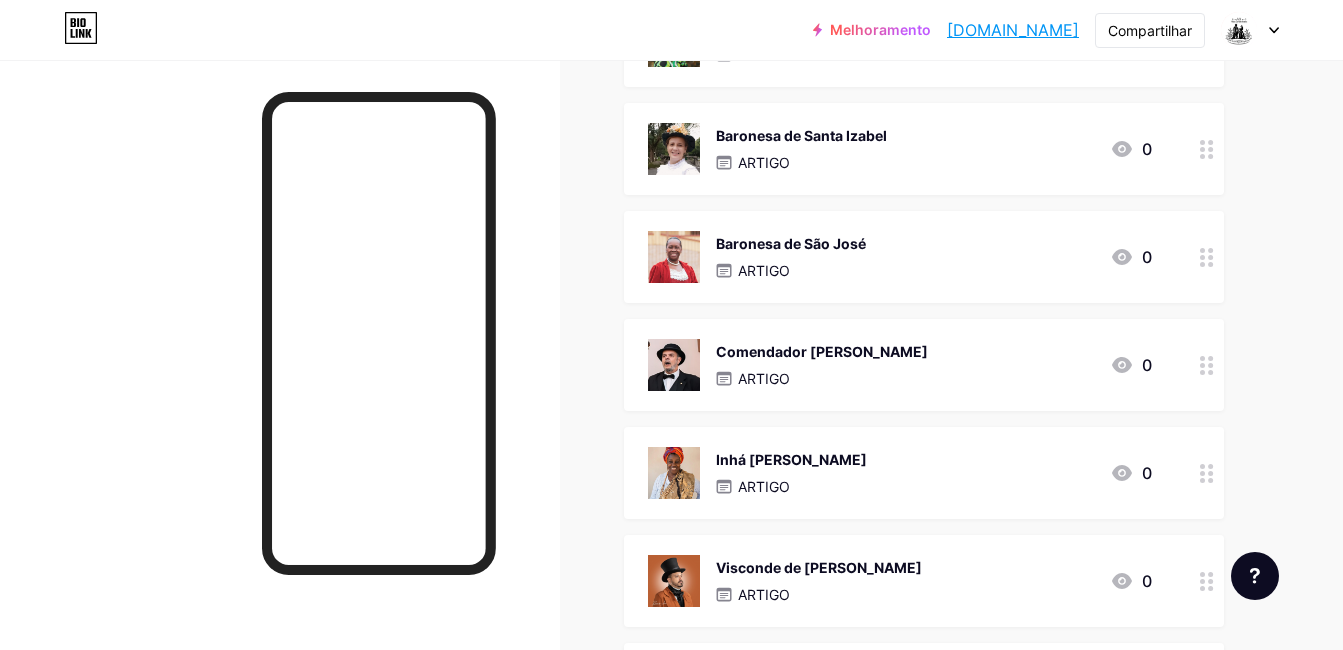 click 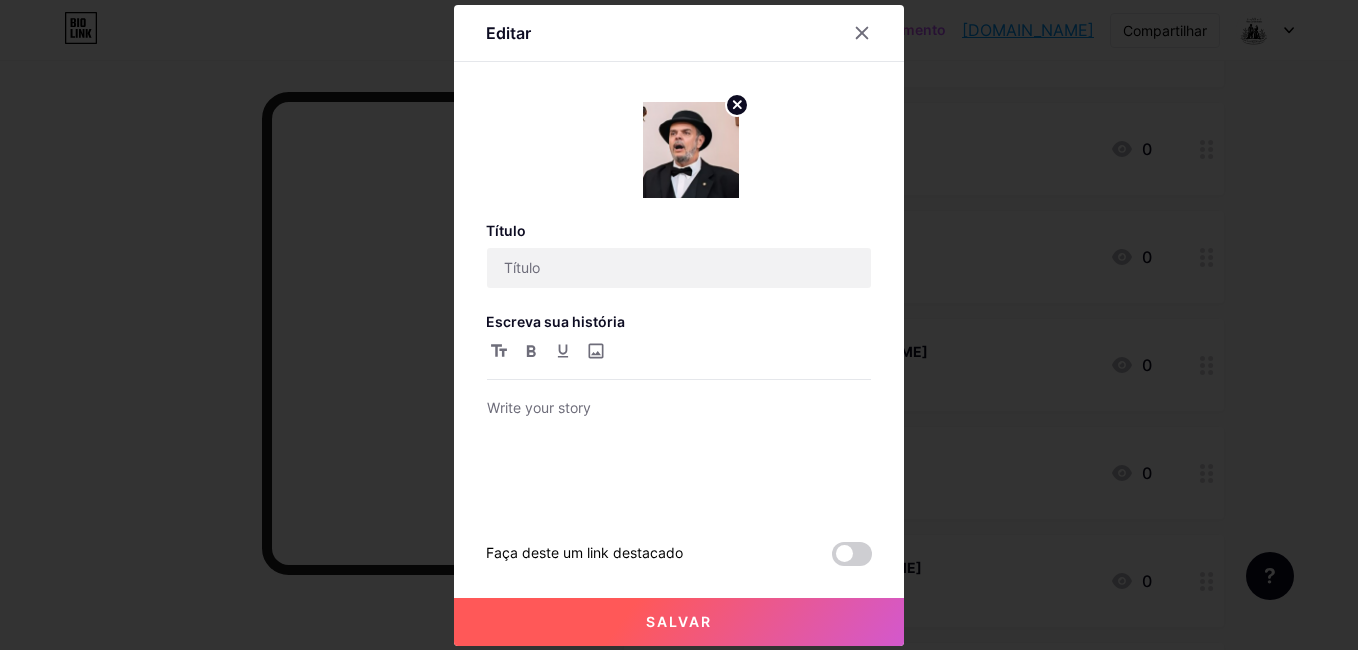 type on "Comendador Da Silva" 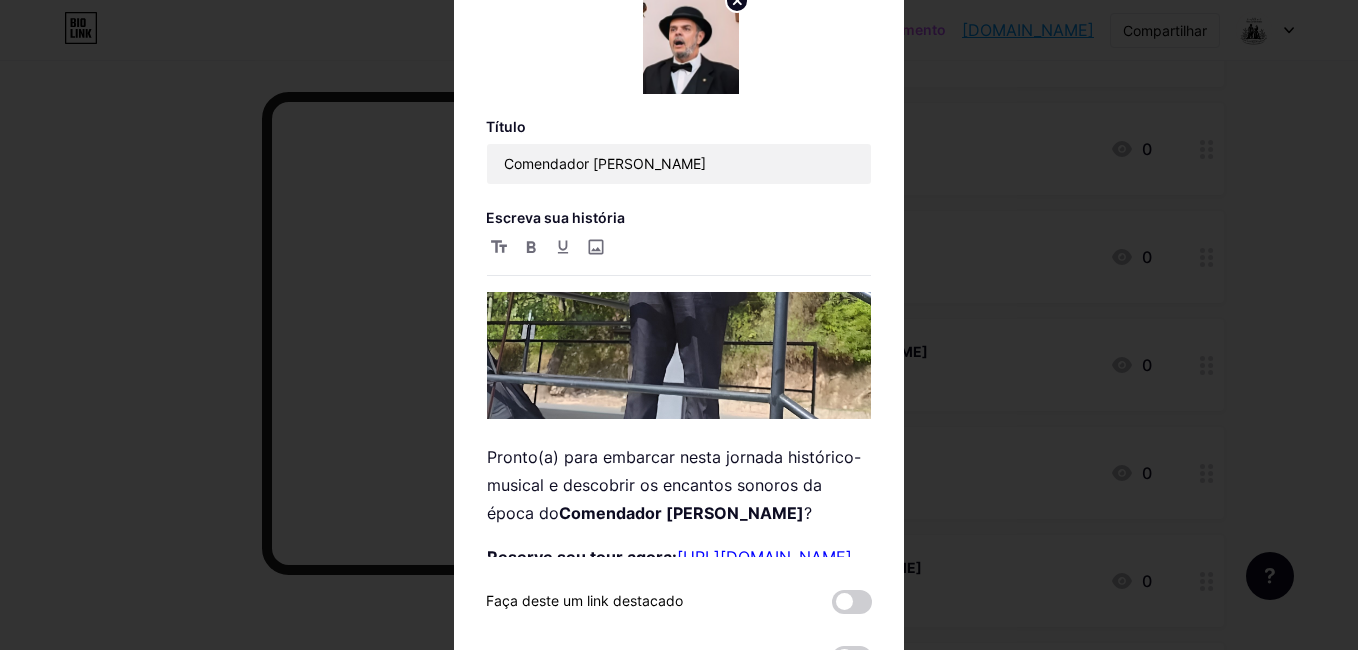 scroll, scrollTop: 2635, scrollLeft: 0, axis: vertical 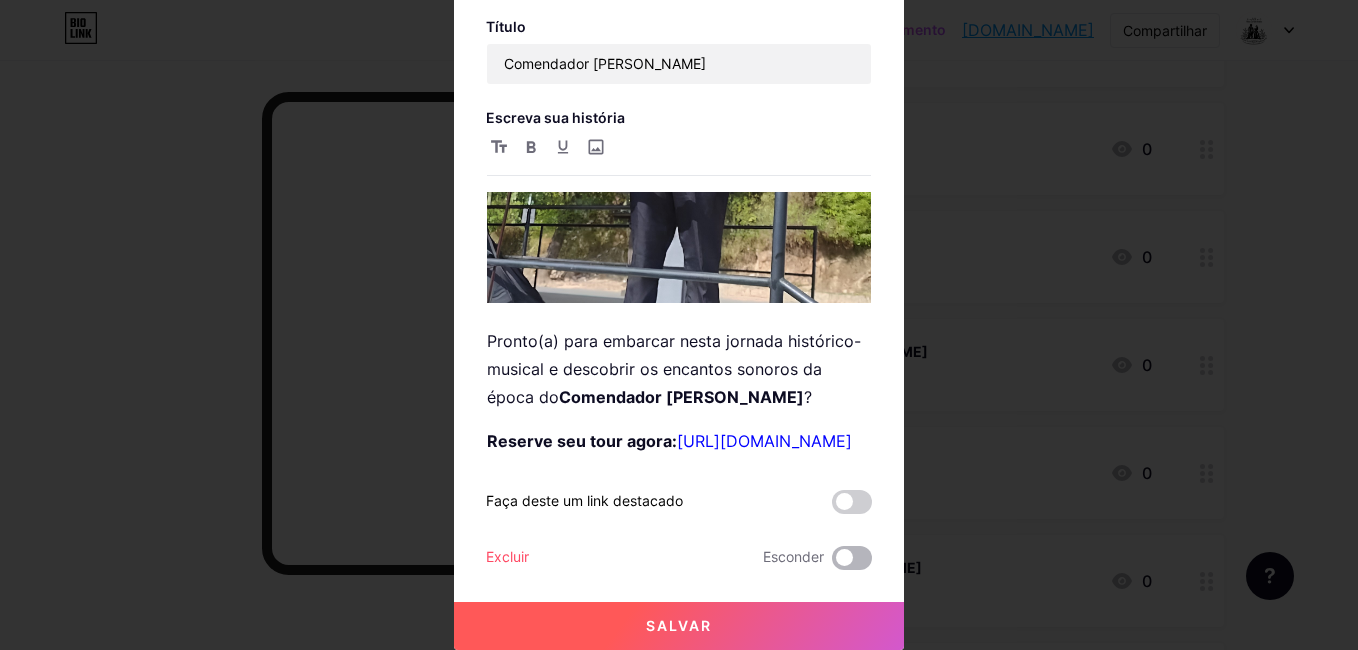 click at bounding box center [852, 558] 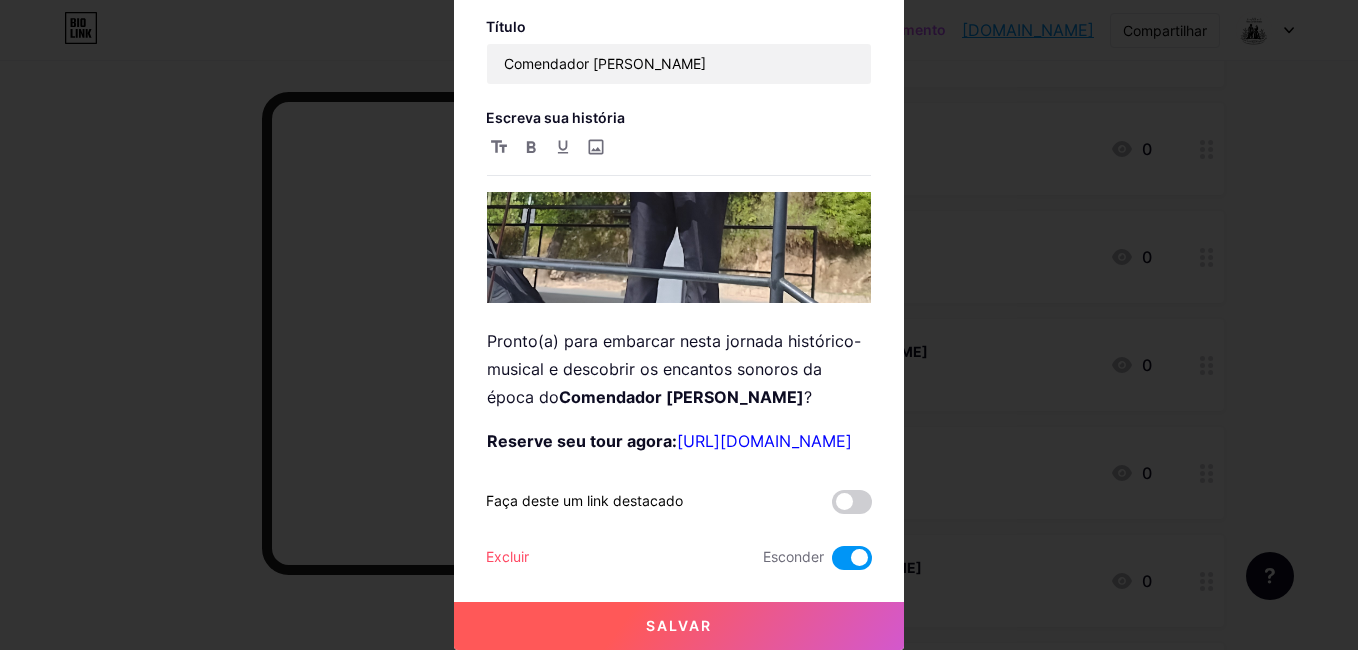 click on "Salvar" at bounding box center (679, 626) 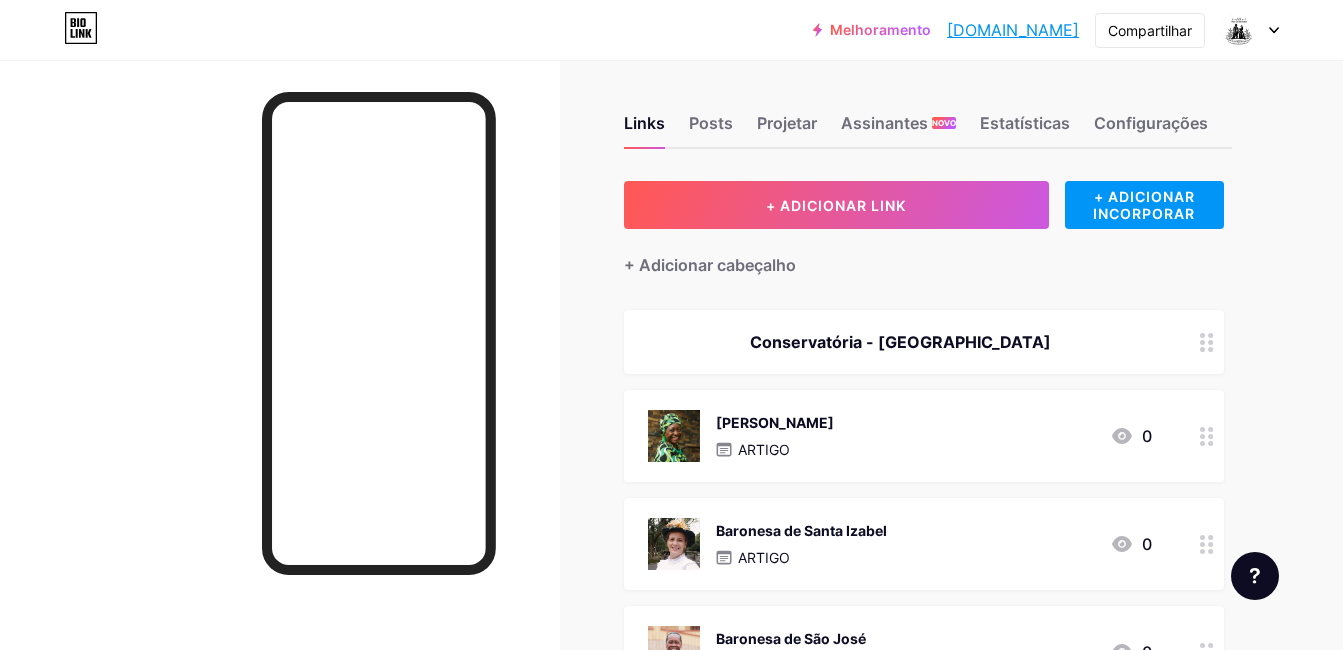 scroll, scrollTop: 0, scrollLeft: 0, axis: both 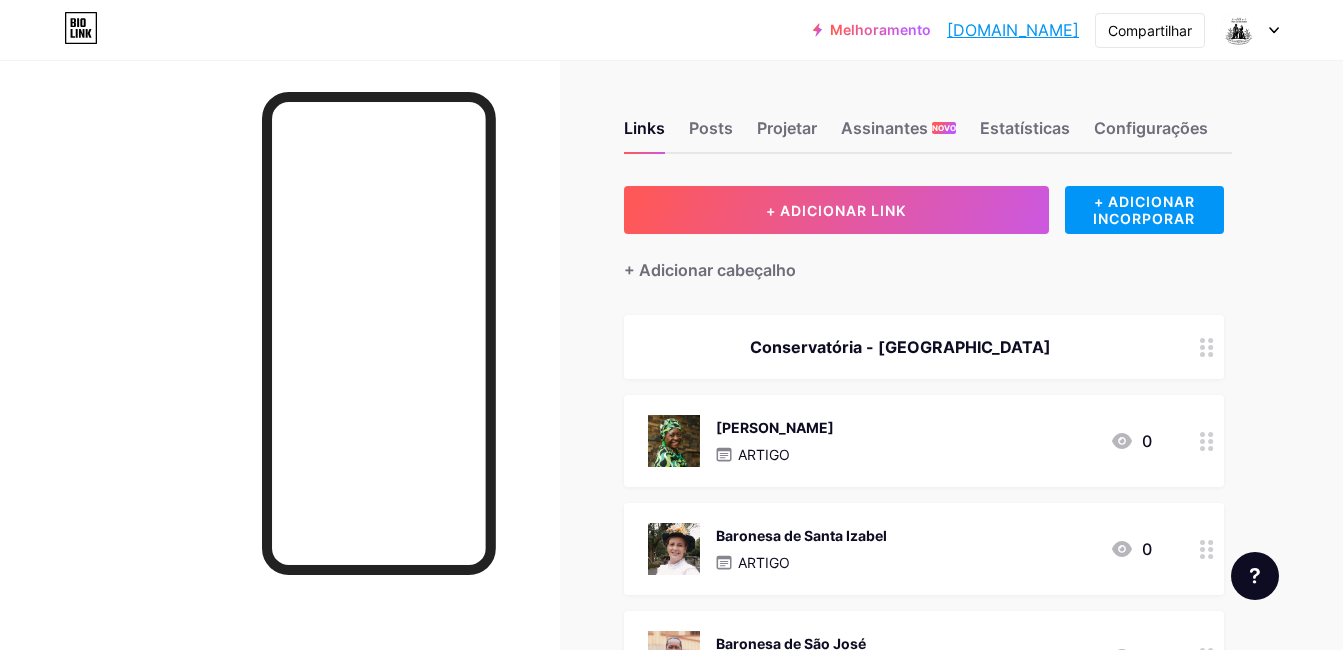 click on "conservatoria.bio.link" at bounding box center (1013, 30) 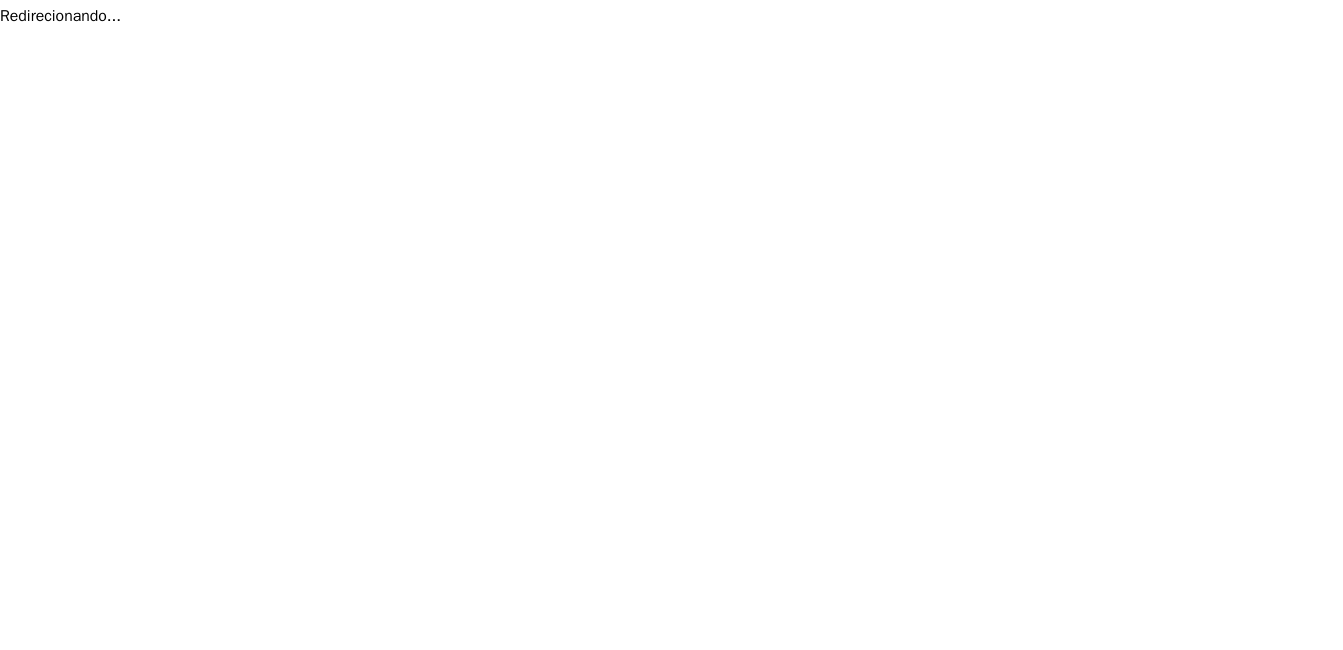 scroll, scrollTop: 0, scrollLeft: 0, axis: both 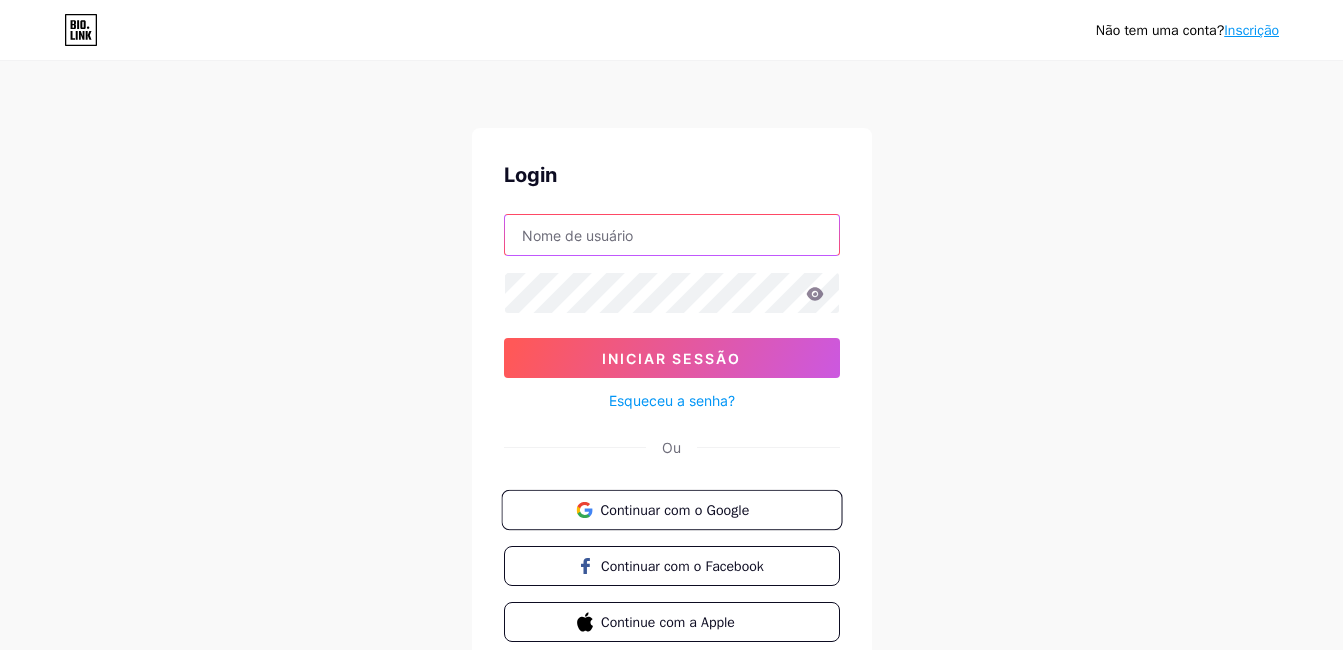 type on "caracterizadosconservatoria@gmail.com" 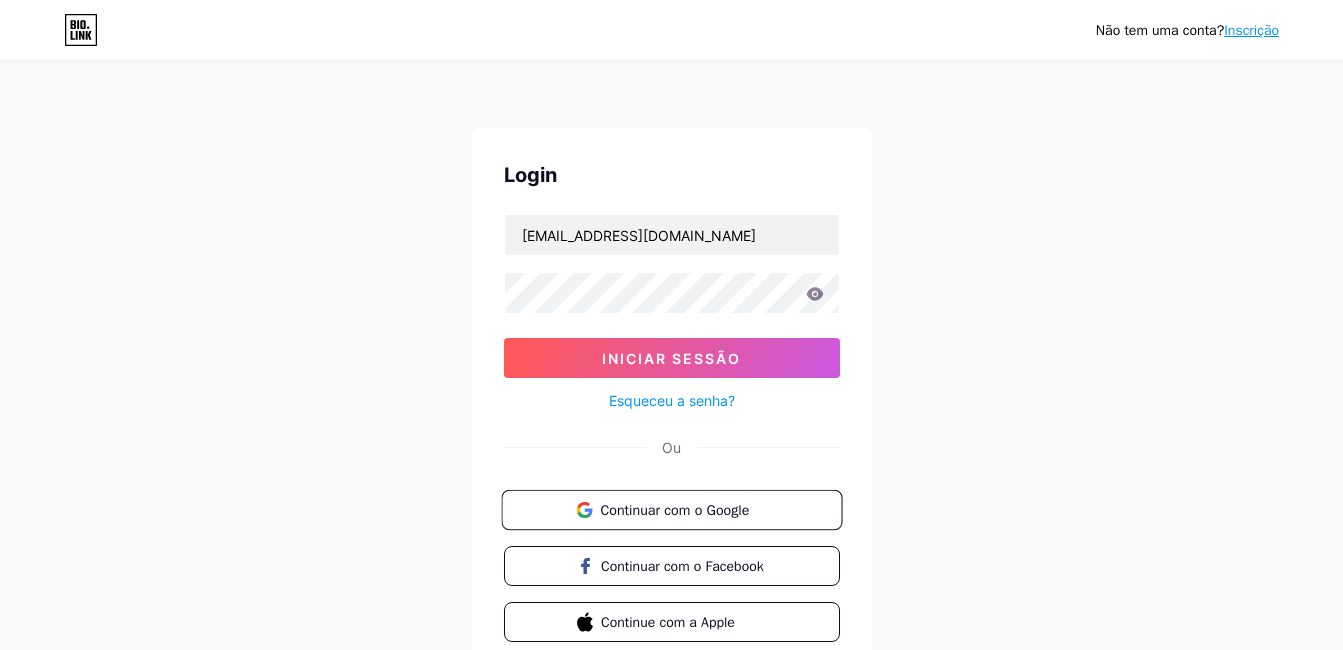 click on "Continuar com o Google" at bounding box center (683, 509) 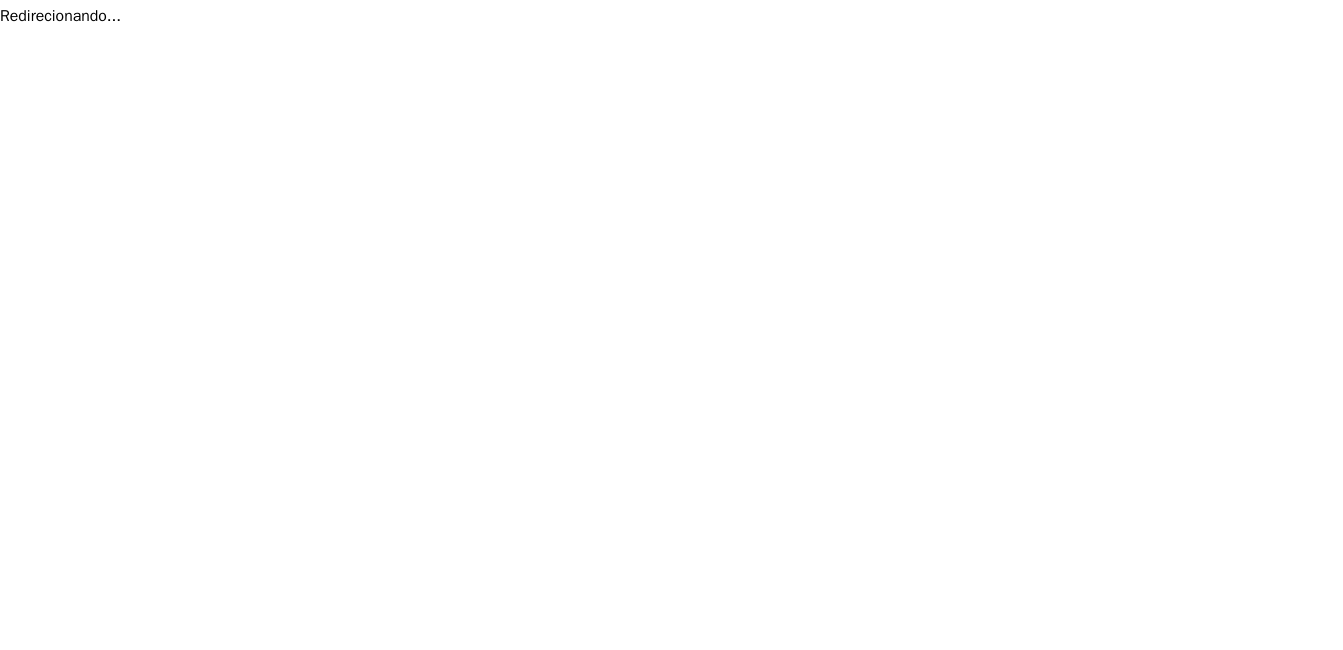 scroll, scrollTop: 0, scrollLeft: 0, axis: both 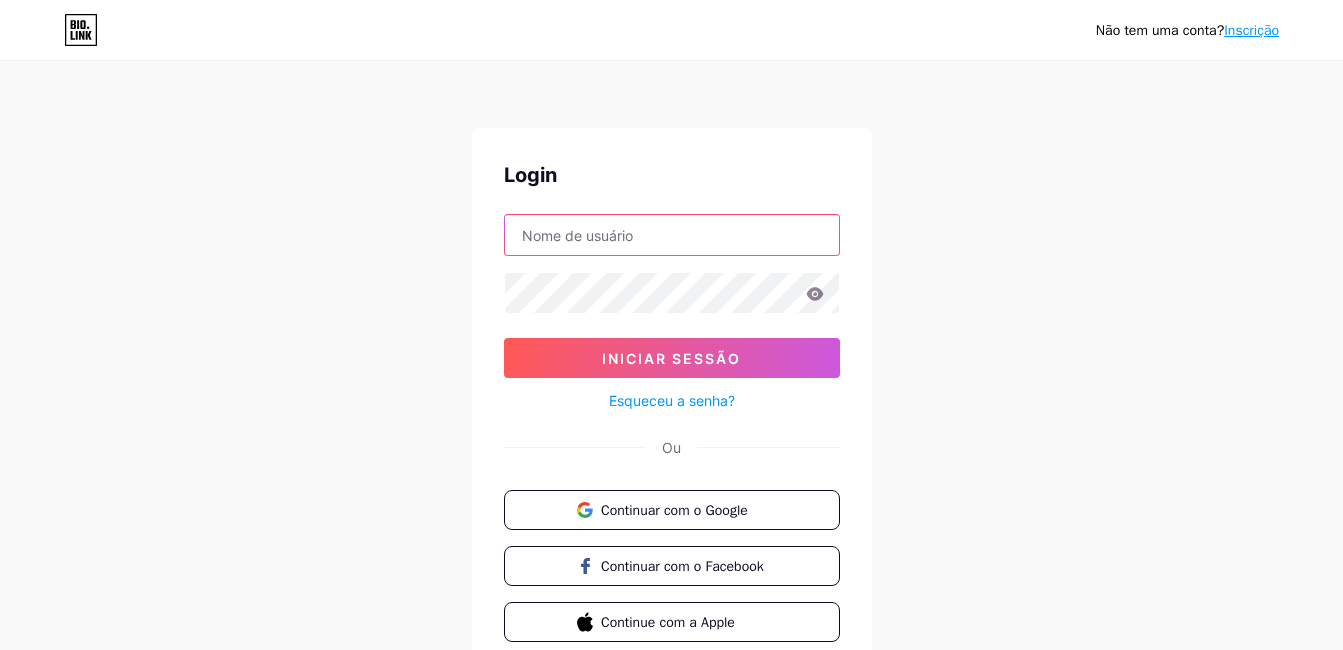 type on "[EMAIL_ADDRESS][DOMAIN_NAME]" 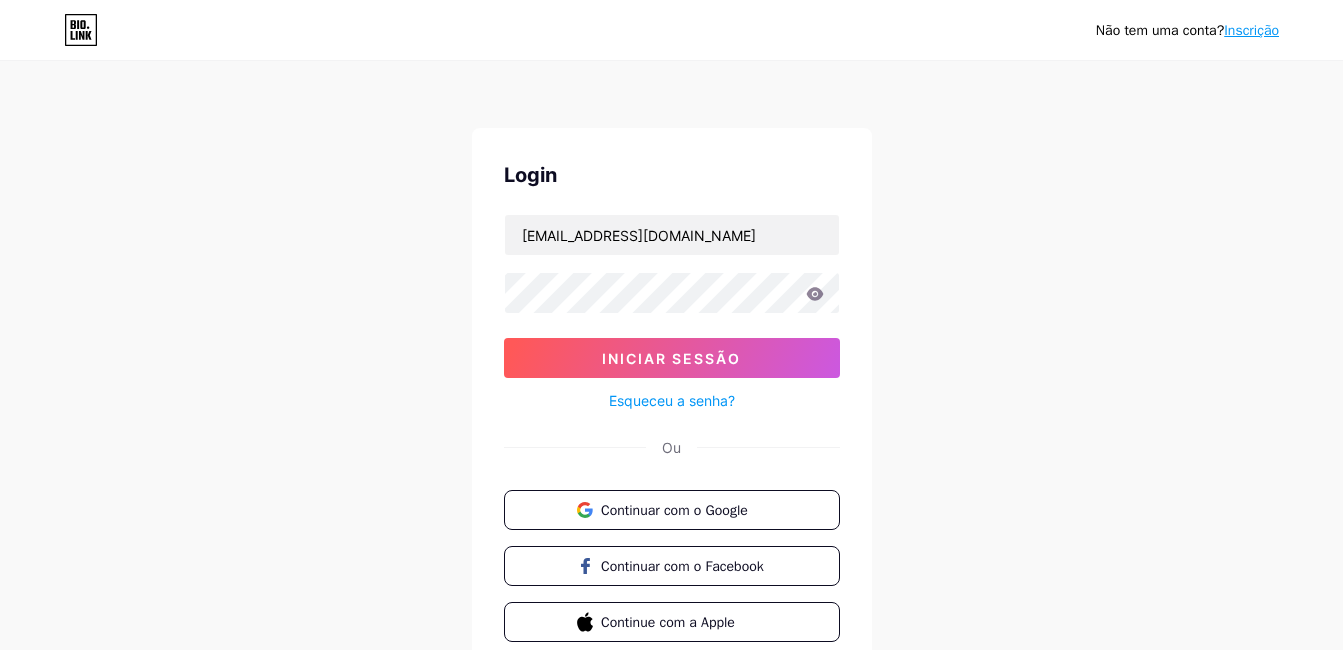 drag, startPoint x: 1342, startPoint y: 265, endPoint x: 1344, endPoint y: 313, distance: 48.04165 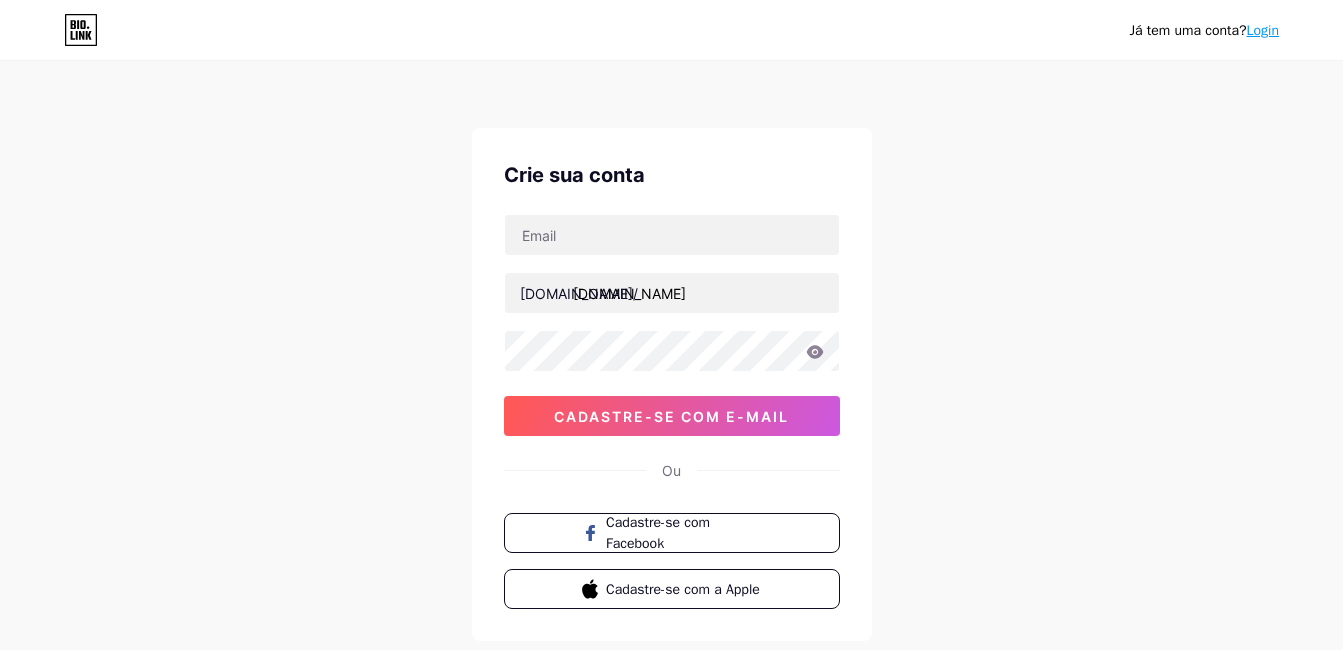 type on "[EMAIL_ADDRESS][DOMAIN_NAME]" 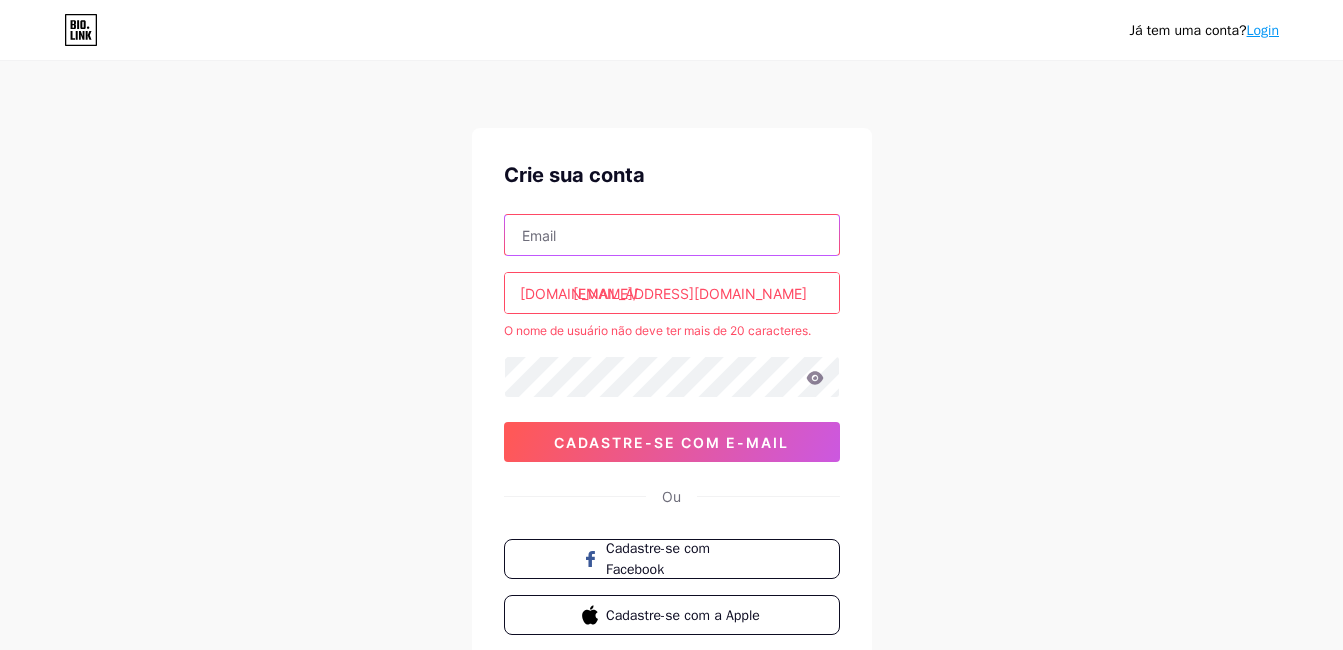 click at bounding box center [672, 235] 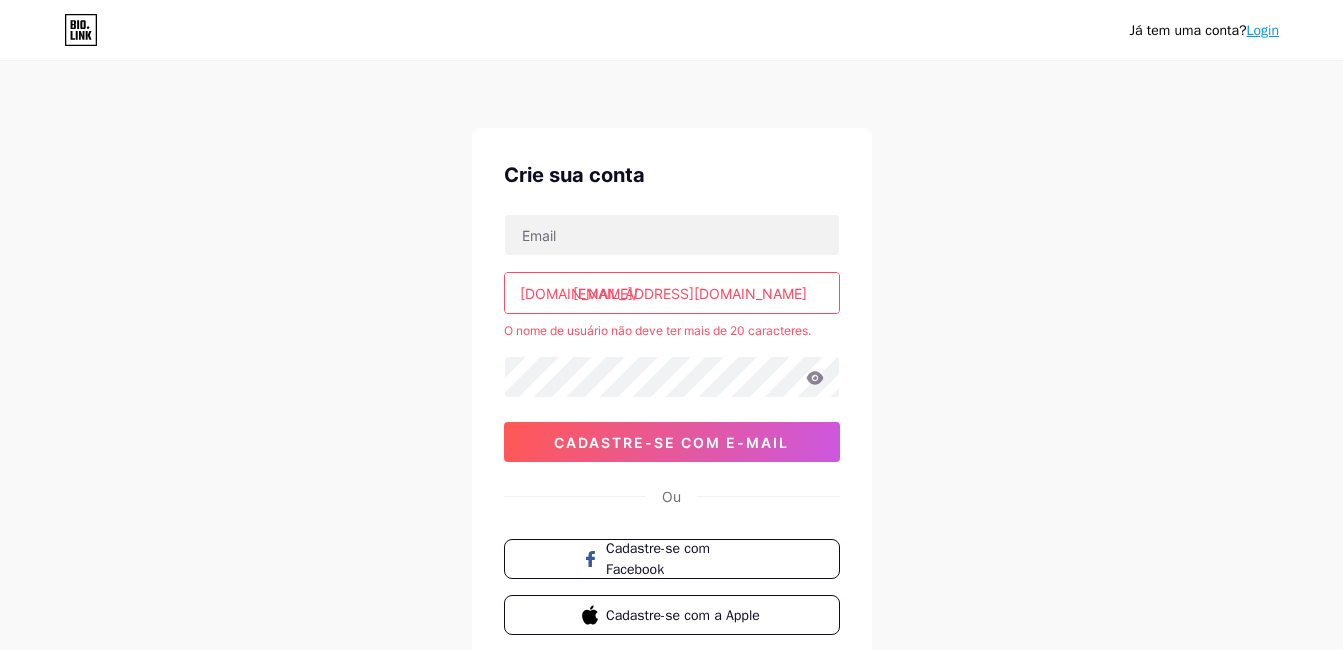 click on "Crie sua conta         [DOMAIN_NAME]/   [EMAIL_ADDRESS][DOMAIN_NAME]     O nome de usuário não deve ter mais de 20 caracteres.                 Cadastre-se com e-mail         Ou       Cadastre-se com Facebook
Cadastre-se com a Apple" at bounding box center (672, 397) 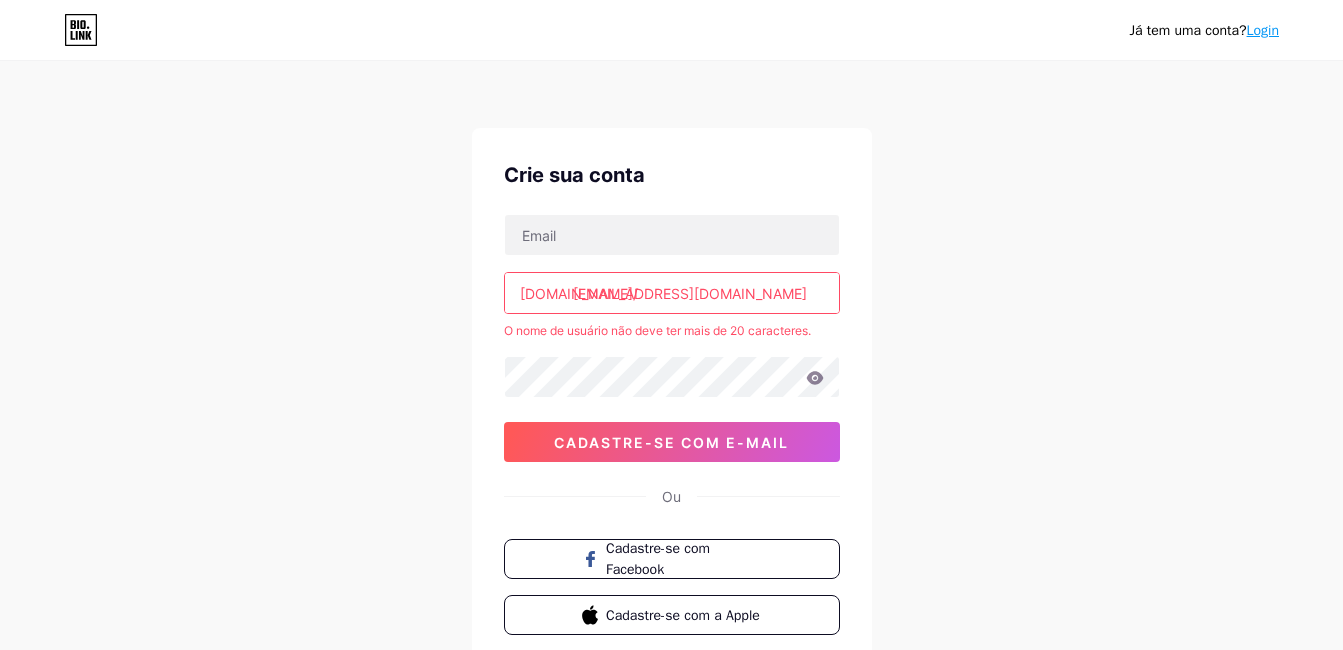 click on "[EMAIL_ADDRESS][DOMAIN_NAME]" at bounding box center (672, 293) 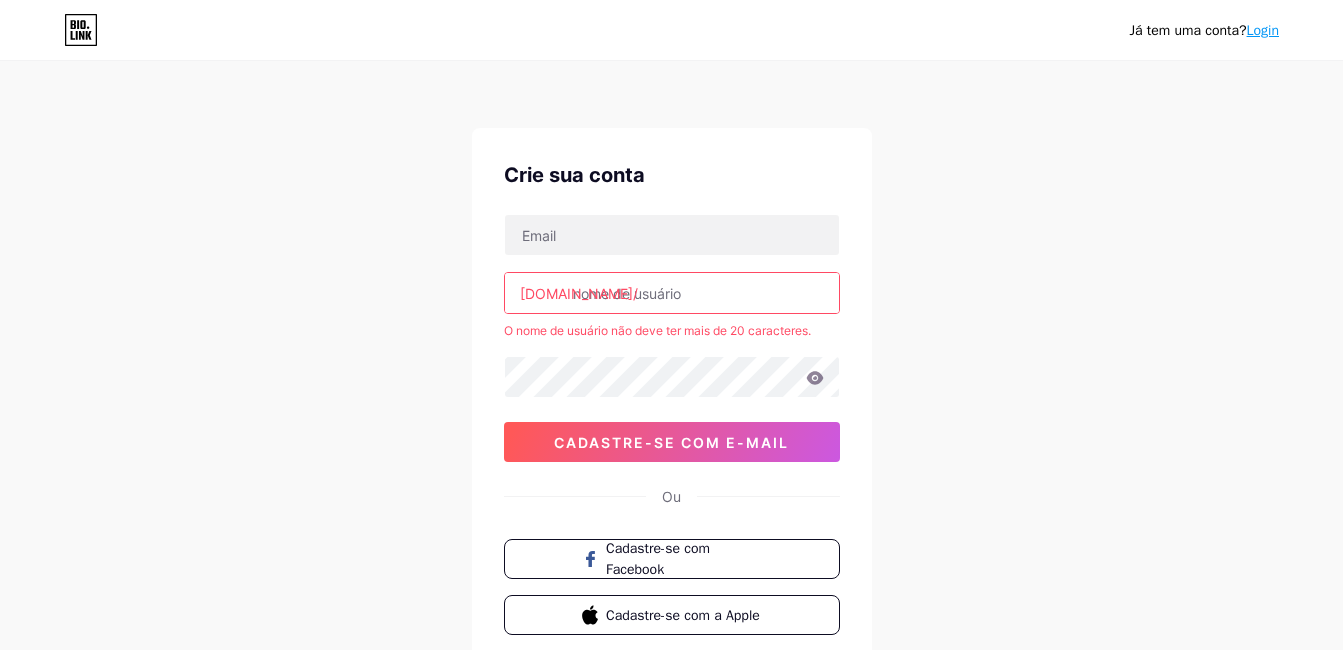 click on "Já tem uma conta?  Login   Crie sua conta         [DOMAIN_NAME]/       O nome de usuário não deve ter mais de 20 caracteres.                 Cadastre-se com e-mail         Ou       Cadastre-se com Facebook
Cadastre-se com a Apple      Ao se inscrever, você concorda com nossos  Termos de Serviço  e  Política de Privacidade ." at bounding box center (671, 395) 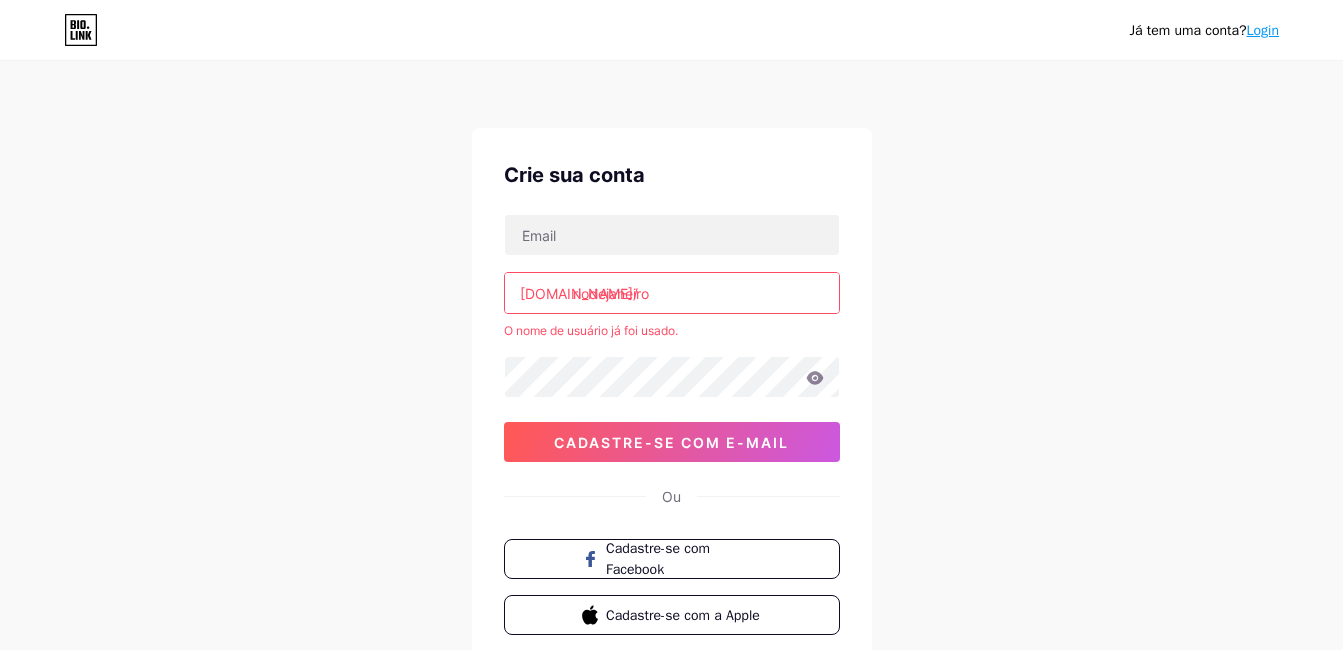 click on "riodejaneiro" at bounding box center [672, 293] 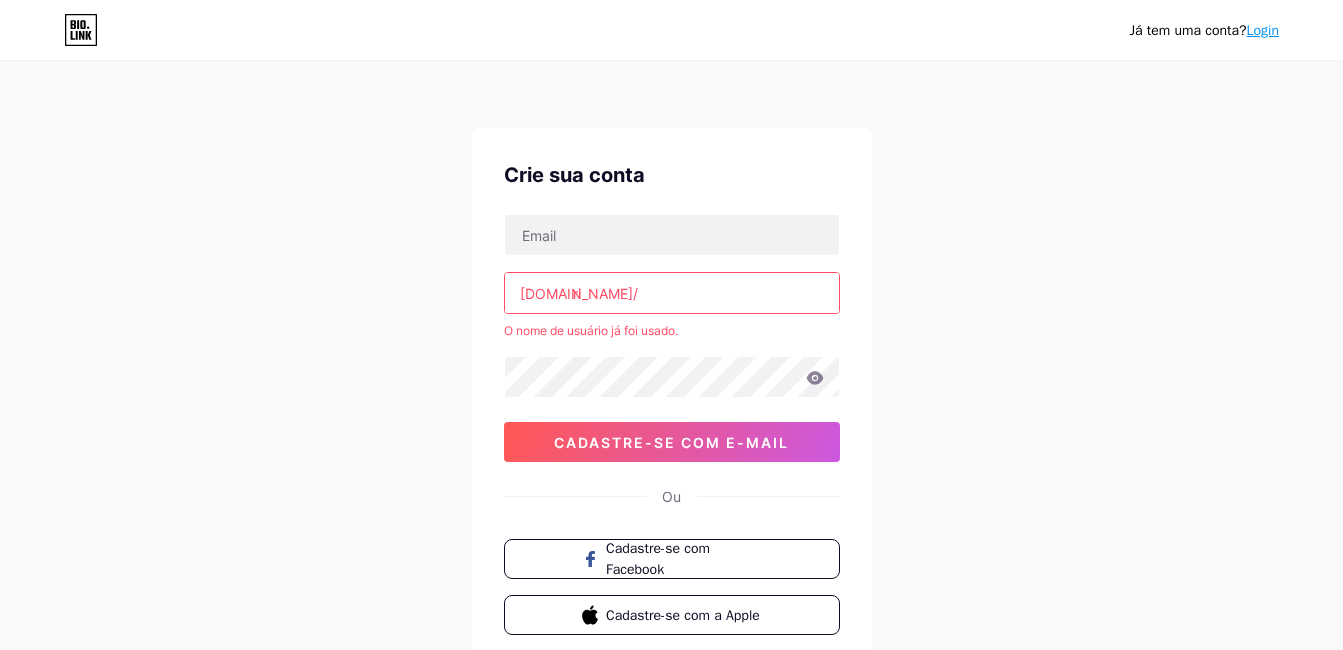 type on "r" 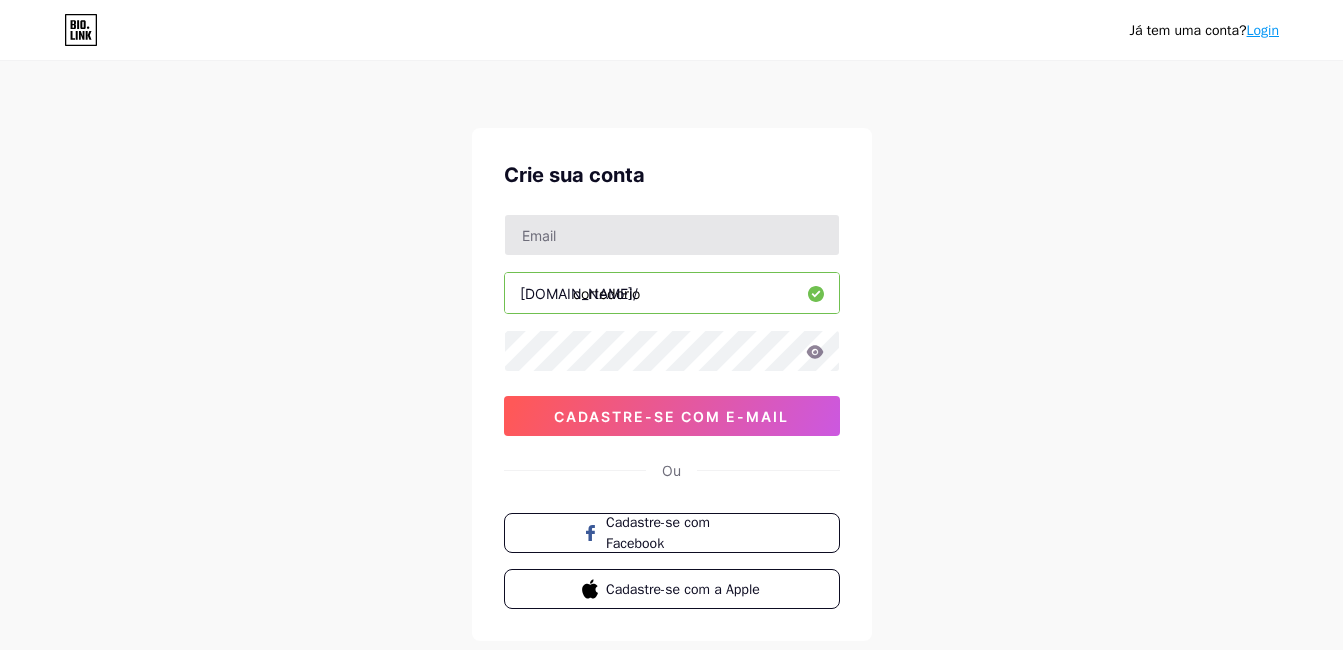type on "cortedorio" 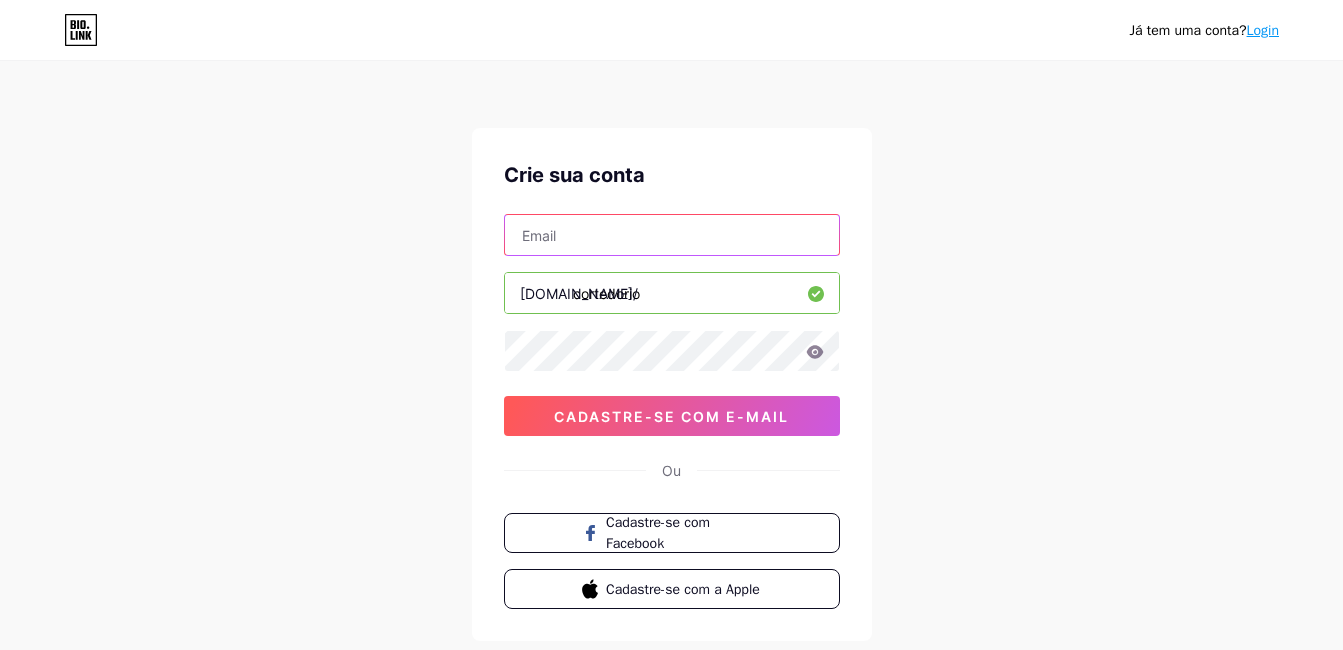 click at bounding box center [672, 235] 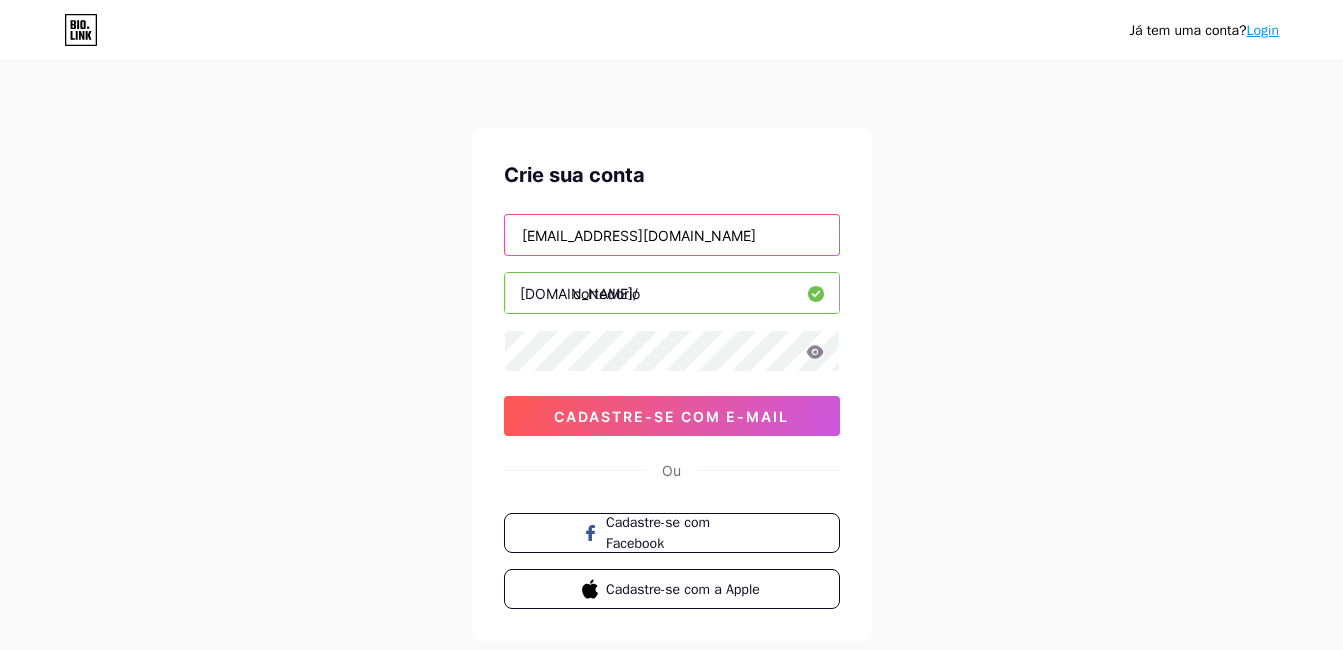type on "caracterizadosconservatoria@gmail.com" 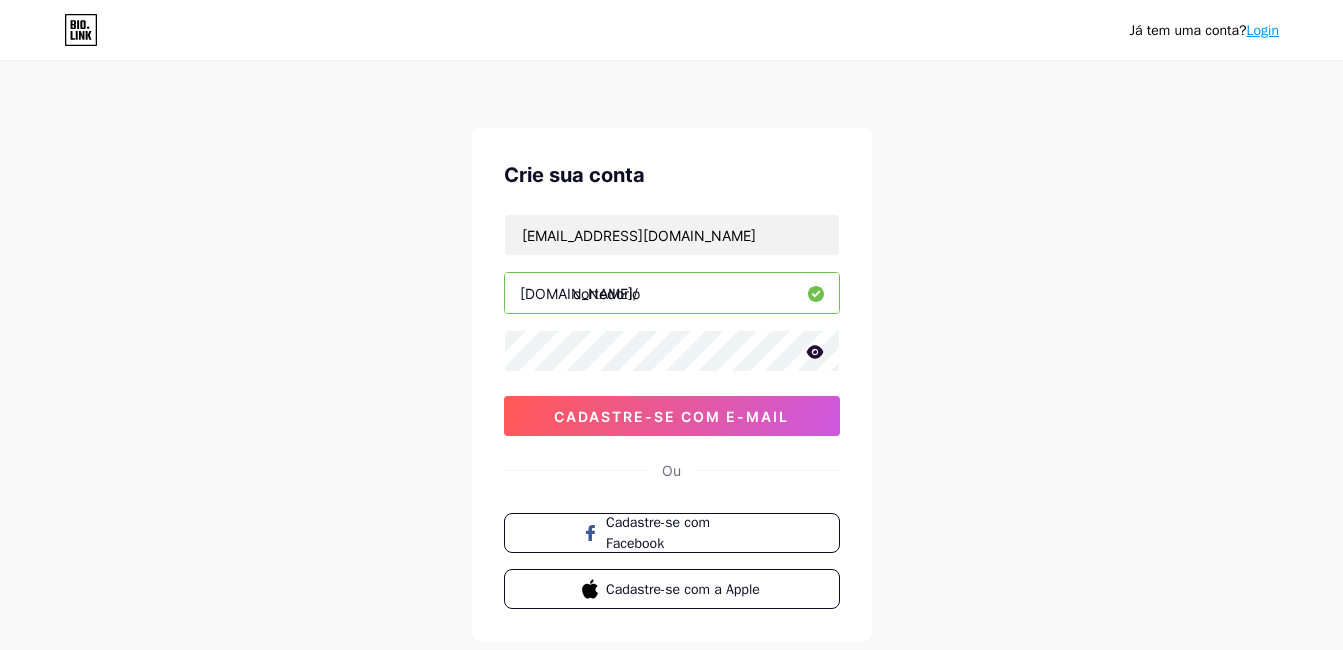 click 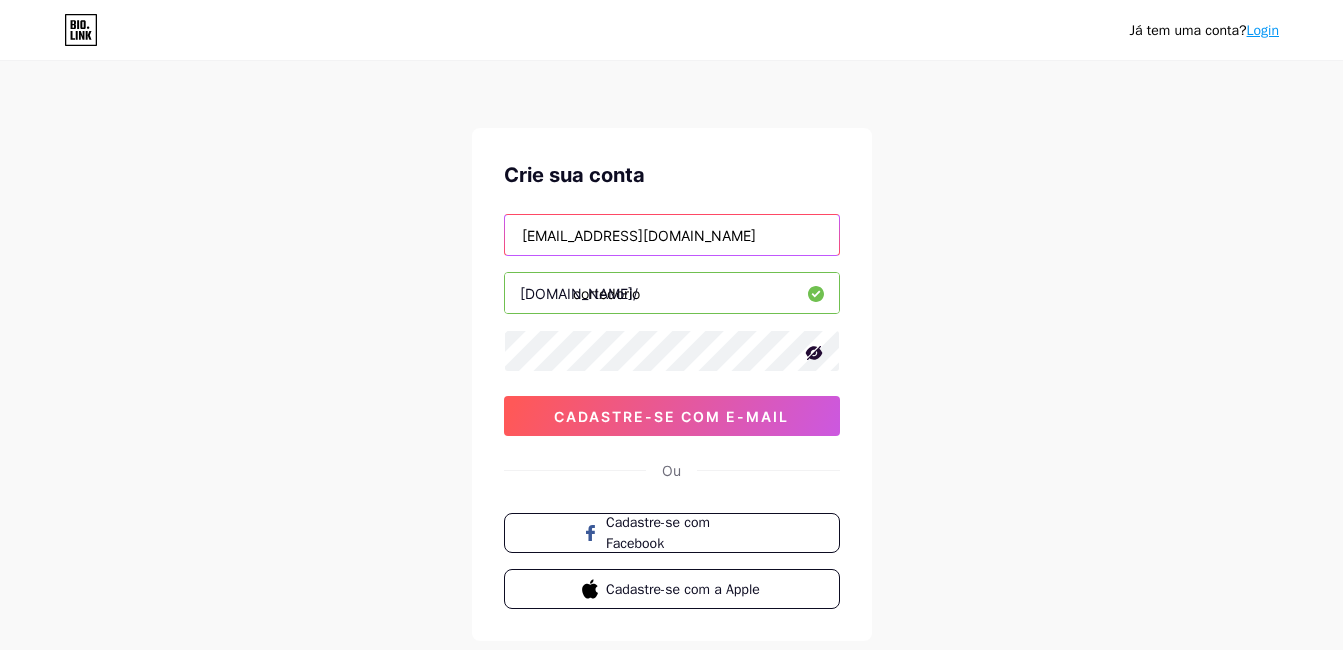 click on "caracterizadosconservatoria@gmail.com" at bounding box center [672, 235] 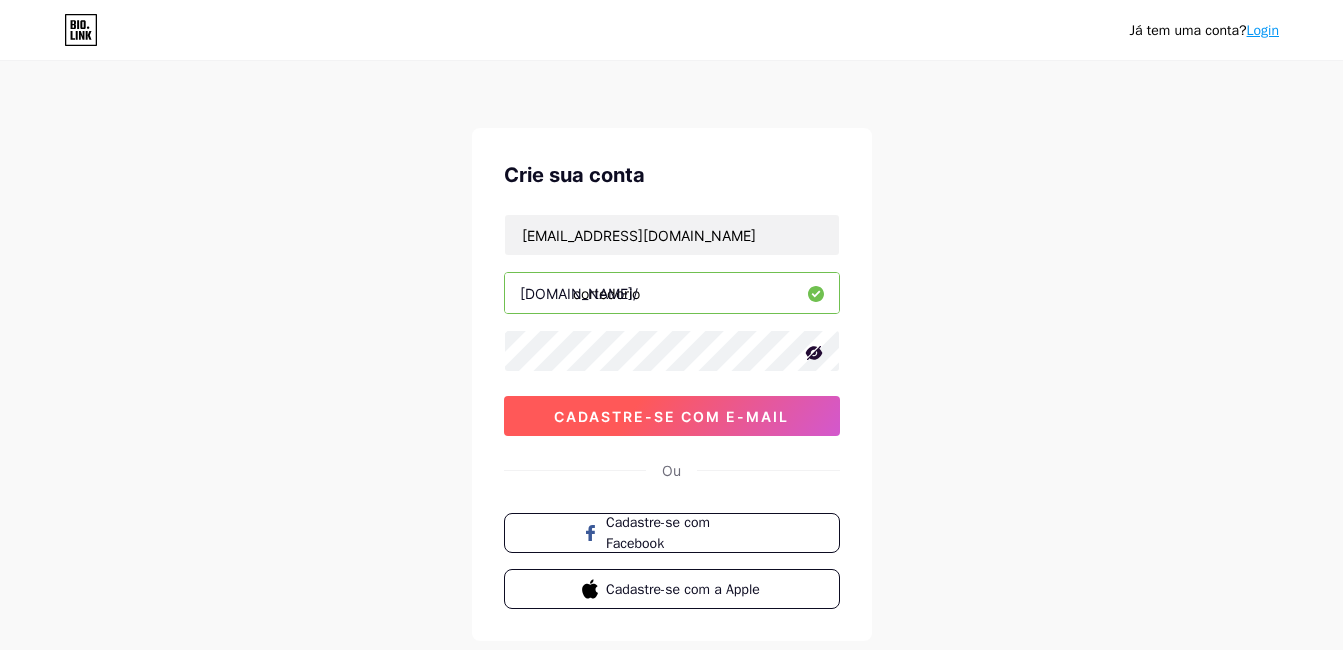 click on "Cadastre-se com e-mail" at bounding box center [671, 416] 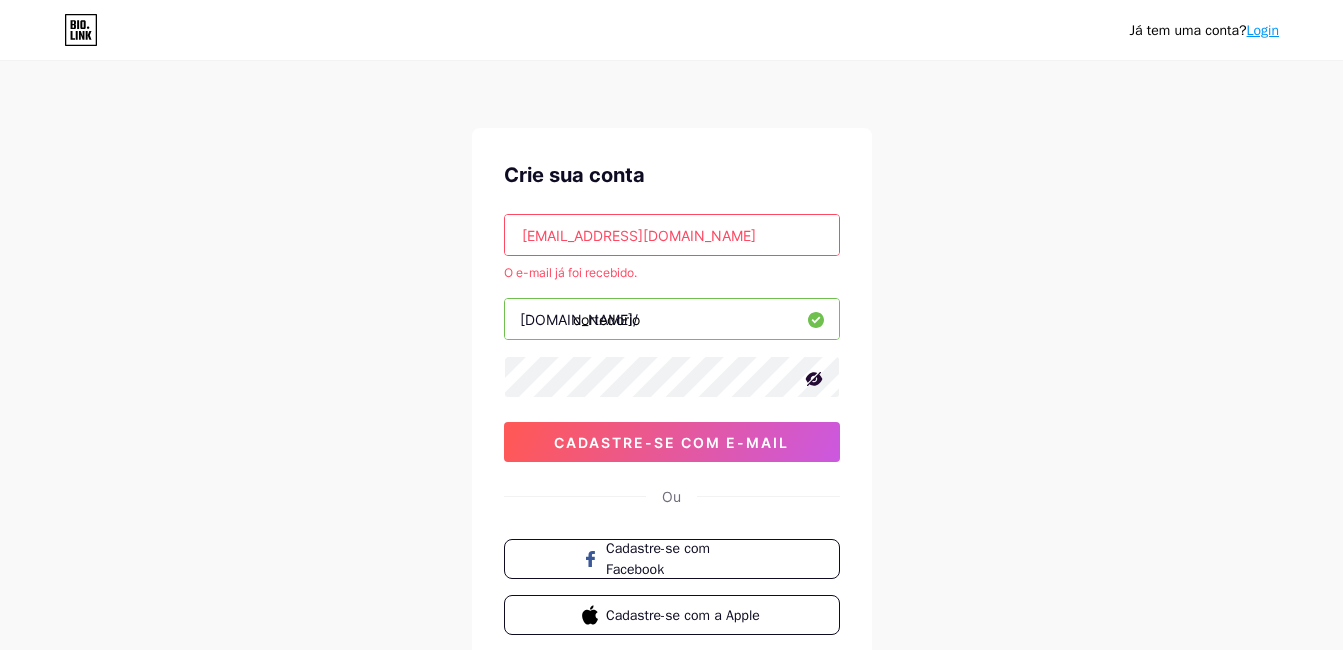 click on "caracterizadosconservatoria@gmail.com" at bounding box center [672, 235] 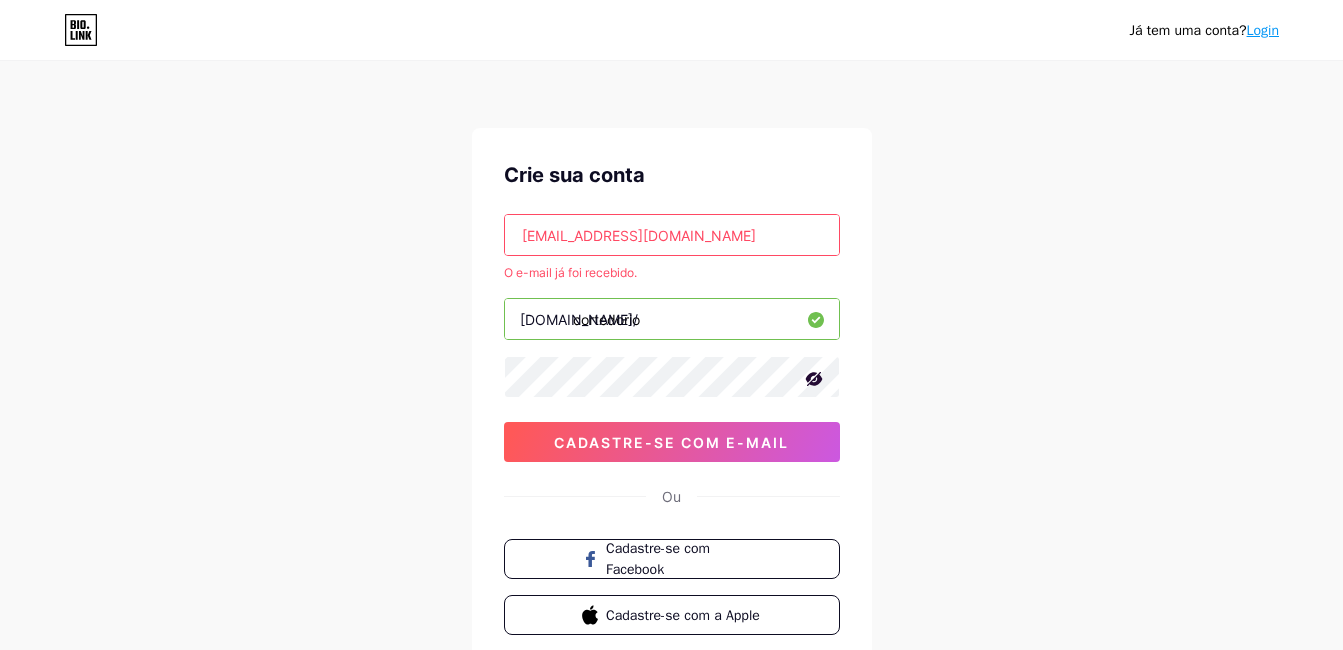 click on "caracterizadosconservatoria@gmail.com" at bounding box center [672, 235] 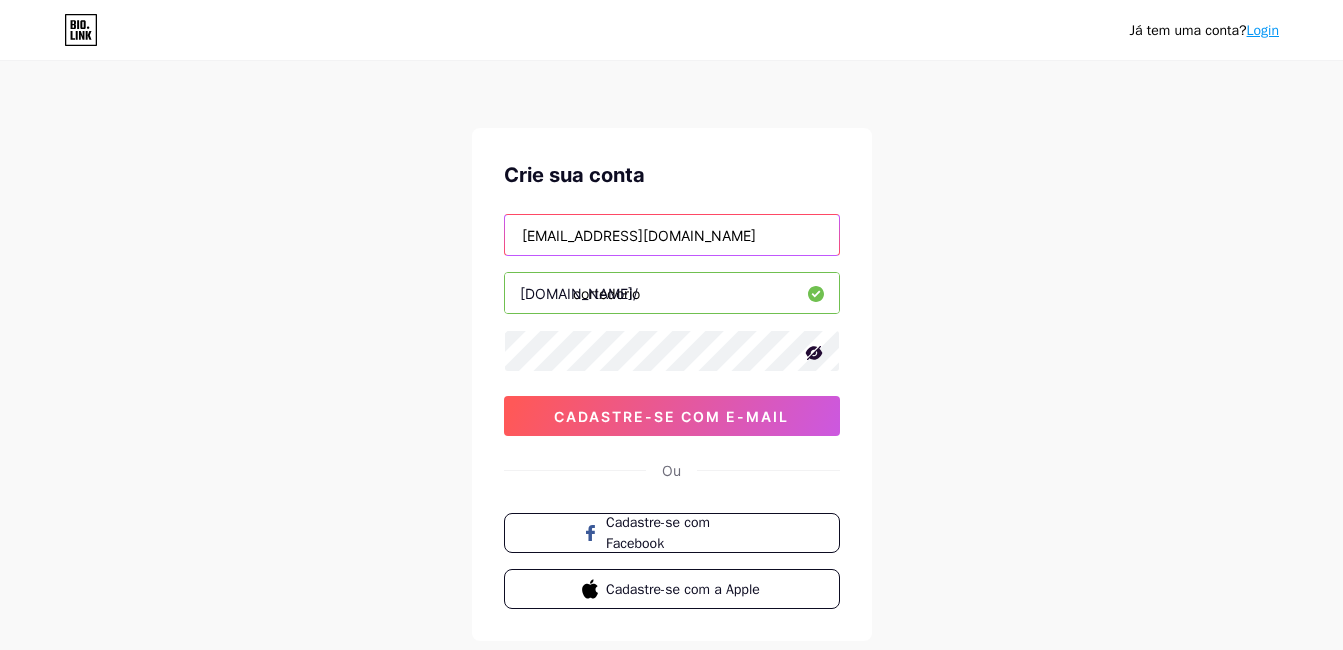 click on "caracterizadosconservatoria@gmail.com" at bounding box center [672, 235] 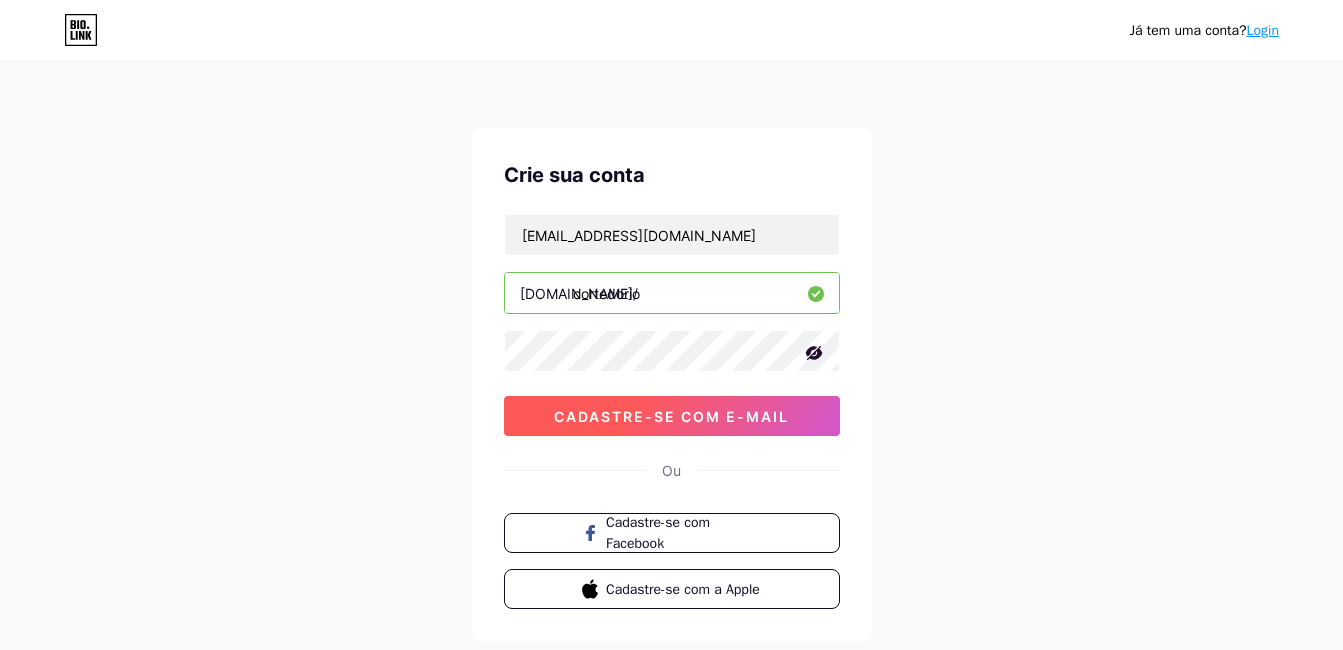 click on "Cadastre-se com e-mail" at bounding box center (671, 416) 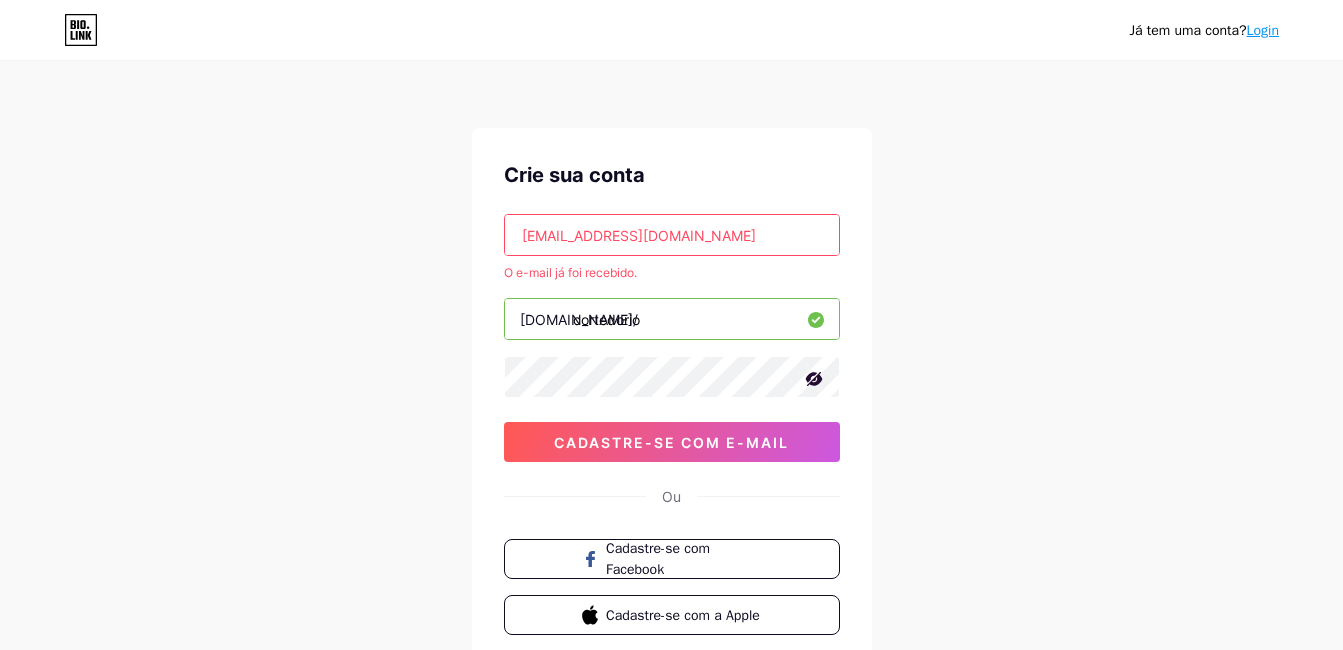 click on "baraodopiai@gmail.com" at bounding box center (672, 235) 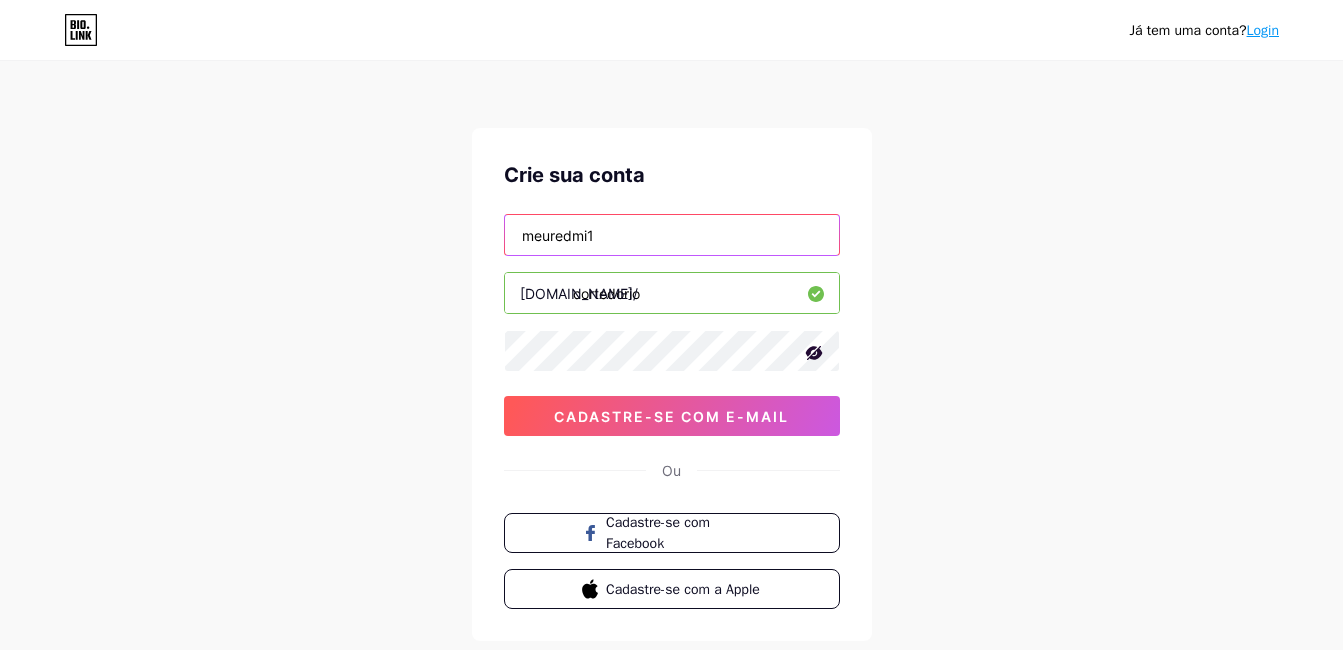 paste on "0" 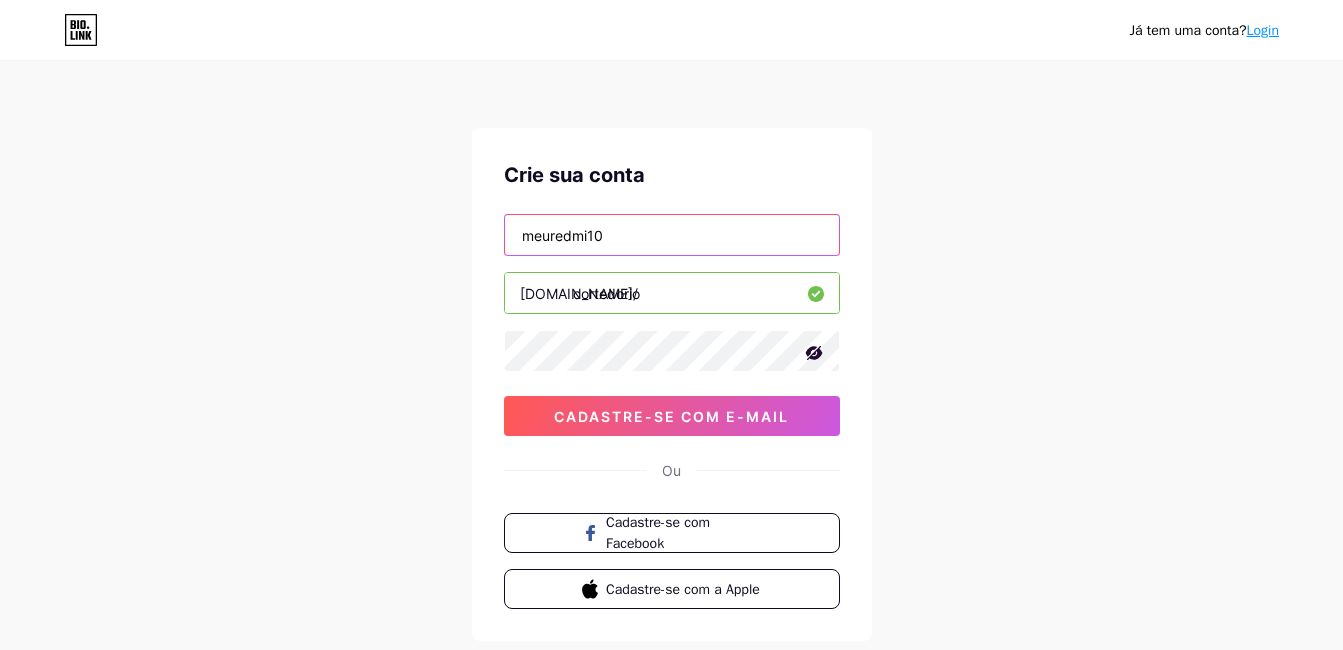 paste on "0" 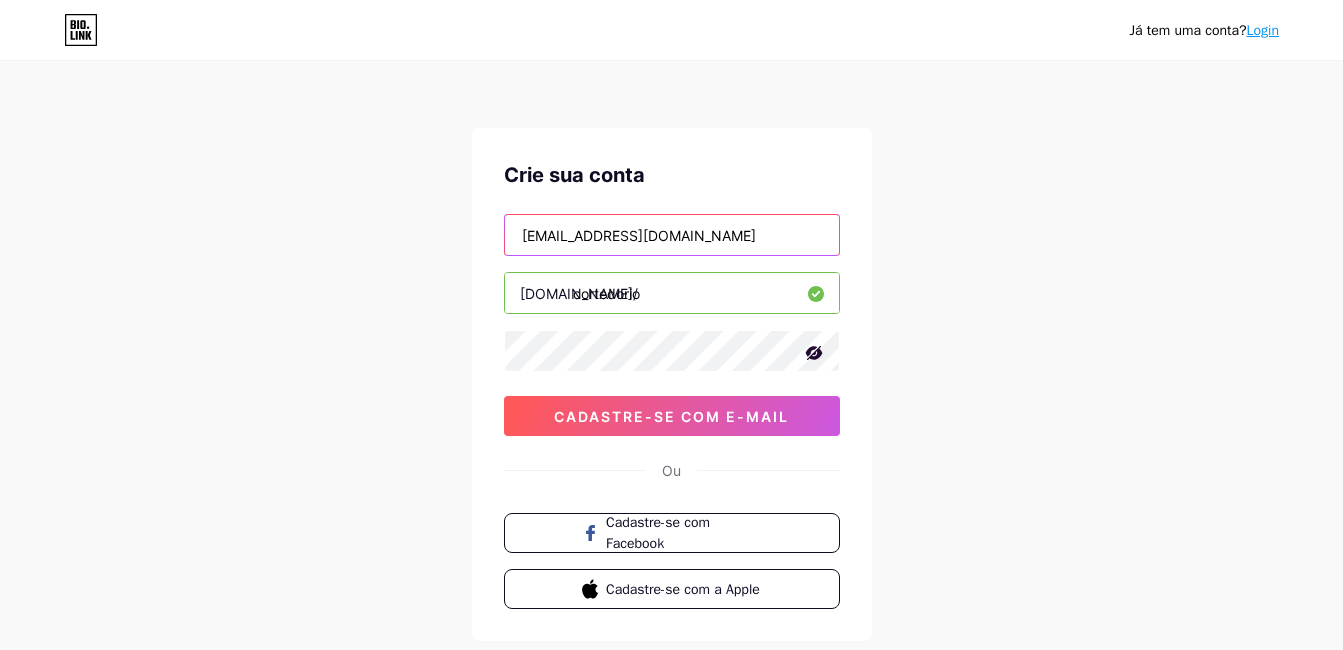 type on "meuredmi10c@gmail.com" 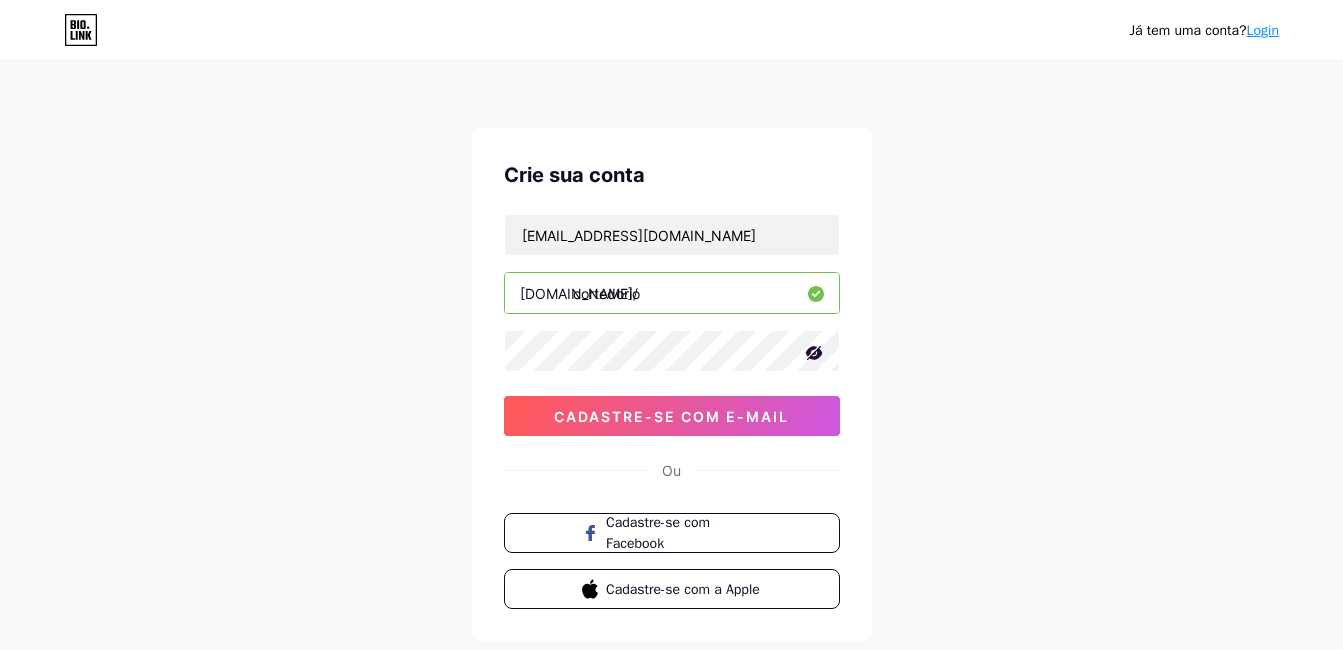 click on "cortedorio" at bounding box center [672, 293] 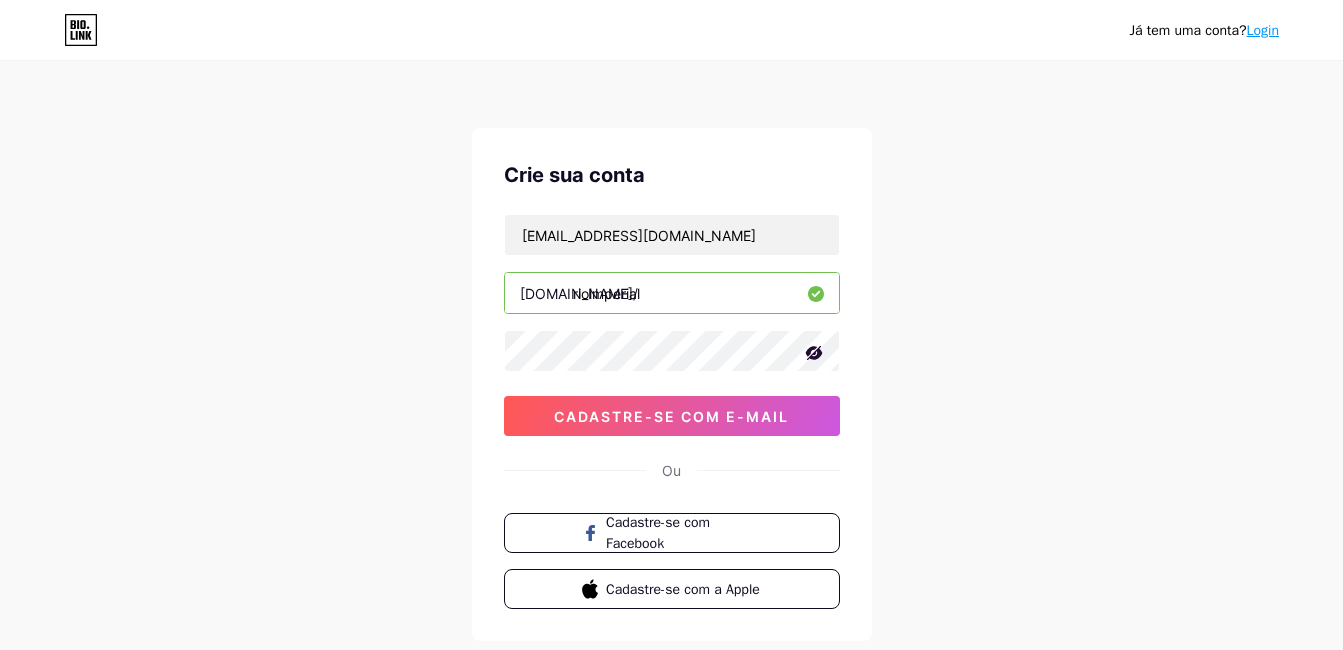 type on "rioimperial" 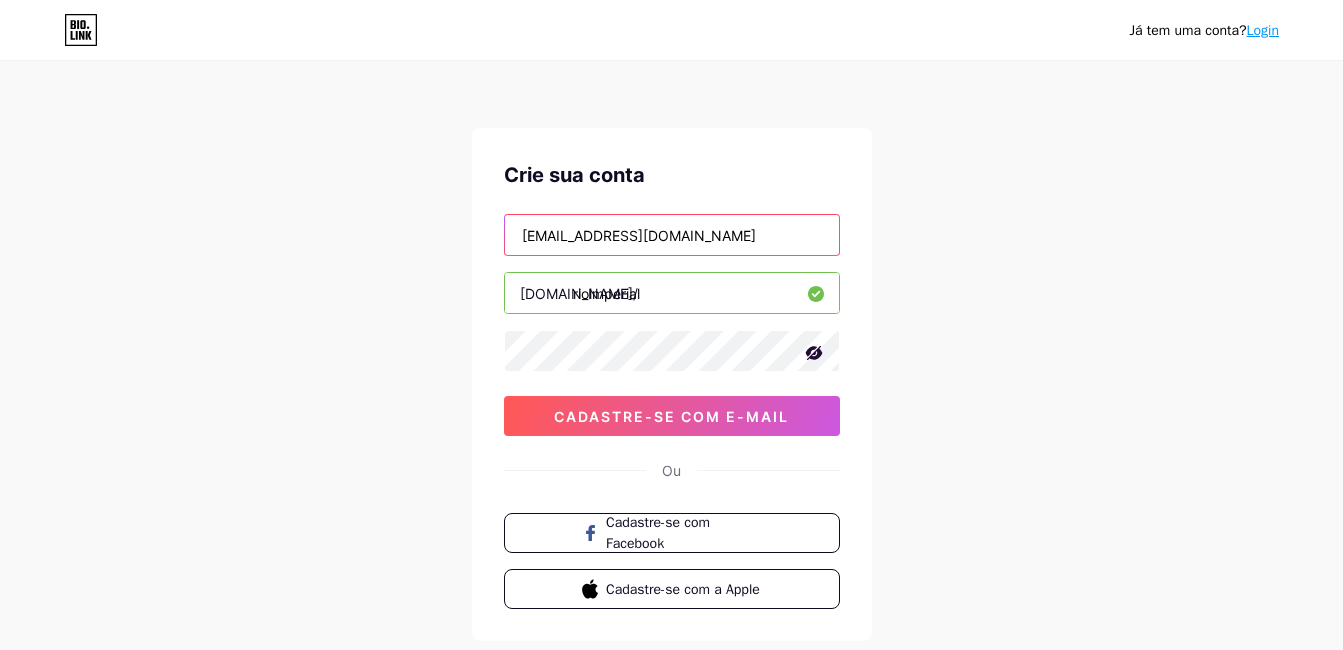 click on "meuredmi10c@gmail.com" at bounding box center (672, 235) 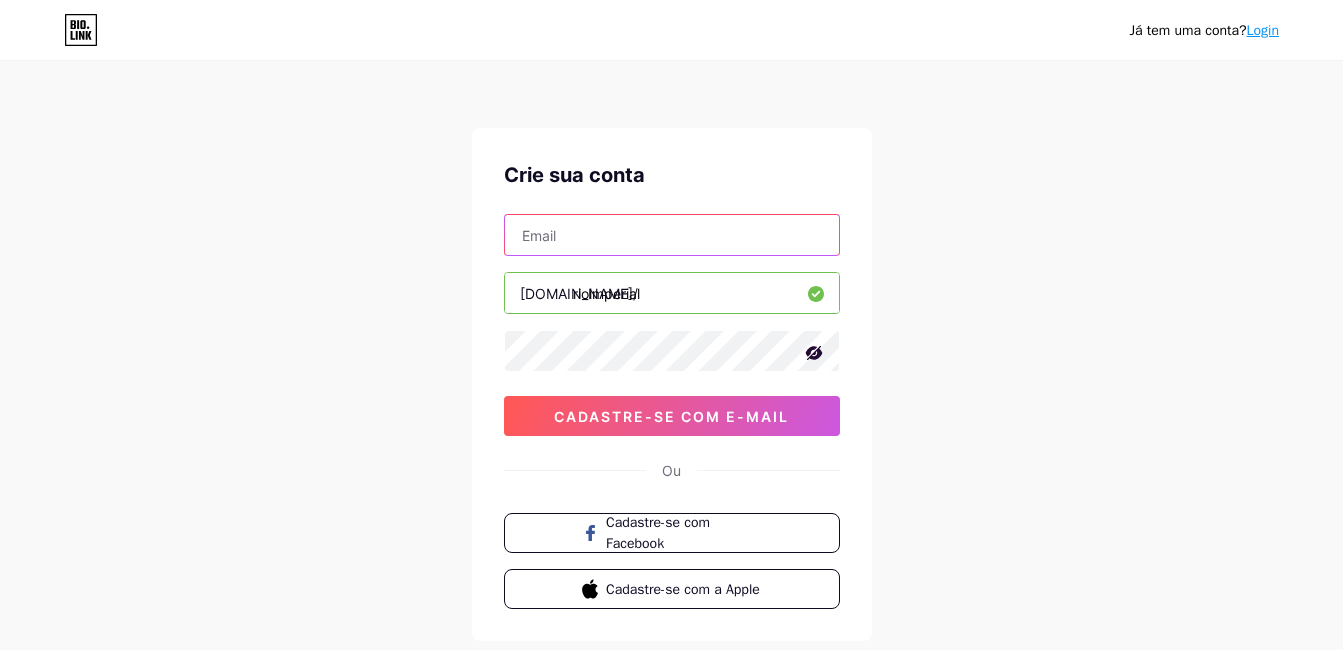 type 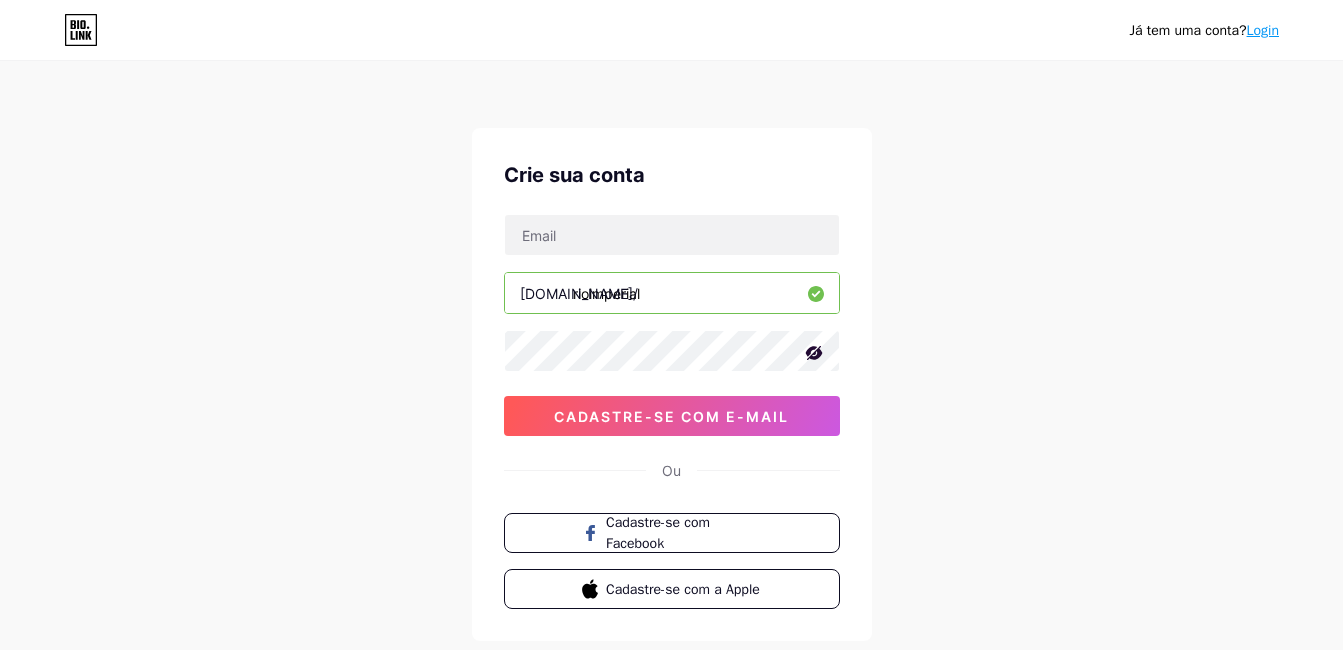 click on "rioimperial" at bounding box center [672, 293] 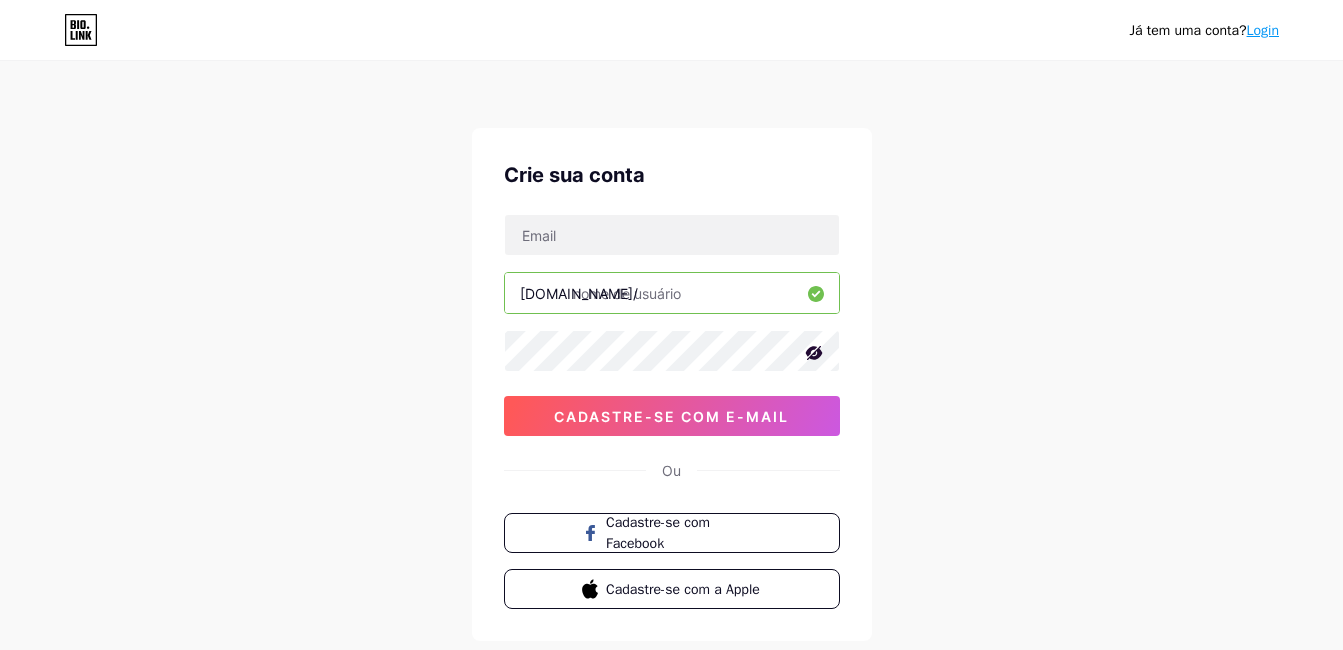 type 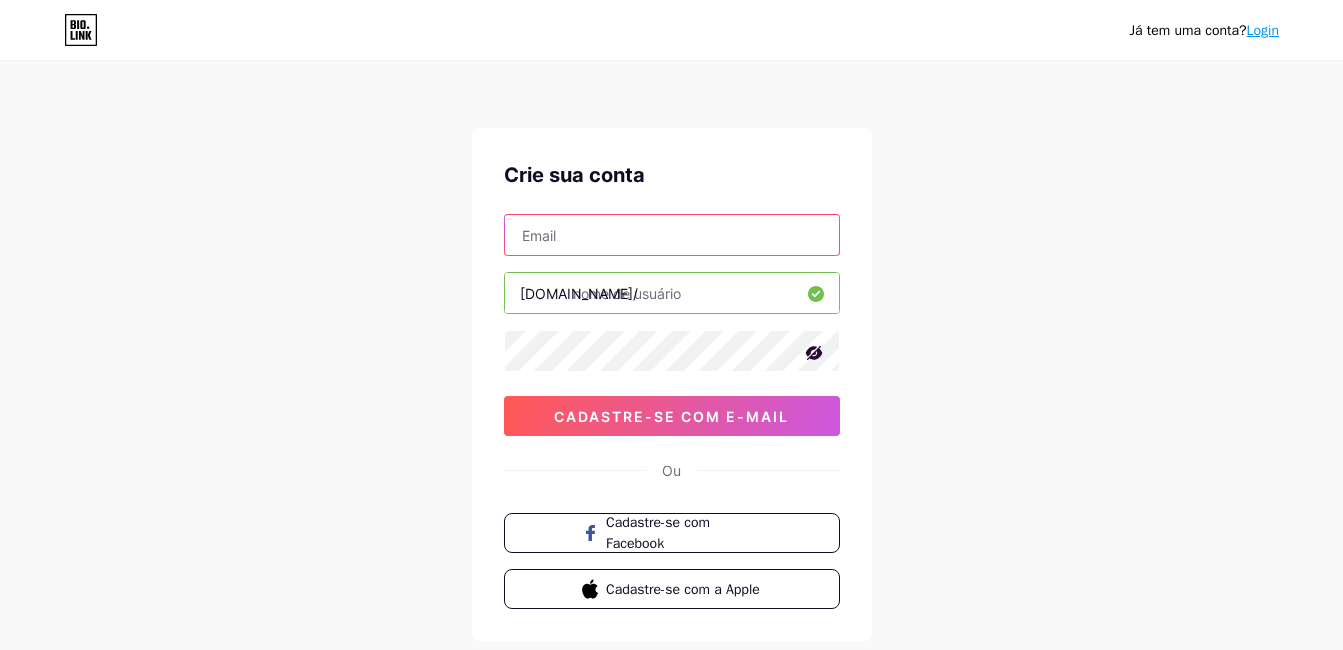 click at bounding box center [672, 235] 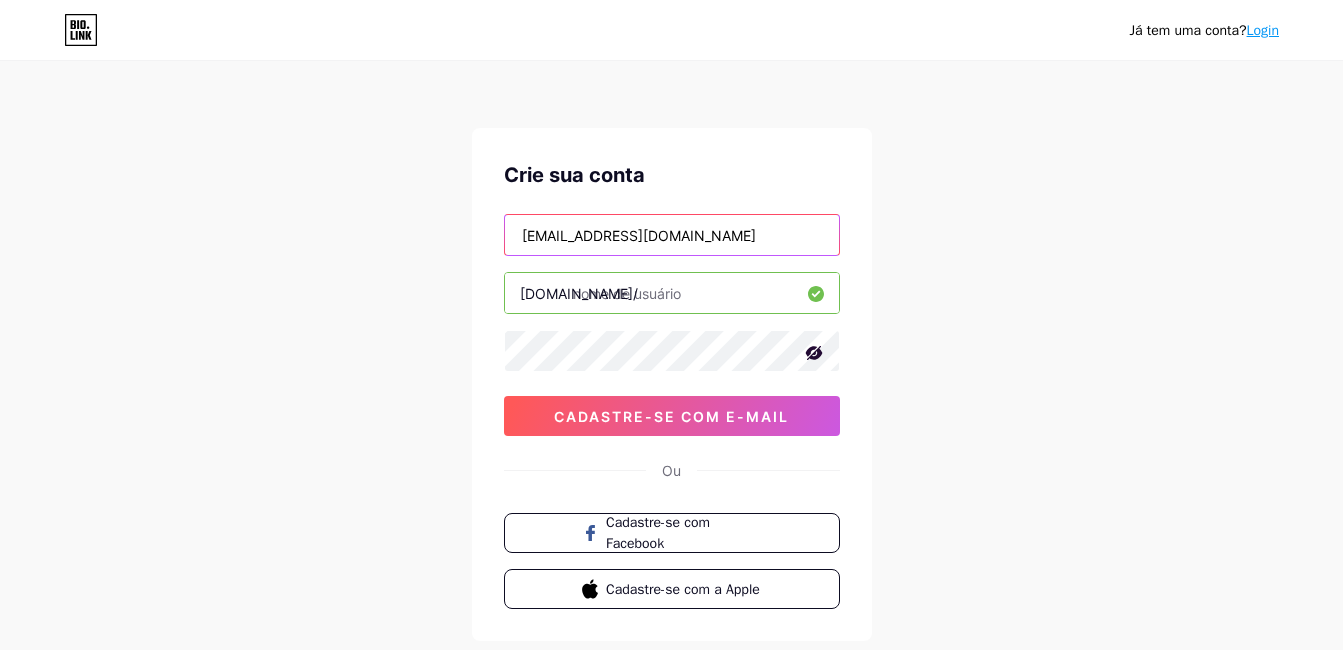 type on "cortedoriodejaneiro@gmail.com" 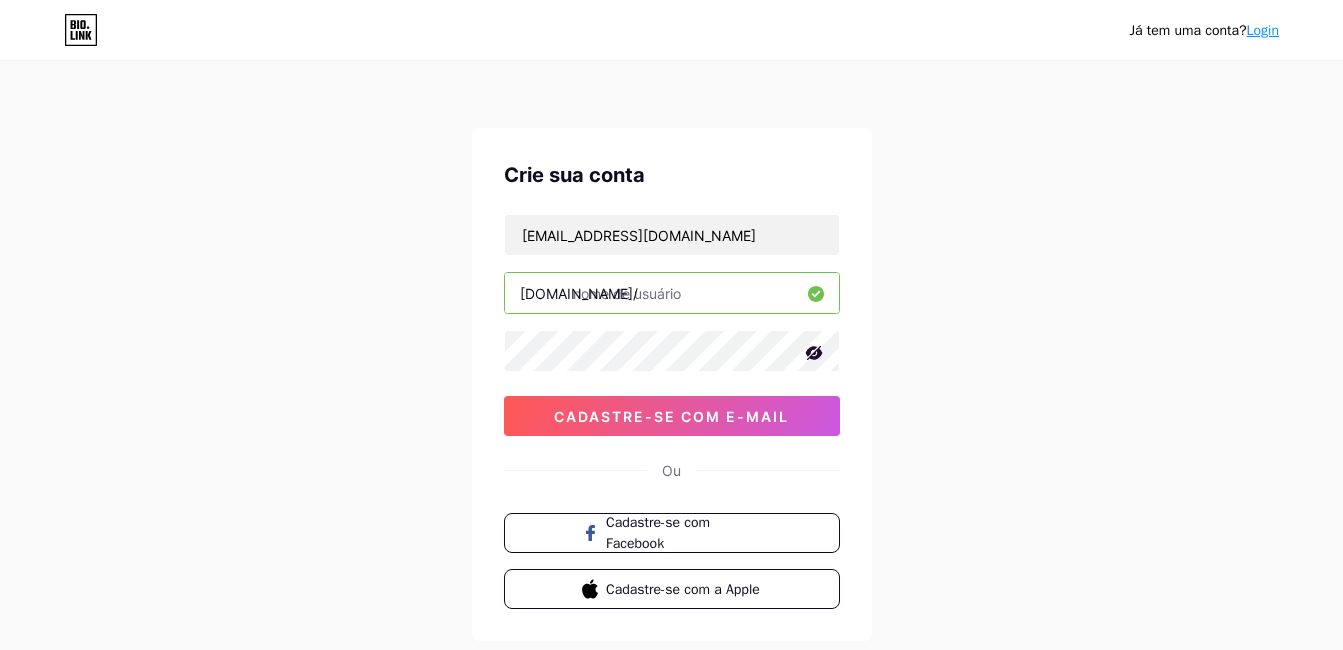 click at bounding box center (672, 293) 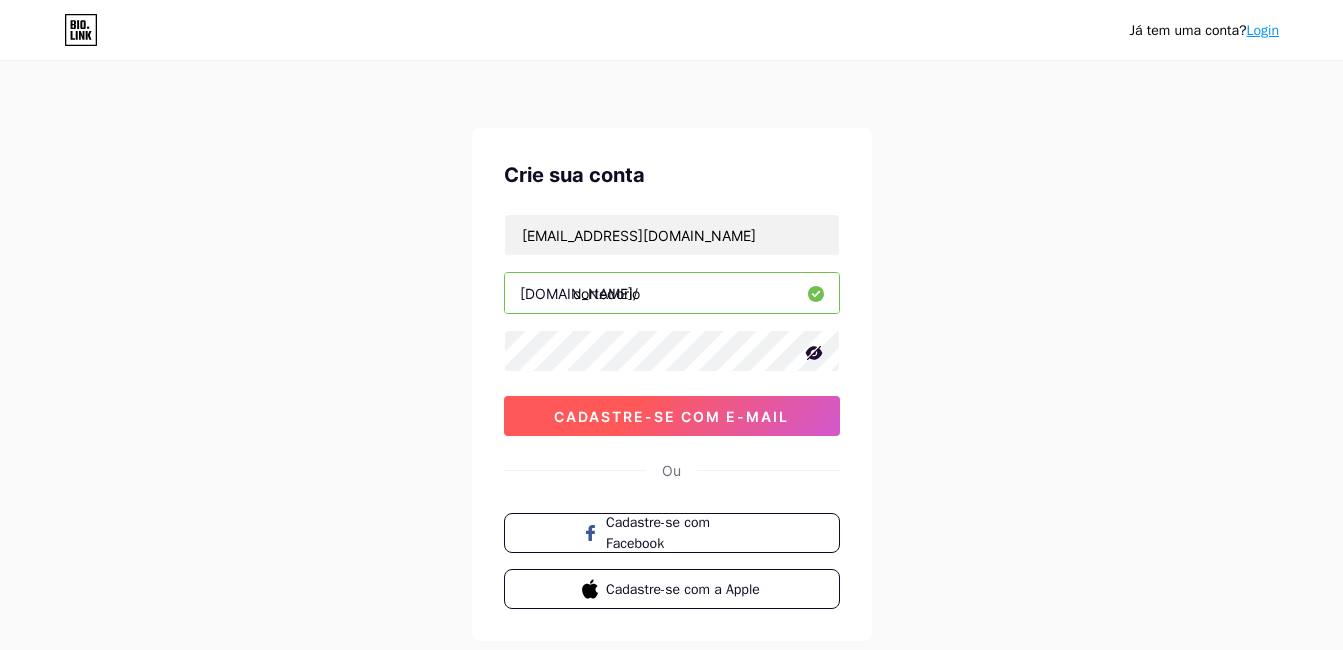 type on "cortedorio" 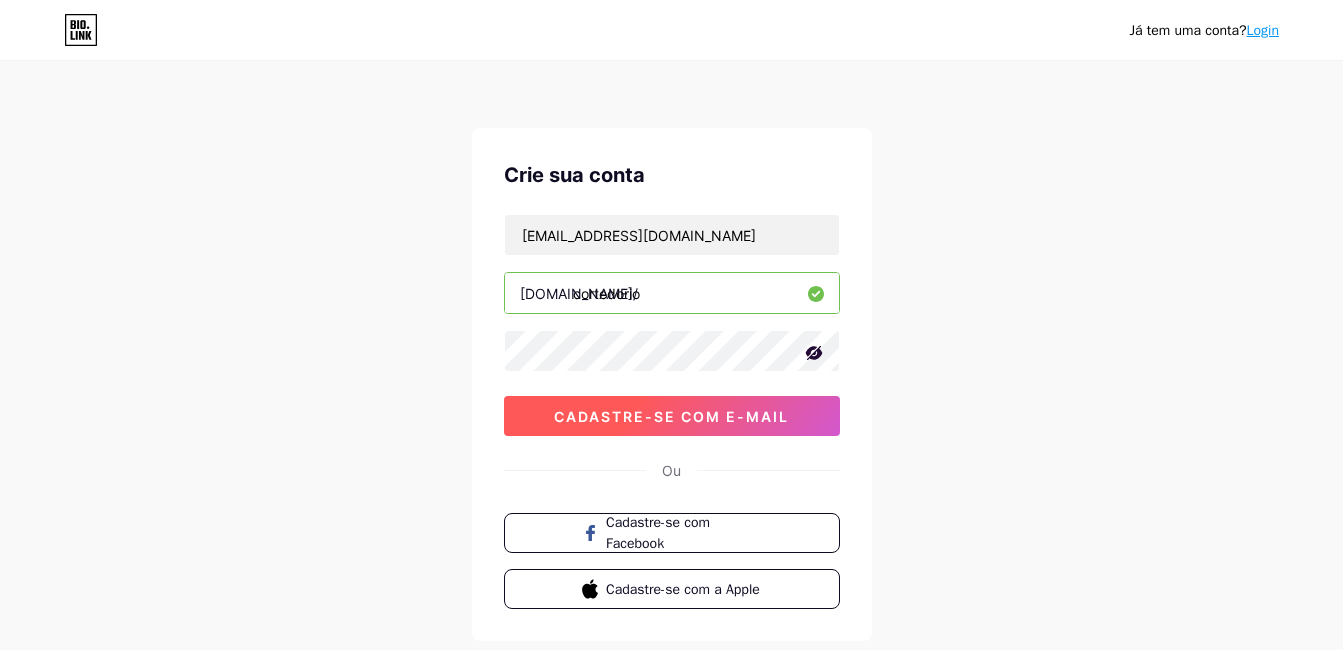 click on "Cadastre-se com e-mail" at bounding box center (671, 416) 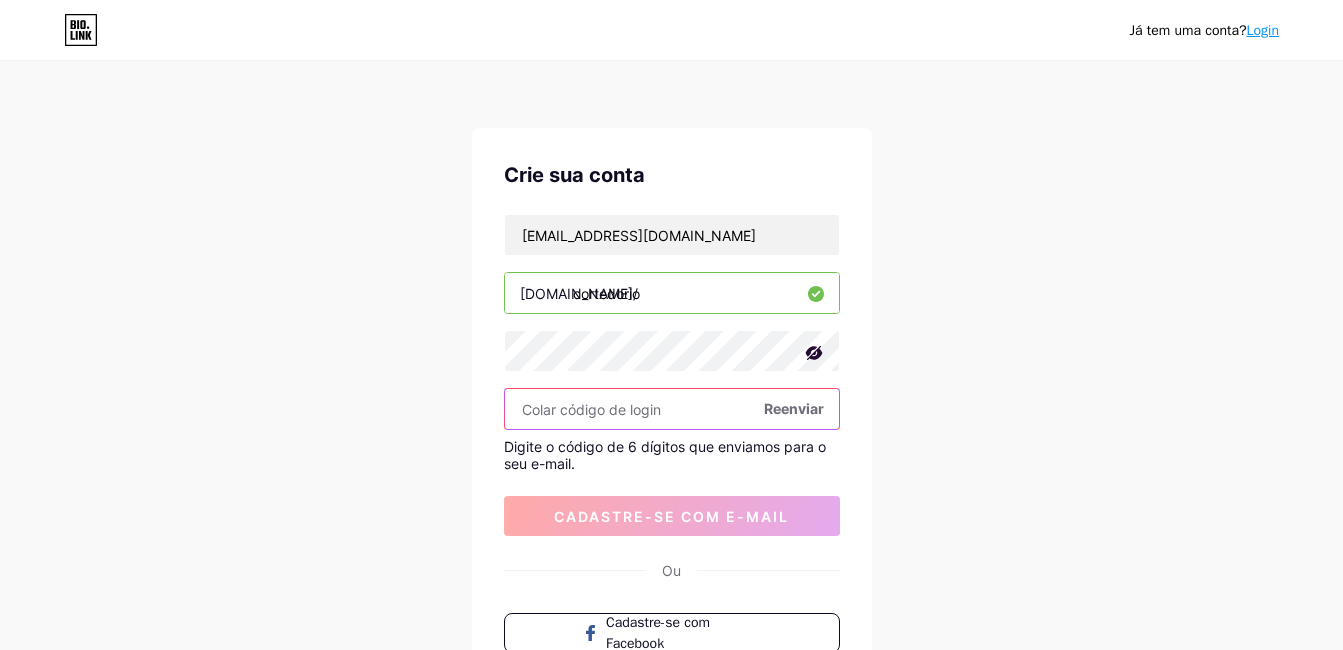 click at bounding box center [672, 409] 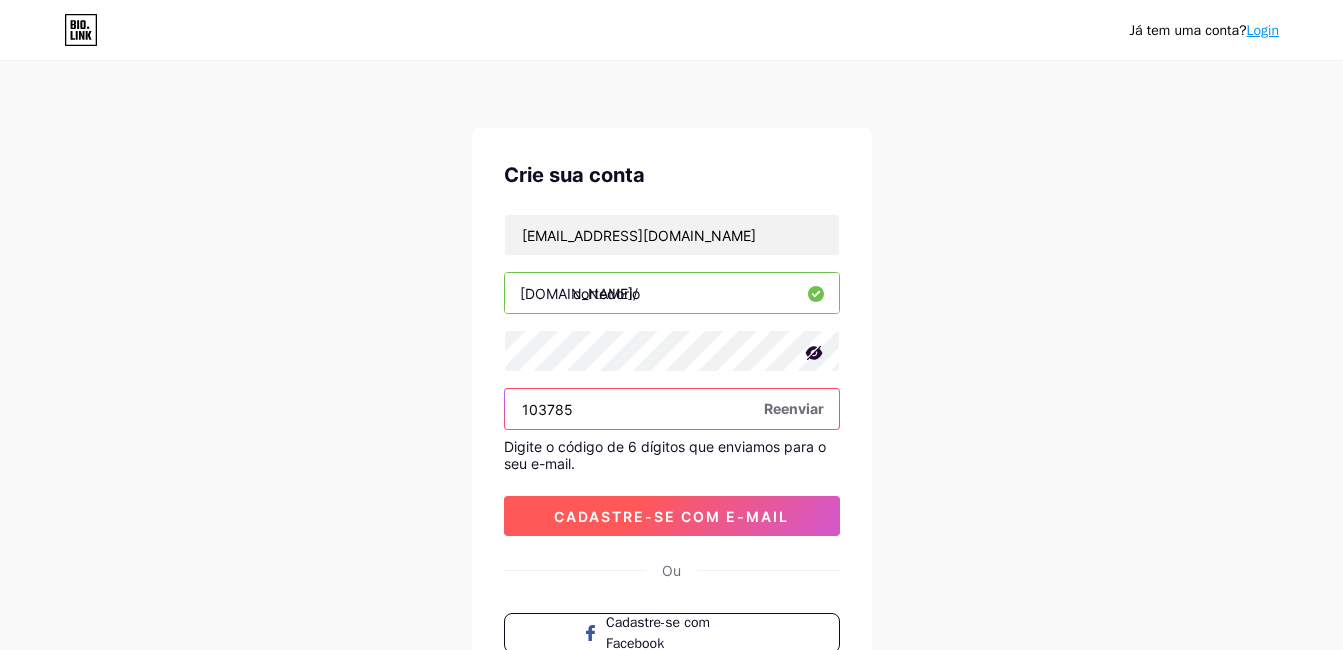 type on "103785" 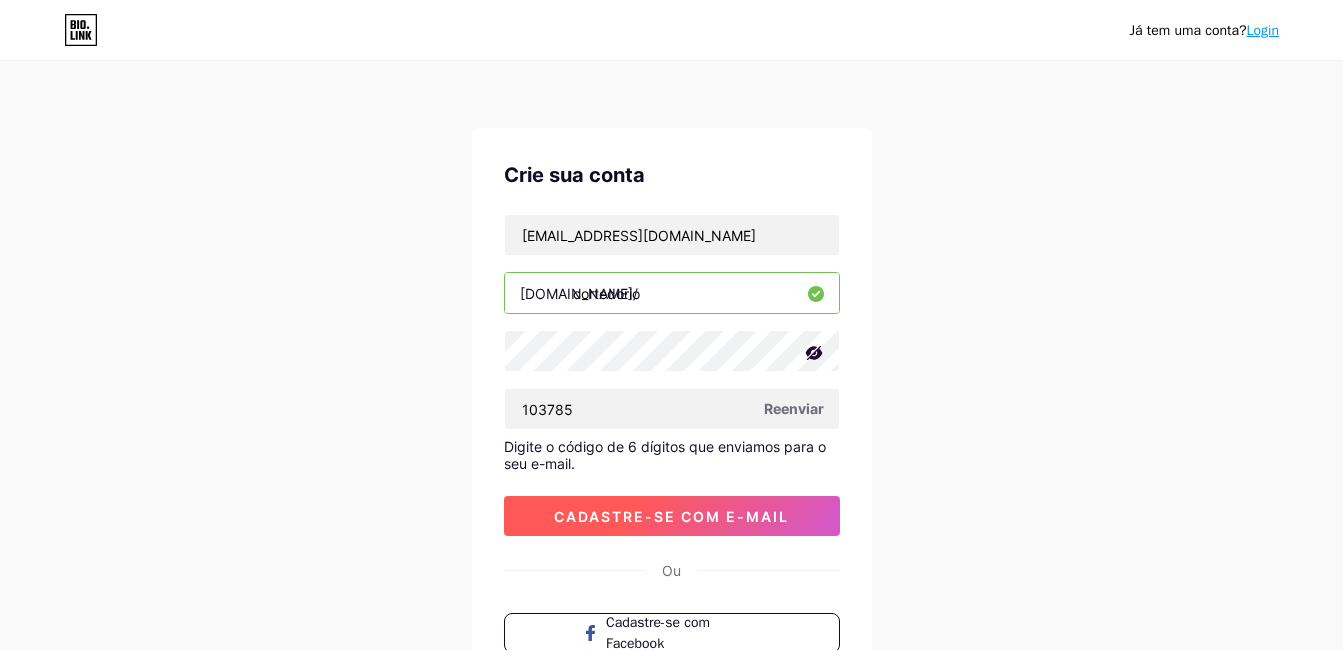 click on "Cadastre-se com e-mail" at bounding box center [671, 516] 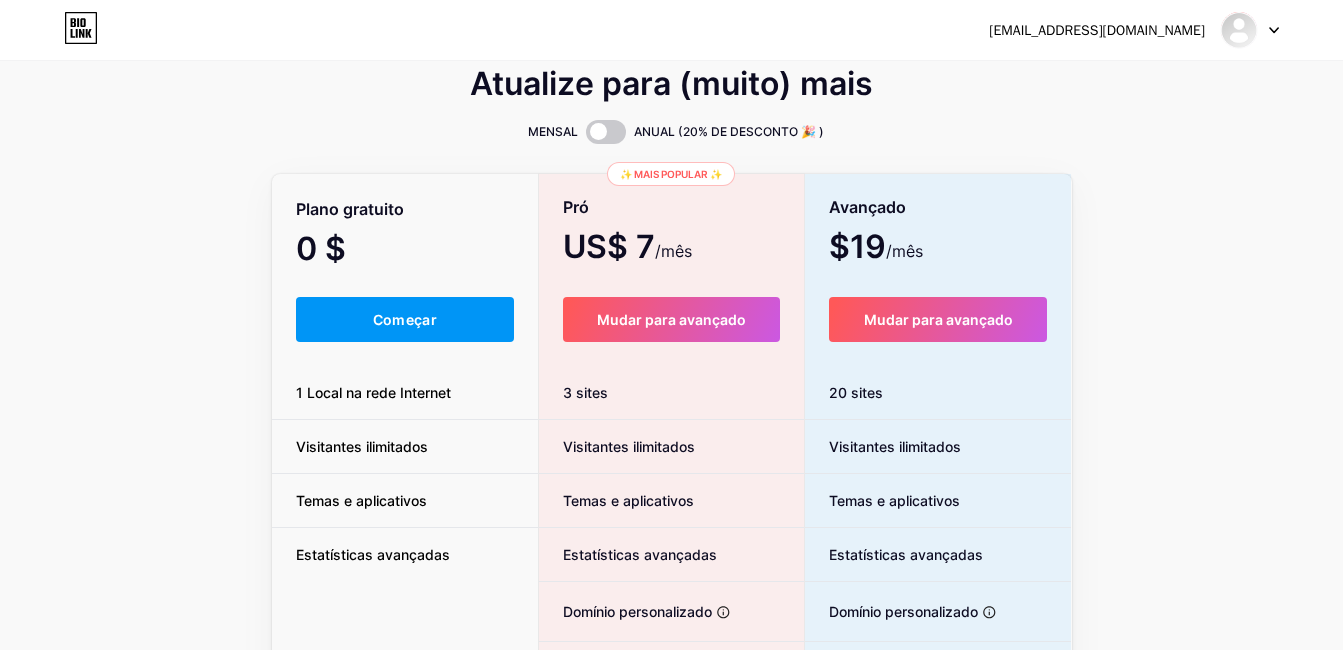 scroll, scrollTop: 0, scrollLeft: 0, axis: both 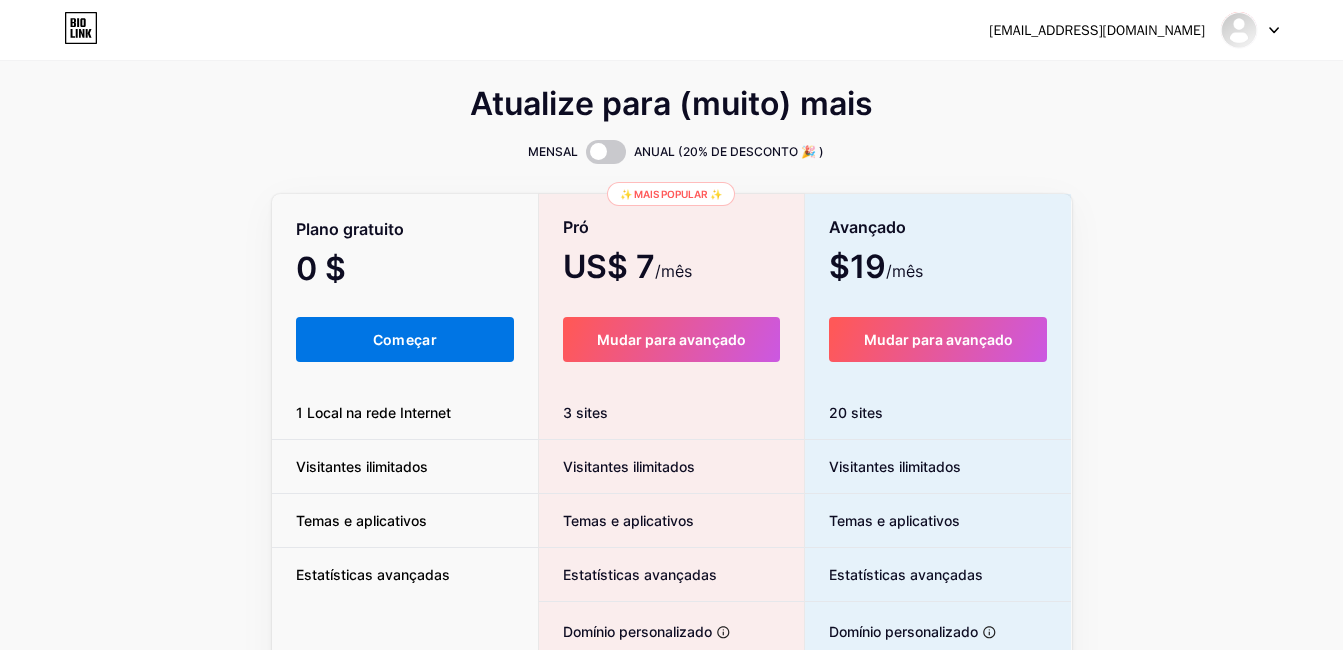 click on "Começar" at bounding box center (405, 339) 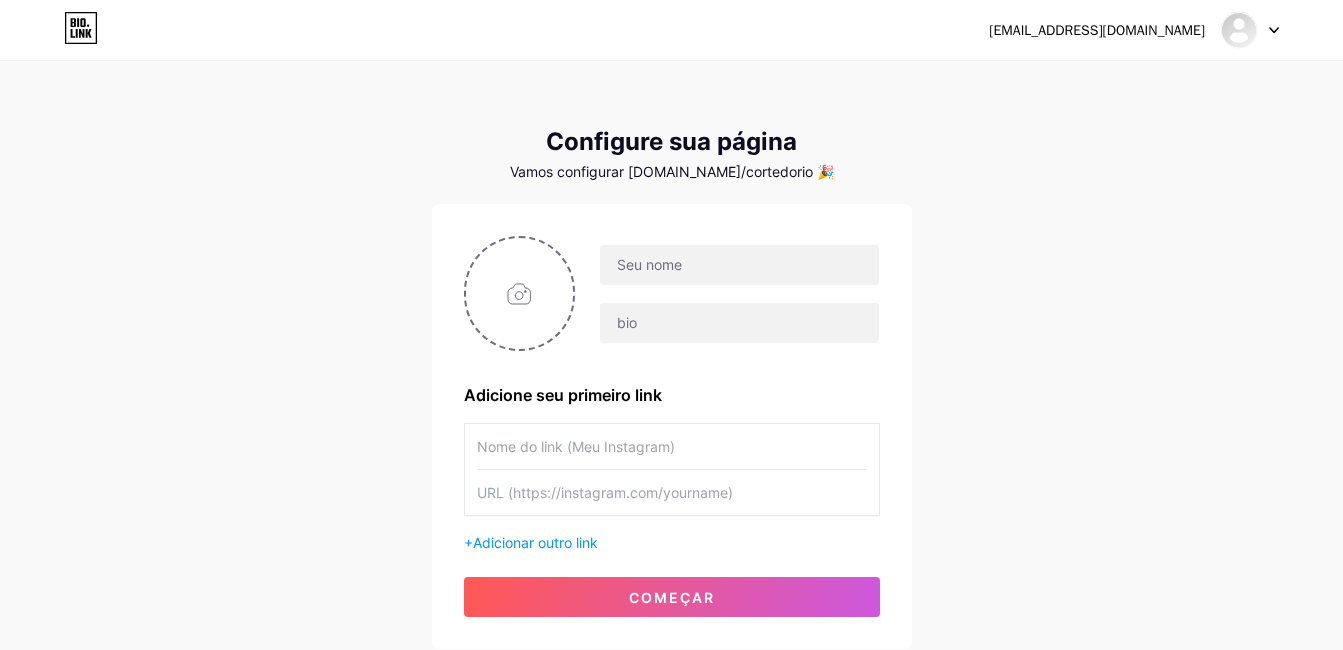 click on "cortedoriodejaneiro@gmail.com           Dashboard     Logout" at bounding box center (671, 30) 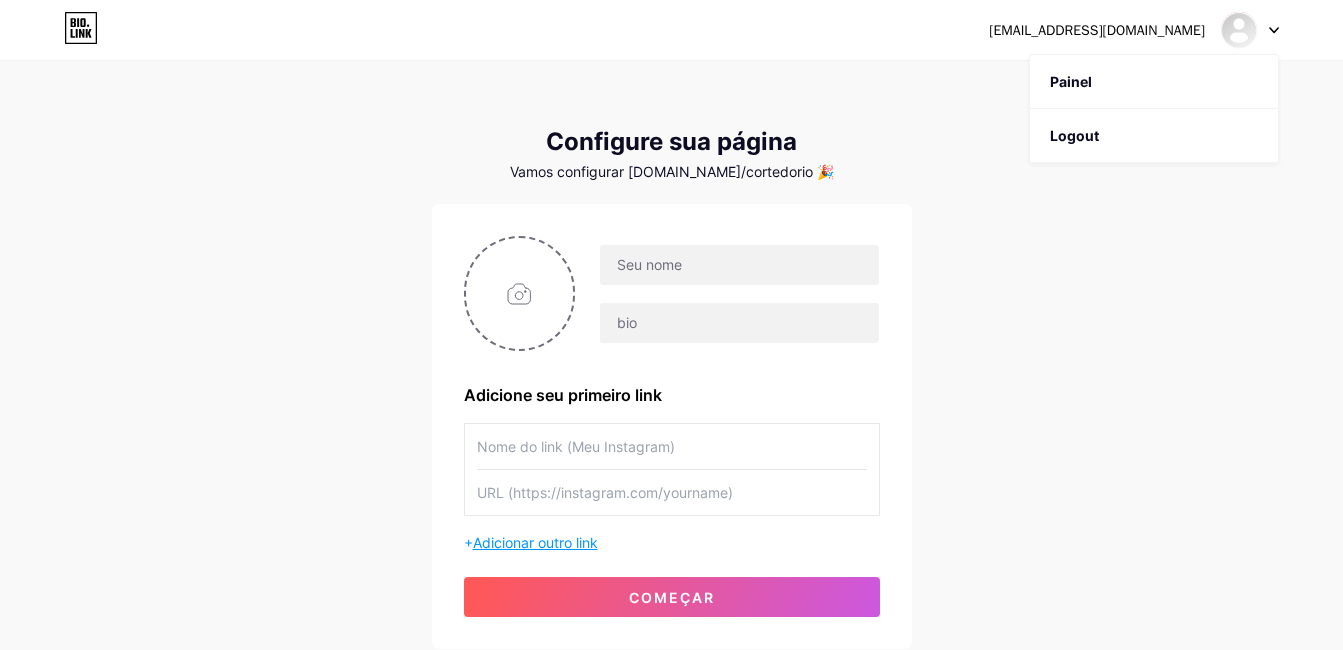 click on "Adicionar outro link" at bounding box center (535, 542) 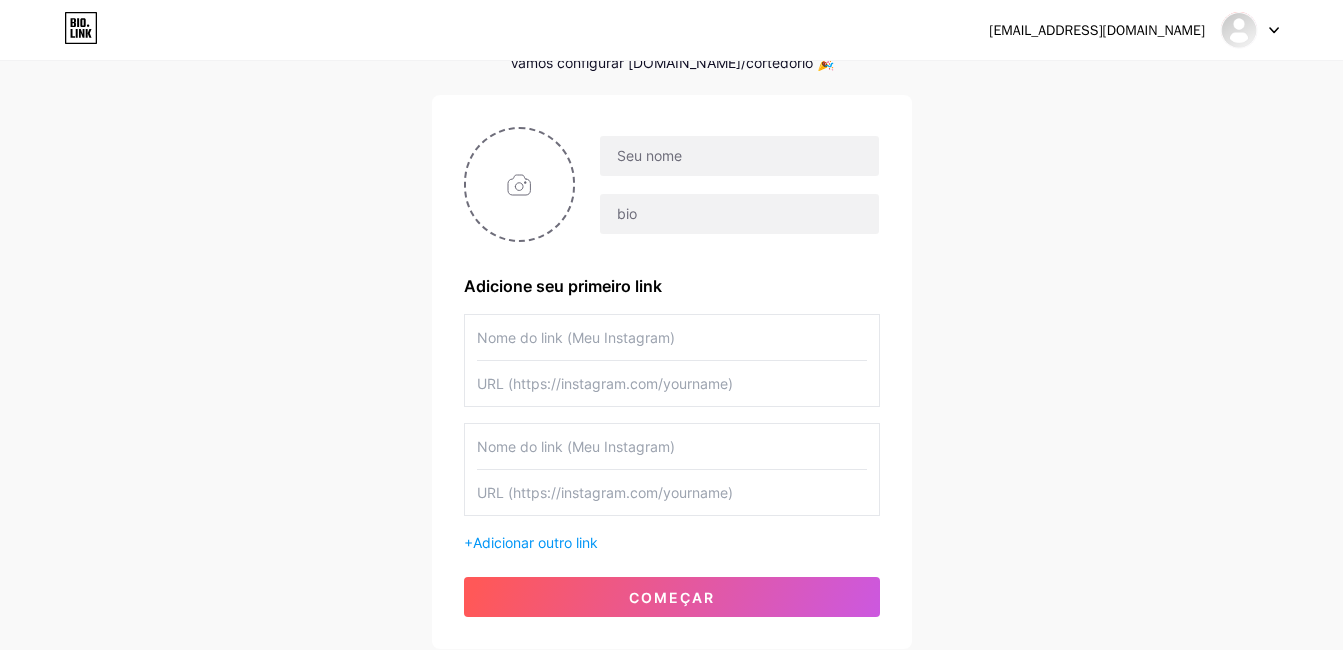 scroll, scrollTop: 252, scrollLeft: 0, axis: vertical 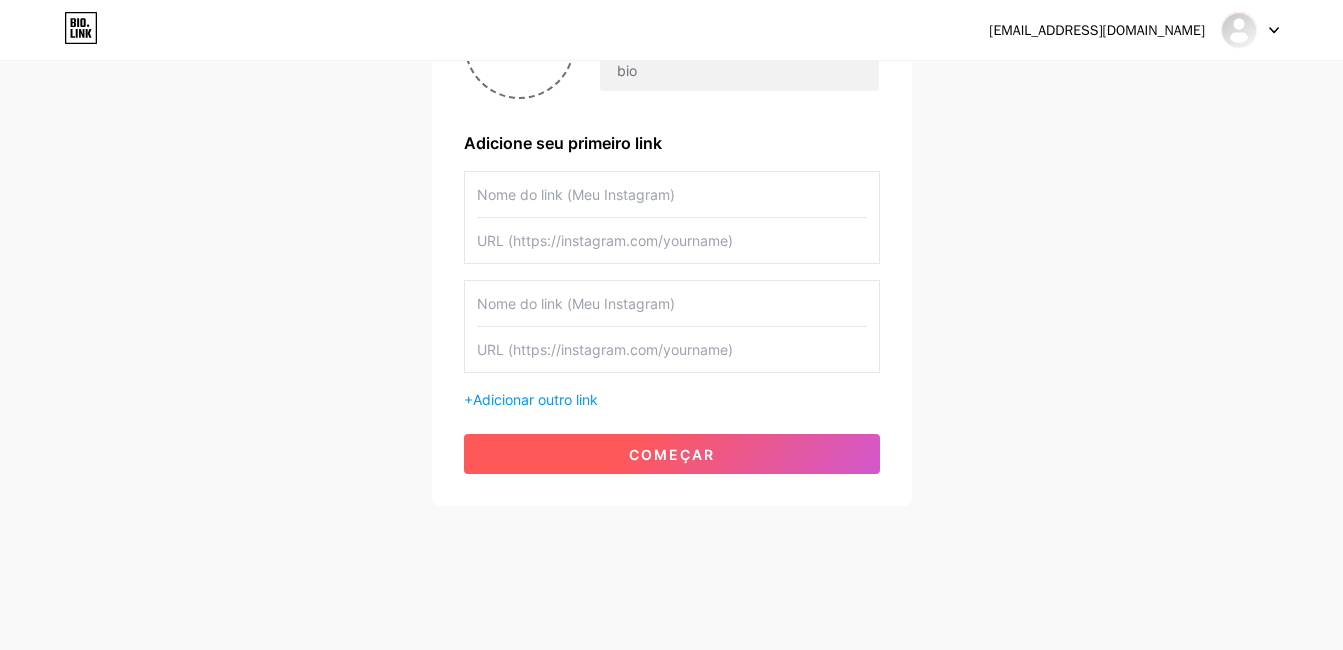 click on "começar" at bounding box center (672, 454) 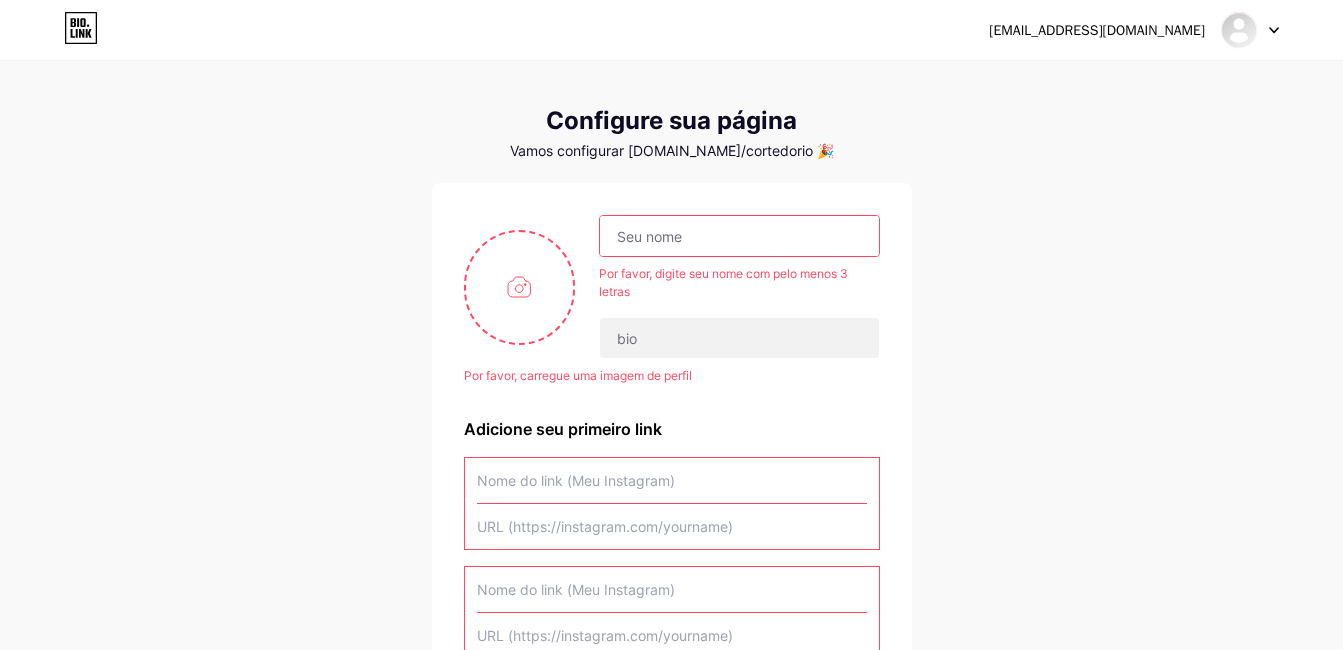 scroll, scrollTop: 0, scrollLeft: 0, axis: both 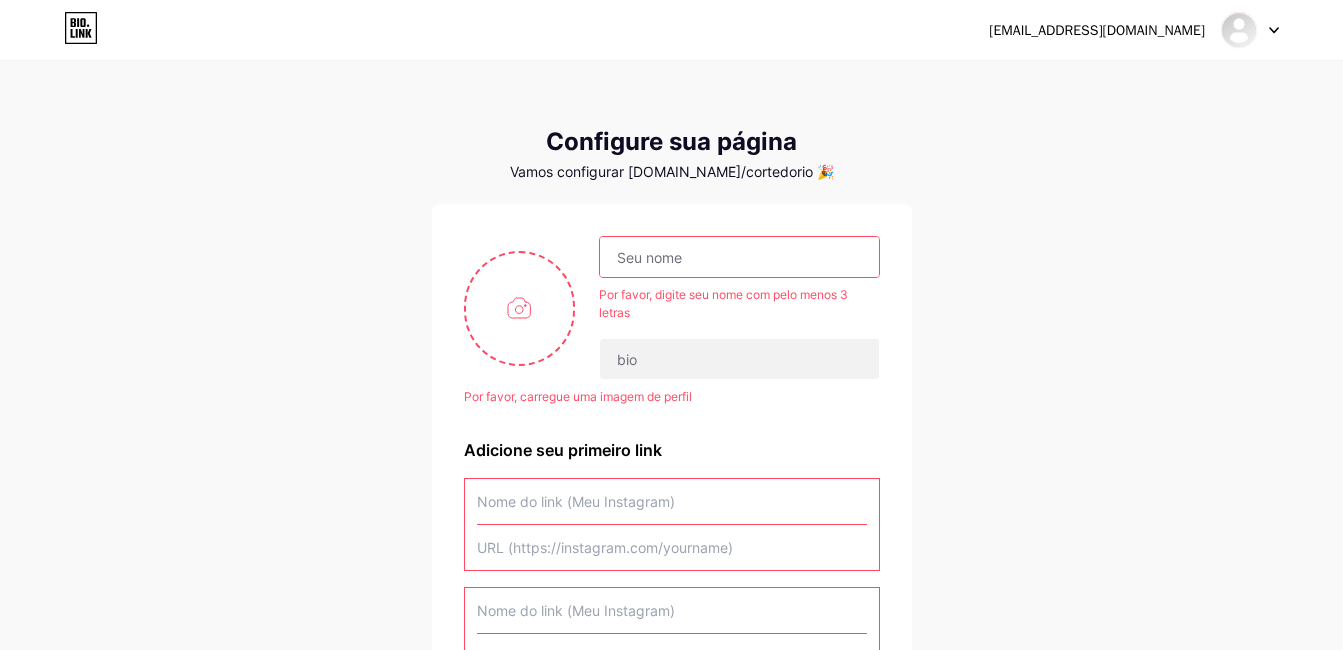 click at bounding box center (739, 257) 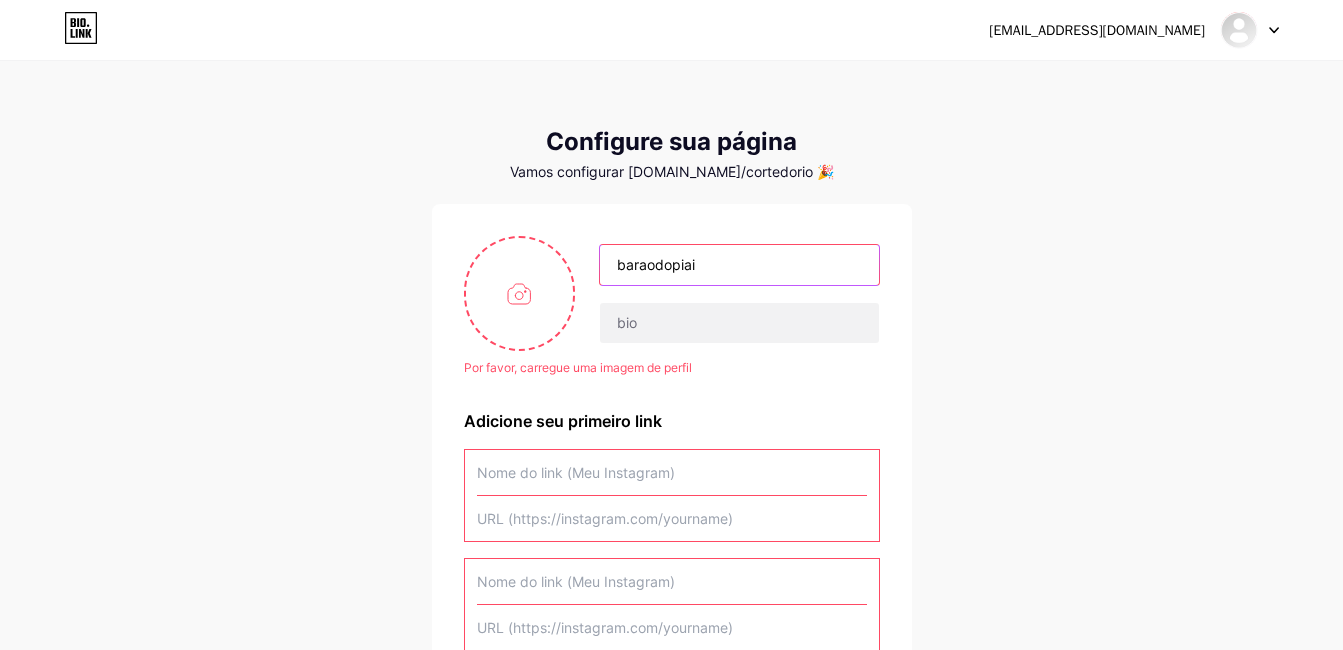 click on "baraodopiai" at bounding box center [739, 265] 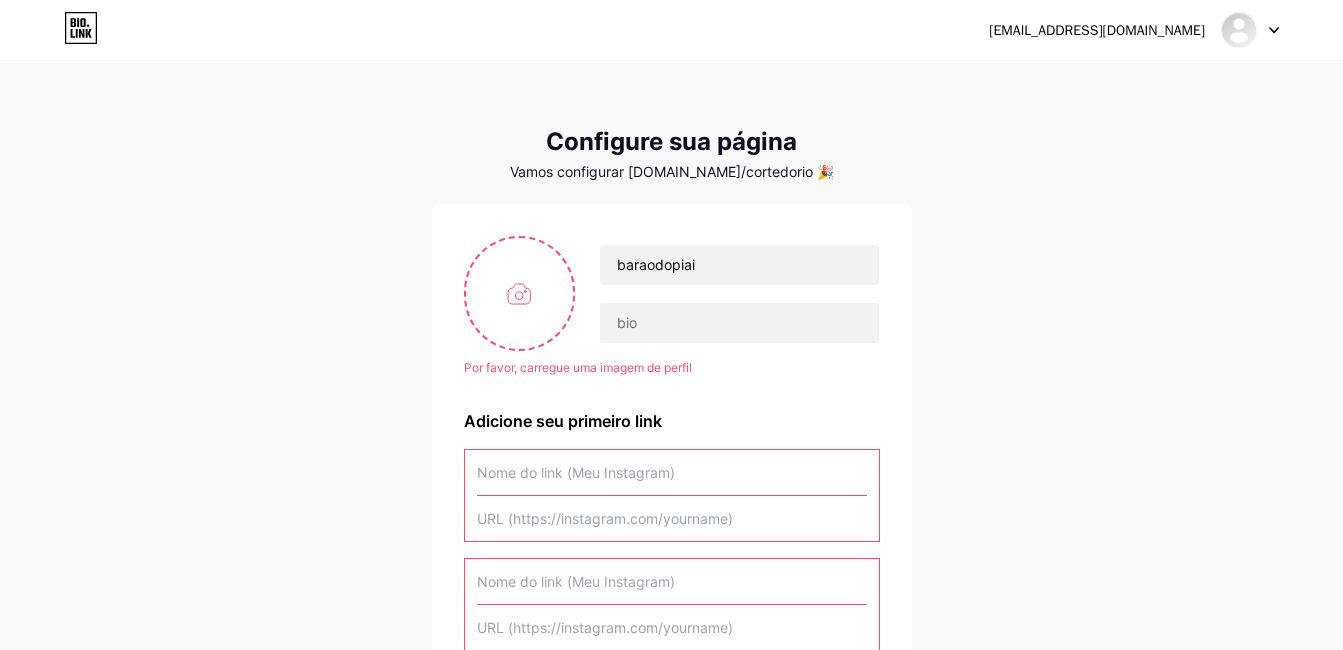 click on "cortedoriodejaneiro@gmail.com           Painel     Logout   Configure sua página   Vamos configurar bio.link/cortedorio 🎉             Please upload a profile image   baraodopiai       Por favor, carregue uma imagem de perfil   Adicione seu primeiro link             Por favor, adicione pelo menos um link para continuar
+  Adicionar outro link     começar" at bounding box center (671, 437) 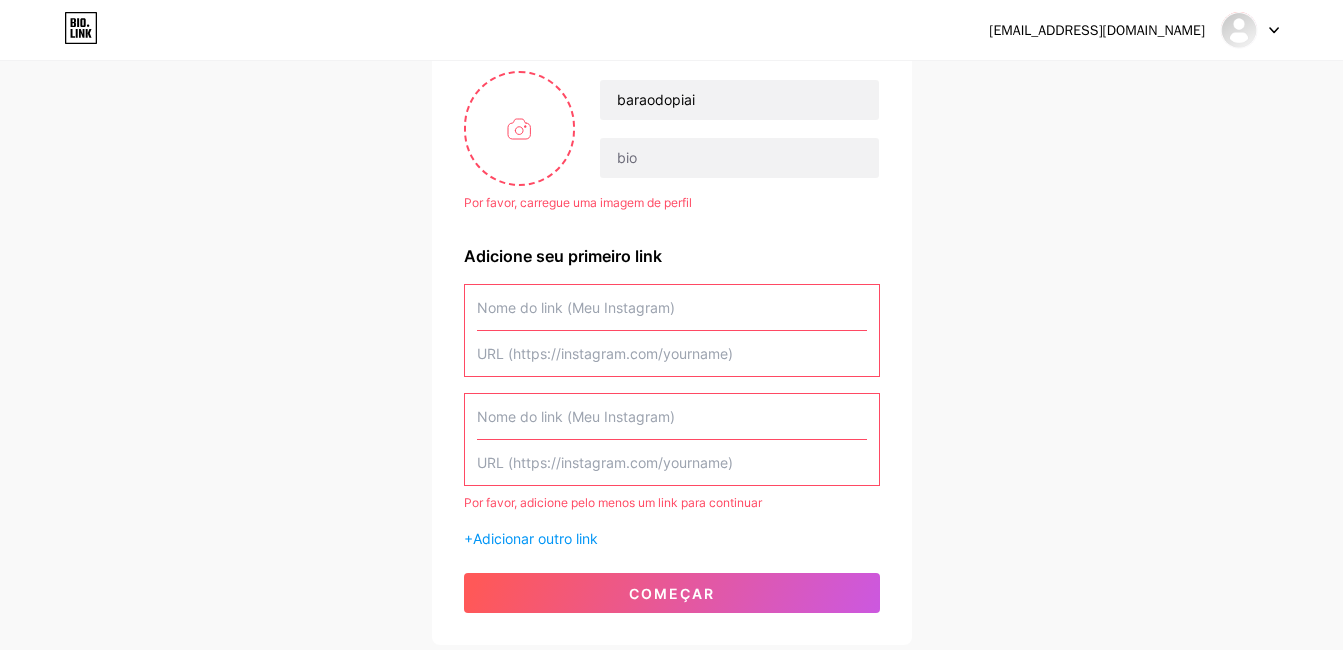 scroll, scrollTop: 200, scrollLeft: 0, axis: vertical 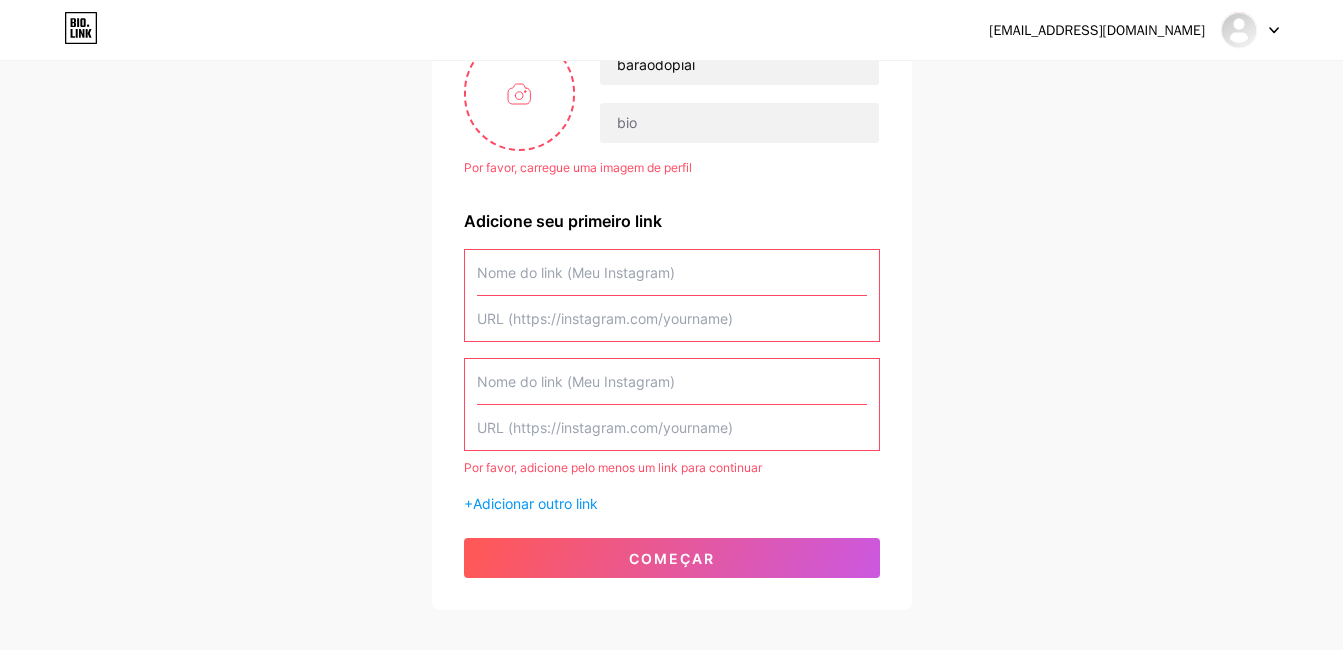 click at bounding box center (672, 272) 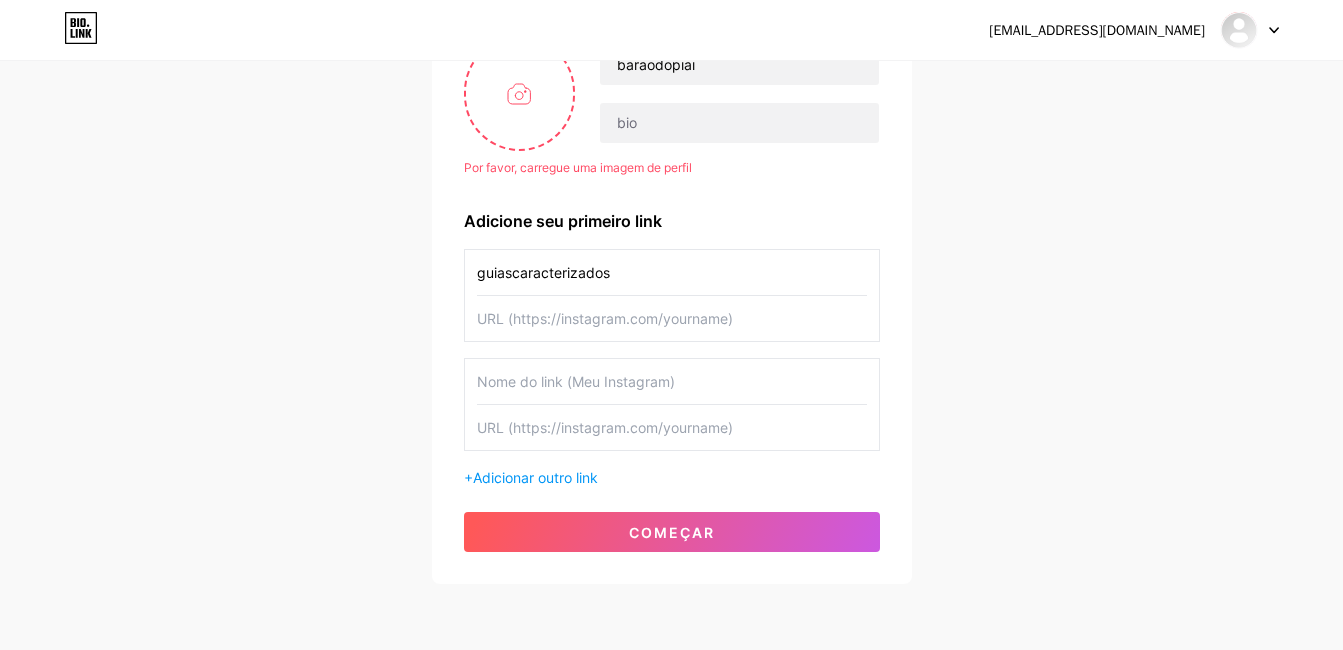 type on "guiascaracterizados" 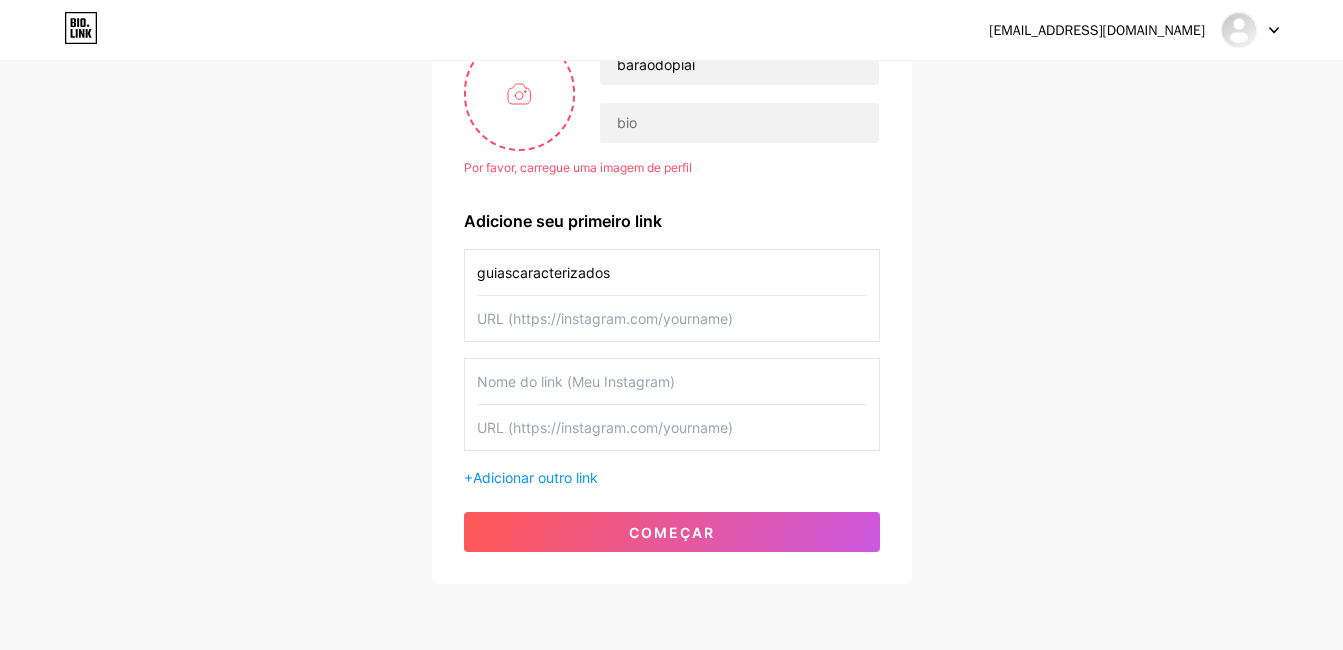 click on "guiascaracterizados" at bounding box center (672, 272) 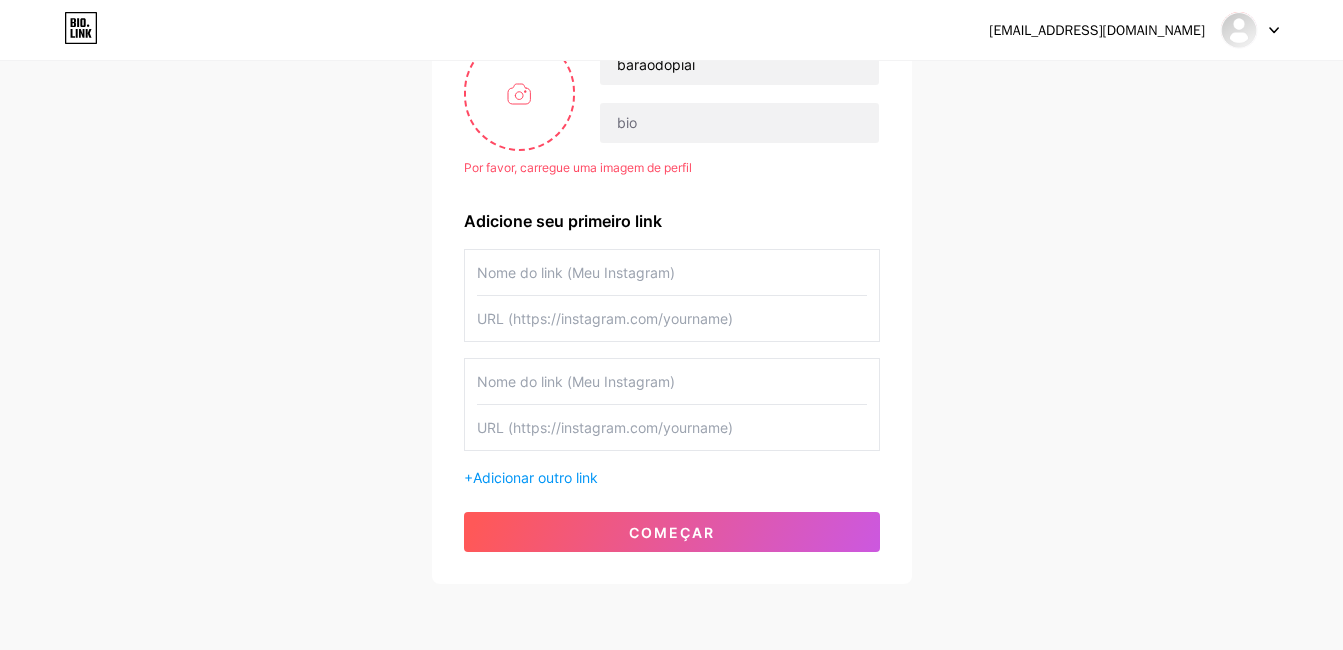paste on "guiascaracterizados" 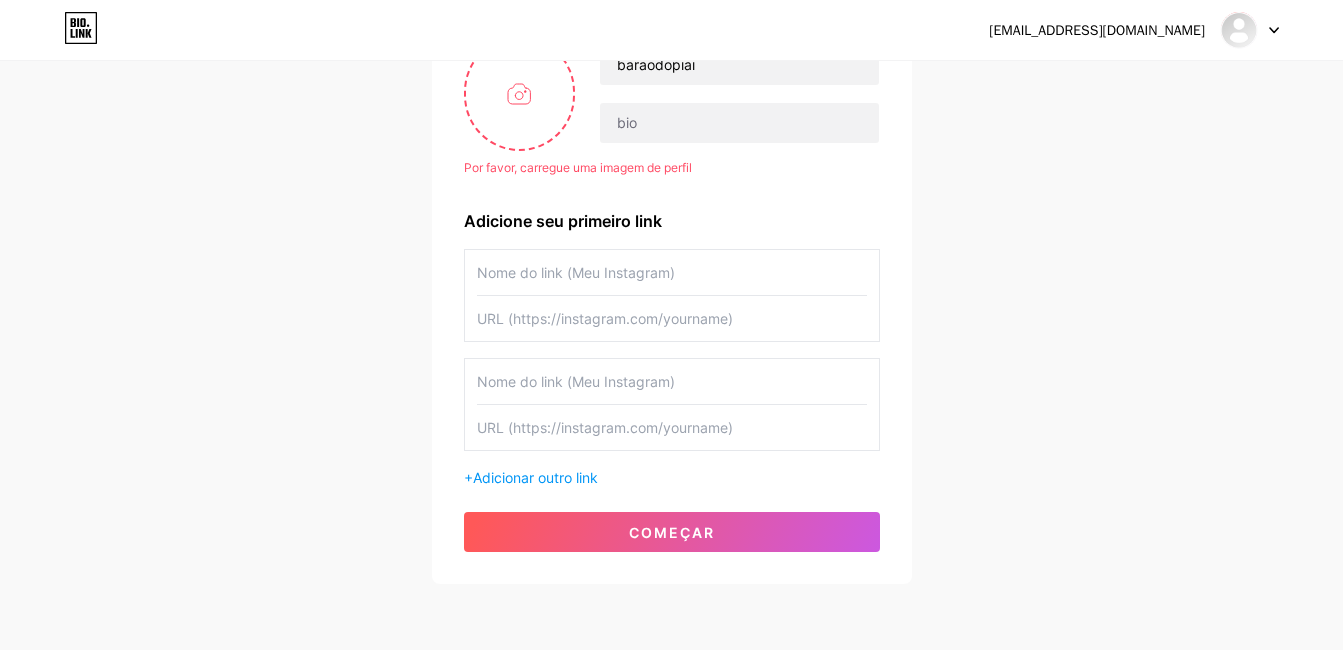 type on "guiascaracterizados" 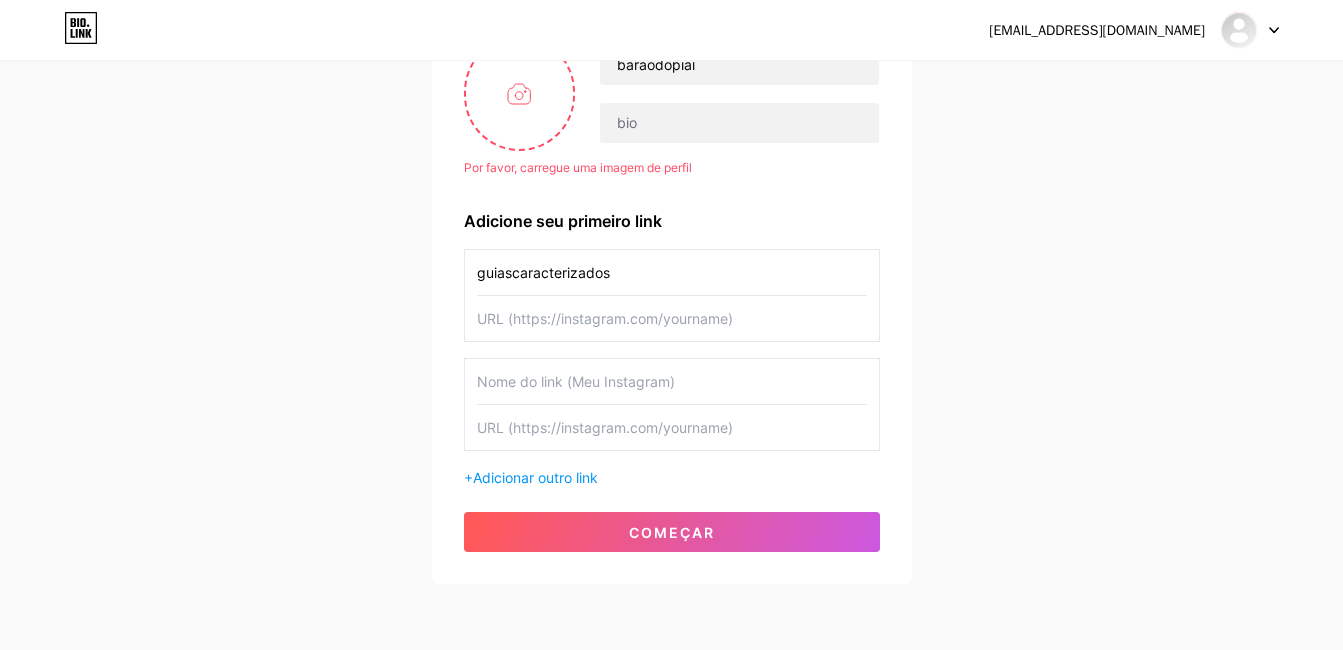 click at bounding box center (672, 318) 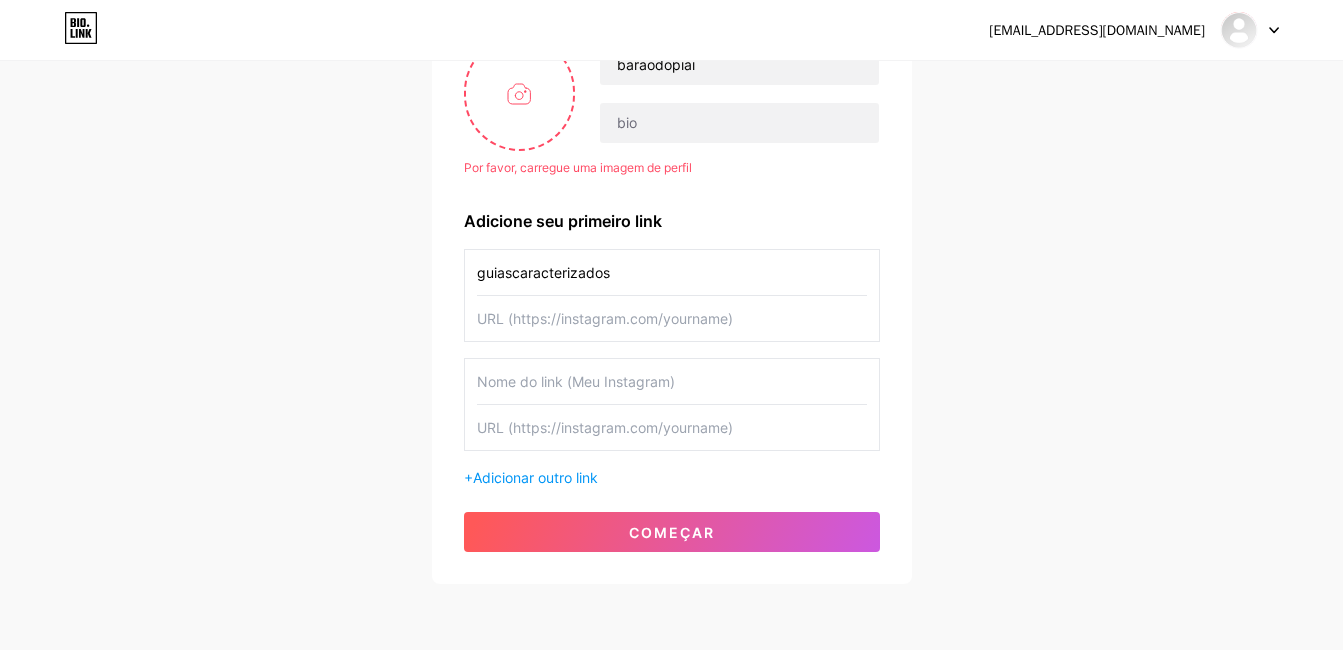 paste on "[DOMAIN_NAME][URL]" 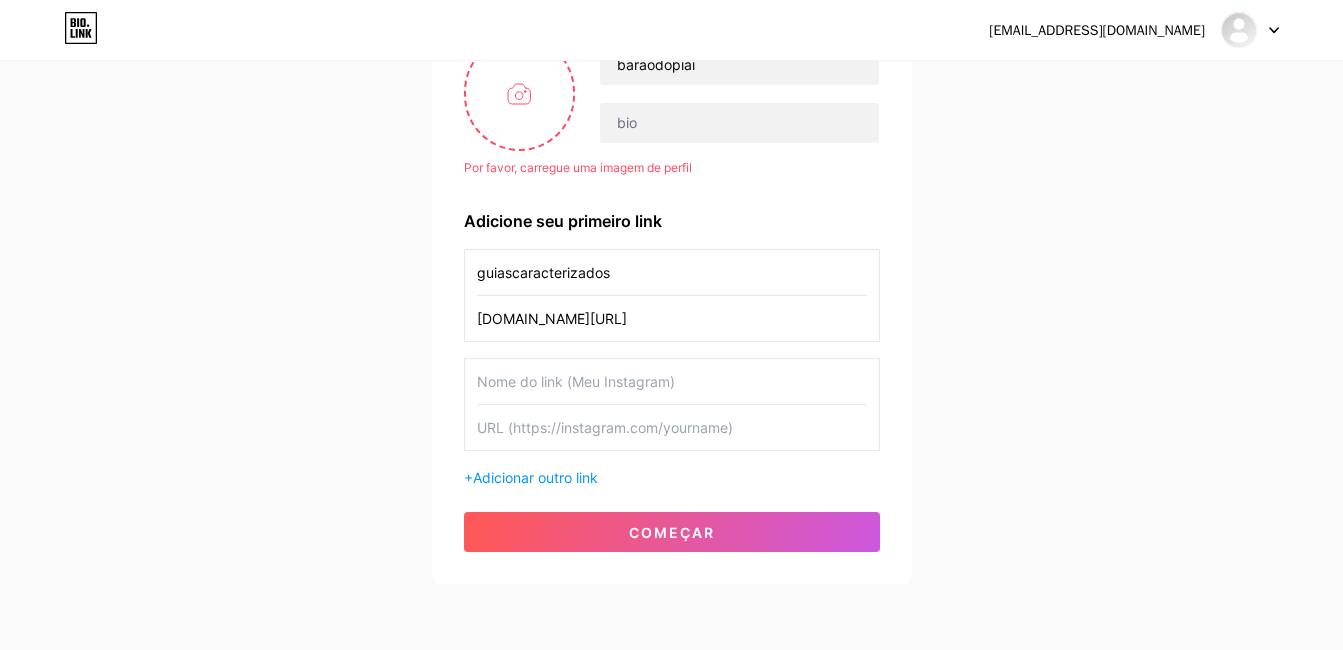 scroll, scrollTop: 0, scrollLeft: 94, axis: horizontal 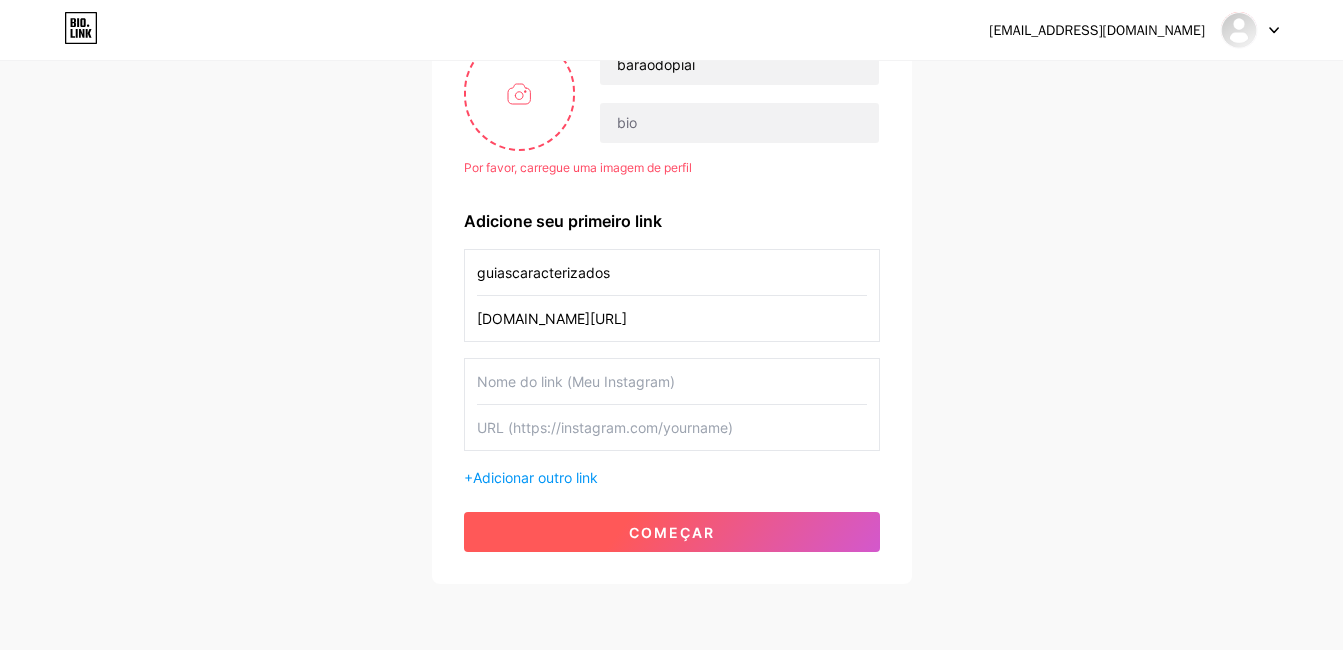 type on "[DOMAIN_NAME][URL]" 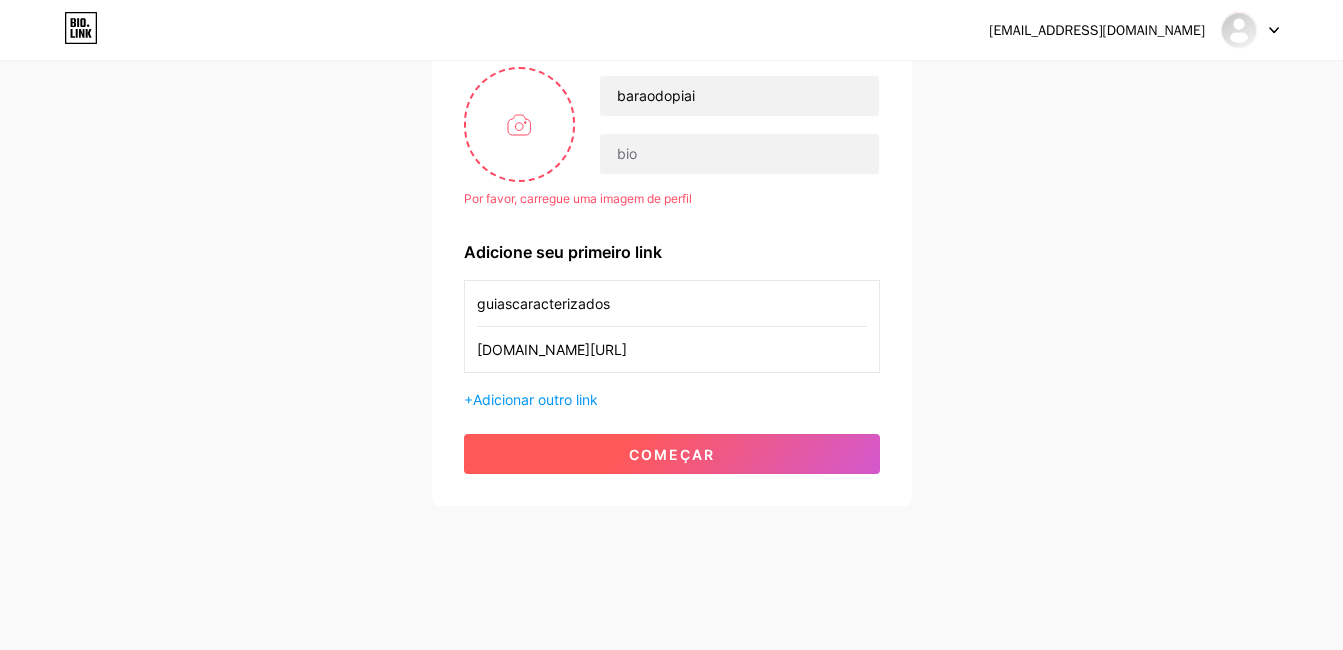 scroll, scrollTop: 169, scrollLeft: 0, axis: vertical 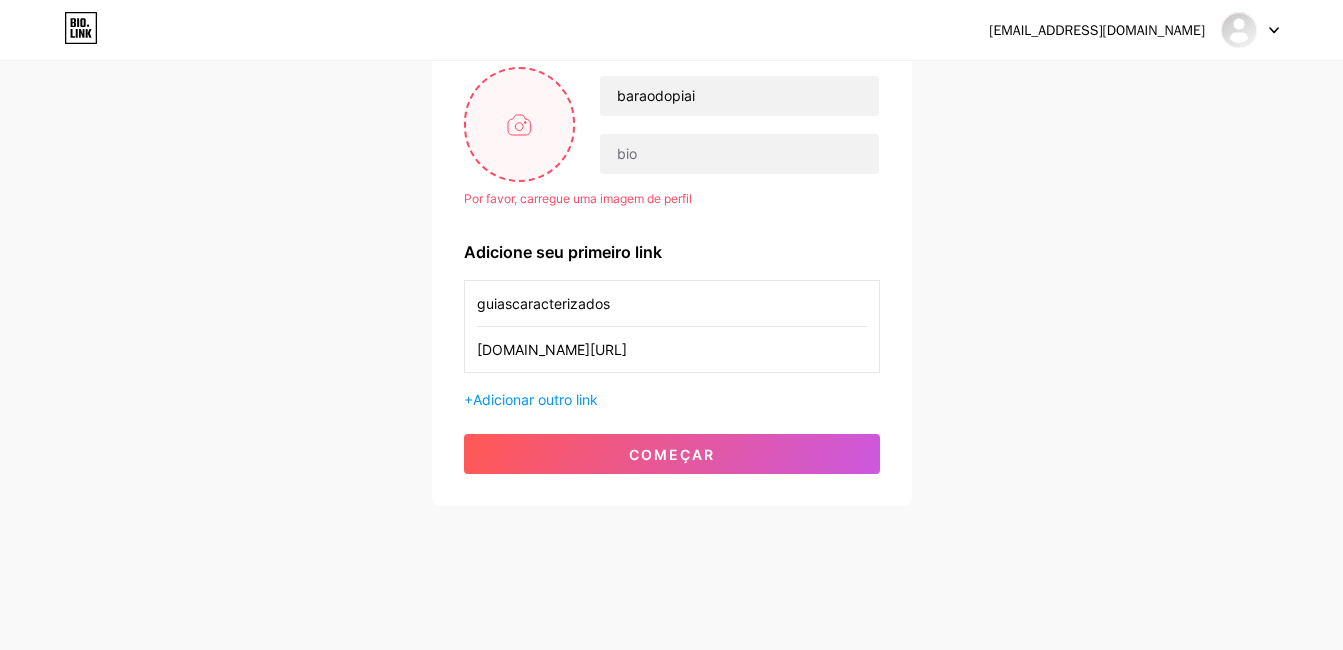 click at bounding box center [520, 124] 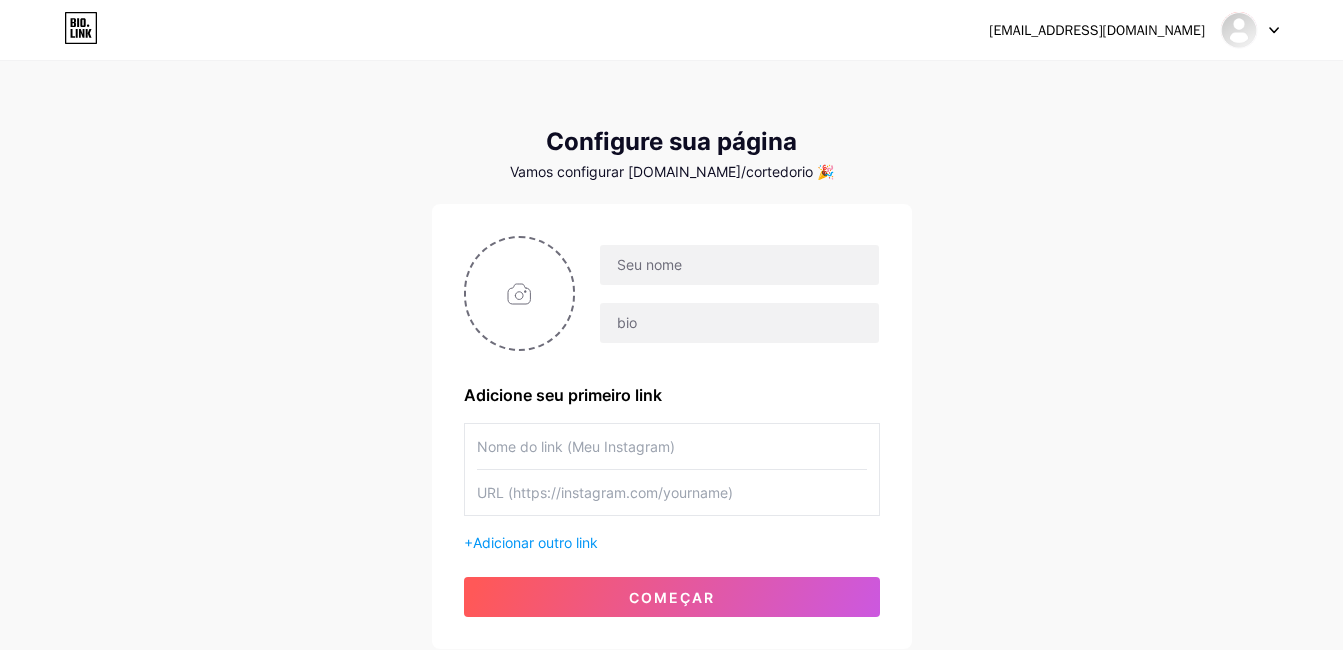 scroll, scrollTop: 0, scrollLeft: 0, axis: both 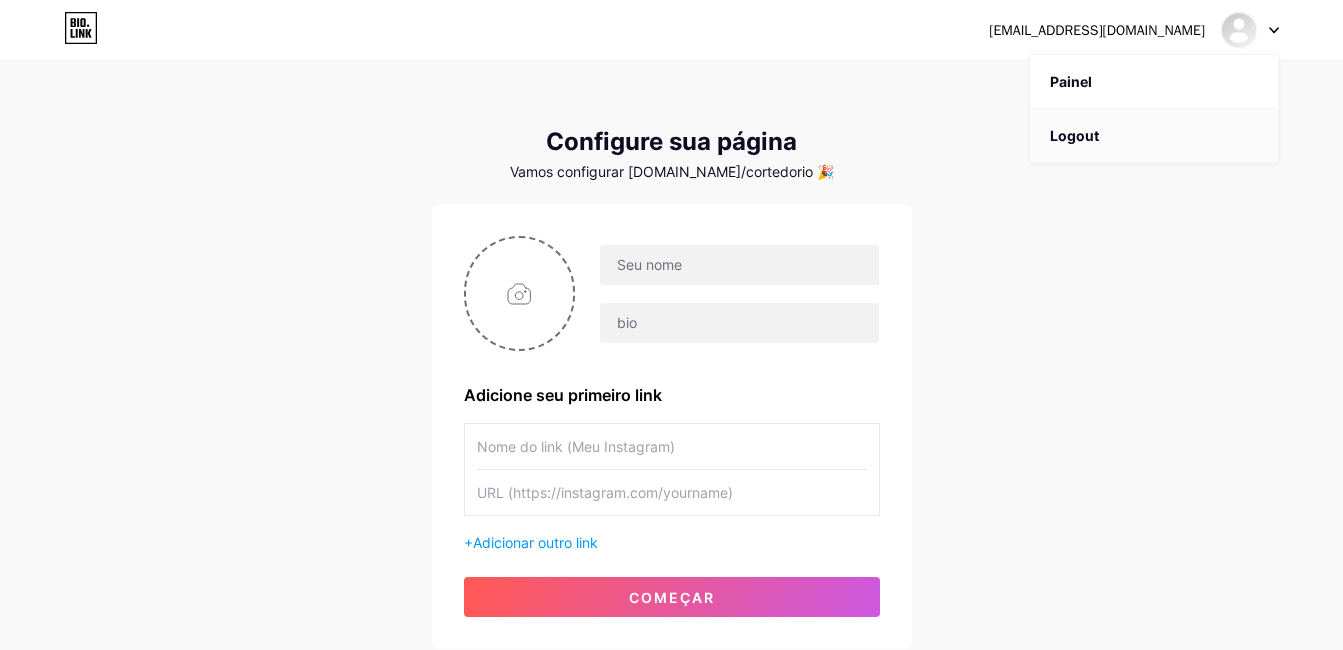 click on "Logout" at bounding box center [1154, 136] 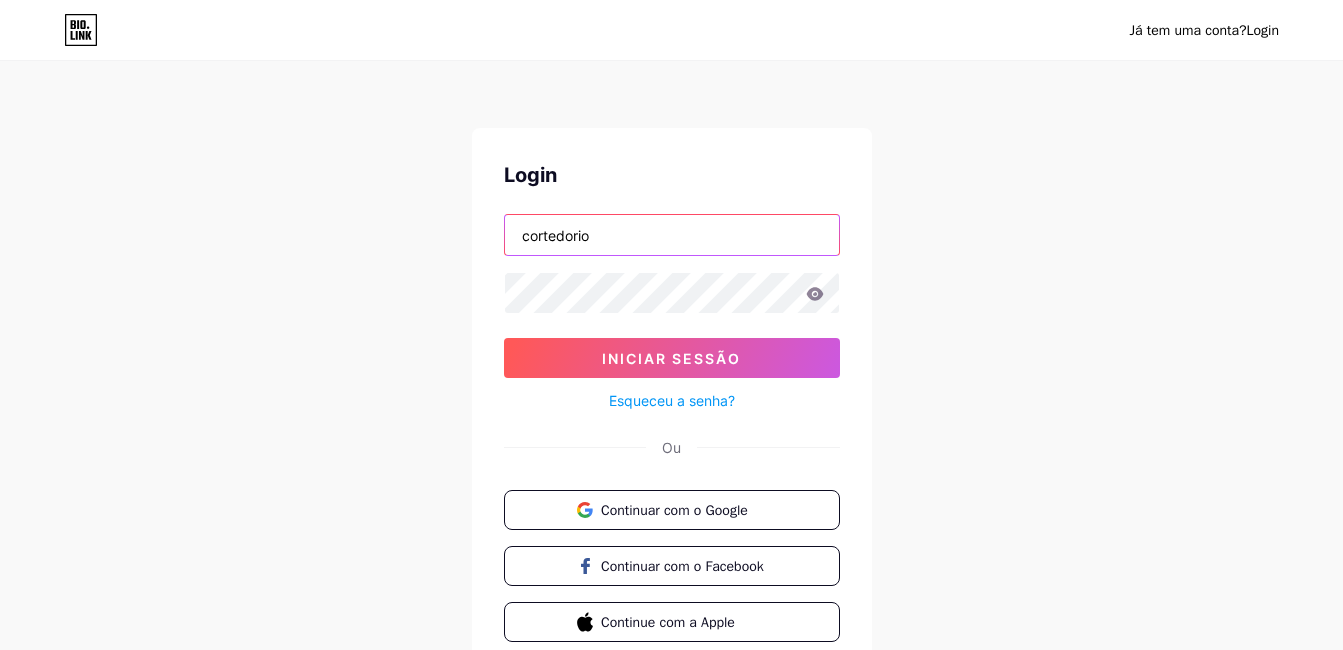 click on "cortedorio" at bounding box center (672, 235) 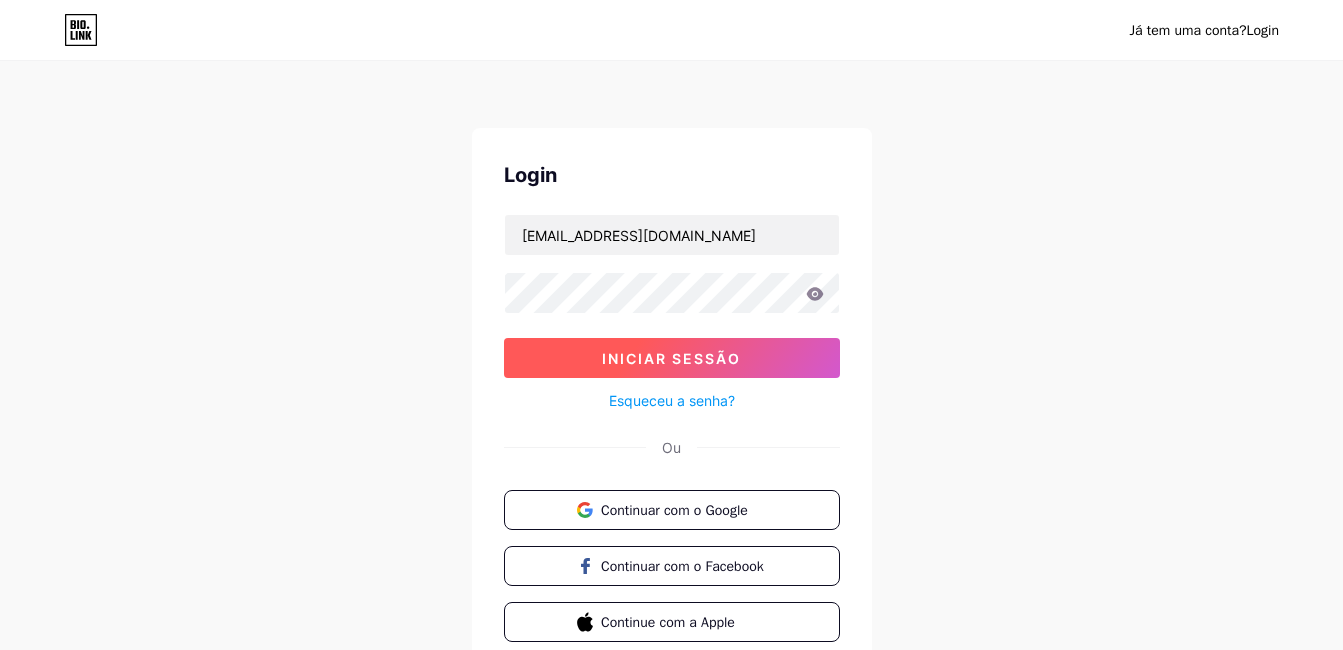 click on "Iniciar sessão" at bounding box center (671, 358) 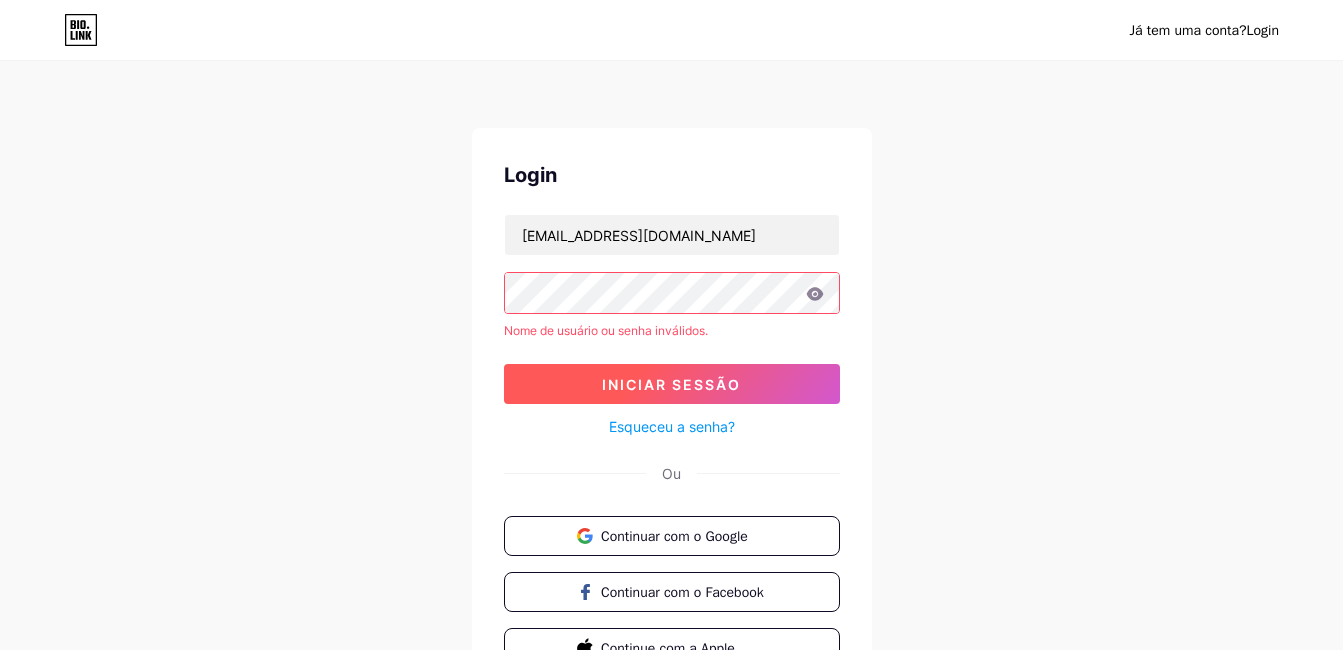 click on "Iniciar sessão" at bounding box center [671, 384] 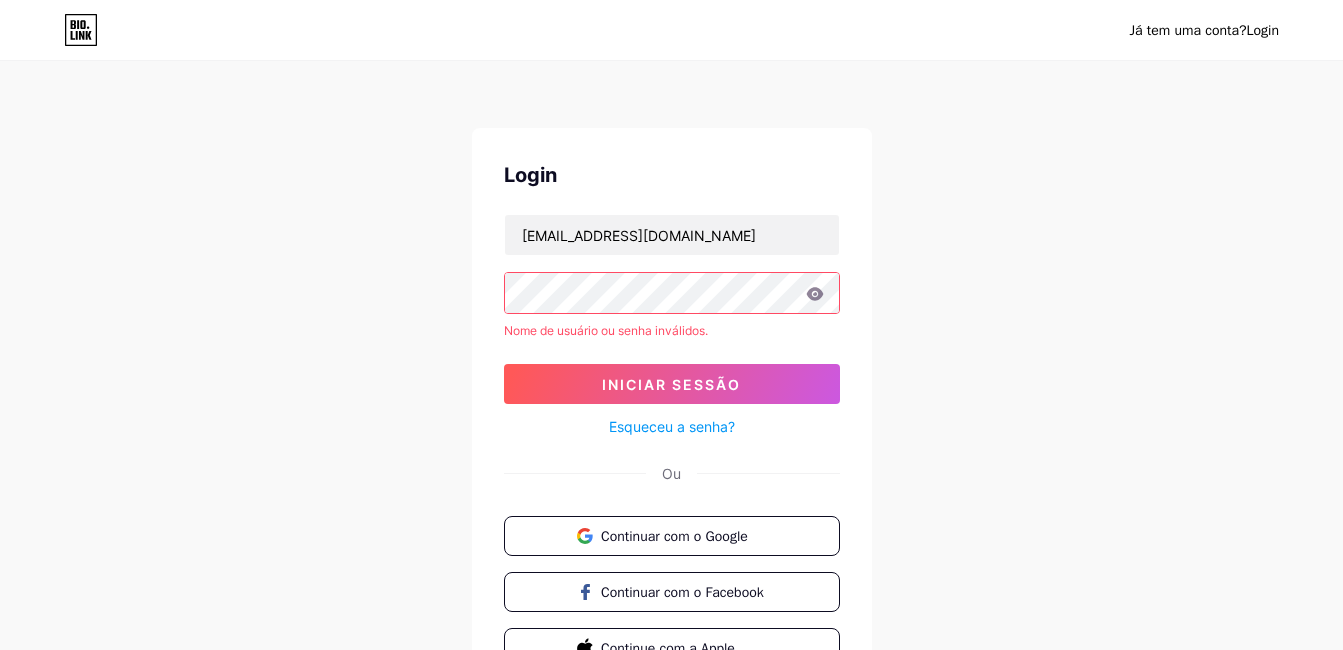 click 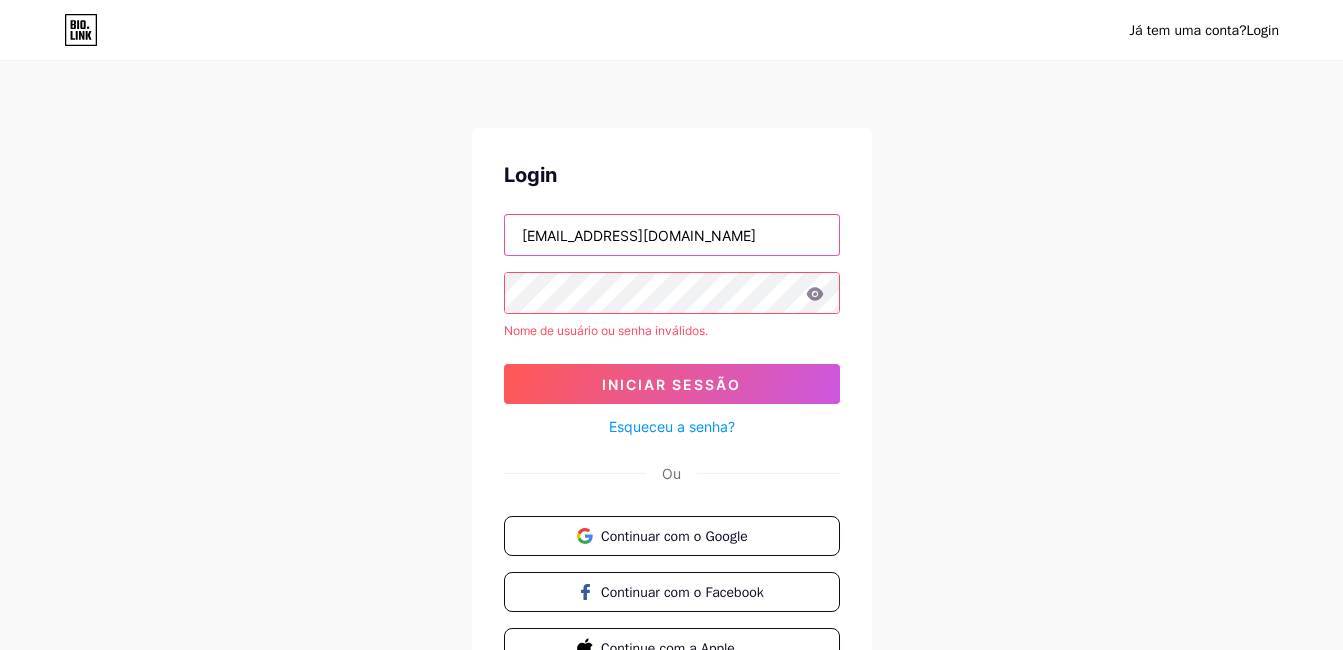 click on "[EMAIL_ADDRESS][DOMAIN_NAME]" at bounding box center (672, 235) 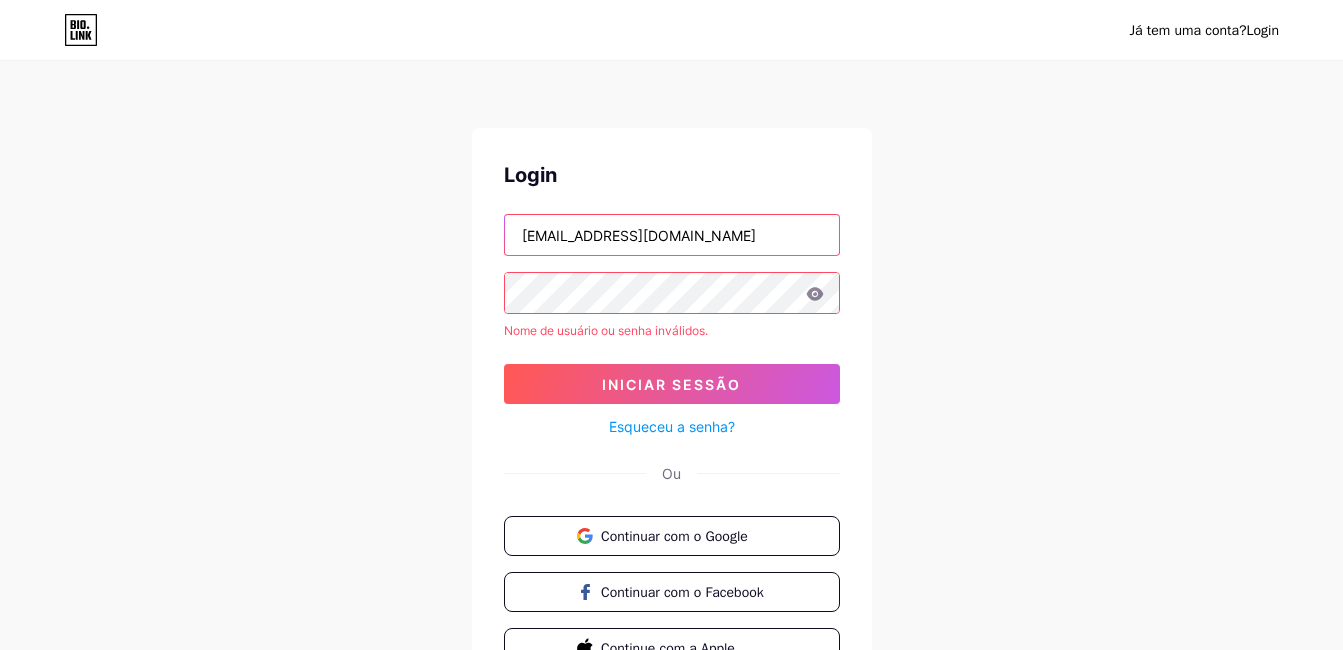 click on "[EMAIL_ADDRESS][DOMAIN_NAME]" at bounding box center [672, 235] 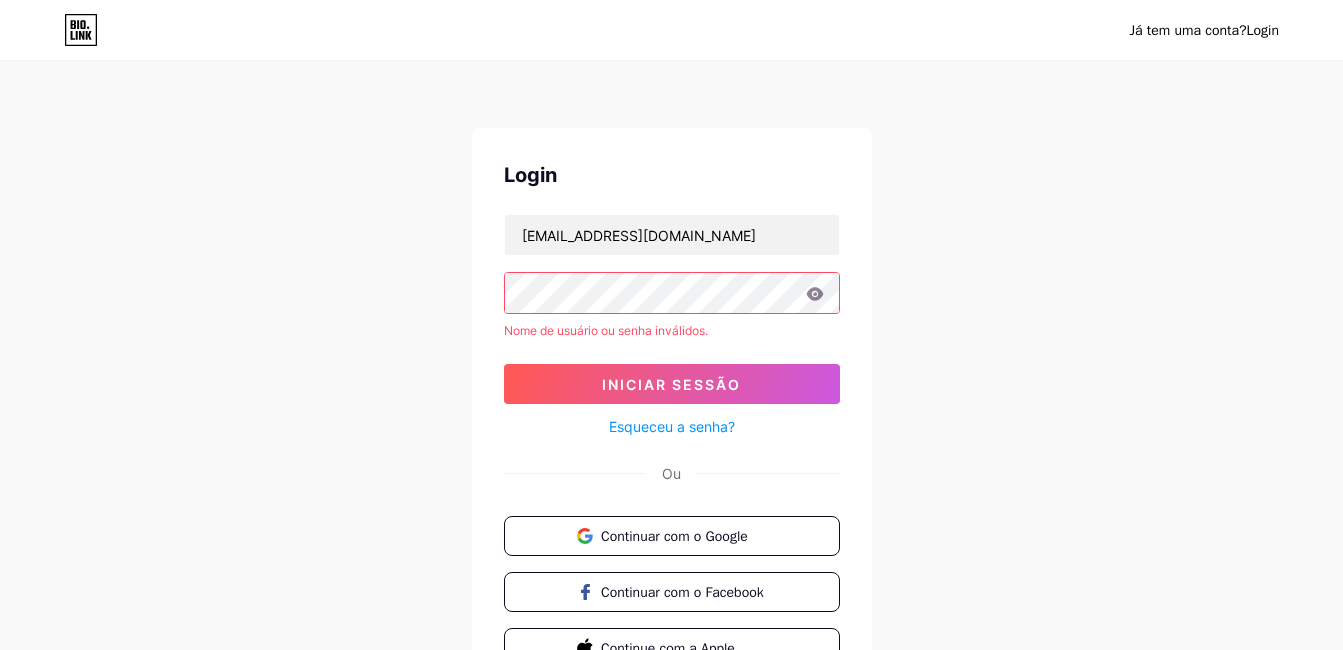 click 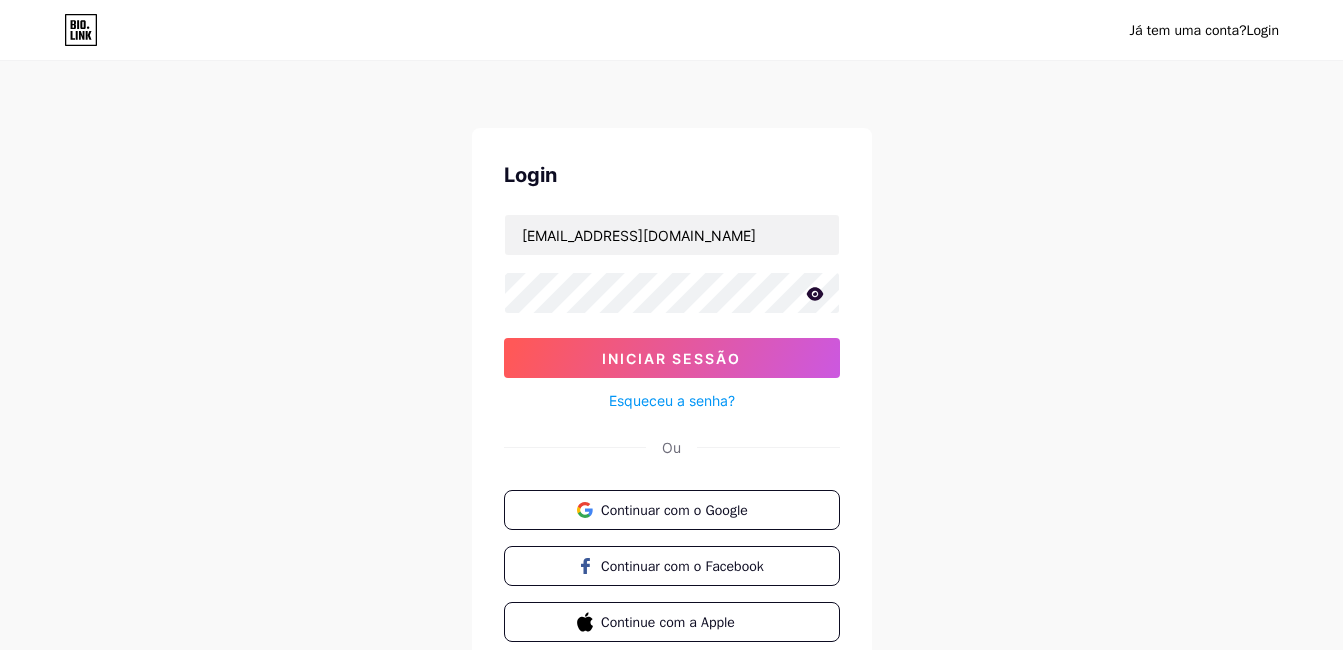 click 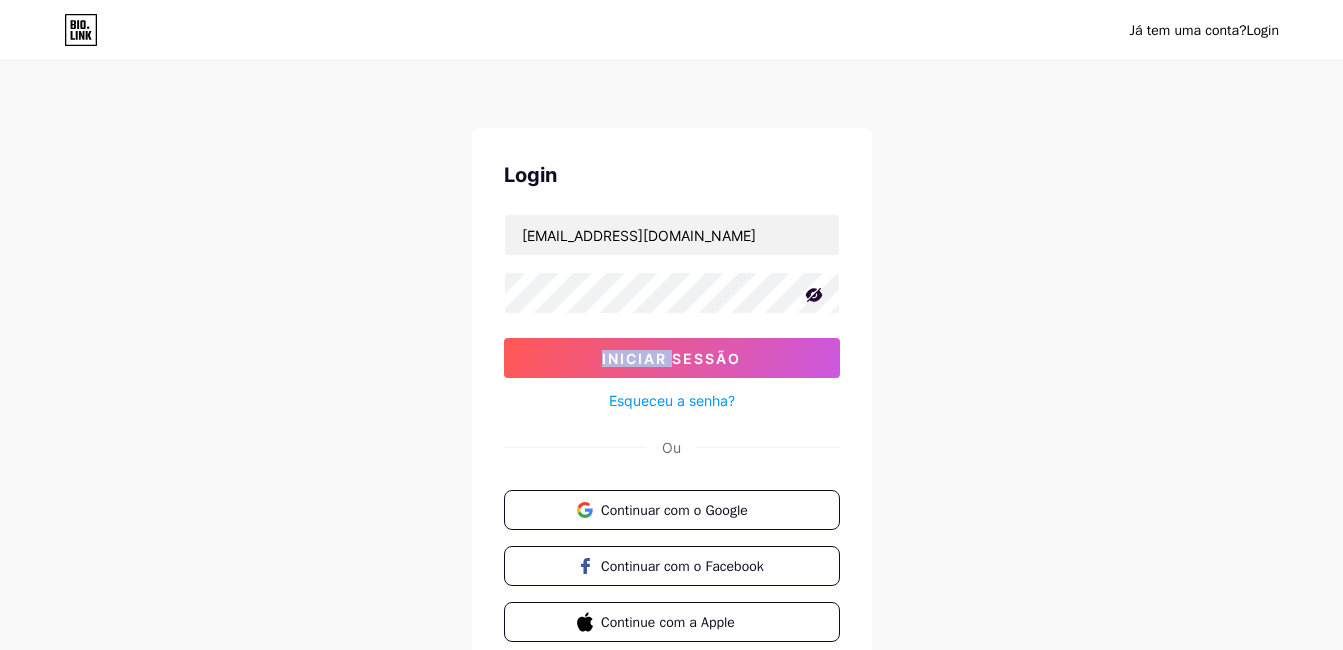 click 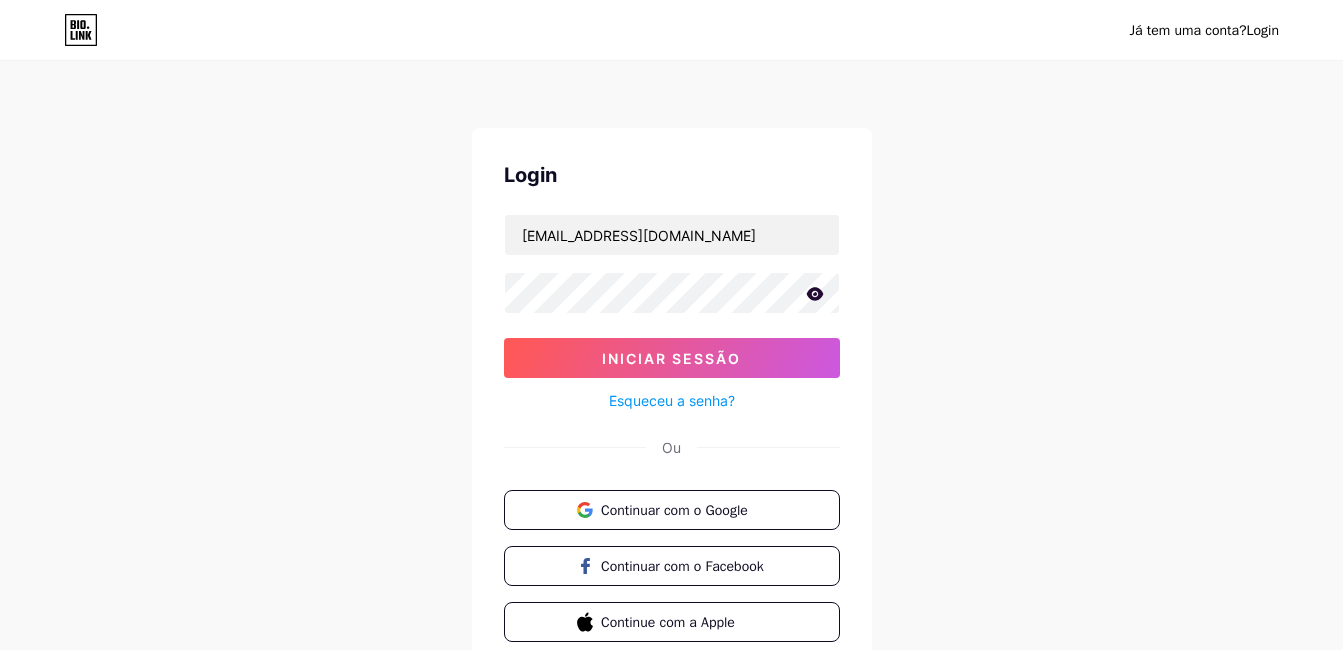 click 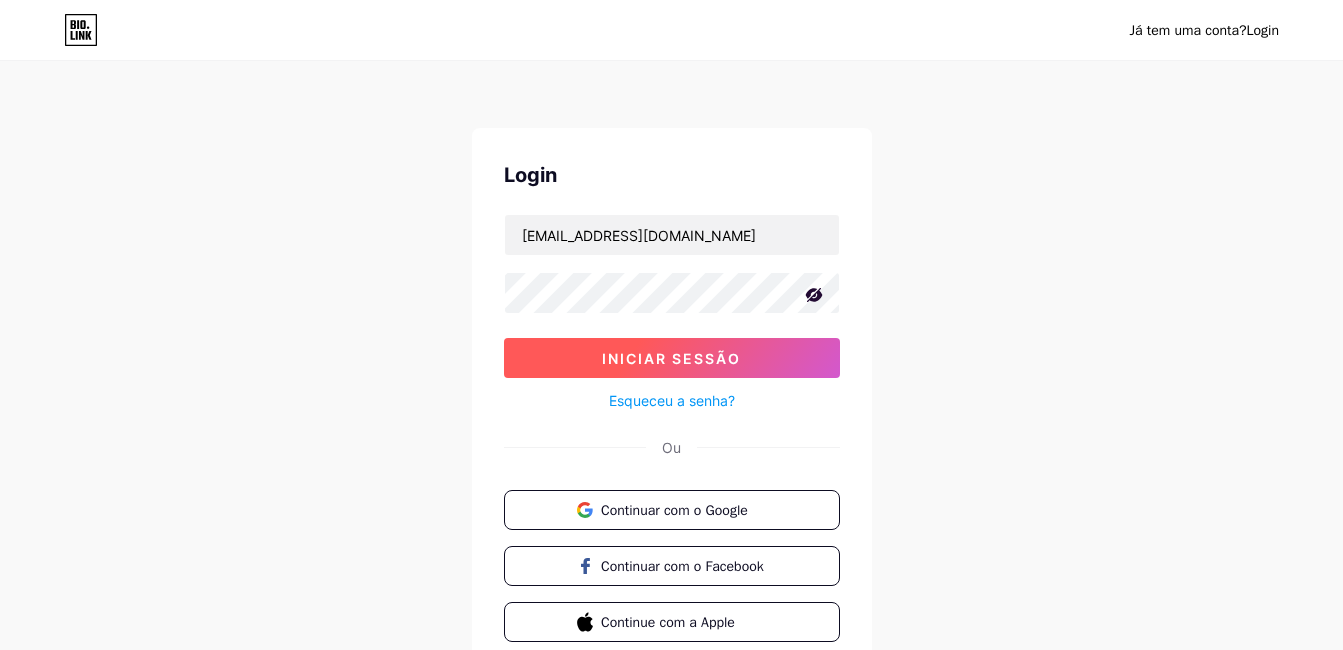 click on "Iniciar sessão" at bounding box center (671, 358) 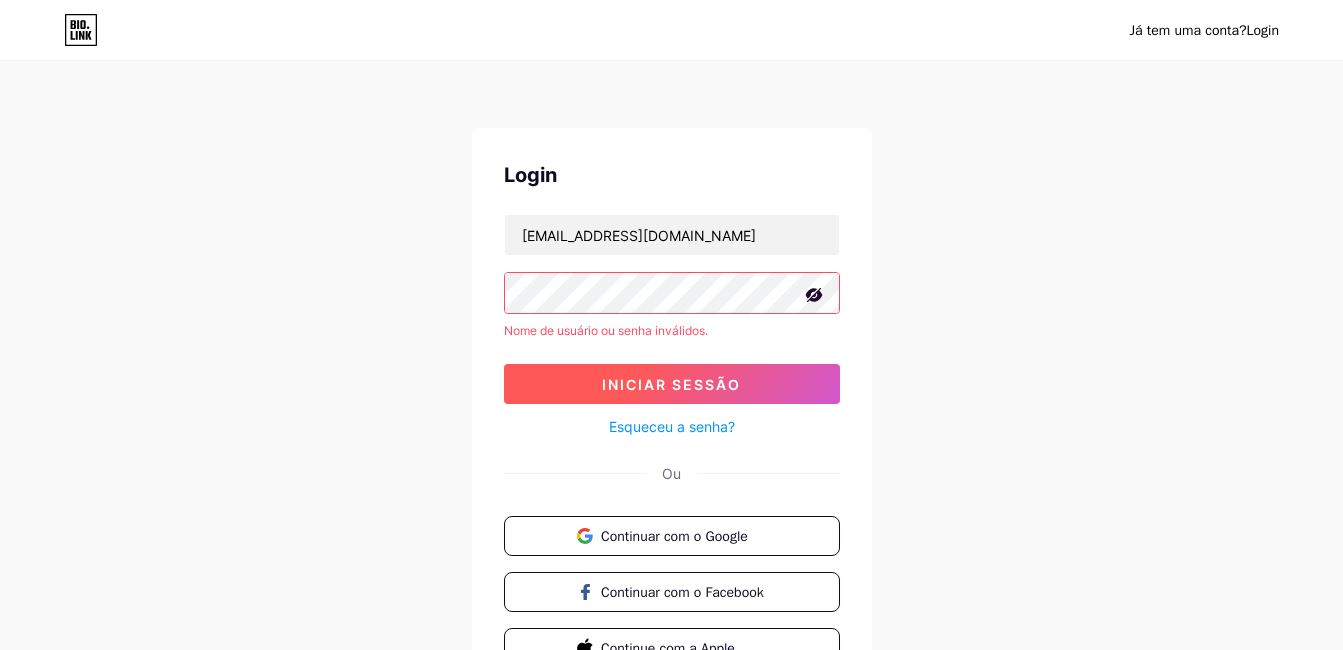click on "Iniciar sessão" at bounding box center [671, 384] 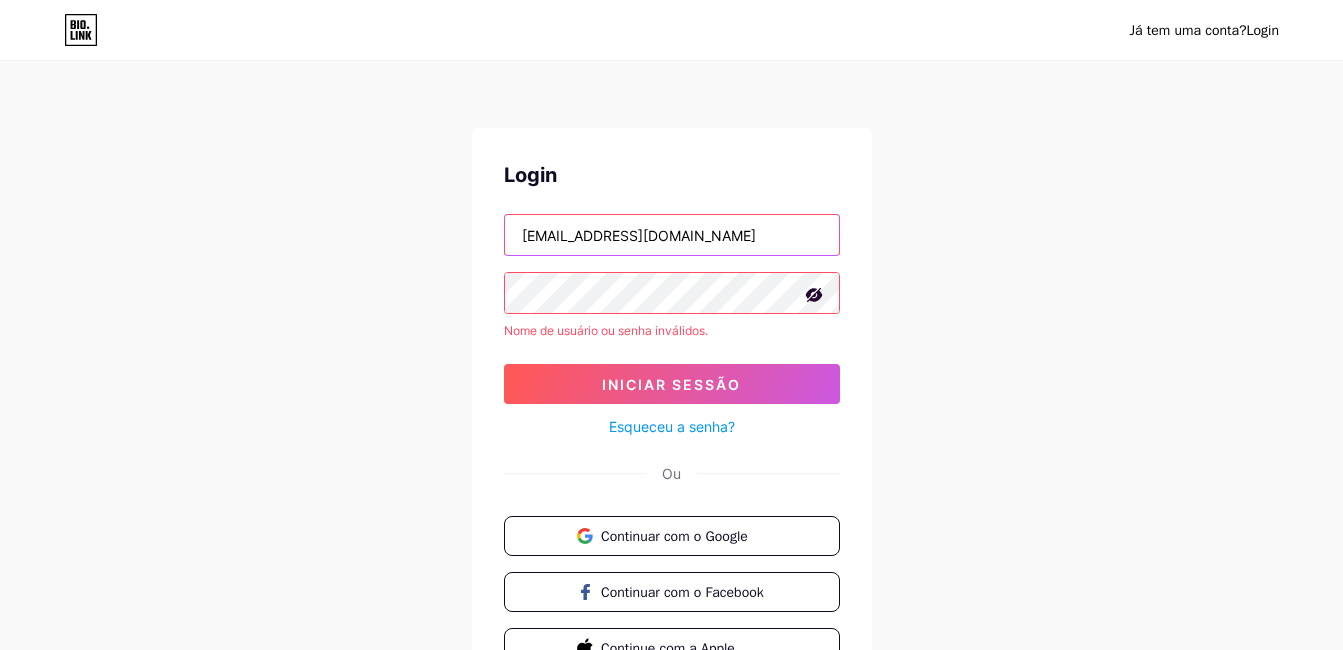 click on "[EMAIL_ADDRESS][DOMAIN_NAME]" at bounding box center [672, 235] 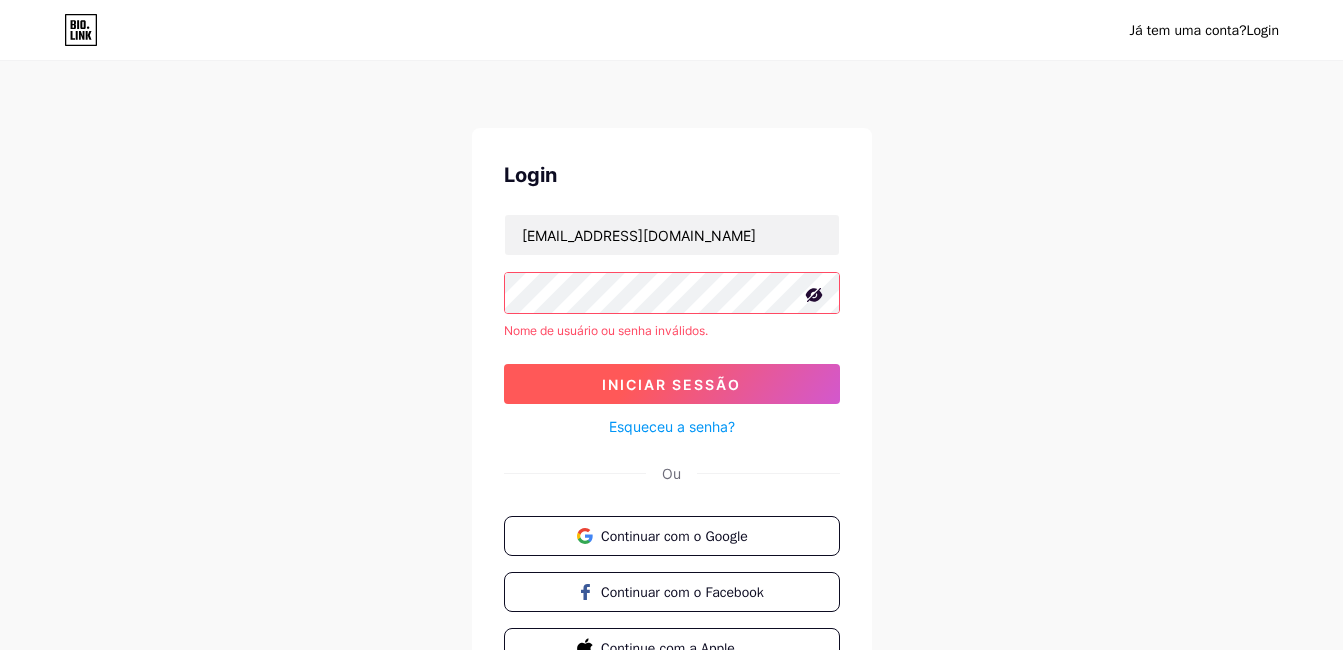 click on "Iniciar sessão" at bounding box center [671, 384] 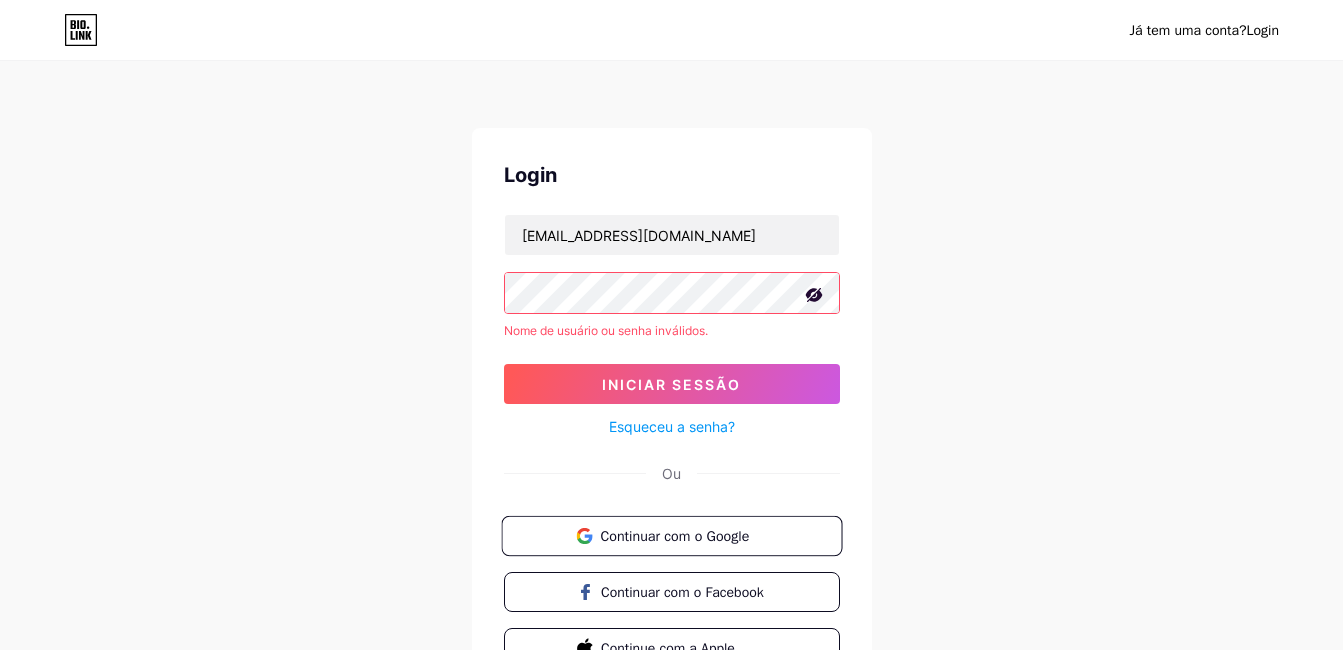 click on "Continuar com o Google" at bounding box center [683, 535] 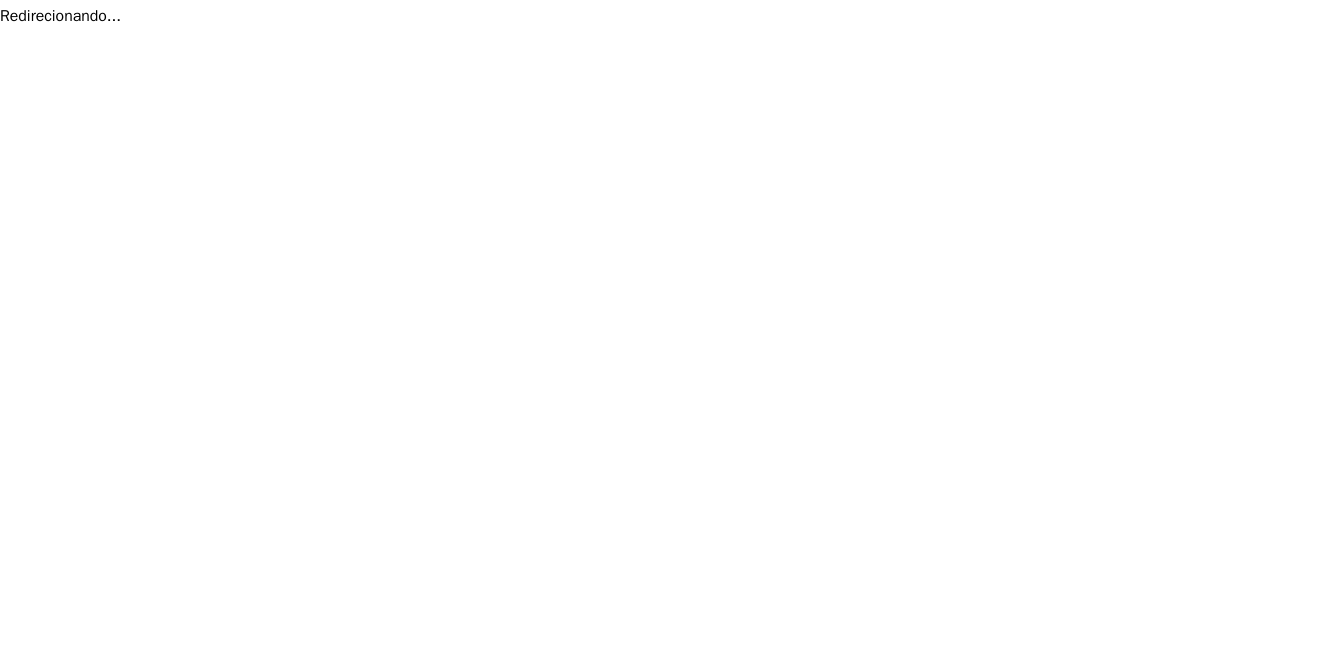 scroll, scrollTop: 0, scrollLeft: 0, axis: both 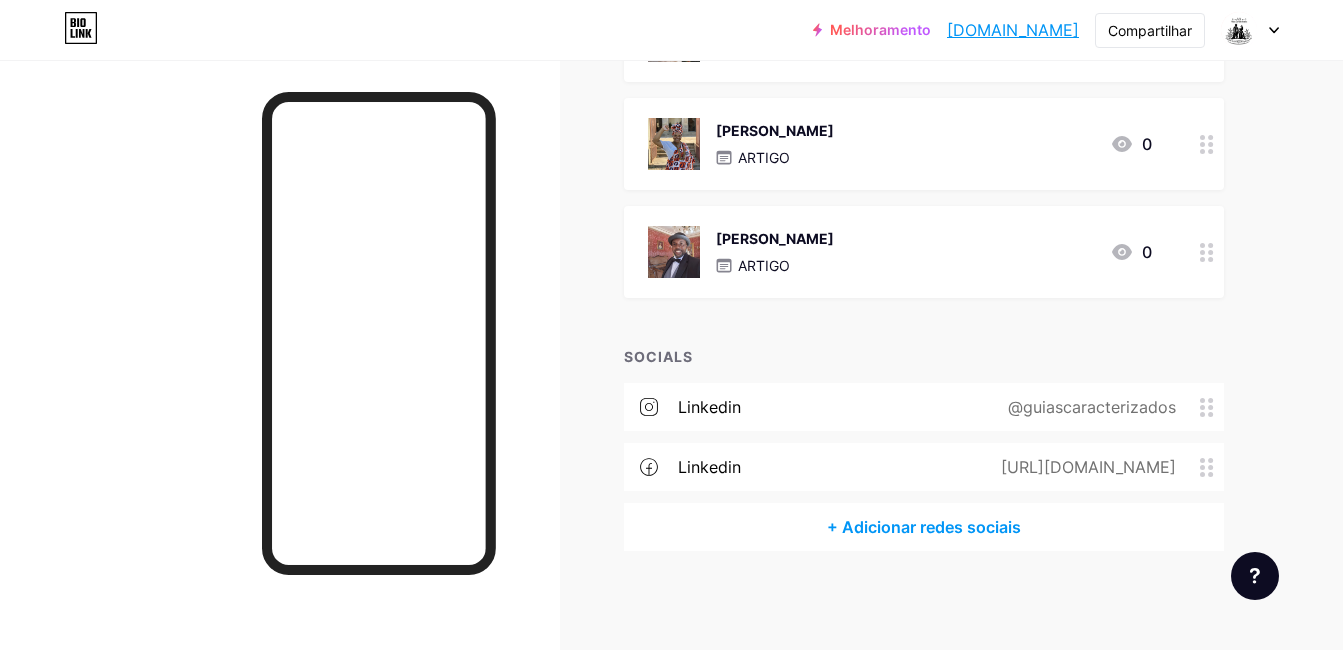 click on "@guiascaracterizados" at bounding box center (1088, 407) 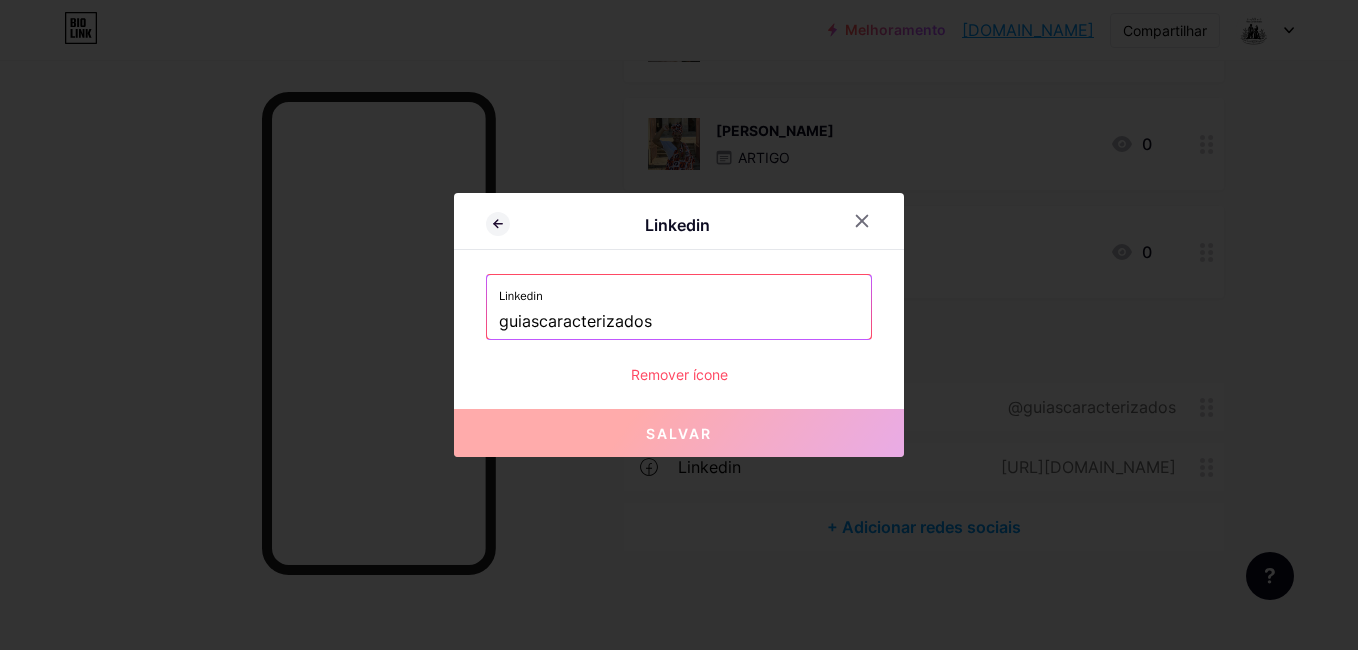 click on "guiascaracterizados" at bounding box center (679, 322) 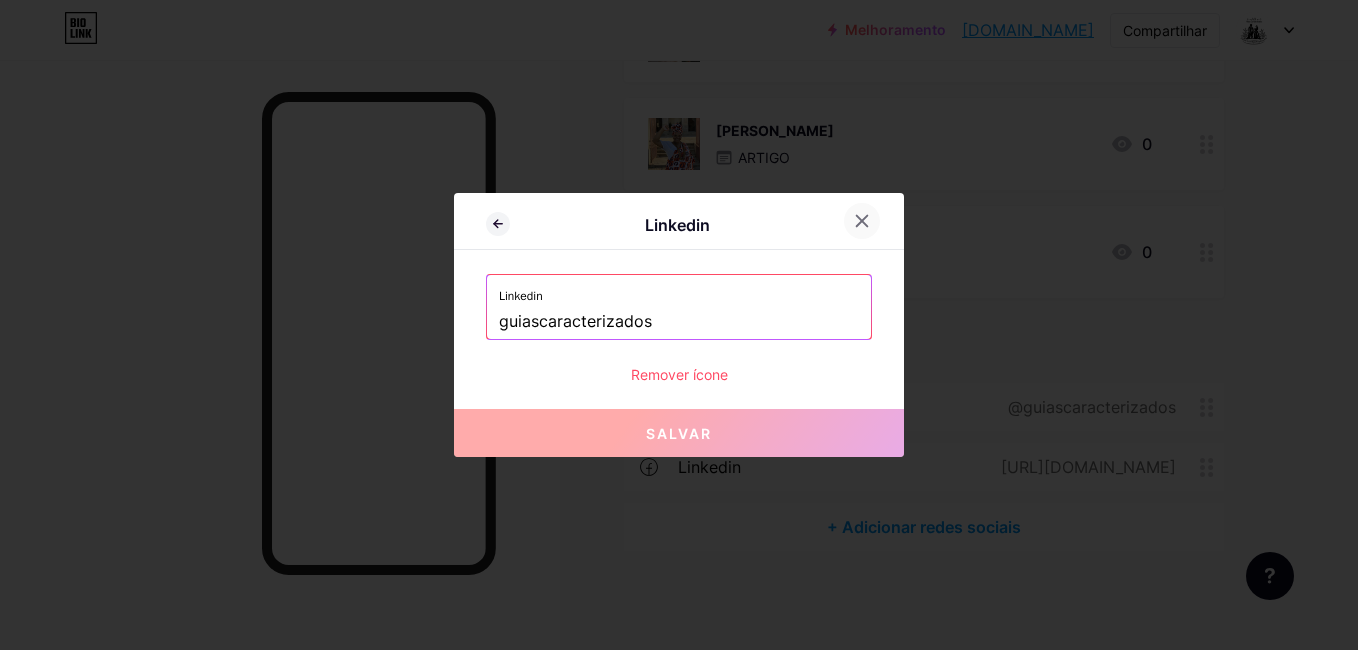 click 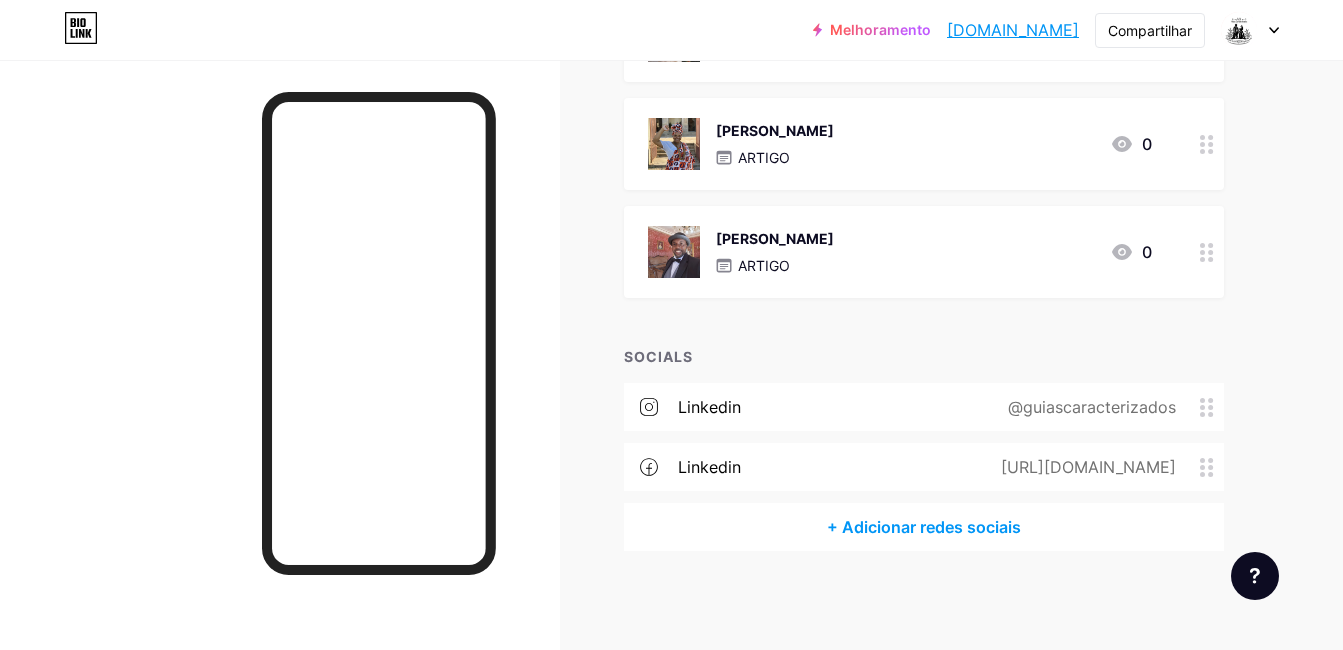 click 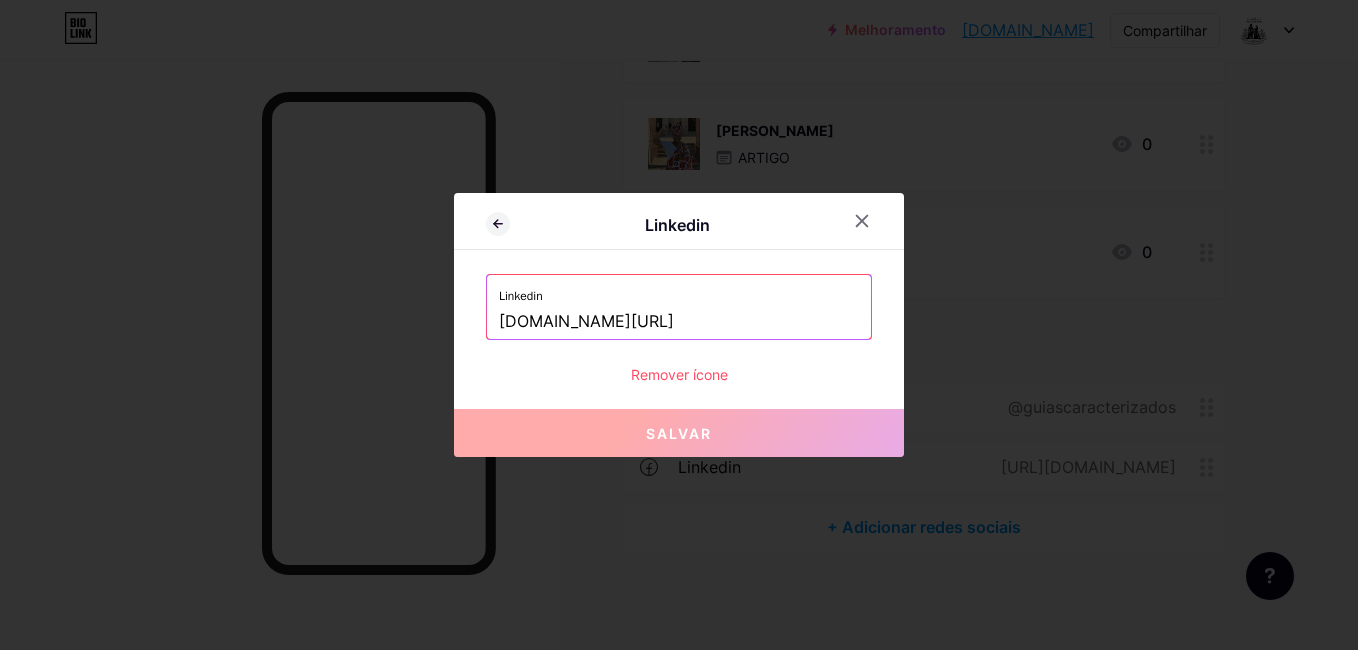 click on "[DOMAIN_NAME][URL]" at bounding box center (679, 322) 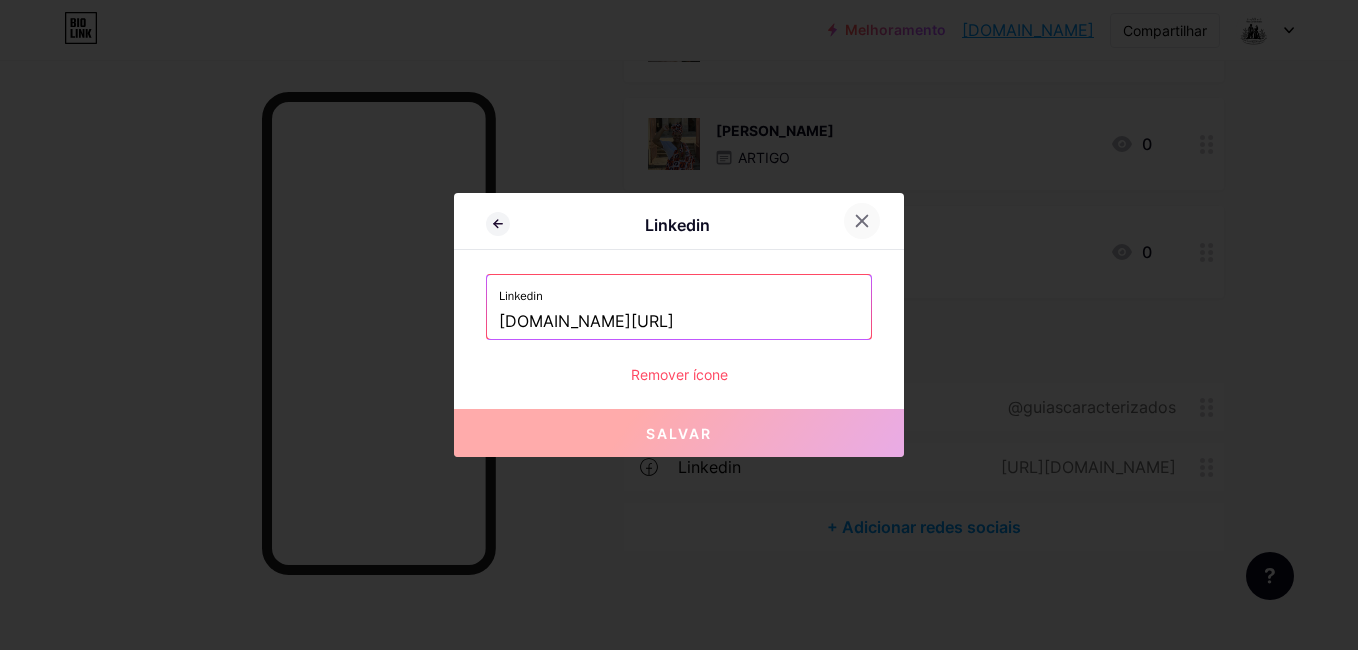 click 